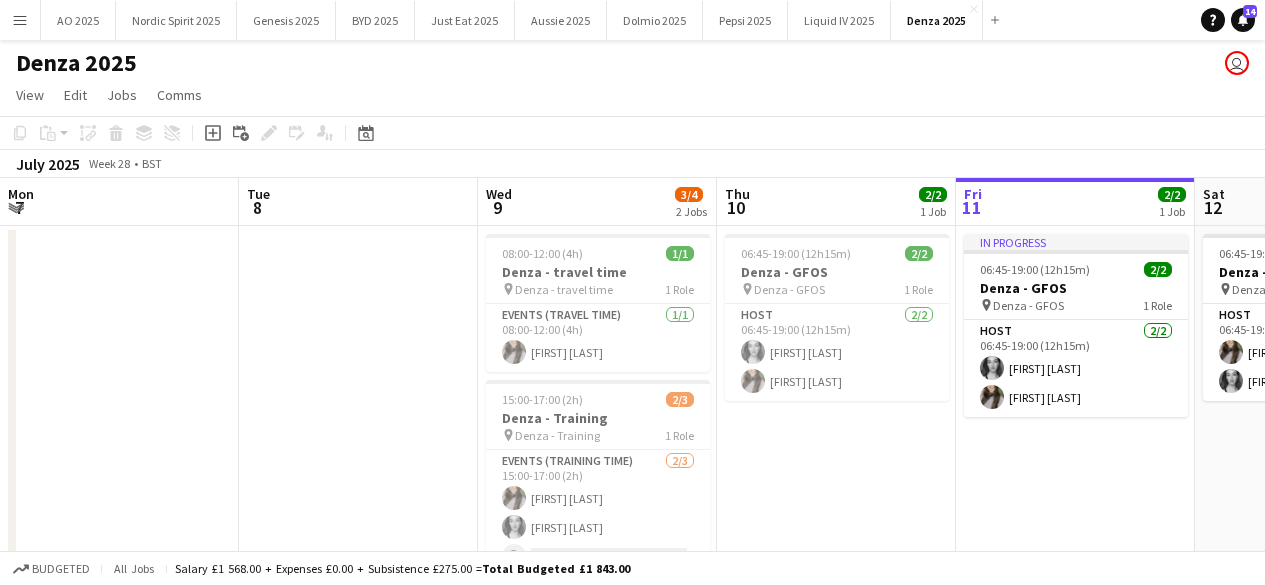 scroll, scrollTop: 0, scrollLeft: 0, axis: both 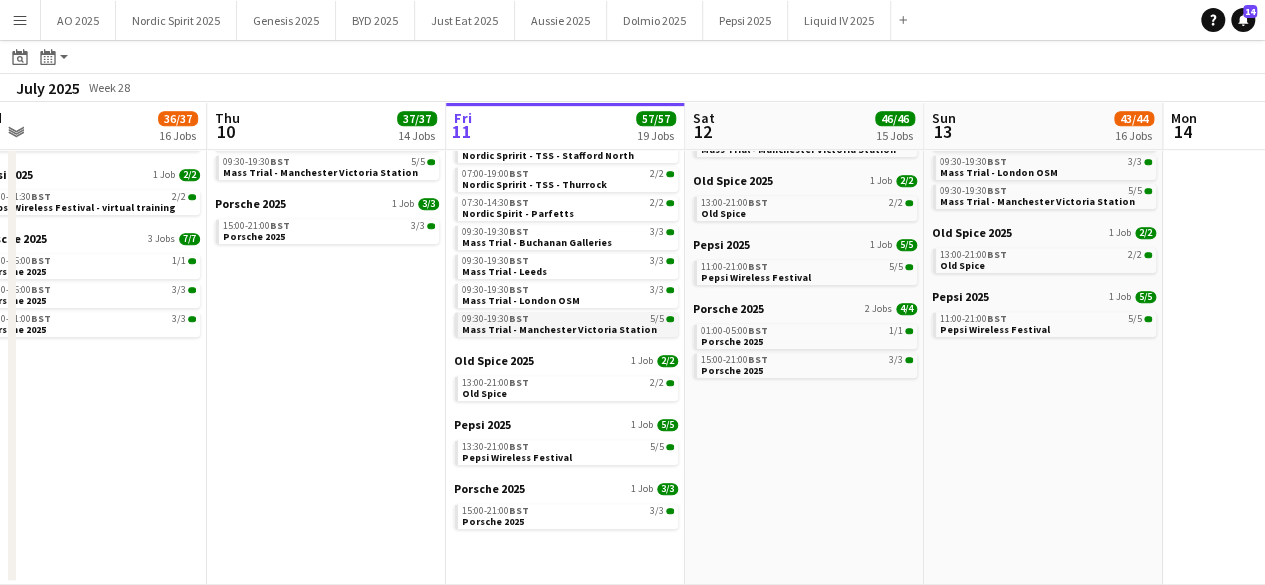 click on "Mass Trial - Manchester Victoria Station" at bounding box center (559, 329) 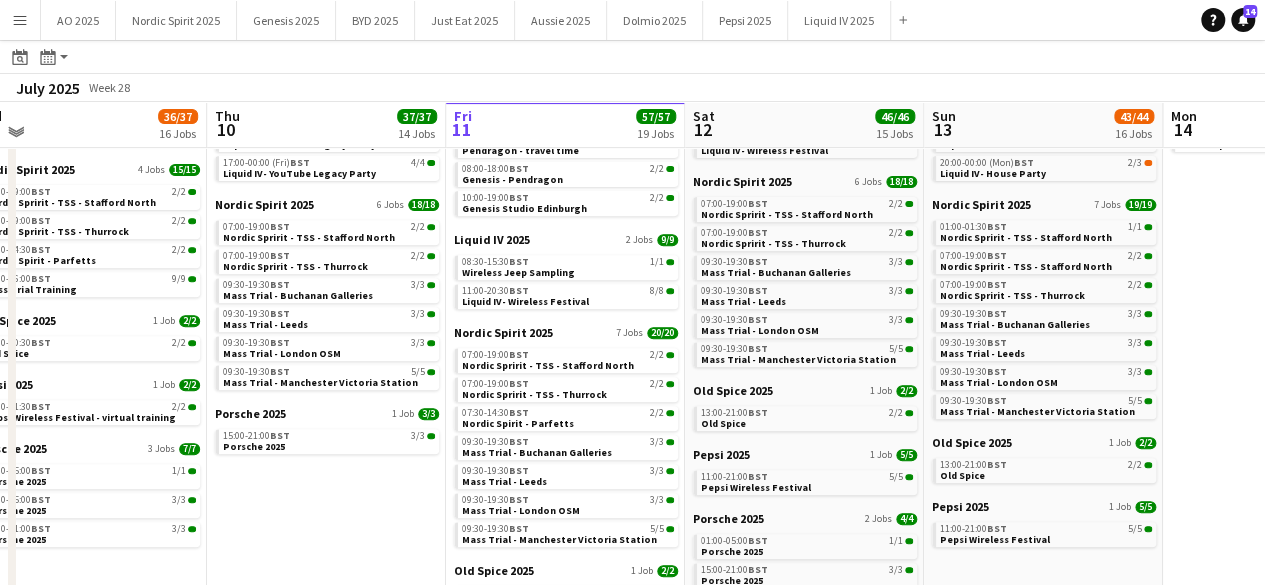 scroll, scrollTop: 350, scrollLeft: 0, axis: vertical 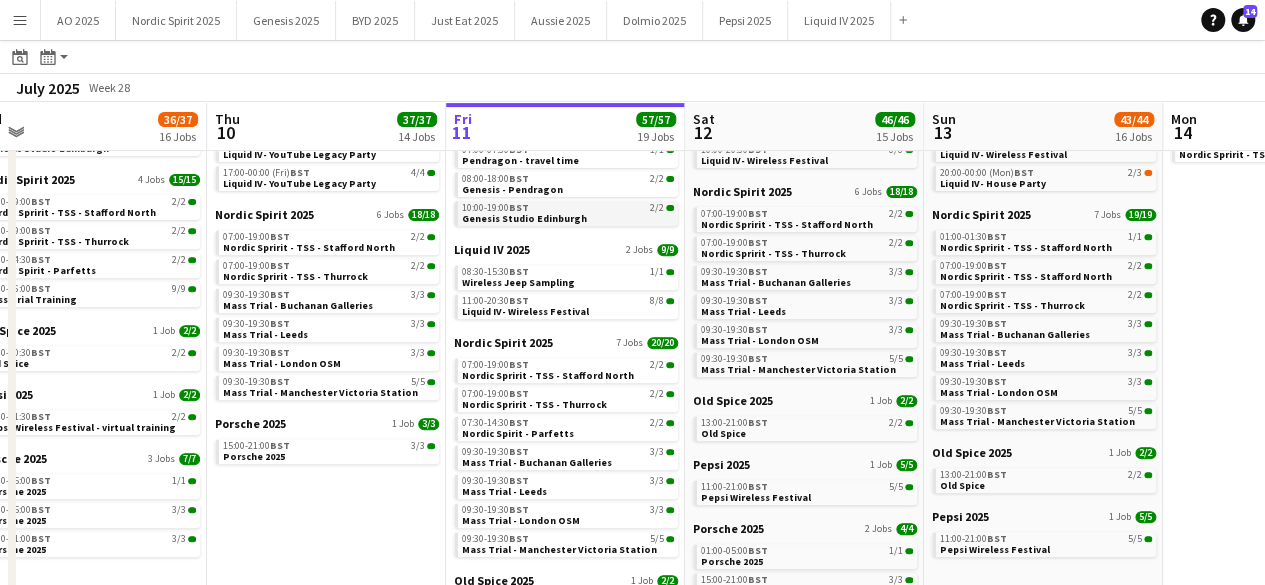 click on "10:00-19:00    BST   2/2" at bounding box center (568, 208) 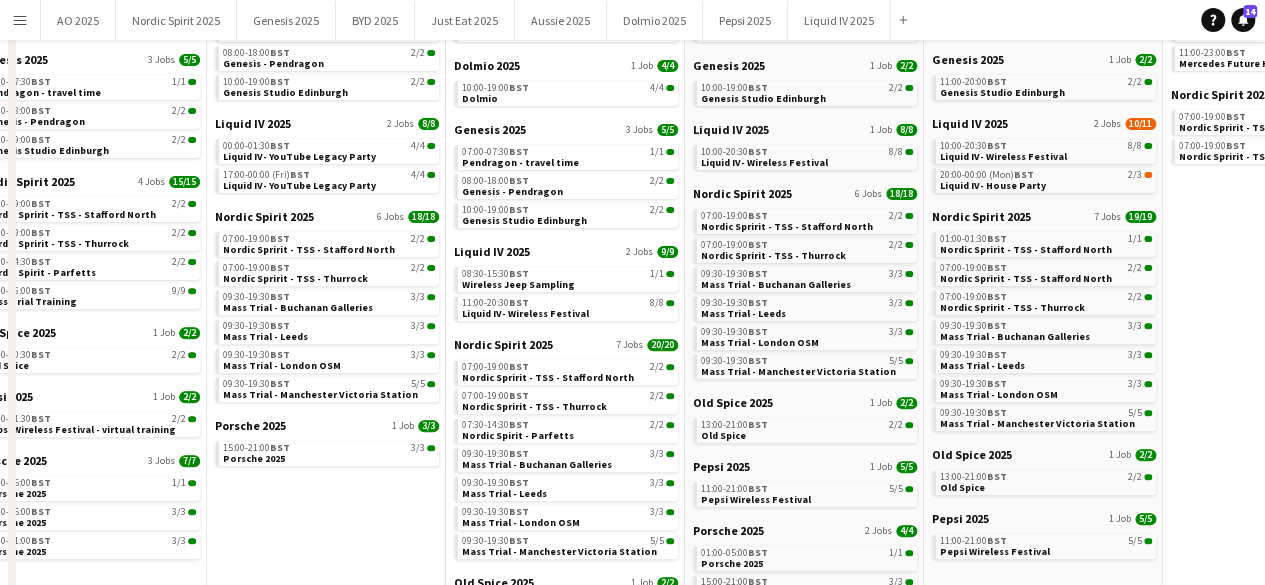 scroll, scrollTop: 0, scrollLeft: 0, axis: both 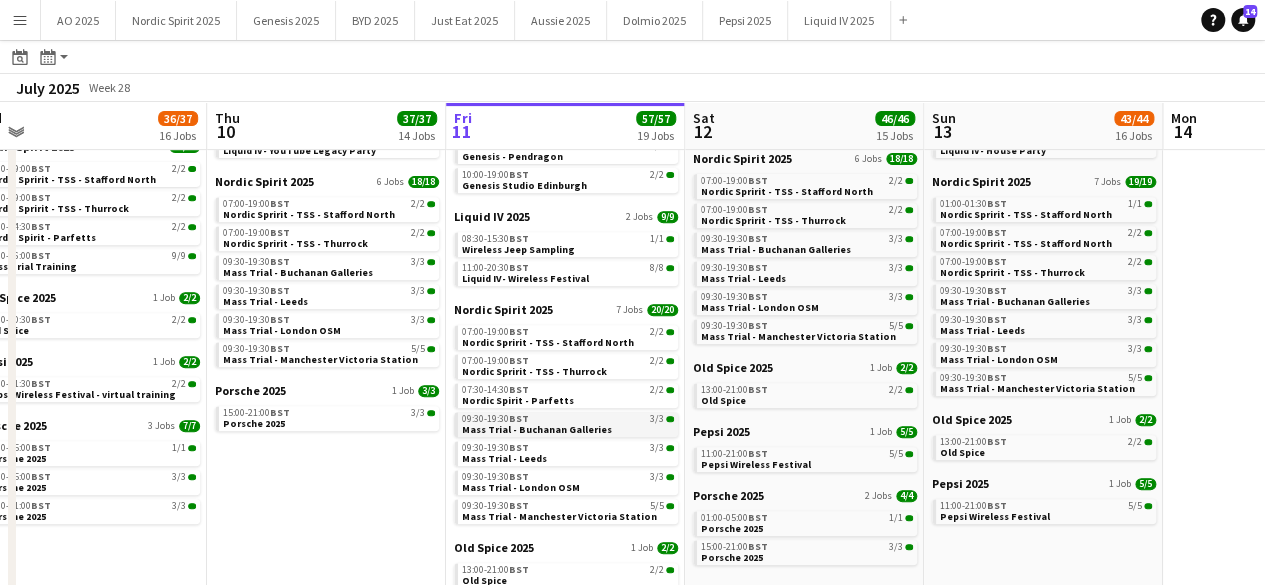 click on "09:30-19:30    BST" at bounding box center [495, 419] 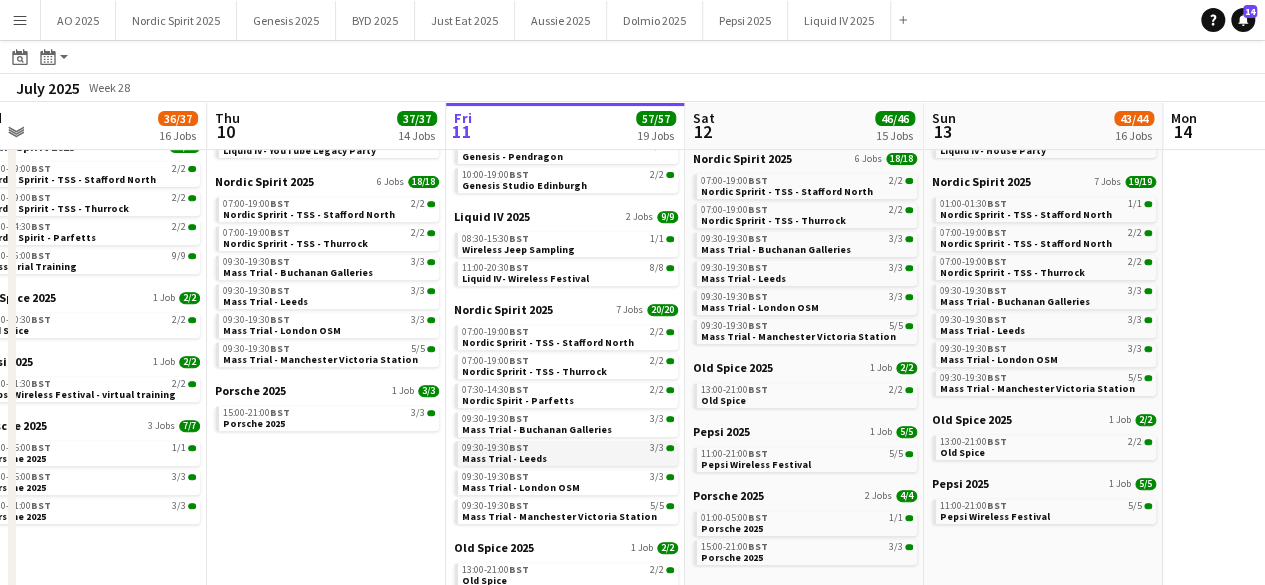 click on "Mass Trial - Leeds" at bounding box center [504, 458] 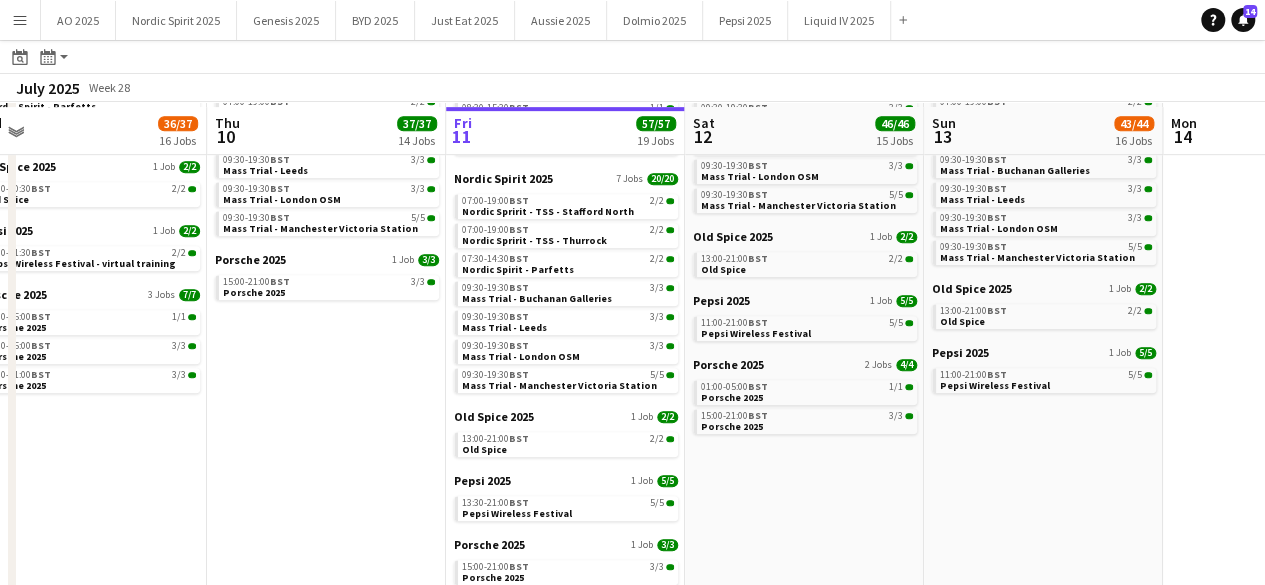 scroll, scrollTop: 520, scrollLeft: 0, axis: vertical 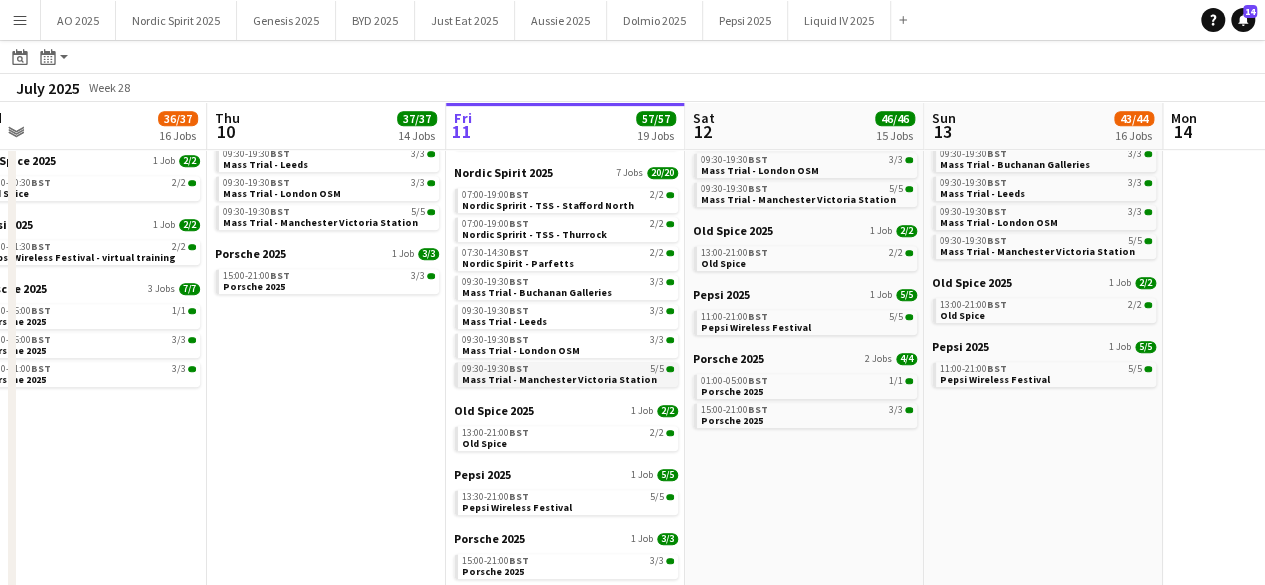 click on "09:30-19:30    BST   5/5   Mass Trial - Manchester Victoria Station" at bounding box center [566, 374] 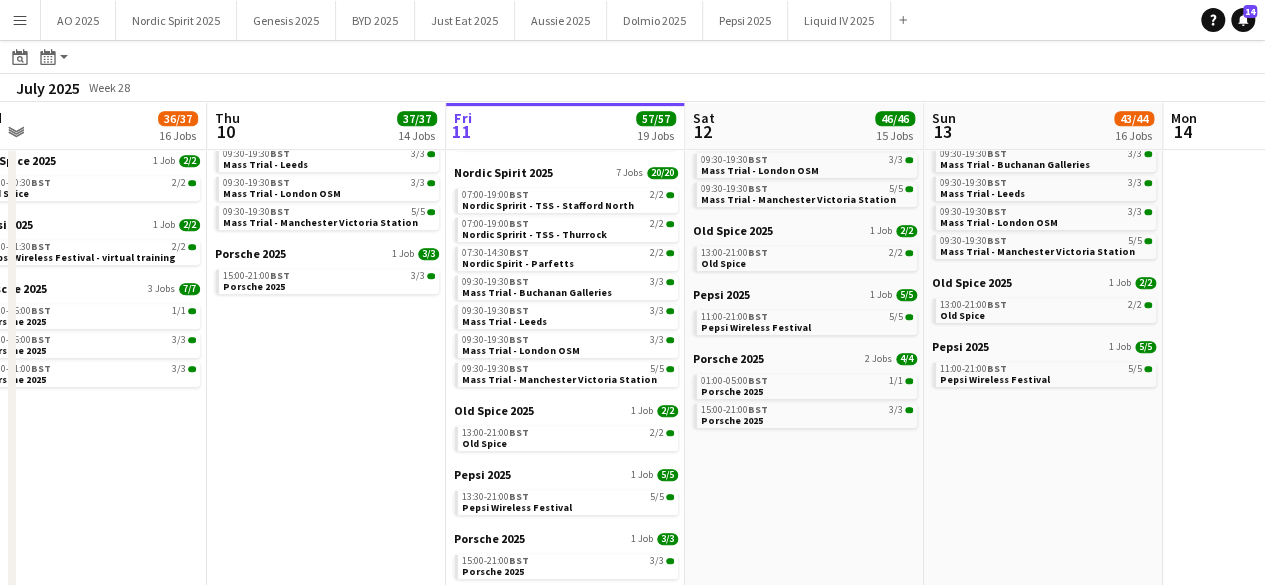 click on "Nordic Spirit 2025   7 Jobs   20/20   07:00-19:00    BST   2/2   Nordic Spririt - TSS - Stafford North   07:00-19:00    BST   2/2   Nordic Spririt - TSS - Thurrock   07:30-14:30    BST   2/2   Nordic Spirit - Parfetts   09:30-19:30    BST   3/3   Mass Trial - Buchanan Galleries   09:30-19:30    BST   3/3   Mass Trial - Leeds   09:30-19:30    BST   3/3   Mass Trial - London OSM   09:30-19:30    BST   5/5   Mass Trial - Manchester Victoria Station" at bounding box center [566, 276] 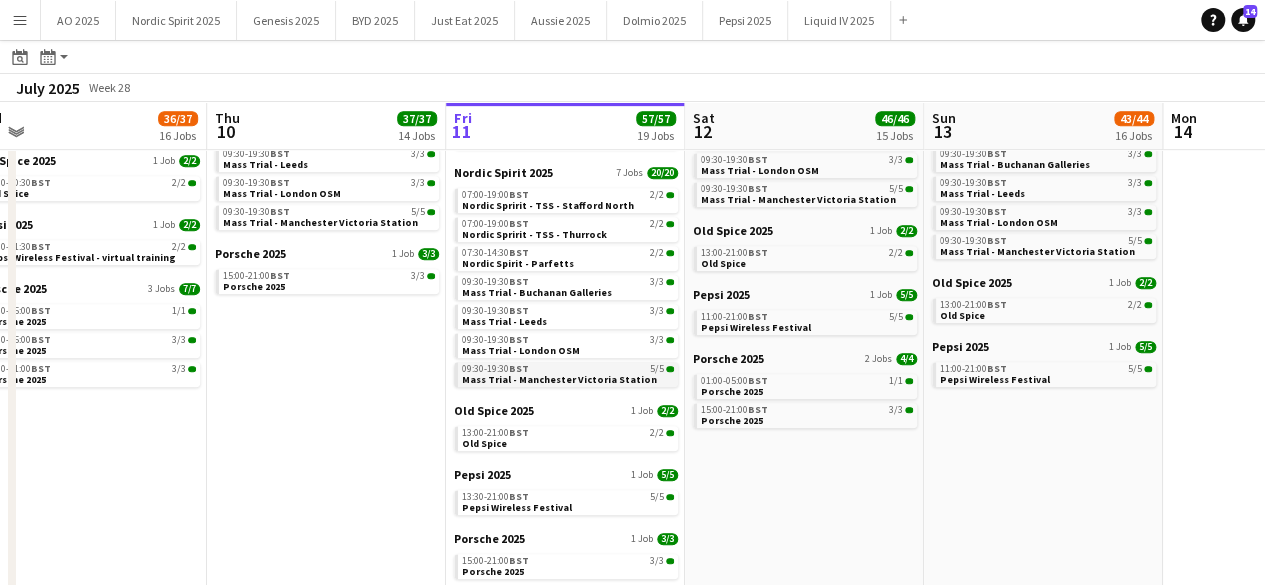 click on "BST" at bounding box center (519, 368) 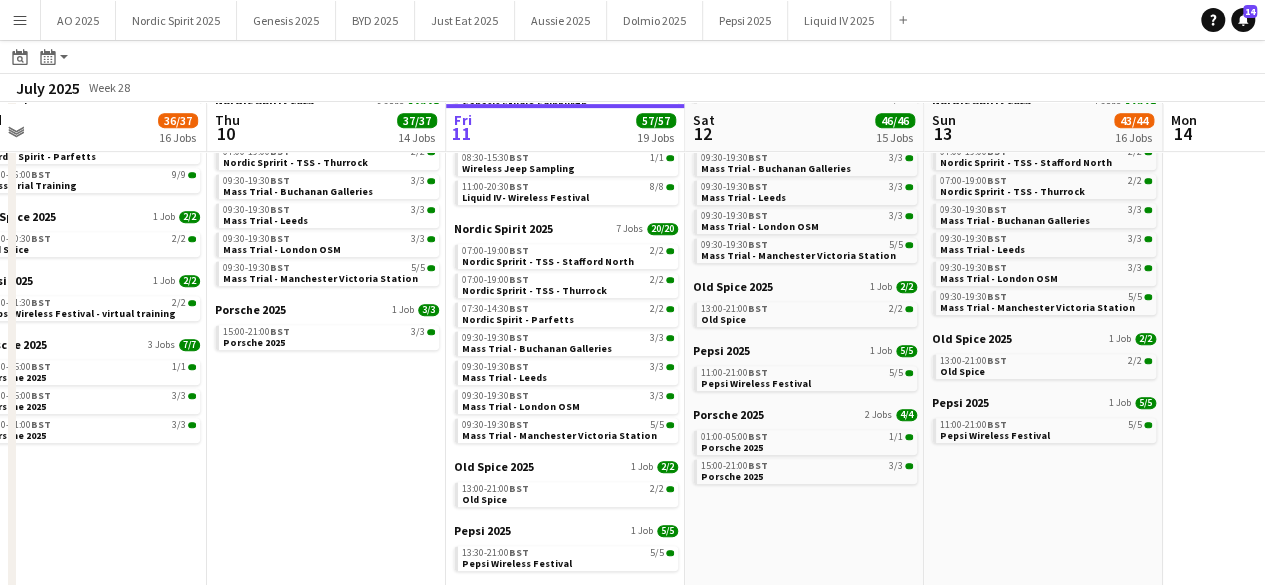 scroll, scrollTop: 460, scrollLeft: 0, axis: vertical 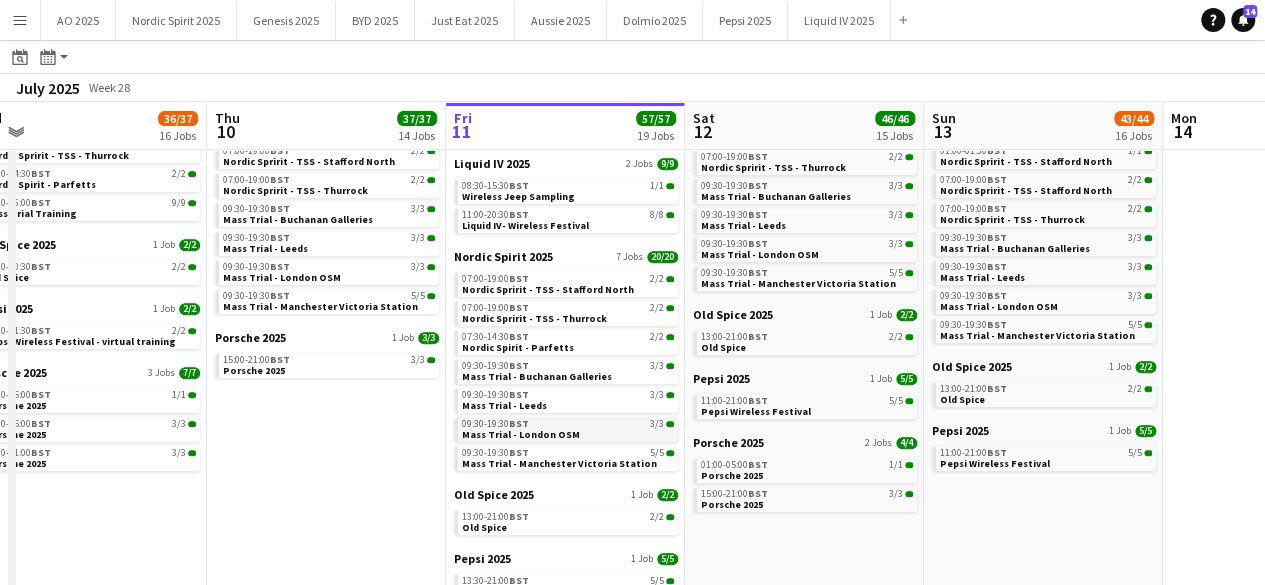 click on "09:30-19:30    BST   3/3" at bounding box center [568, 424] 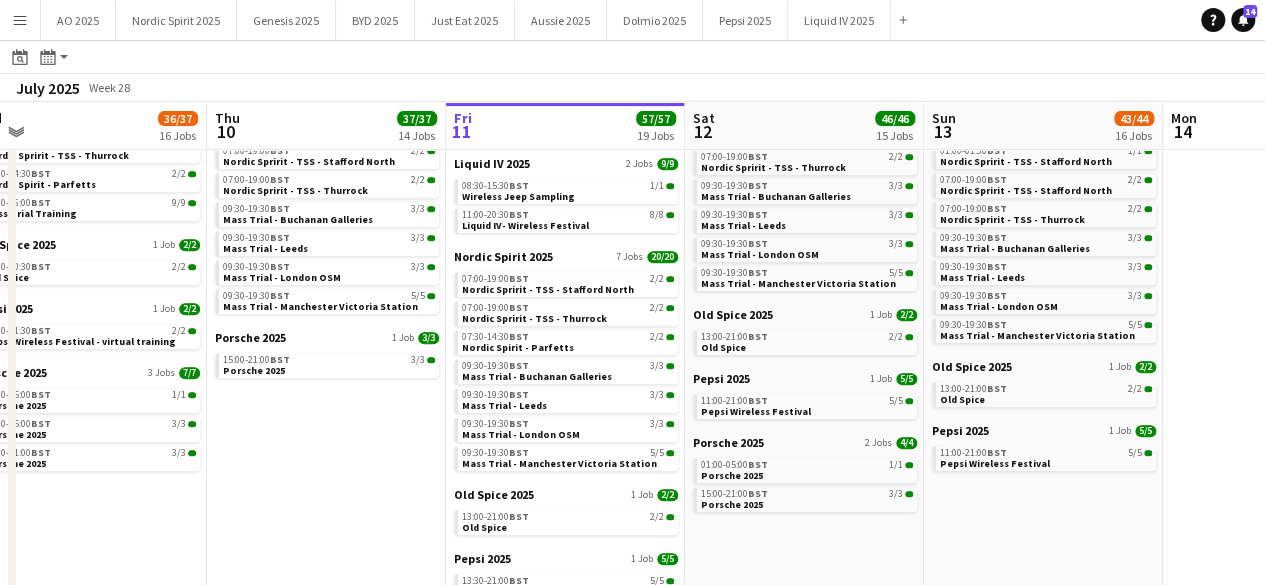 click on "Menu" at bounding box center (20, 20) 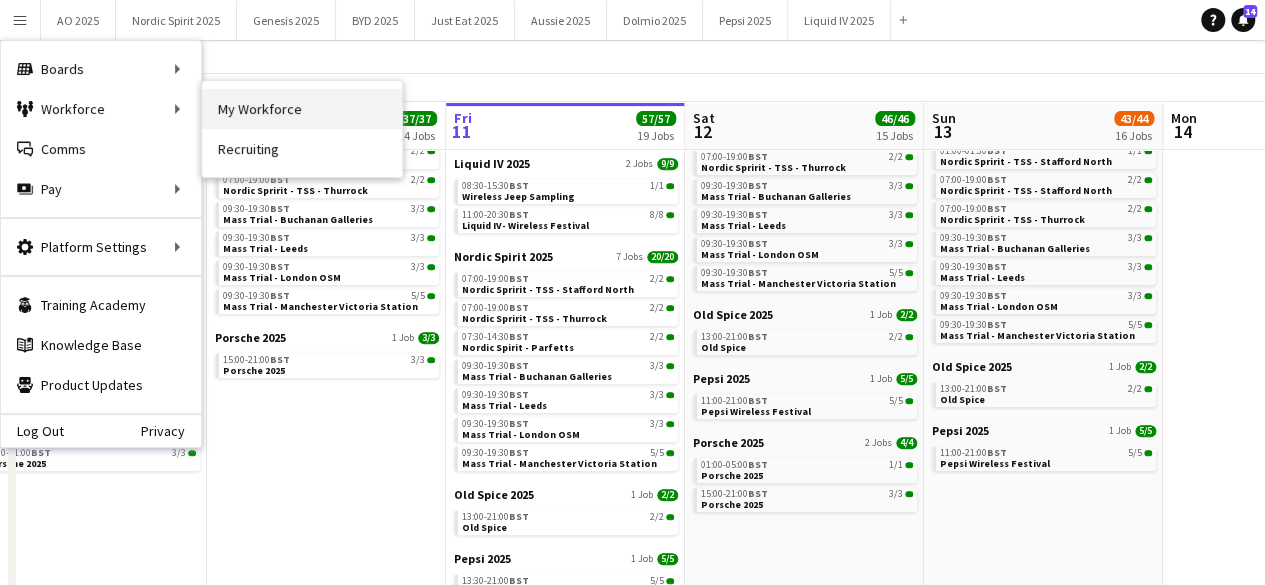click on "My Workforce" at bounding box center (302, 109) 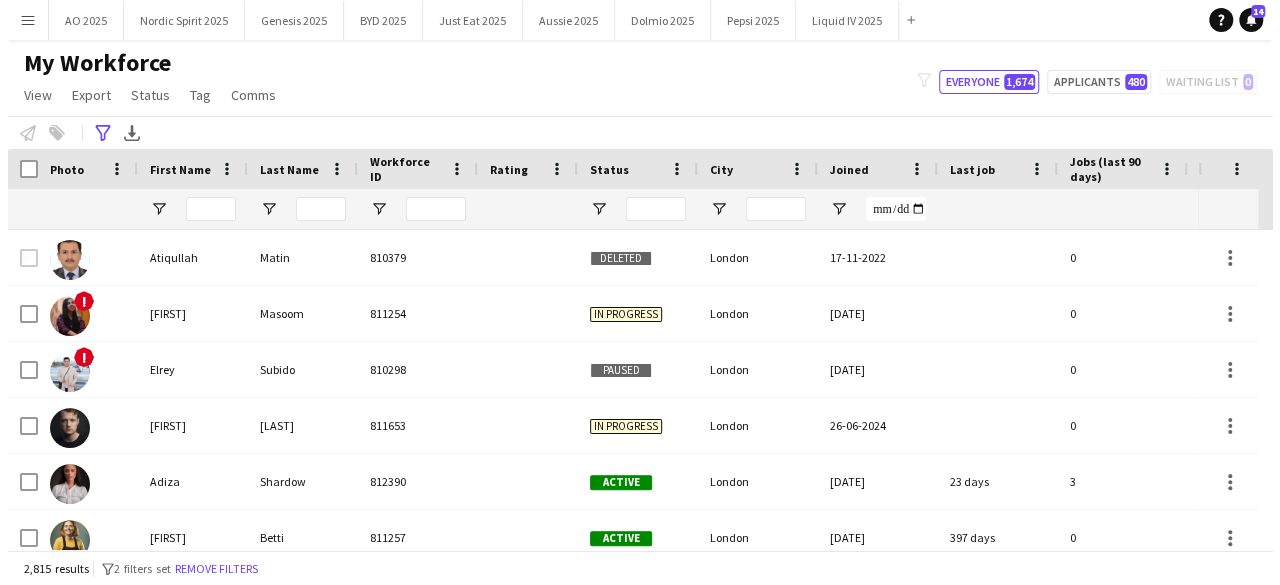 scroll, scrollTop: 0, scrollLeft: 0, axis: both 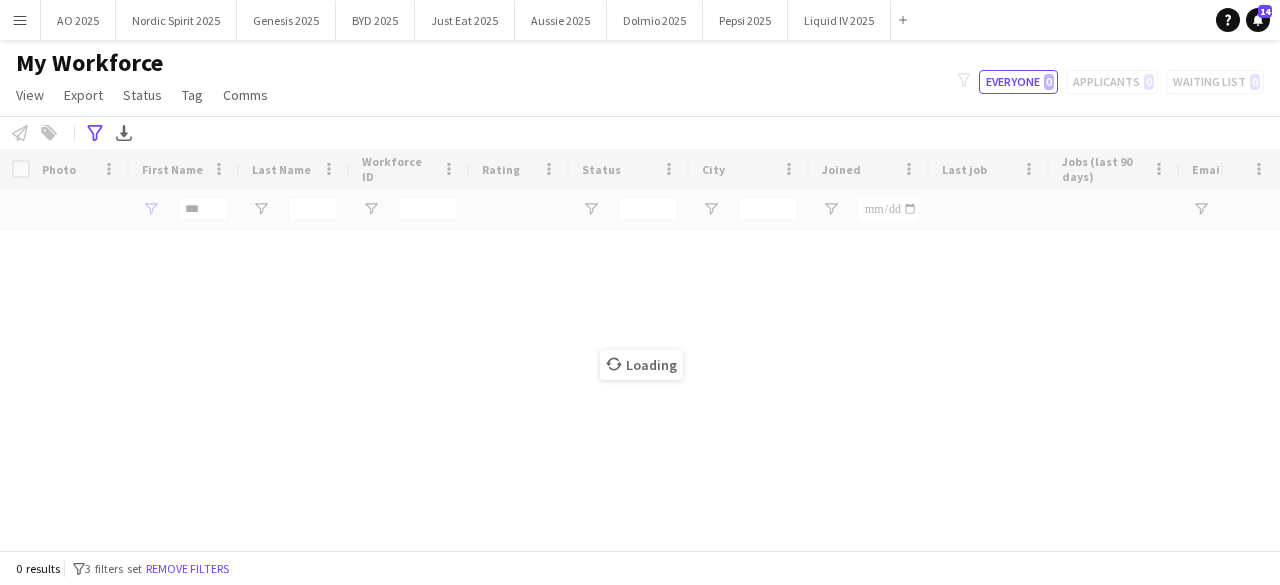 click on "Loading" at bounding box center [640, 349] 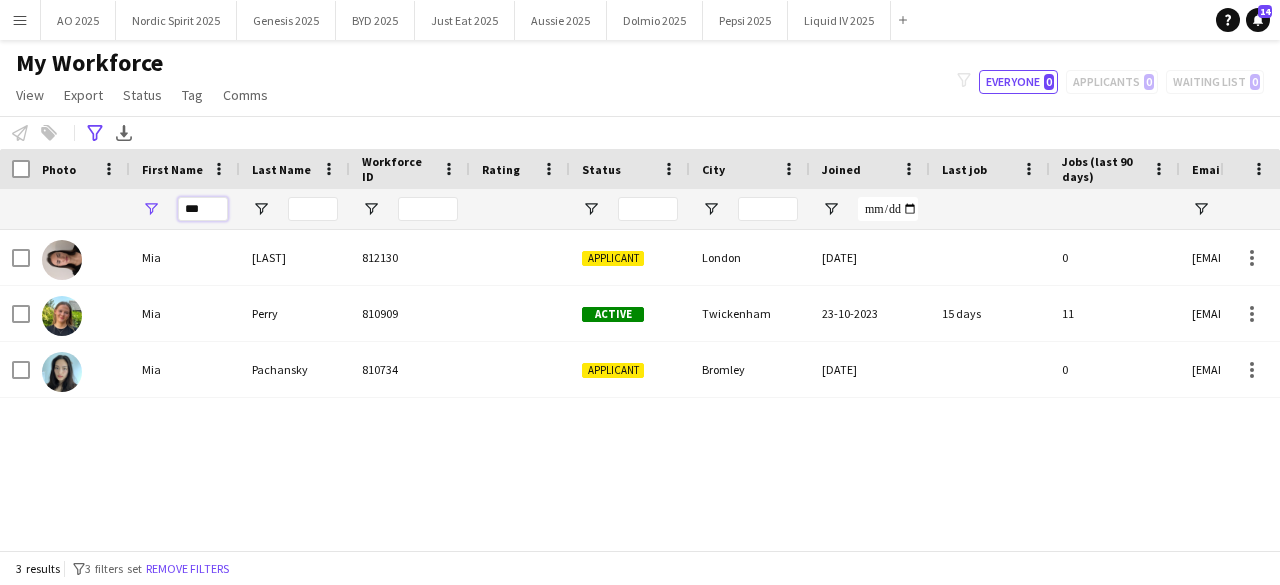 click on "***" at bounding box center (203, 209) 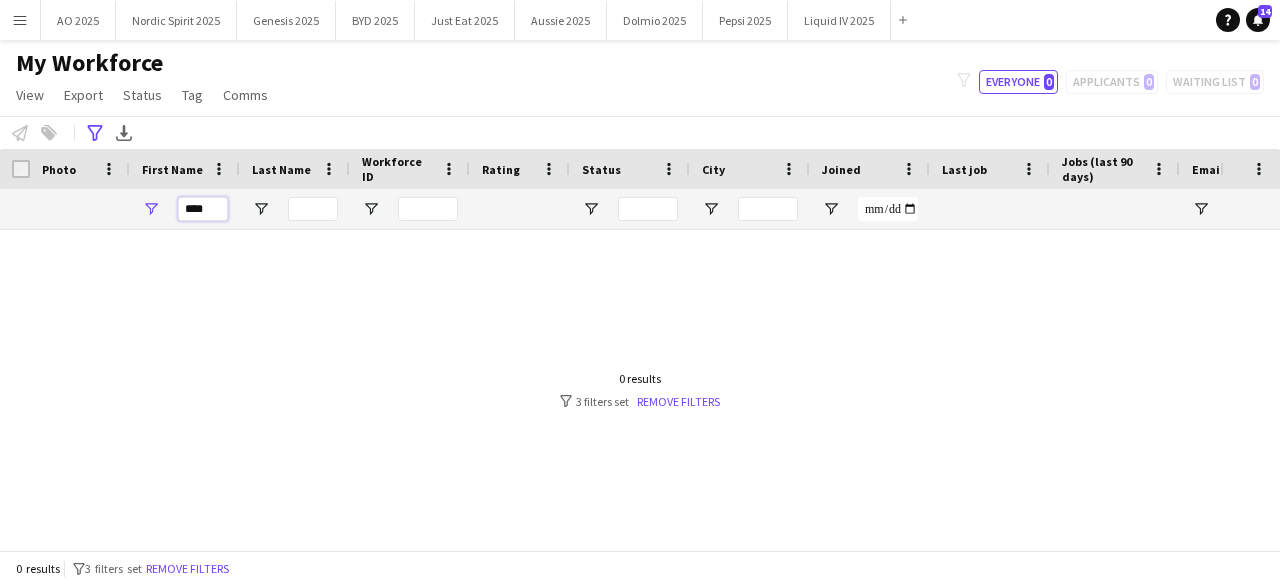 type on "****" 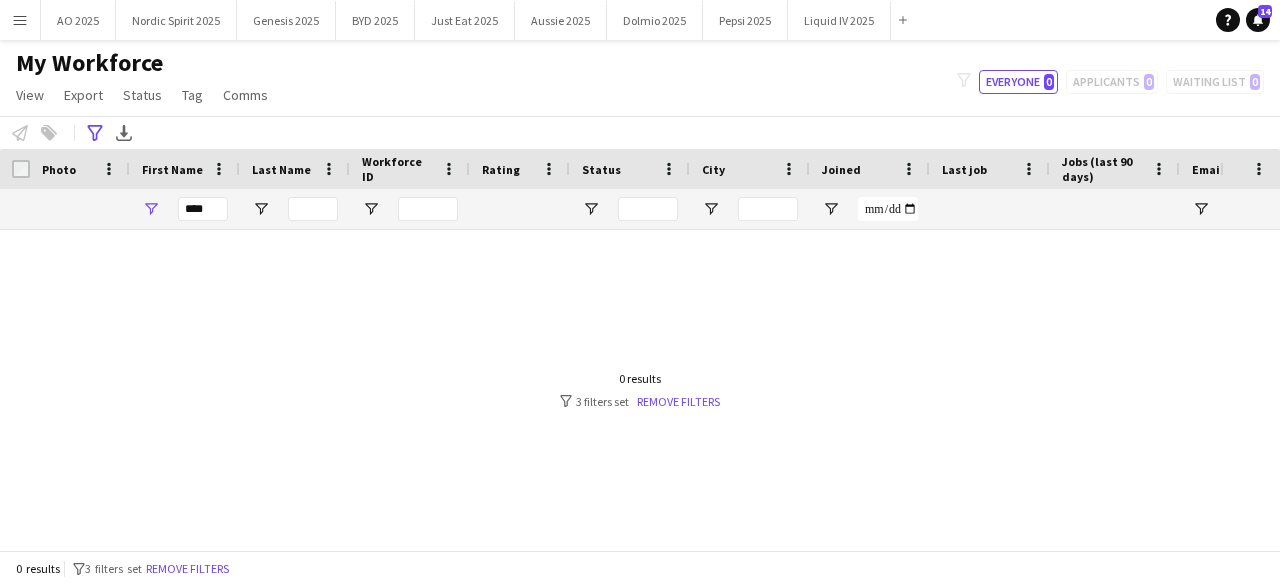click on "Remove filters" at bounding box center (678, 401) 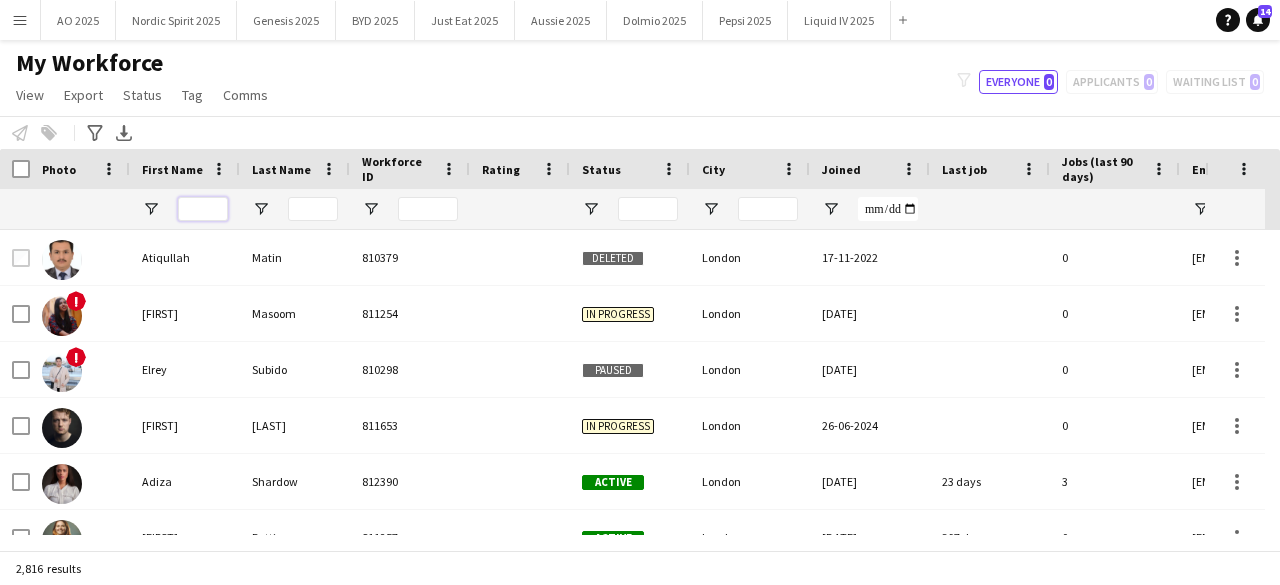 click at bounding box center [203, 209] 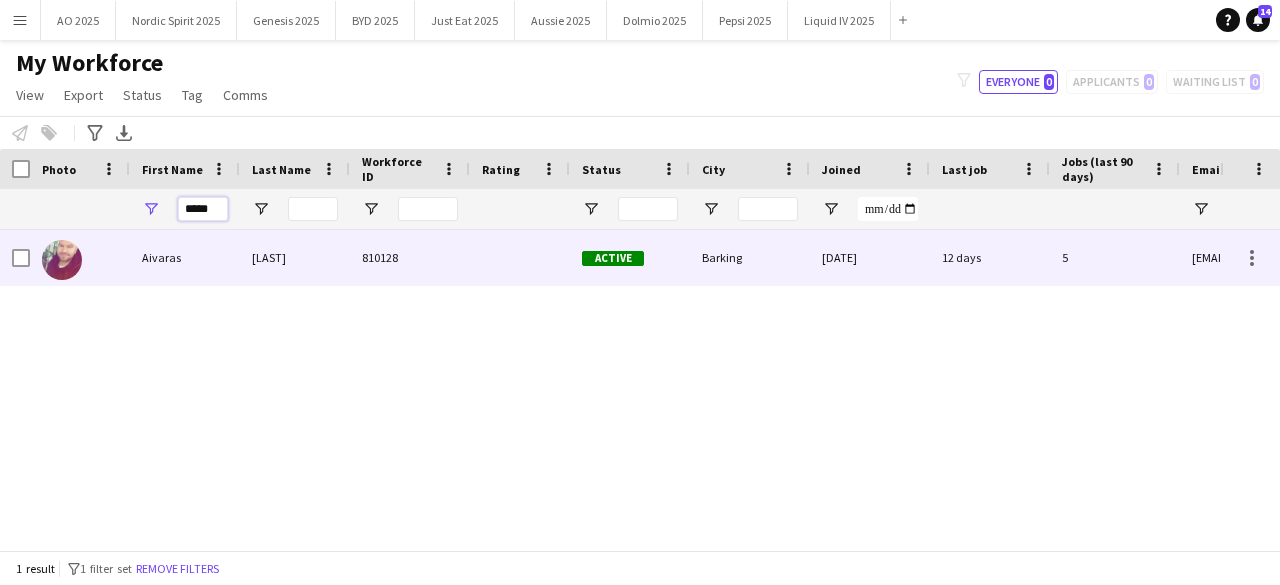 type on "*****" 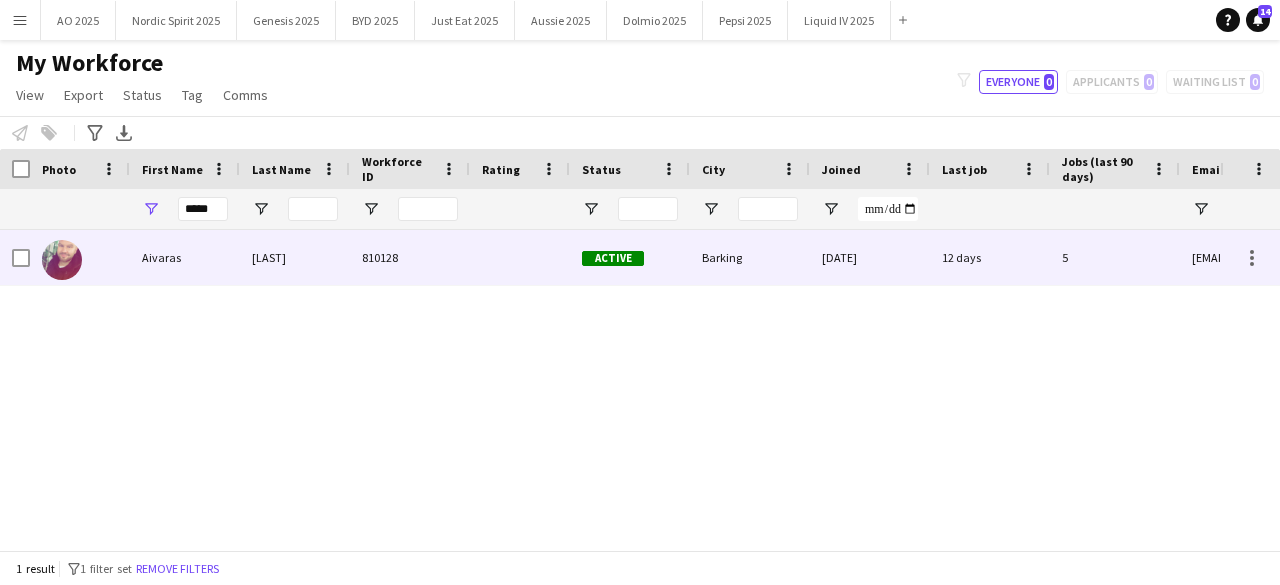 click at bounding box center [62, 260] 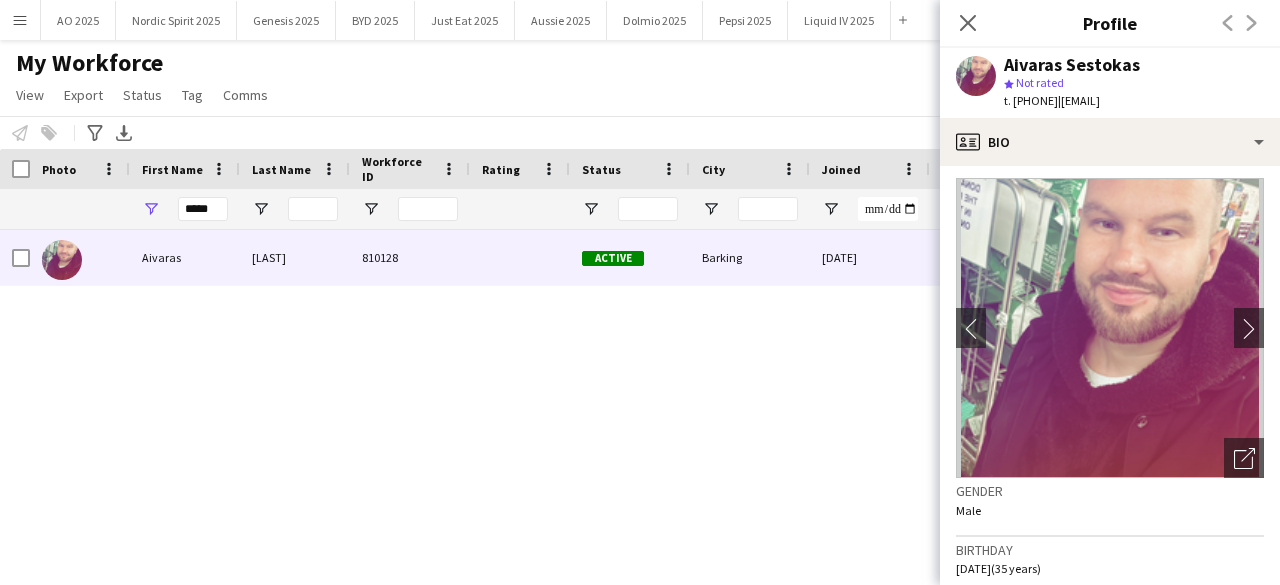 scroll, scrollTop: 0, scrollLeft: 0, axis: both 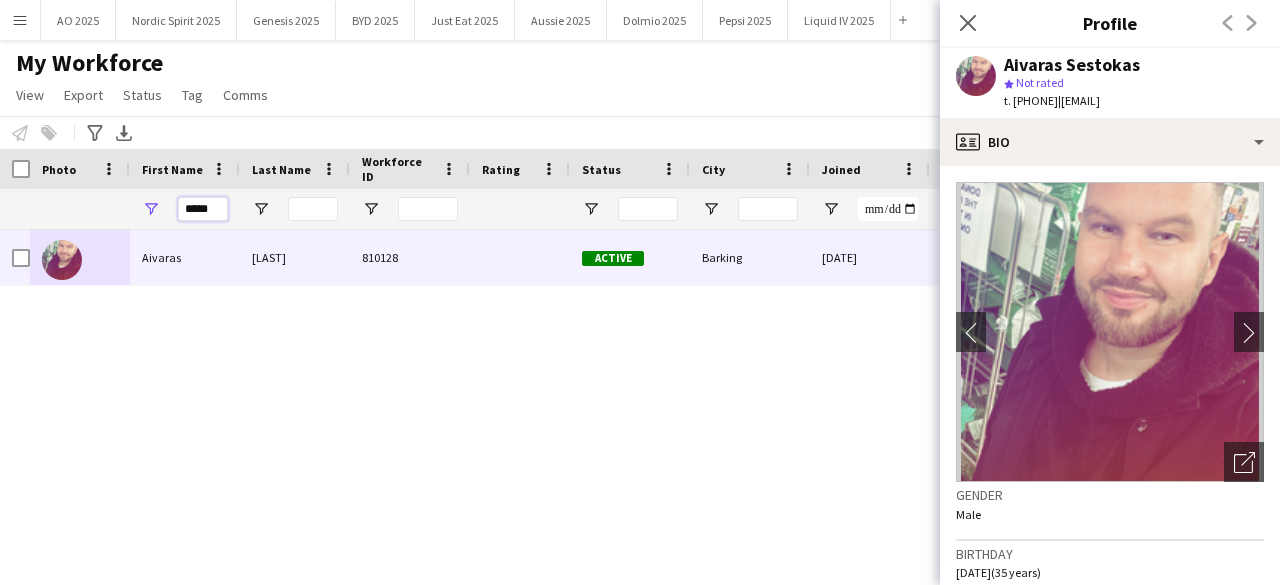 click on "*****" at bounding box center (203, 209) 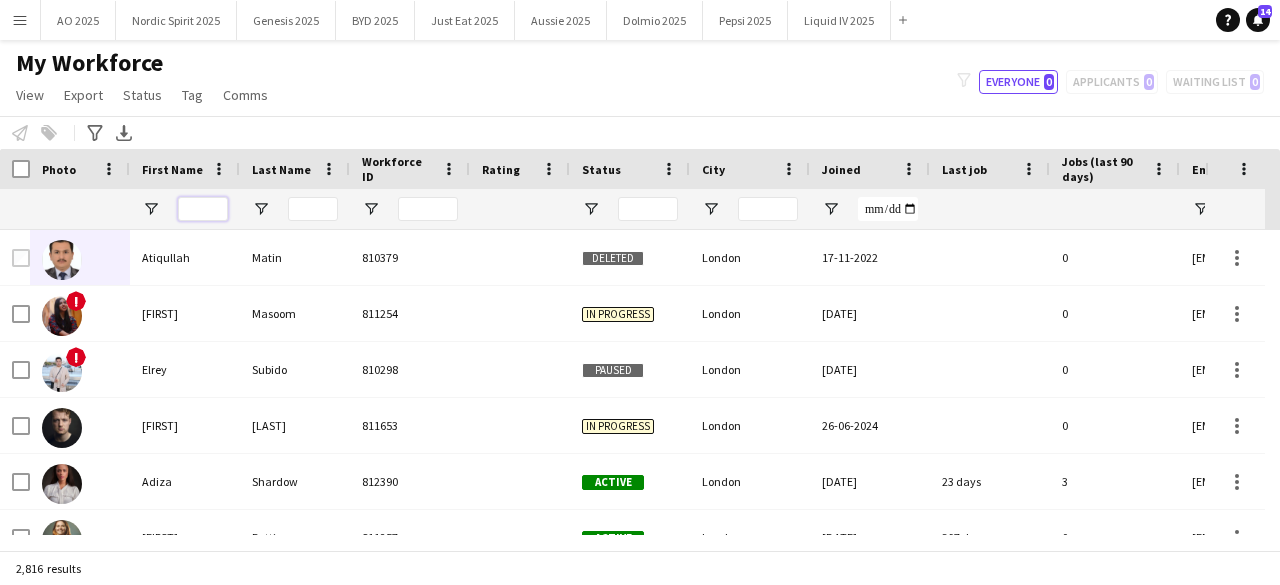 type 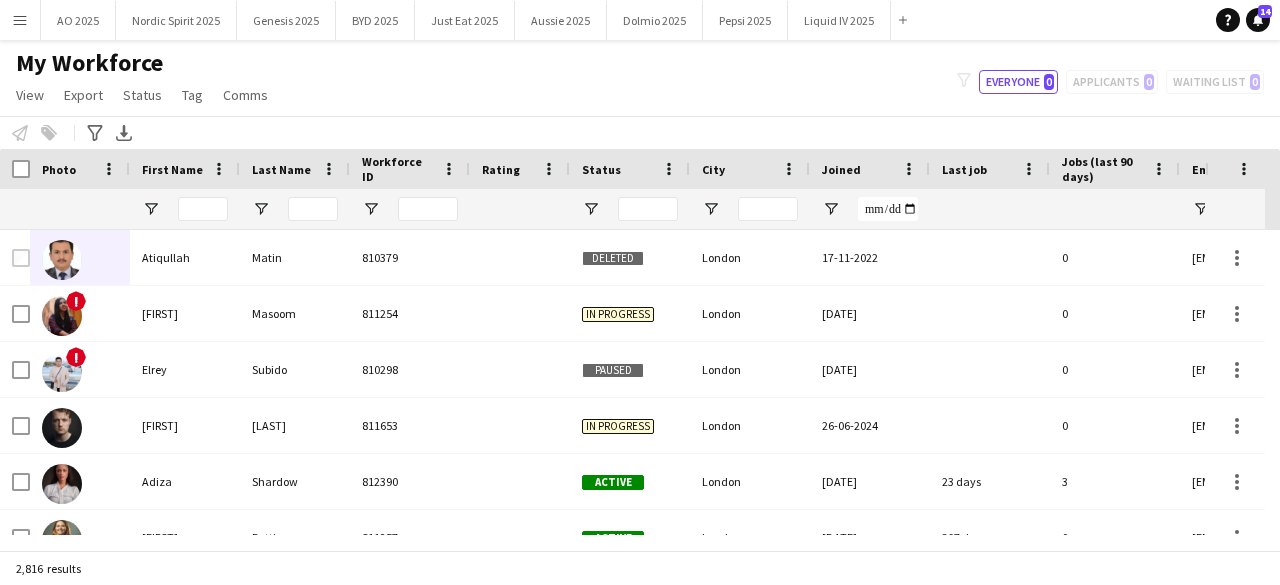 click on "Menu" at bounding box center (20, 20) 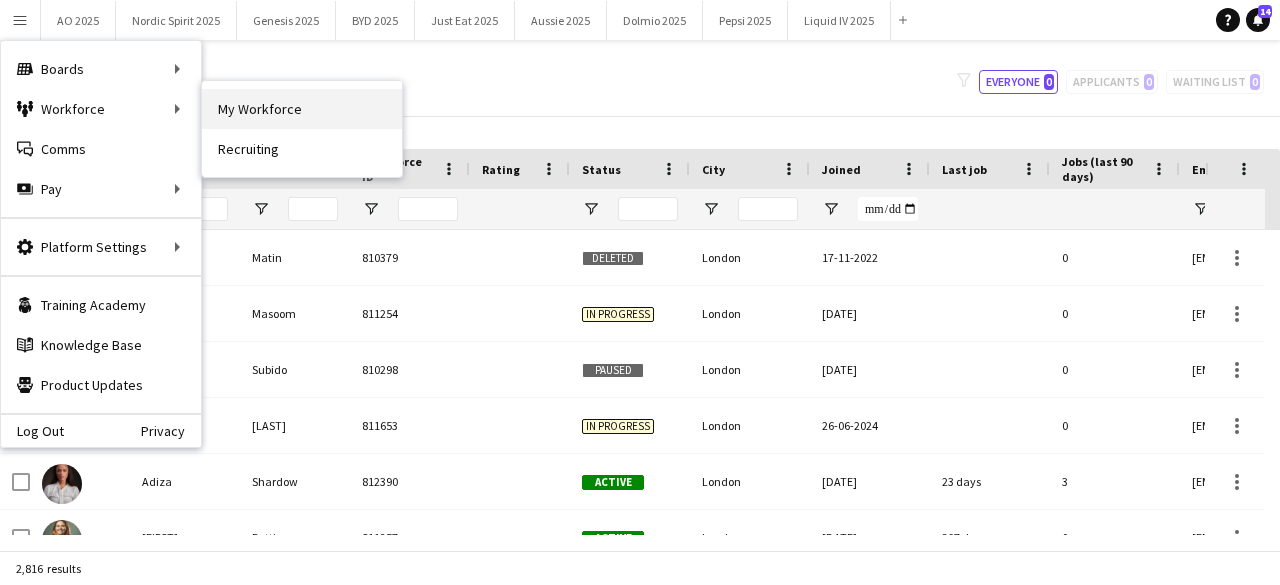 click on "My Workforce" at bounding box center (302, 109) 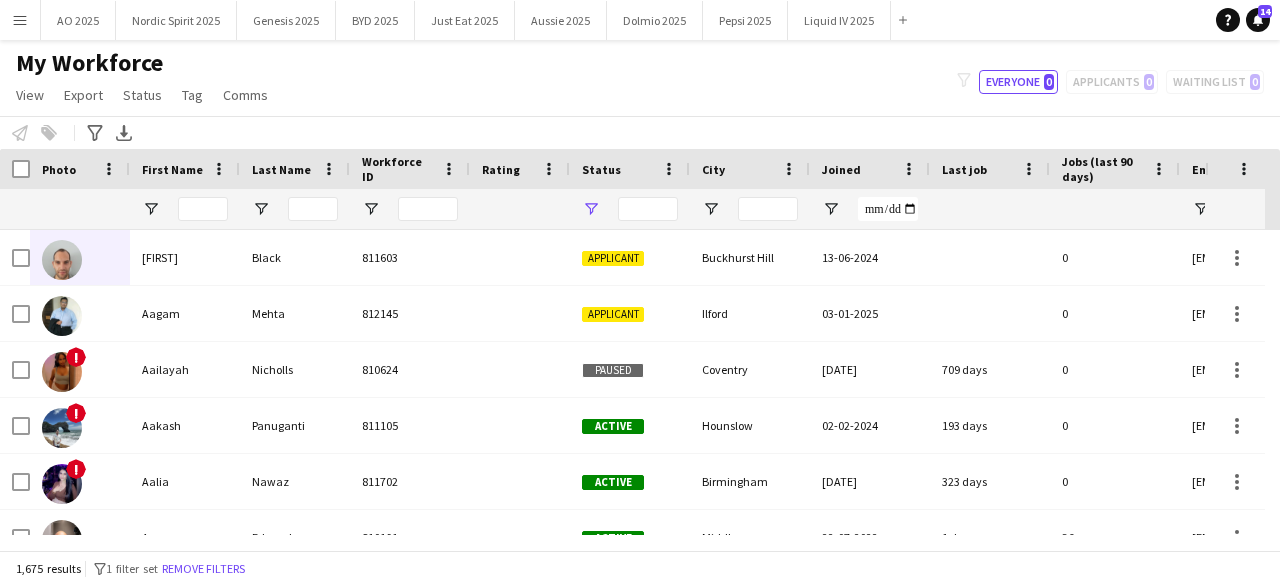 type on "**********" 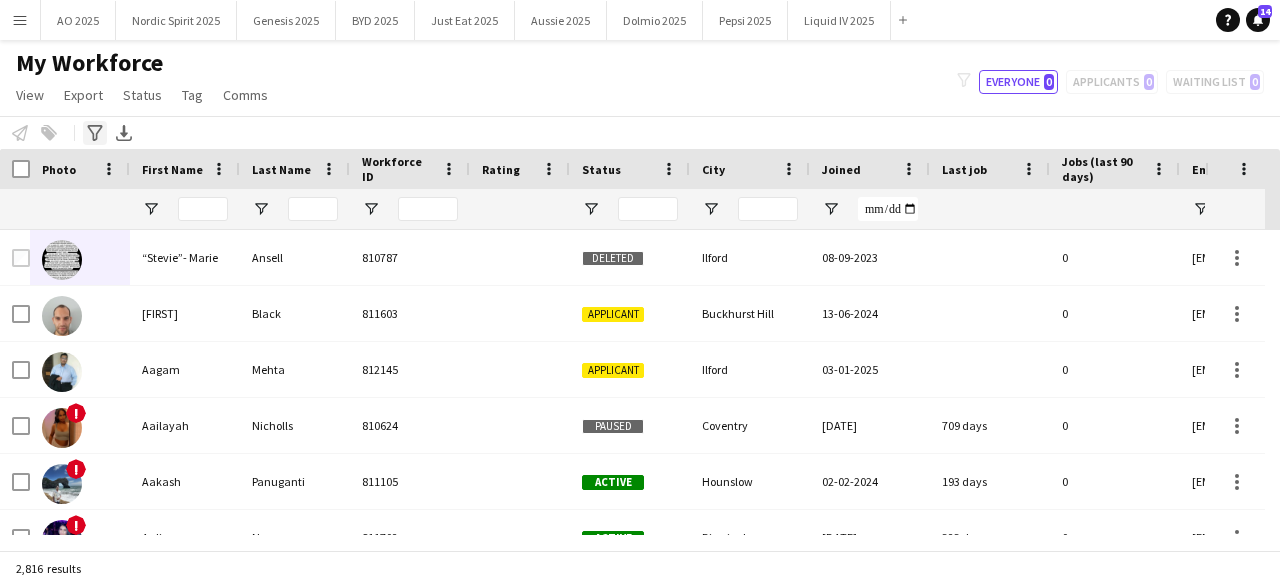 click 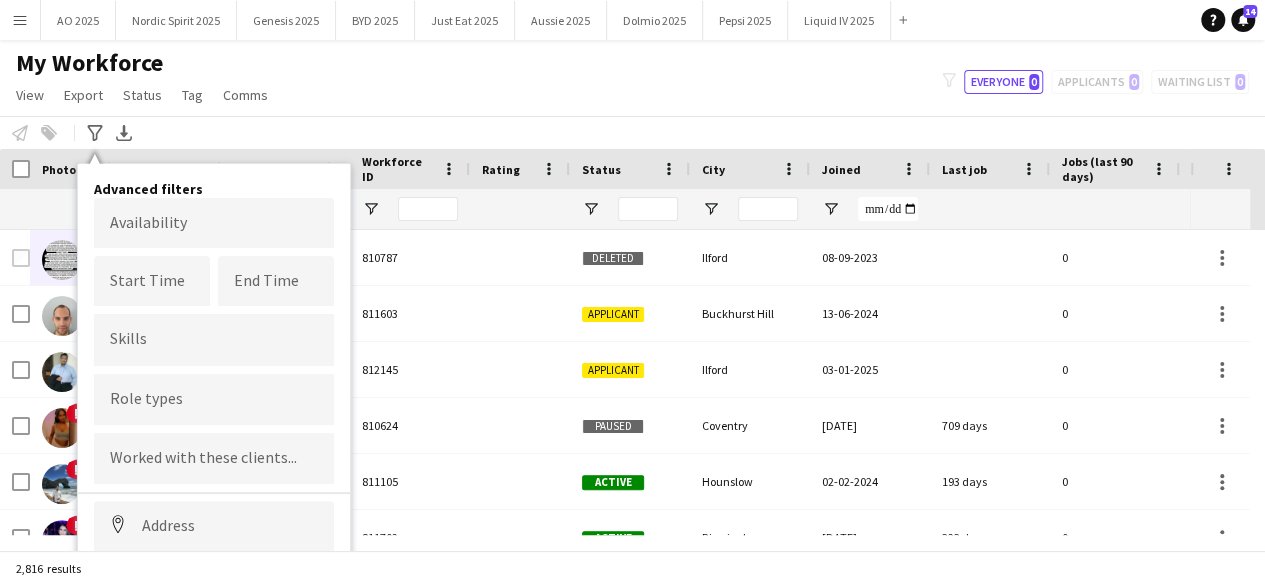 click at bounding box center (214, 458) 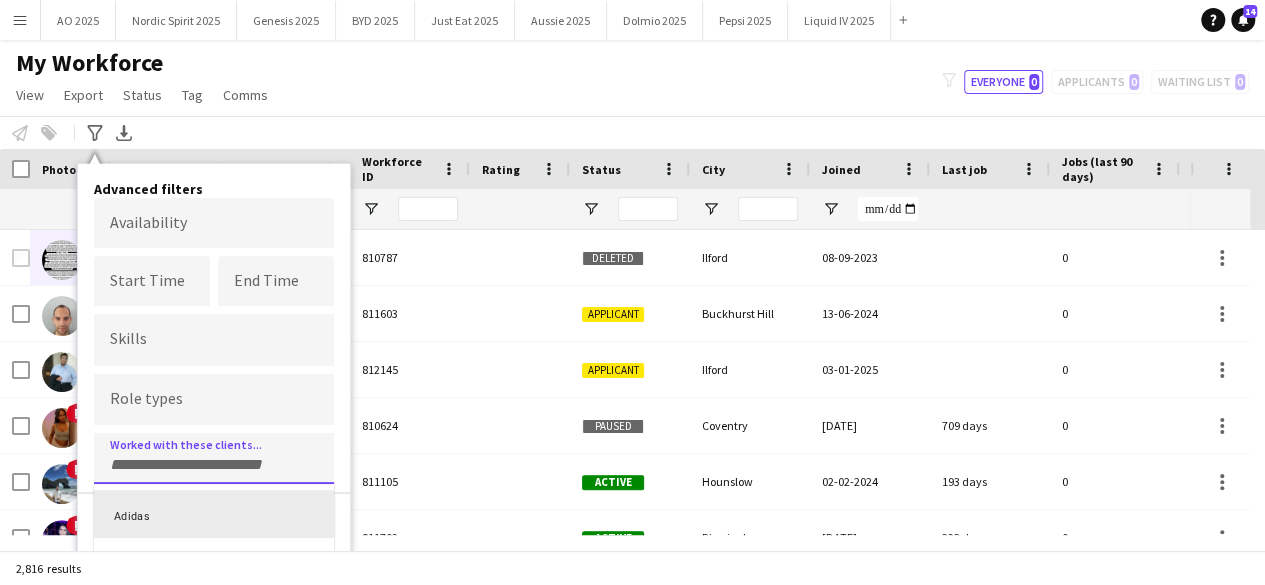 click on "Adidas" at bounding box center [214, 514] 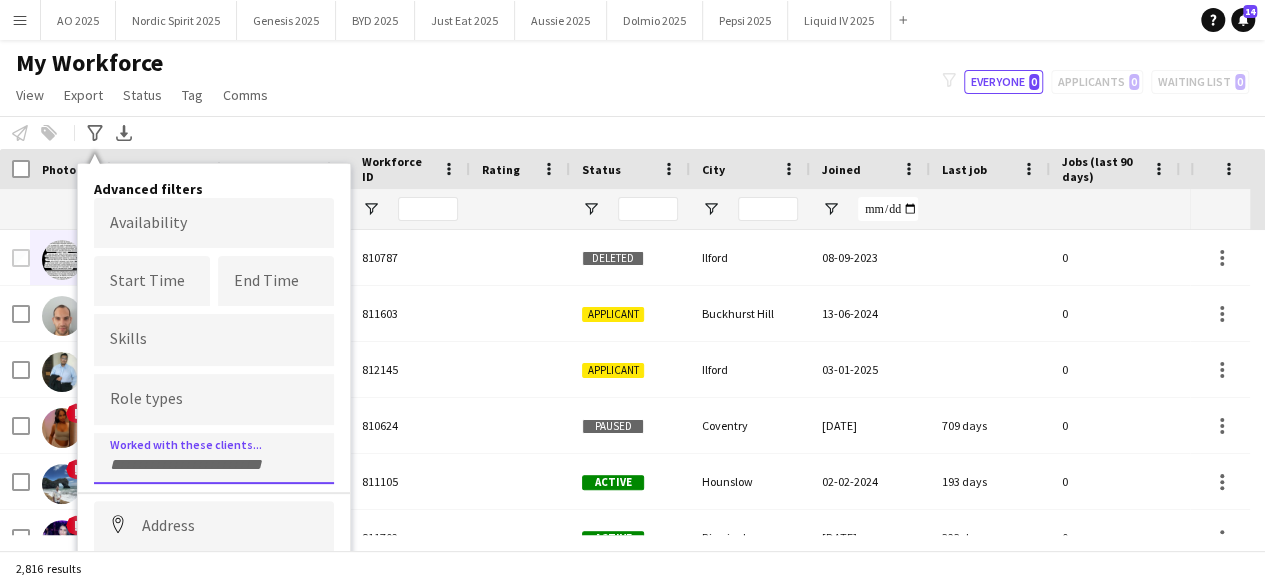type 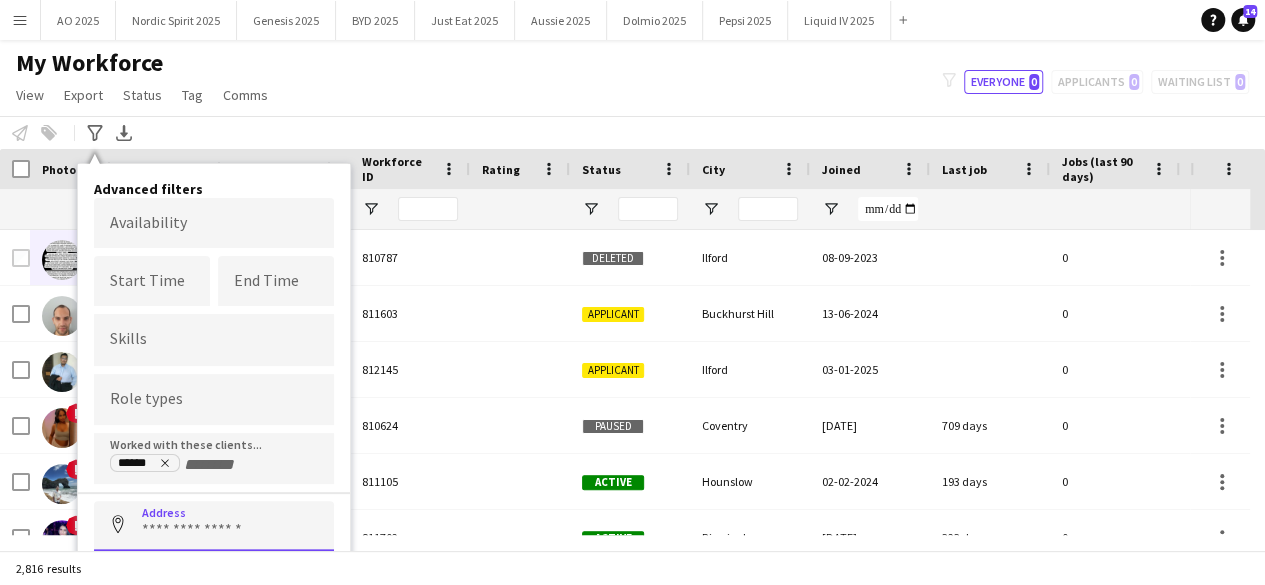 click at bounding box center [214, 526] 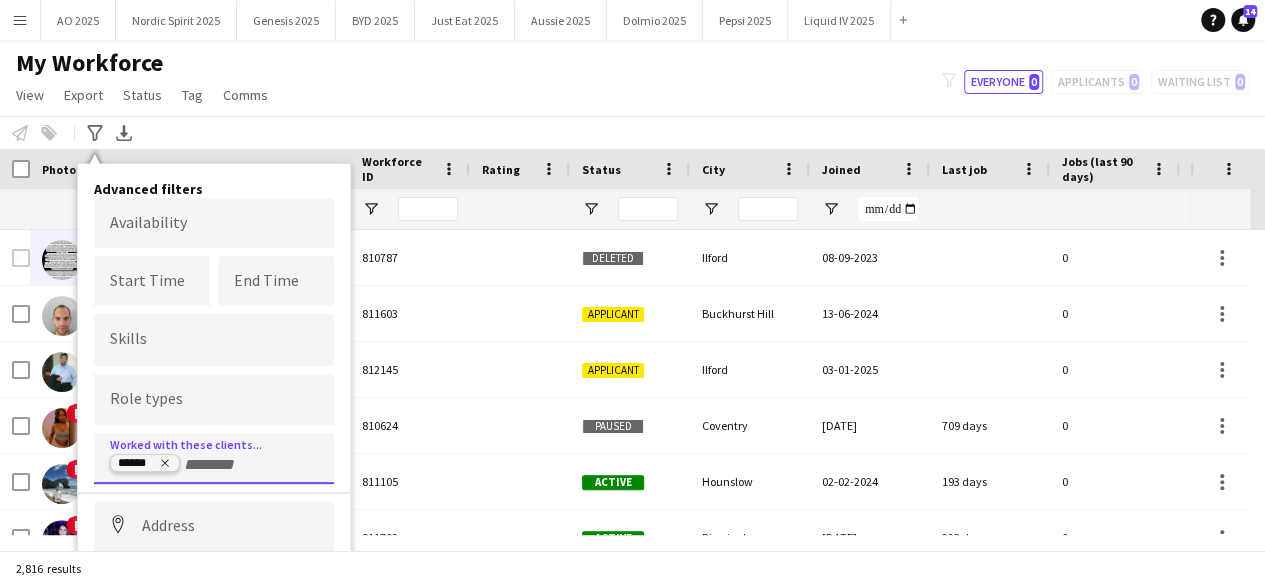 click 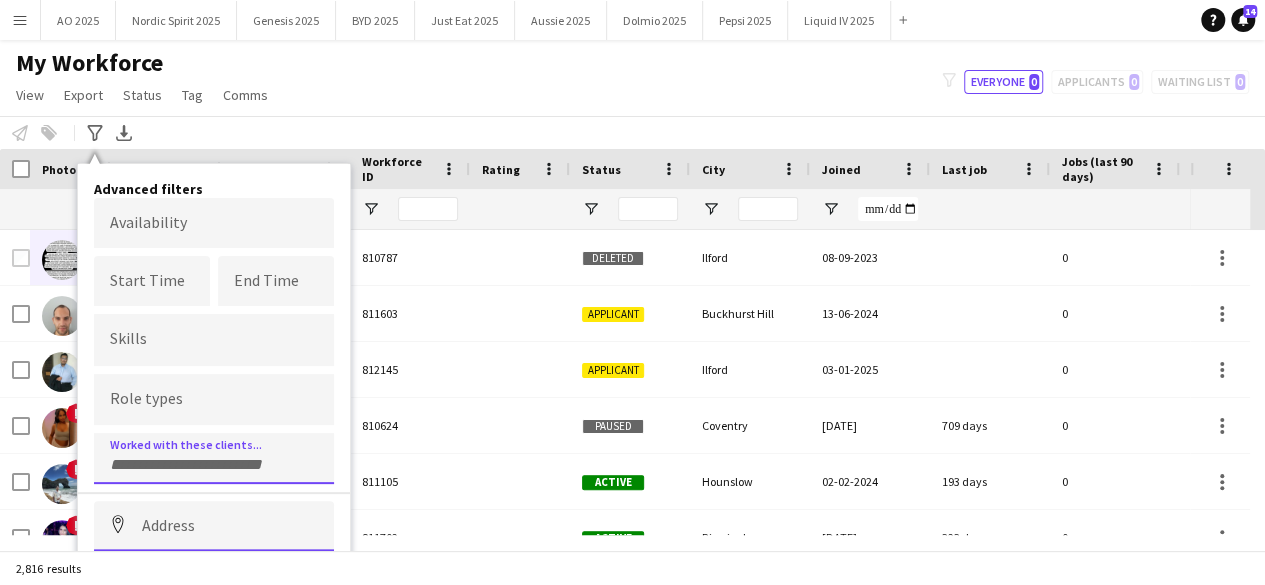 click at bounding box center (214, 526) 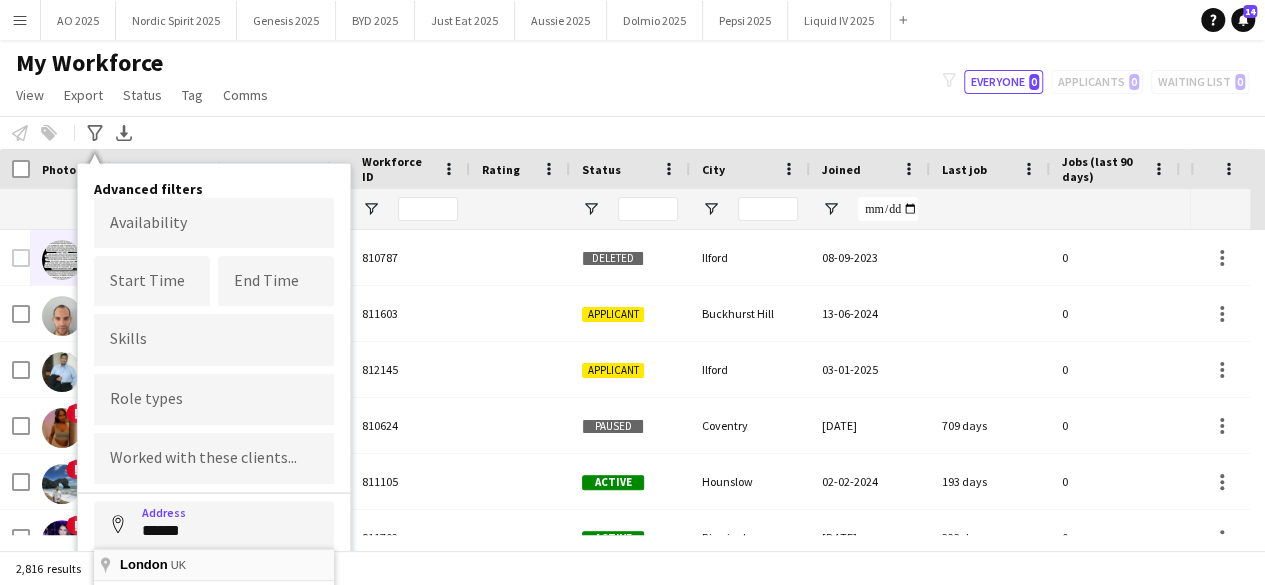 type on "**********" 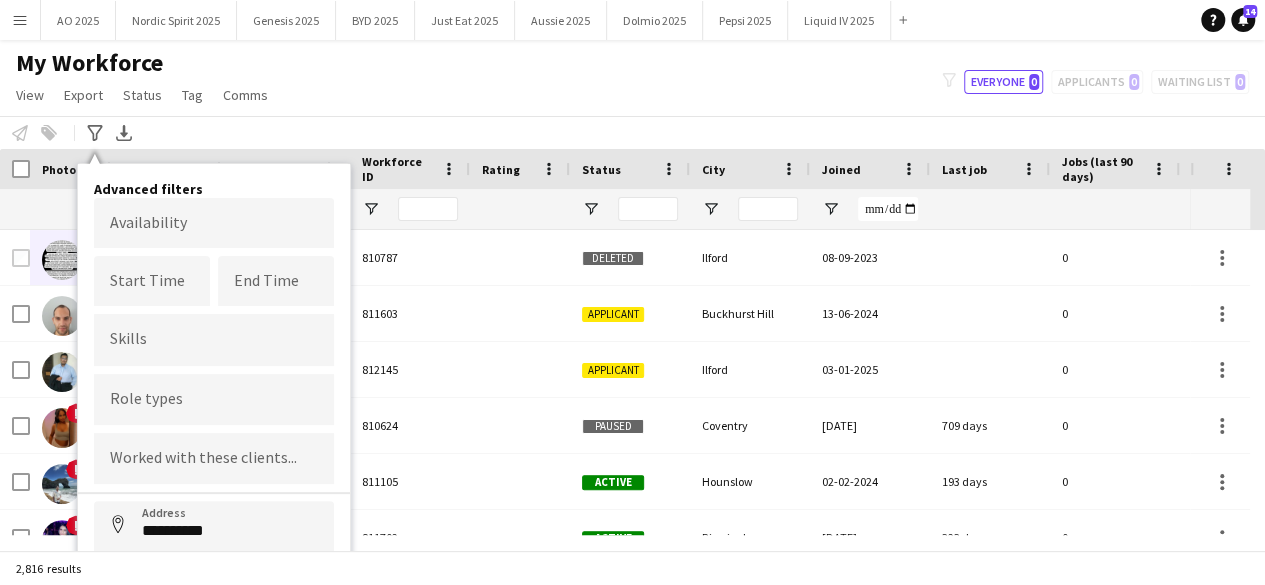scroll, scrollTop: 126, scrollLeft: 0, axis: vertical 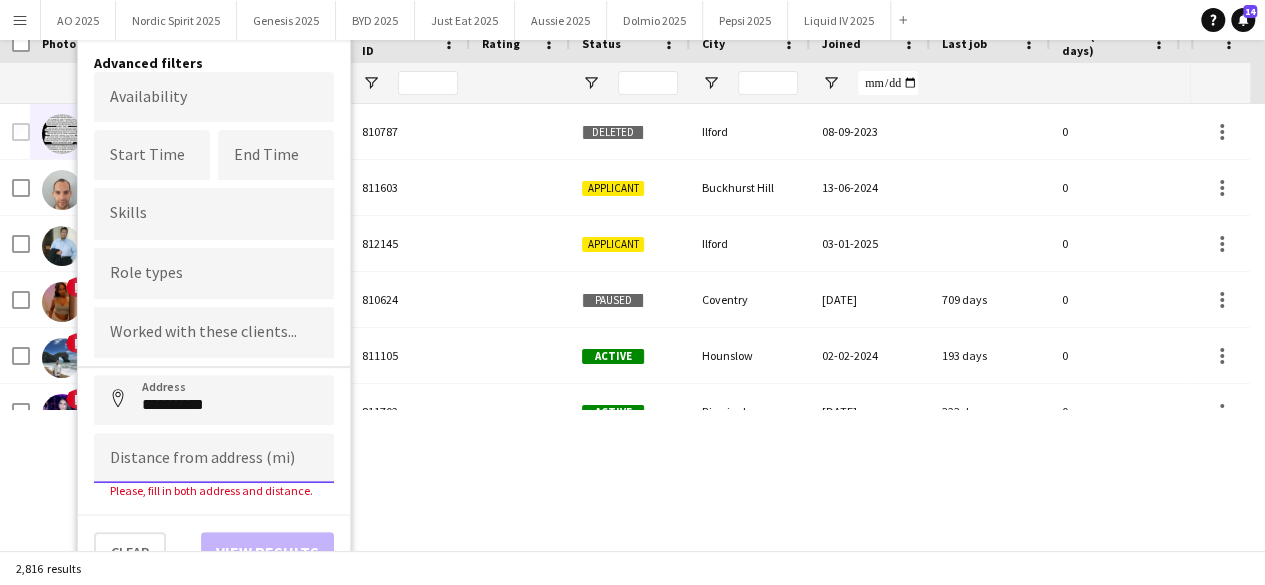 click at bounding box center (214, 458) 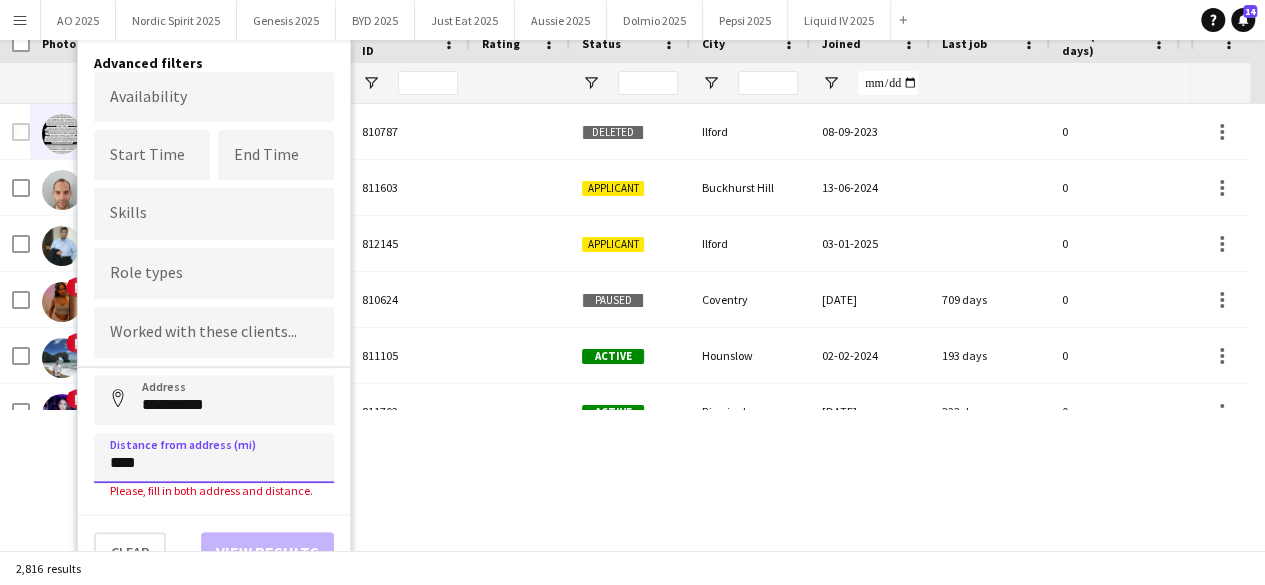 scroll, scrollTop: 111, scrollLeft: 0, axis: vertical 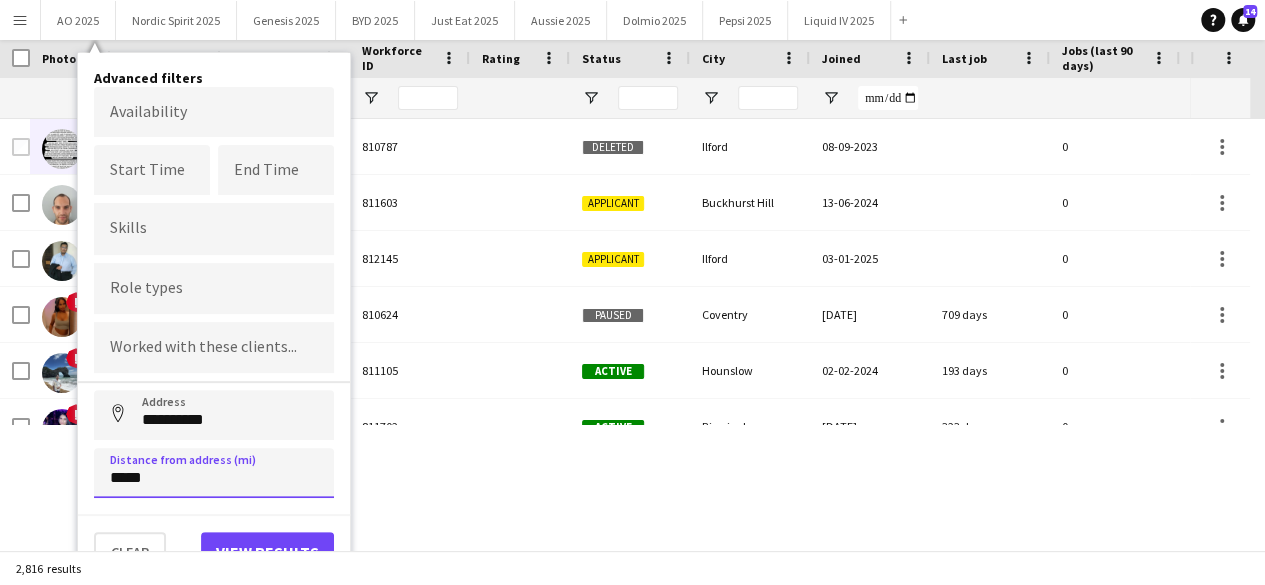 type on "*****" 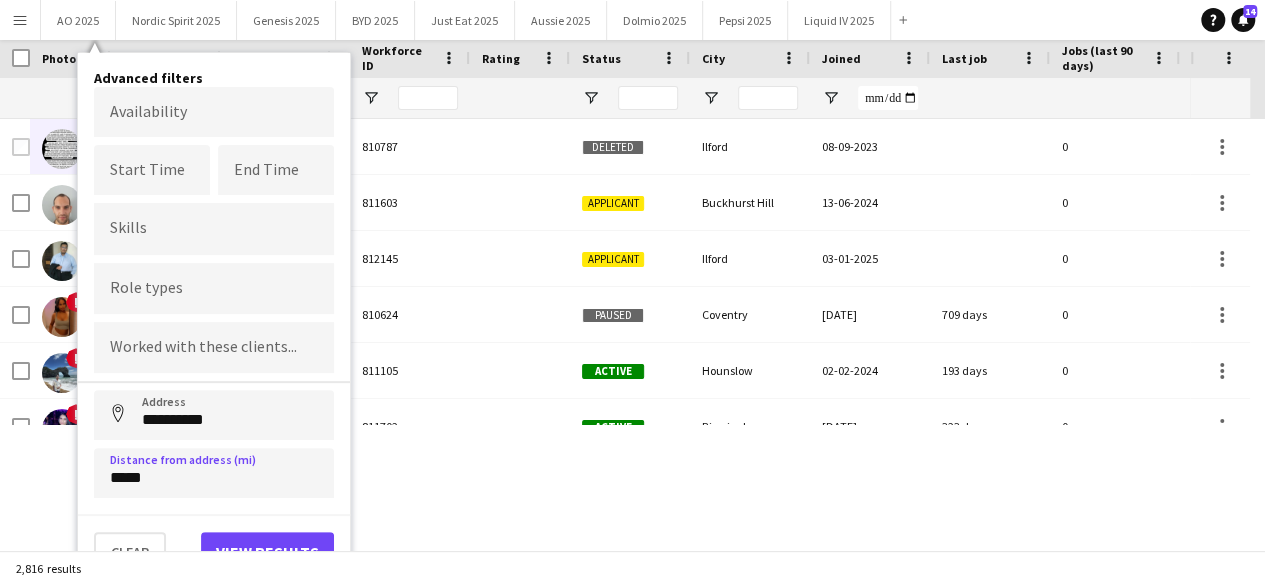 click on "Menu
Boards
Boards   Boards   All jobs   Status
Workforce
Workforce   My Workforce   Recruiting
Comms
Comms
Pay
Pay   Approvals
Platform Settings
Platform Settings   Your settings
Training Academy
Training Academy
Knowledge Base
Knowledge Base
Product Updates
Product Updates   Log Out   Privacy   AO 2025
Close
Nordic Spirit 2025
Close
Genesis 2025
Close
BYD 2025
Close
Just Eat 2025
Close
Aussie 2025
Close
Dolmio 2025
Close
Pepsi 2025
Close
Liquid IV 2025
Close
Add
Help" at bounding box center [632, 181] 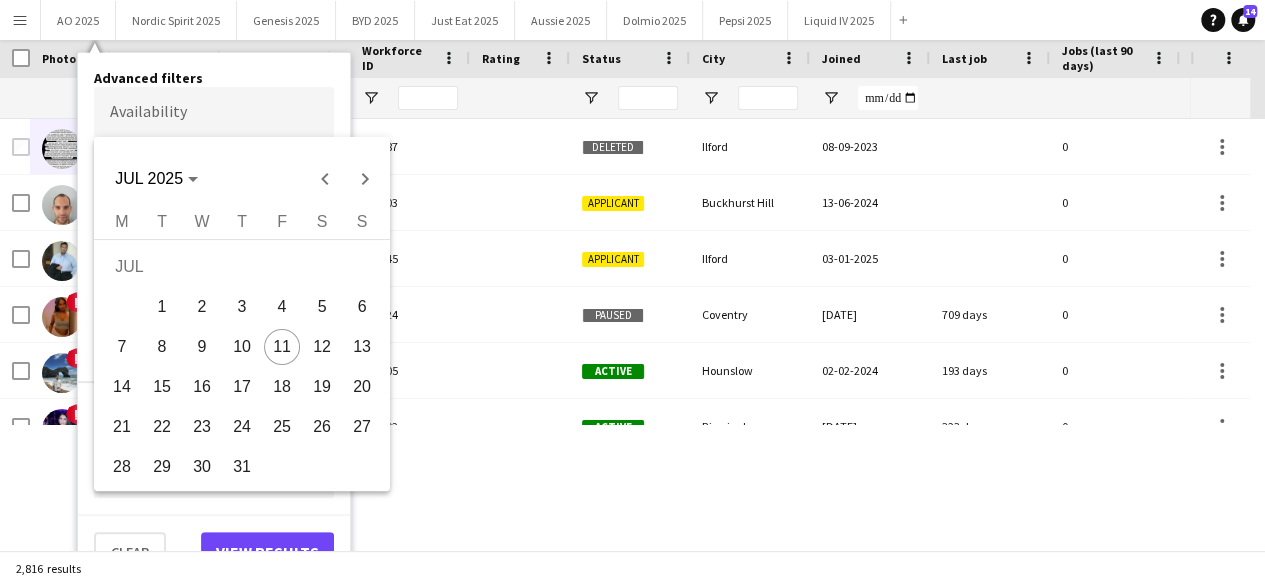 click on "11" at bounding box center (282, 347) 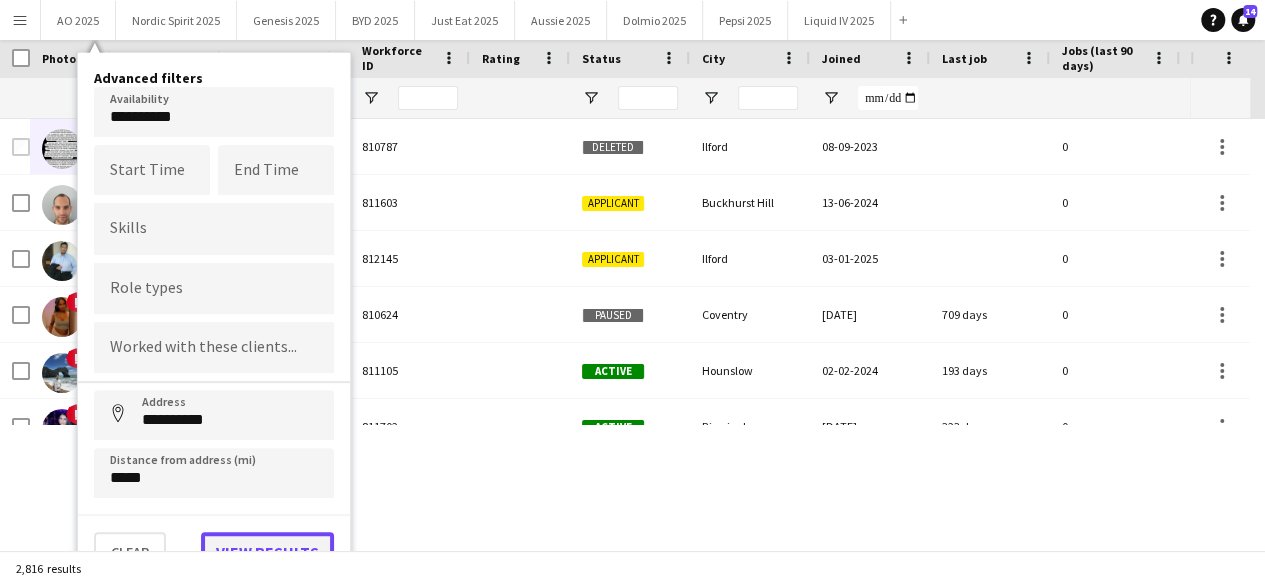 click on "View results" at bounding box center (267, 552) 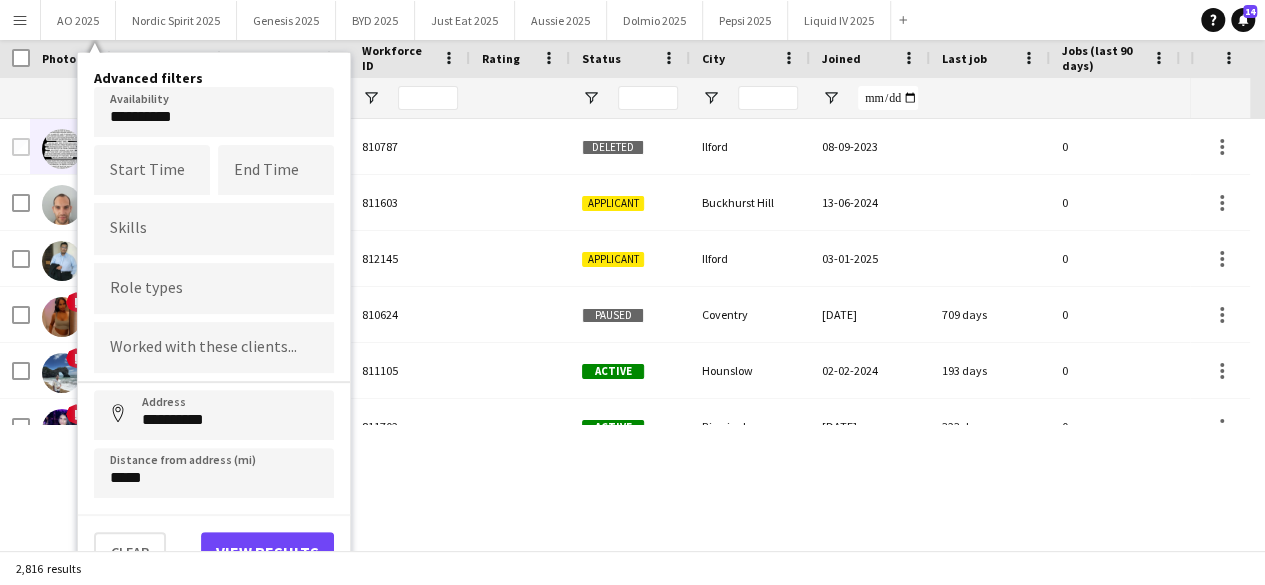 scroll, scrollTop: 0, scrollLeft: 0, axis: both 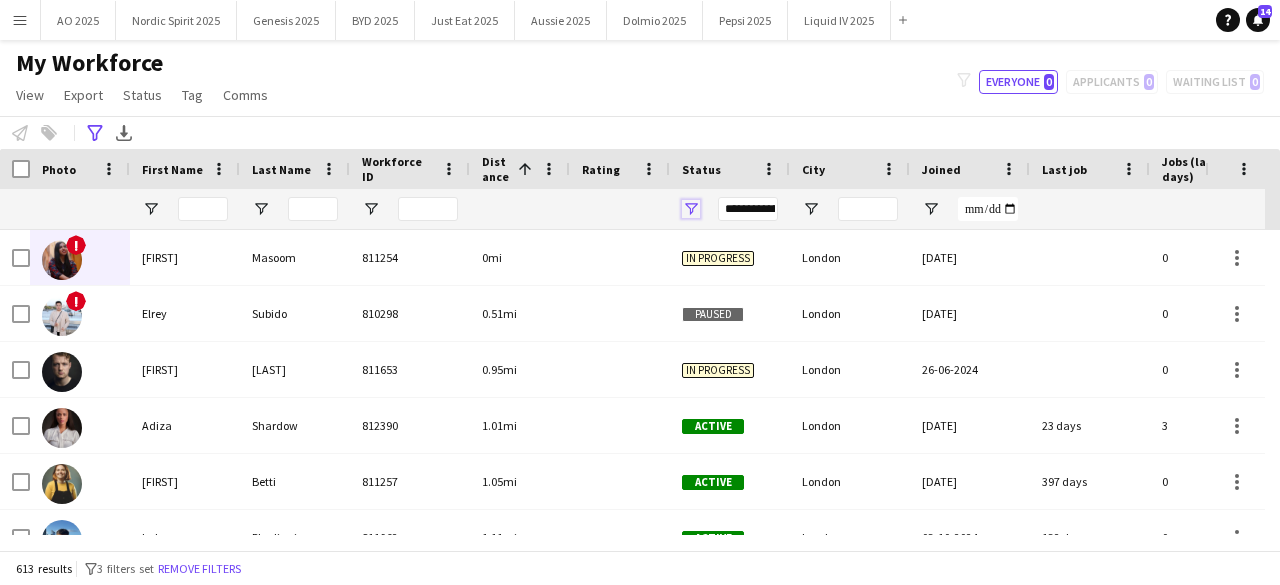 click at bounding box center [691, 209] 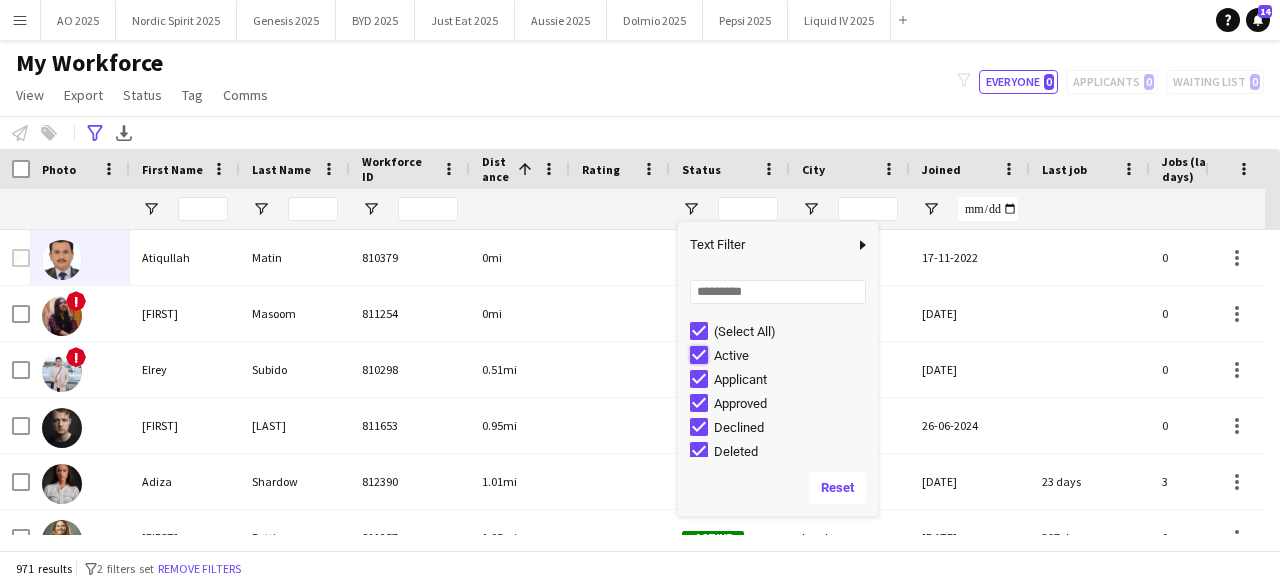 type on "**********" 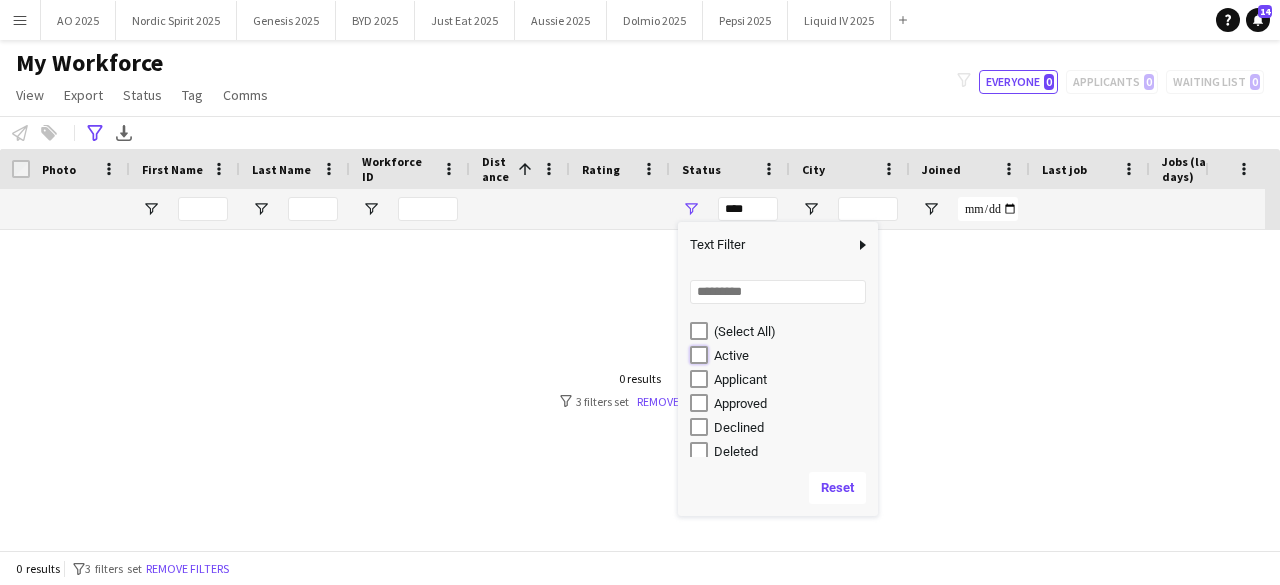 type on "**********" 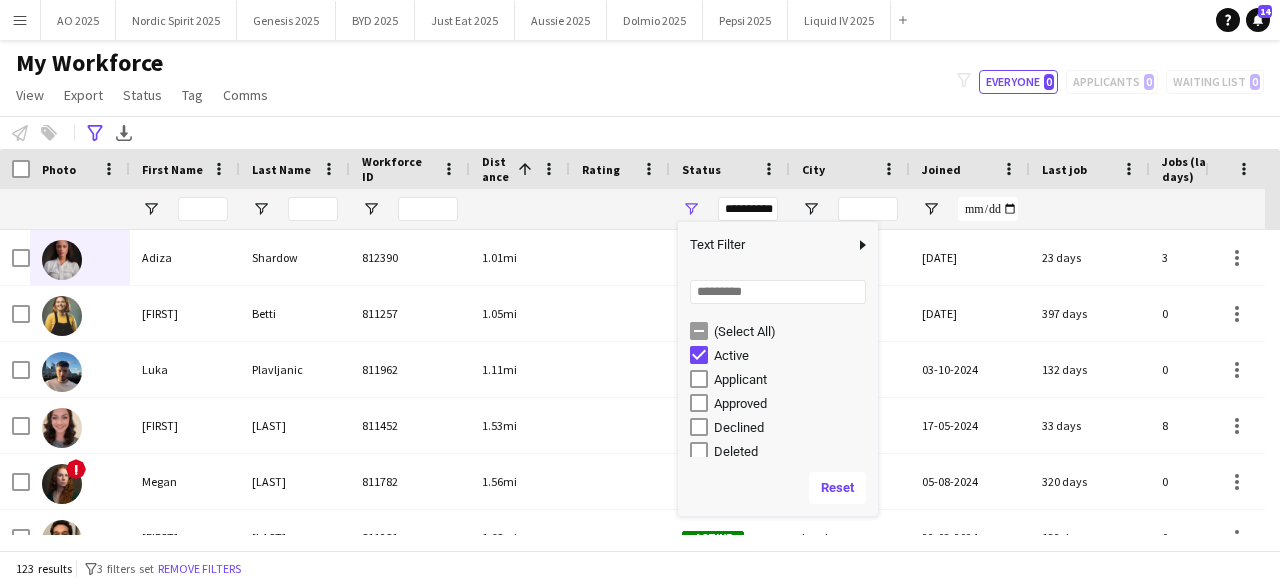 click on "My Workforce   View   Views  Default view Compliance Log New view Update view Delete view Edit name Customise view Customise filters Reset Filters Reset View Reset All  Export  Export as XLSX Export as PDF  Status  Edit  Tag  New tag  Edit tag  Amazon (5) CPM (1150) Genesis (25) MINI Plant (0) Nordic Spirit (1) Ploom (223) Test (0) TRO (9) TRS (20) Under Armour (1)  Add to tag  Amazon (5) CPM (1150) Genesis (25) MINI Plant (0) Nordic Spirit (1) Ploom (223) Test (0) TRO (9) TRS (20) Under Armour (1)  Untag  Amazon (5) CPM (1150) Genesis (25) MINI Plant (0) Nordic Spirit (1) Ploom (223) Test (0) TRO (9) TRS (20) Under Armour (1)  Tag chat  Amazon (5) CPM (1150) Genesis (25) MINI Plant (0) Nordic Spirit (1) Ploom (223) Test (0) TRO (9) TRS (20) Under Armour (1)  Tag share page  Amazon (5) CPM (1150) Genesis (25) MINI Plant (0) Nordic Spirit (1) Ploom (223) Test (0) TRO (9) TRS (20) Under Armour (1)  Comms  Send notification
filter-1
Everyone   0   Applicants" 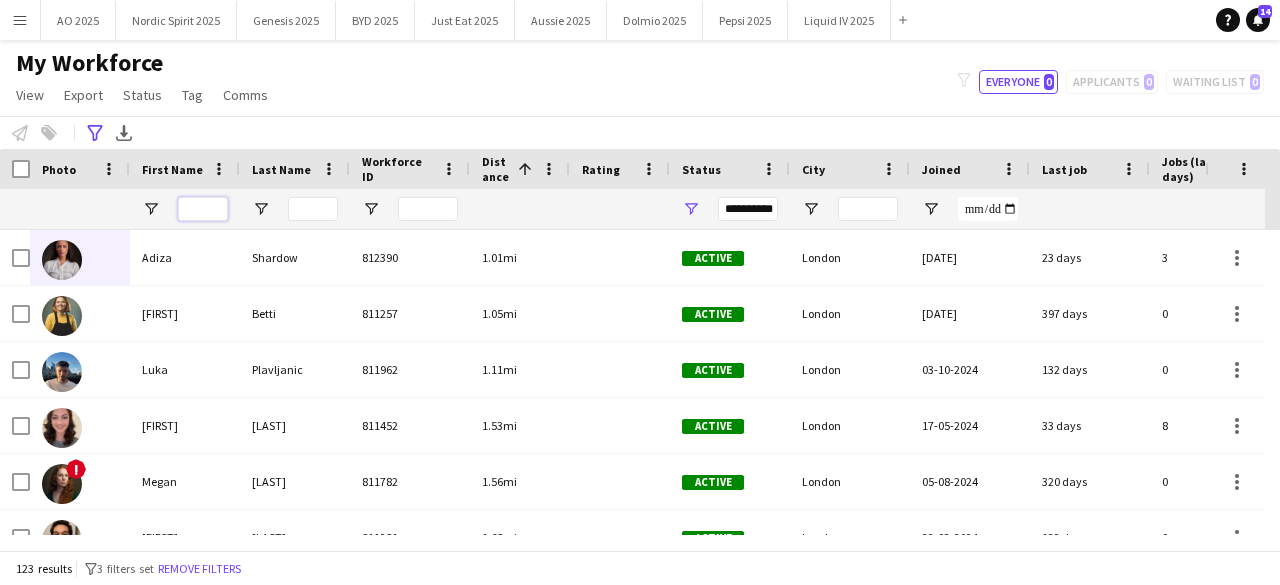 click at bounding box center (203, 209) 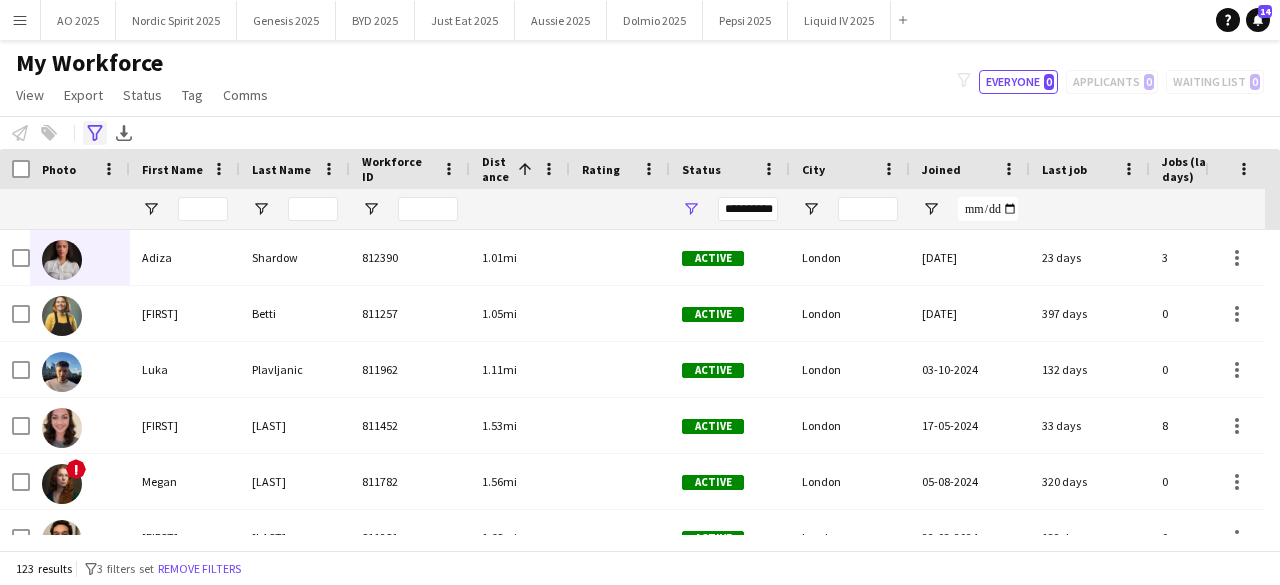 click on "Advanced filters" 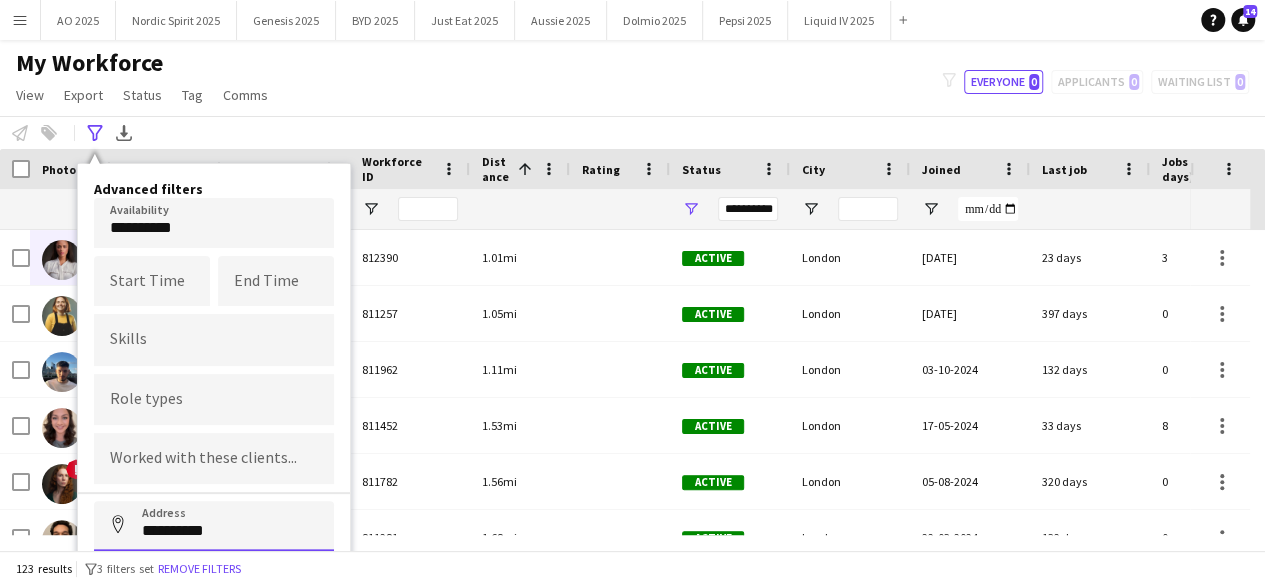 click on "**********" at bounding box center (214, 526) 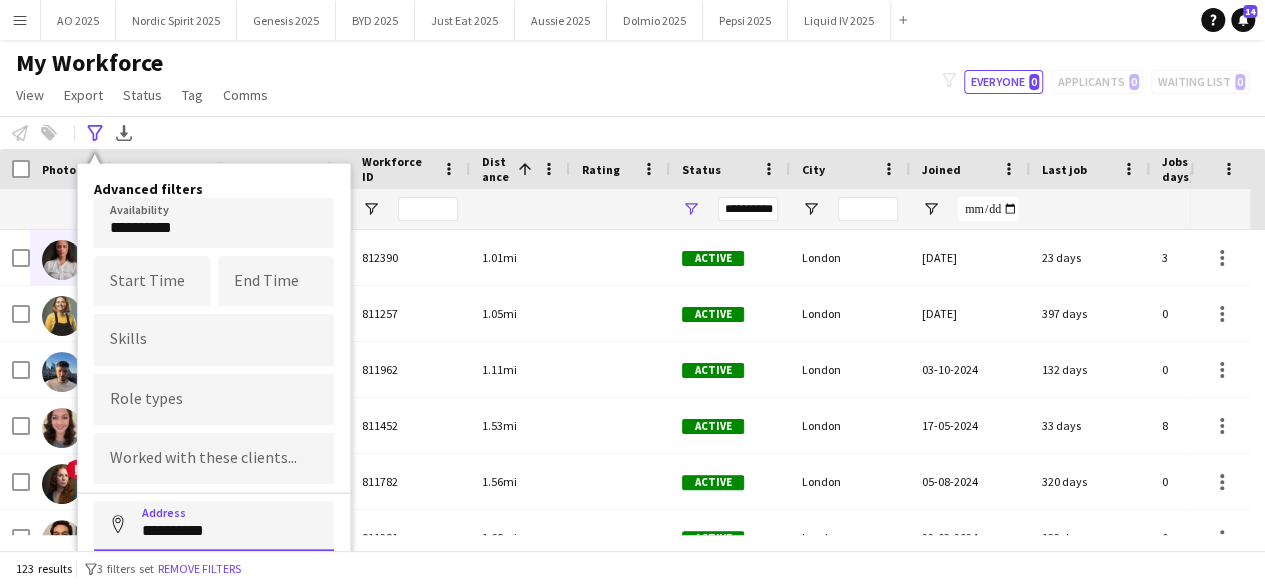 click on "**********" at bounding box center (214, 526) 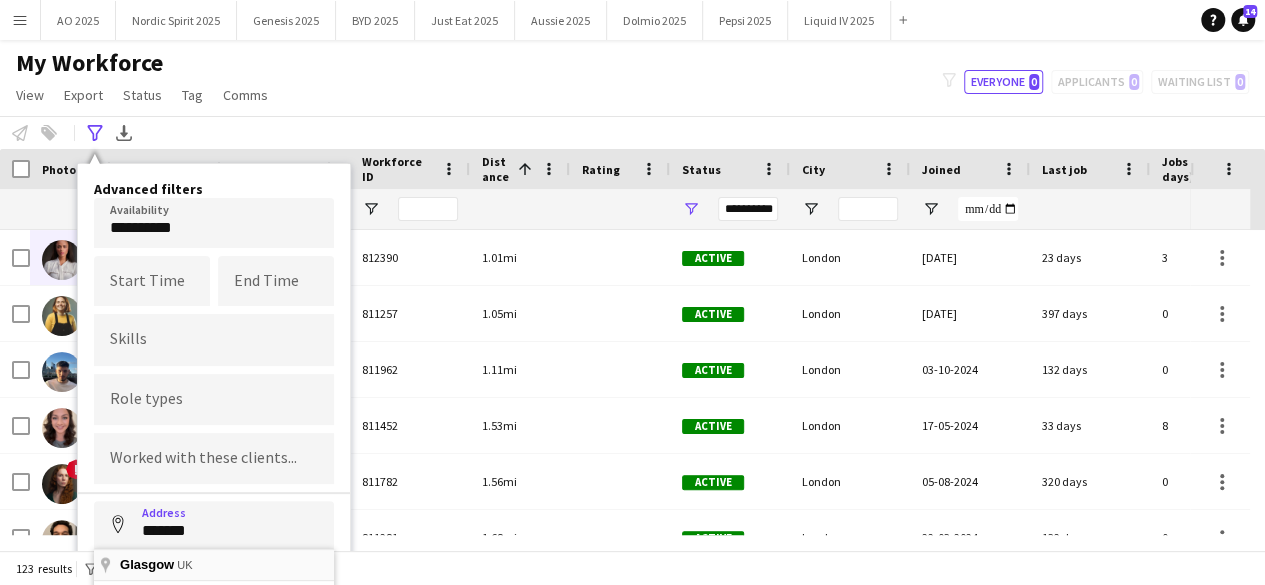 type on "**********" 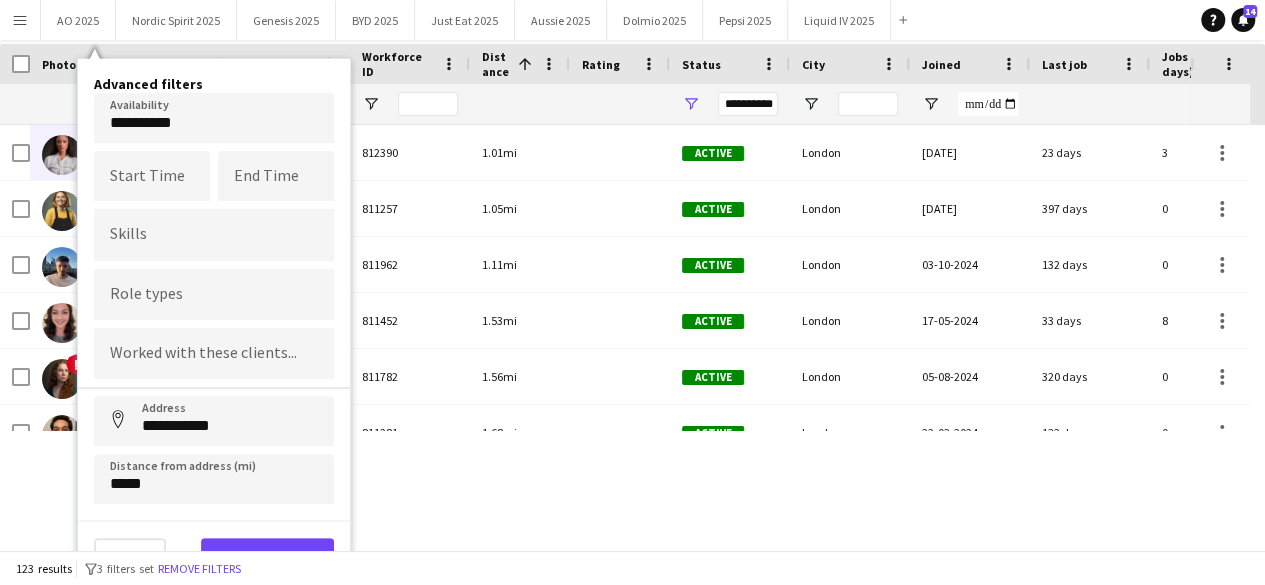scroll, scrollTop: 111, scrollLeft: 0, axis: vertical 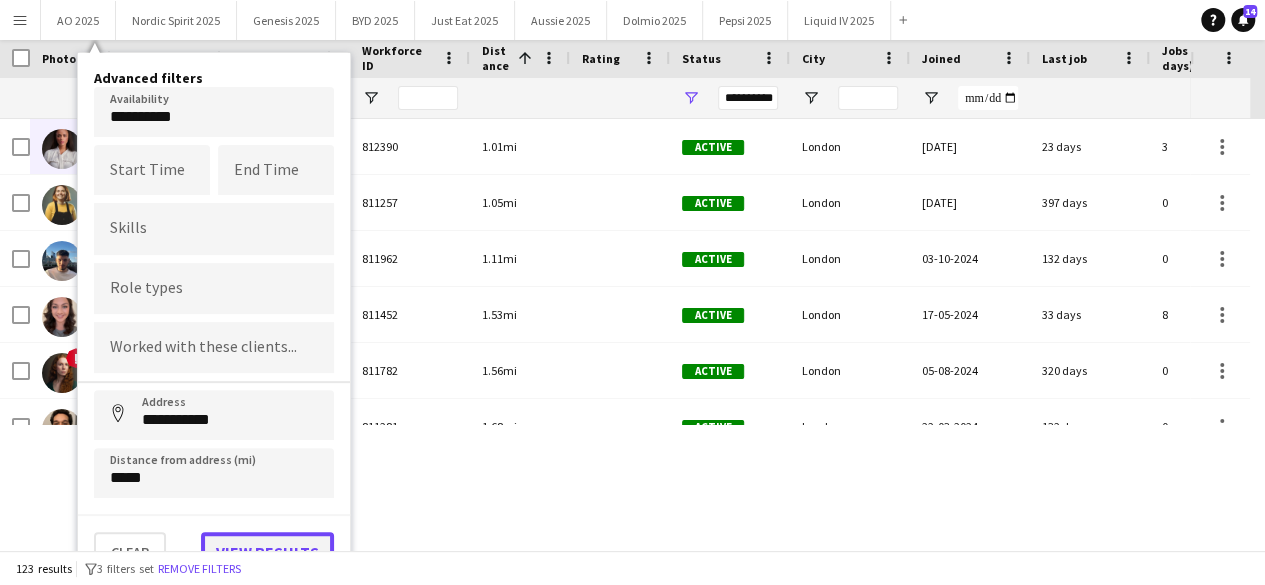 click on "View results" at bounding box center [267, 552] 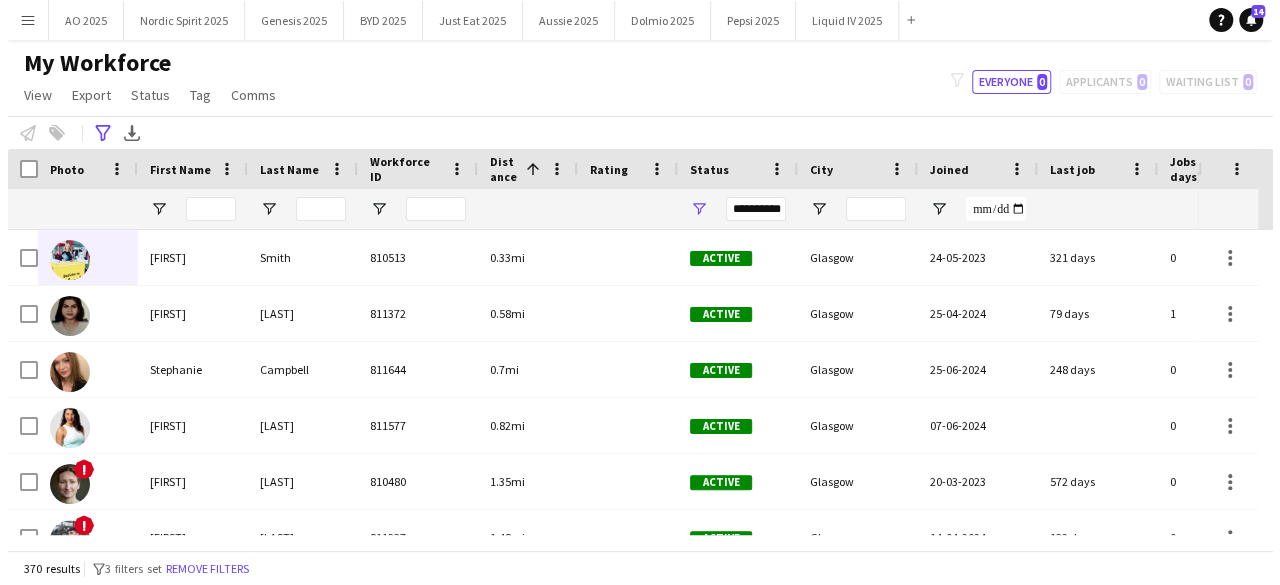 scroll, scrollTop: 0, scrollLeft: 0, axis: both 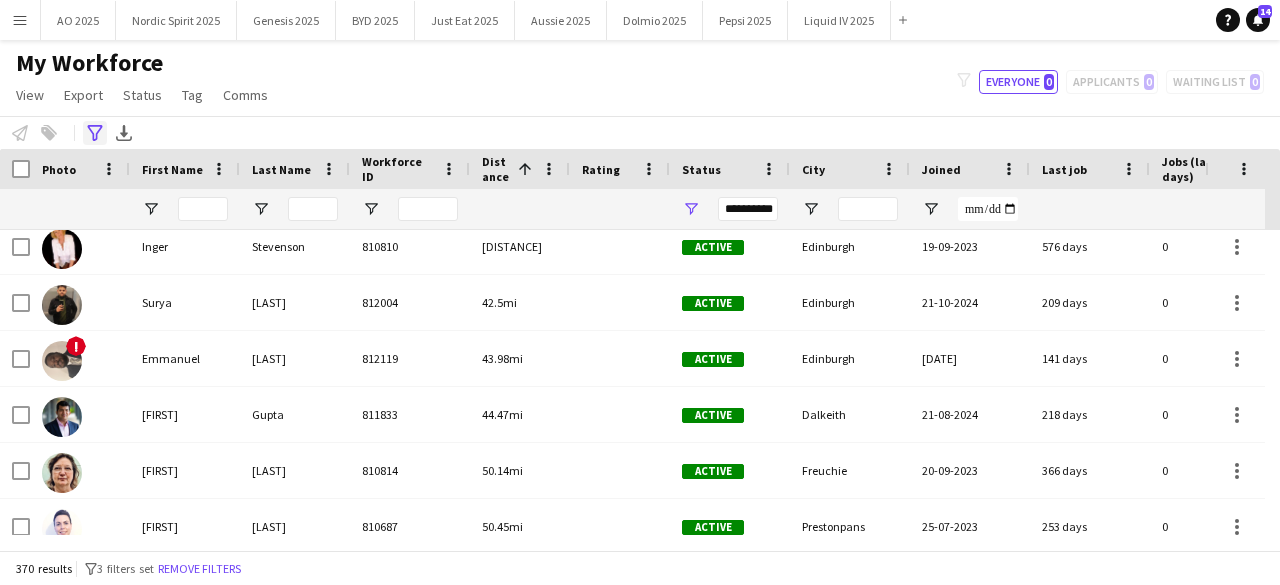 click on "Advanced filters" 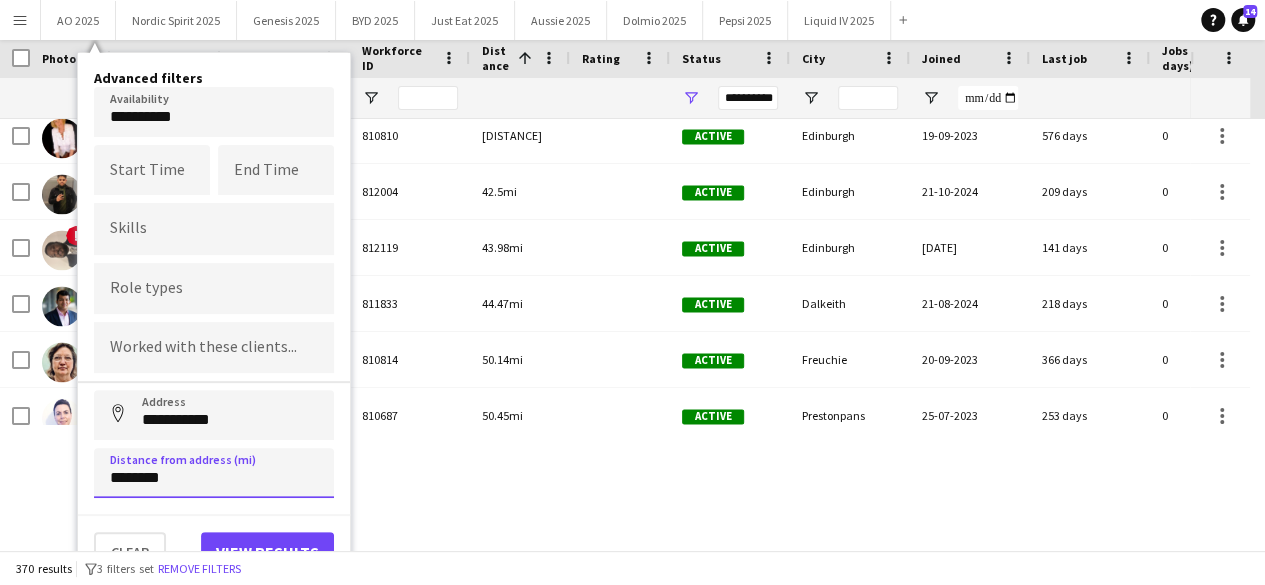 drag, startPoint x: 178, startPoint y: 468, endPoint x: 68, endPoint y: 469, distance: 110.00455 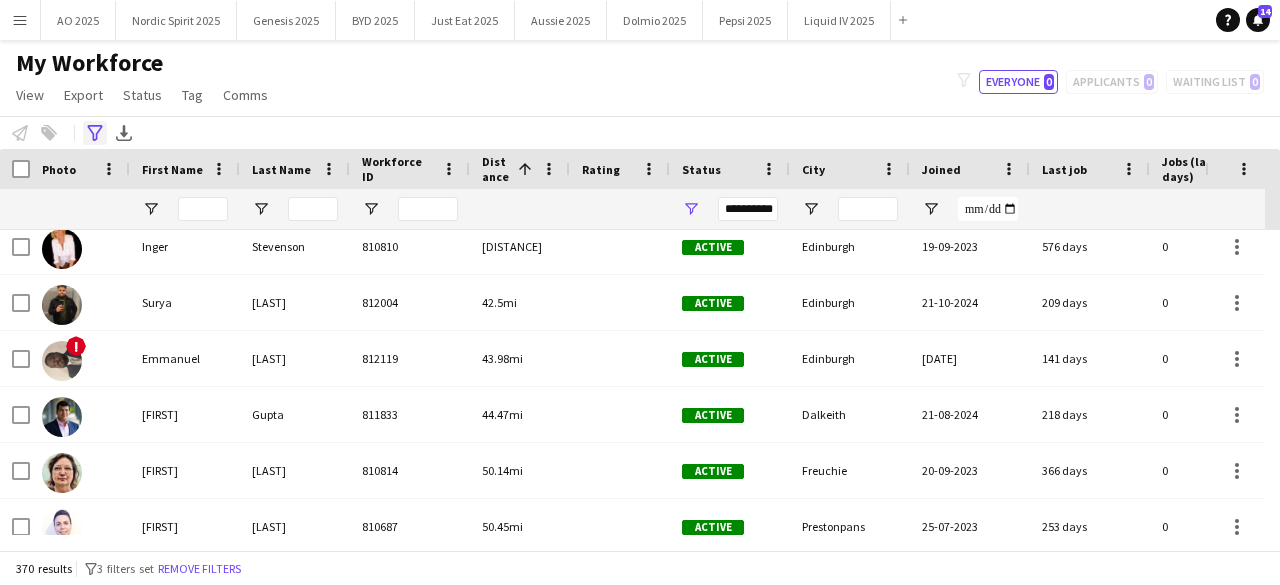 click on "Advanced filters" 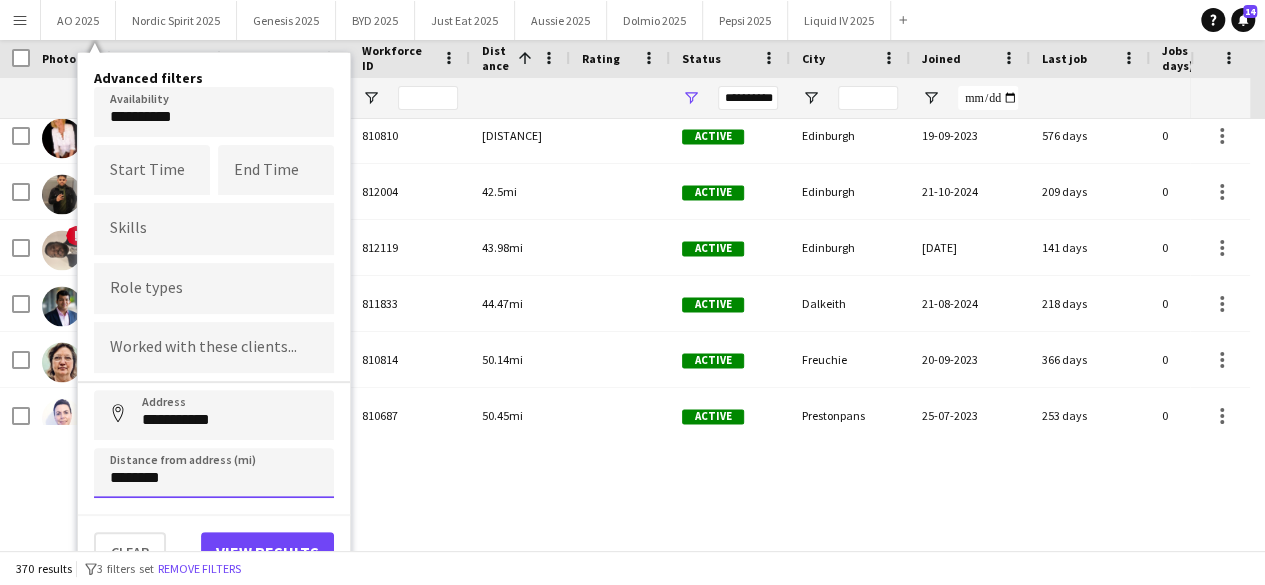 click on "********" at bounding box center (214, 473) 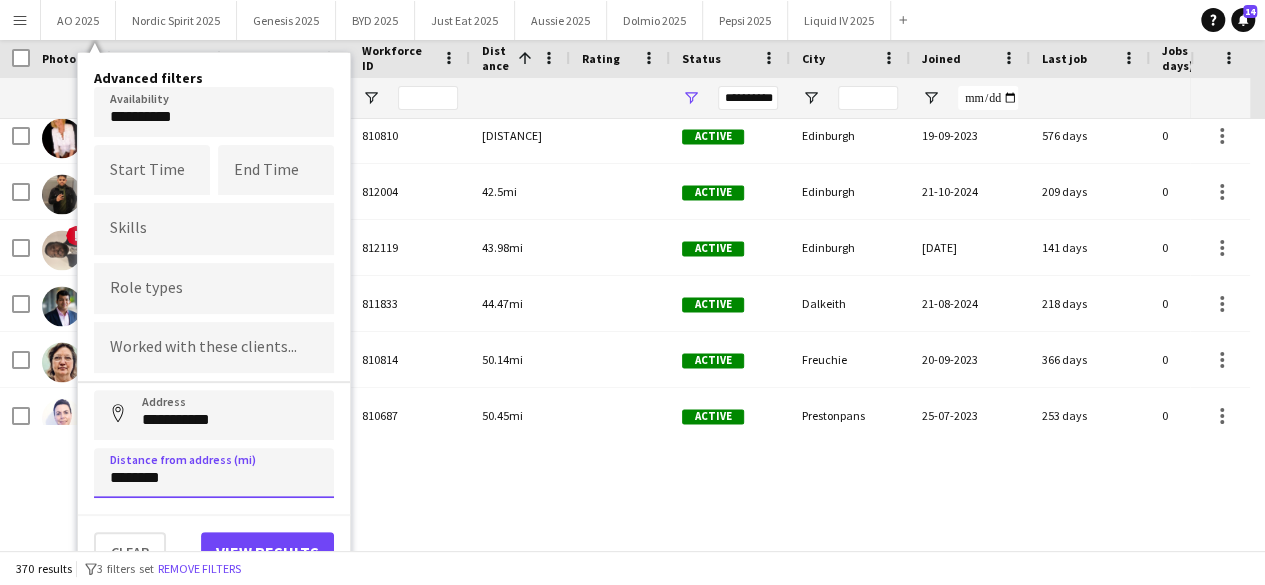 click on "********" at bounding box center (214, 473) 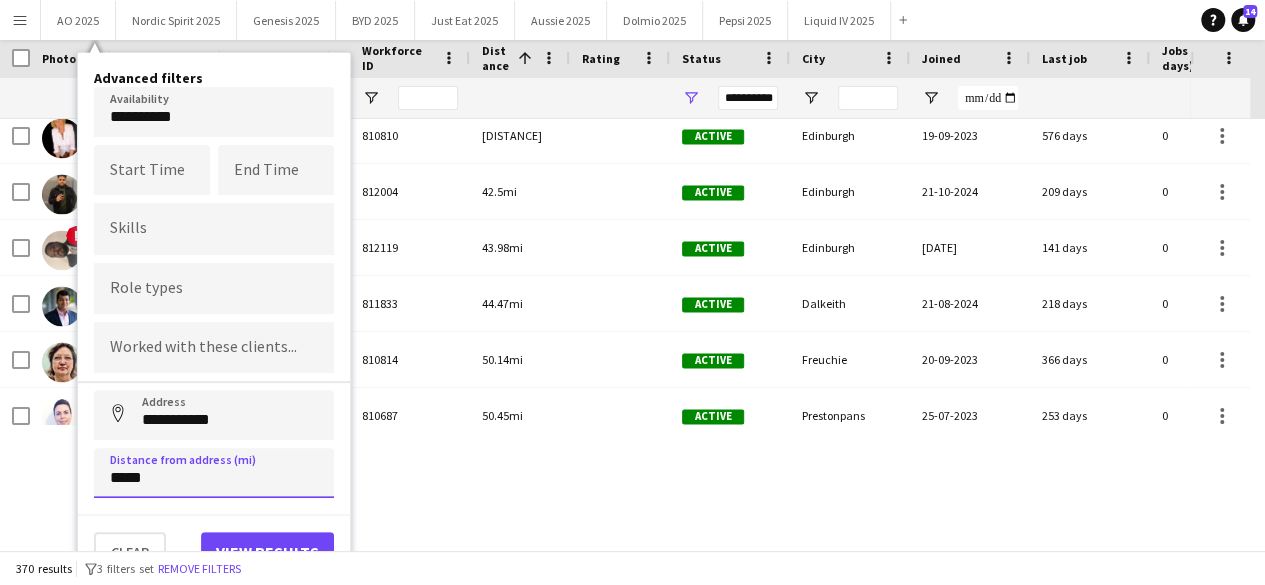 type on "****" 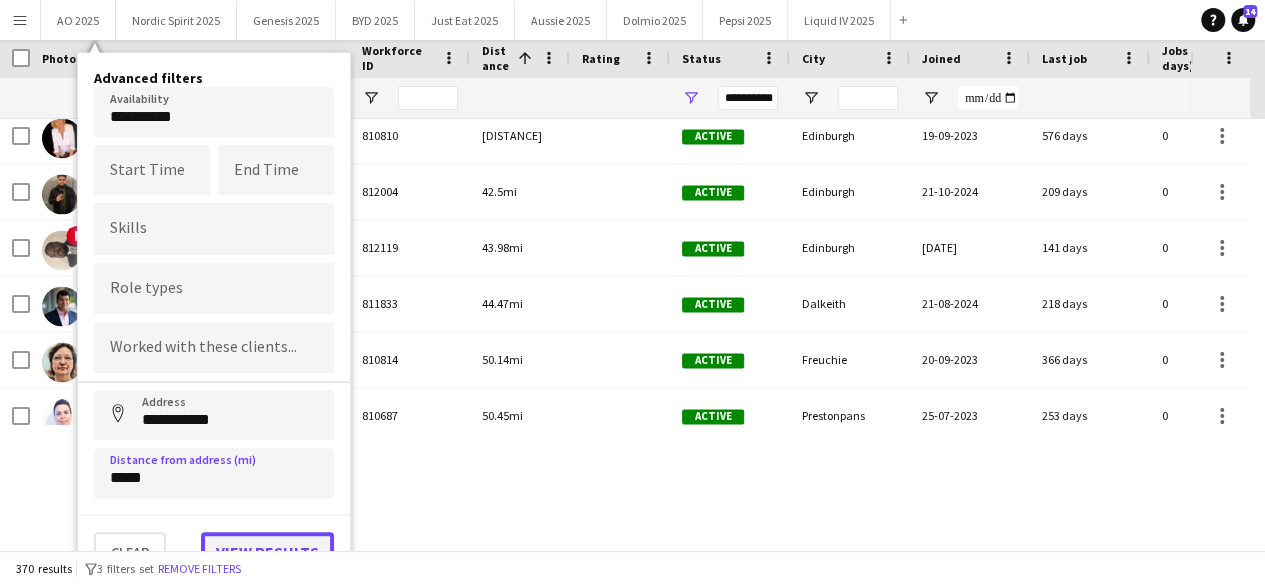 click on "View results" at bounding box center [267, 552] 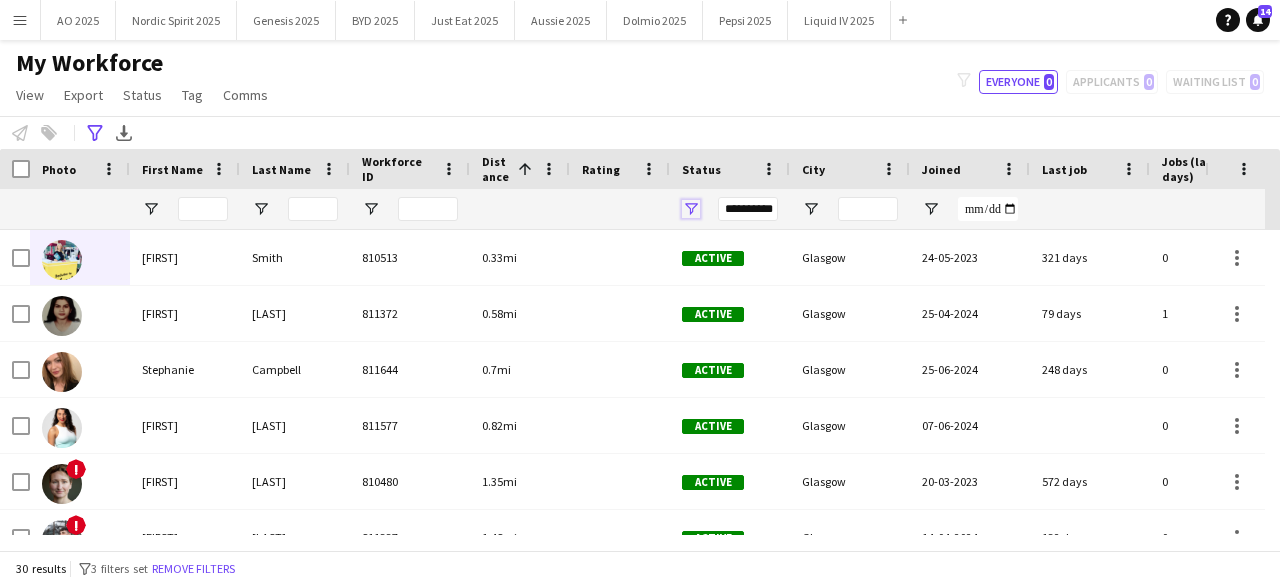 click at bounding box center (691, 209) 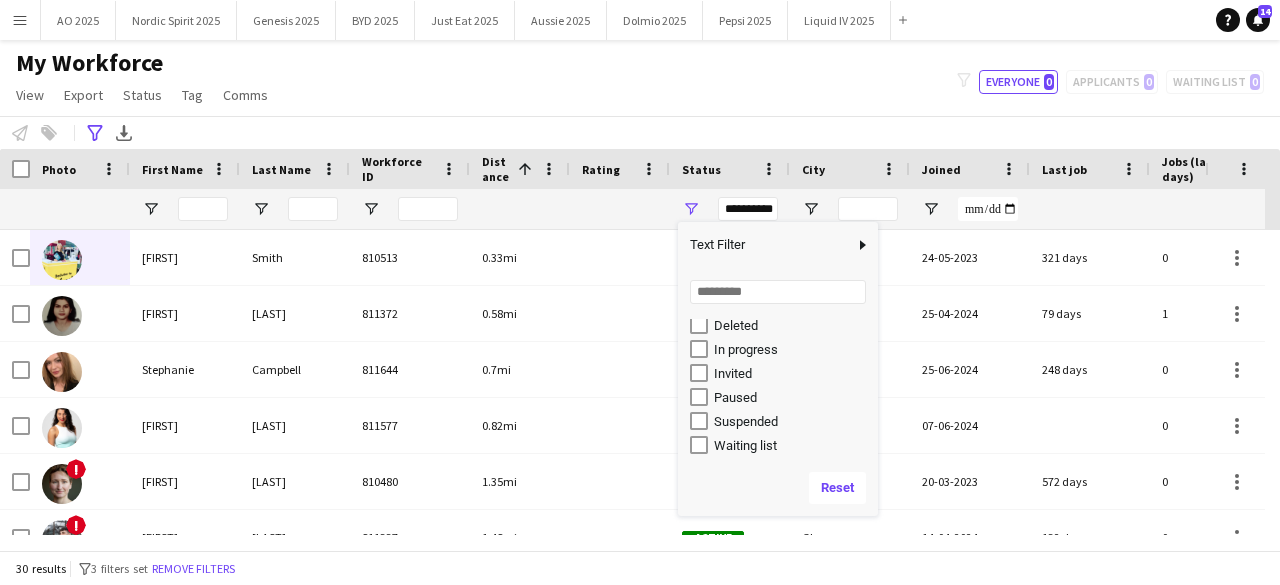 click on "Paused" at bounding box center (793, 397) 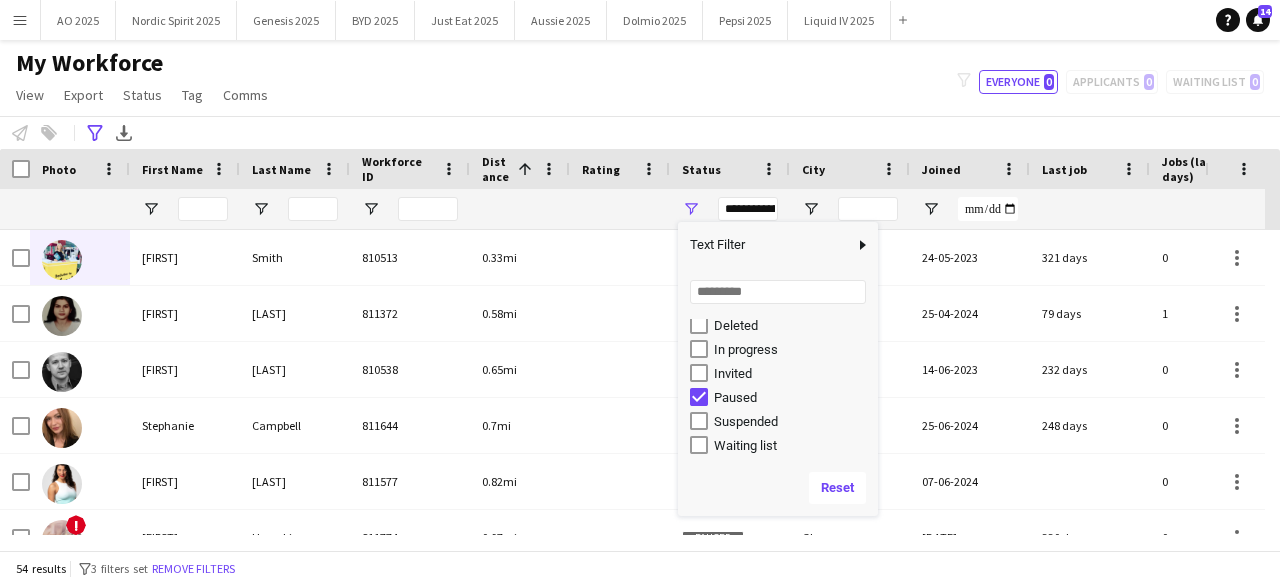 drag, startPoint x: 875, startPoint y: 419, endPoint x: 862, endPoint y: 370, distance: 50.695168 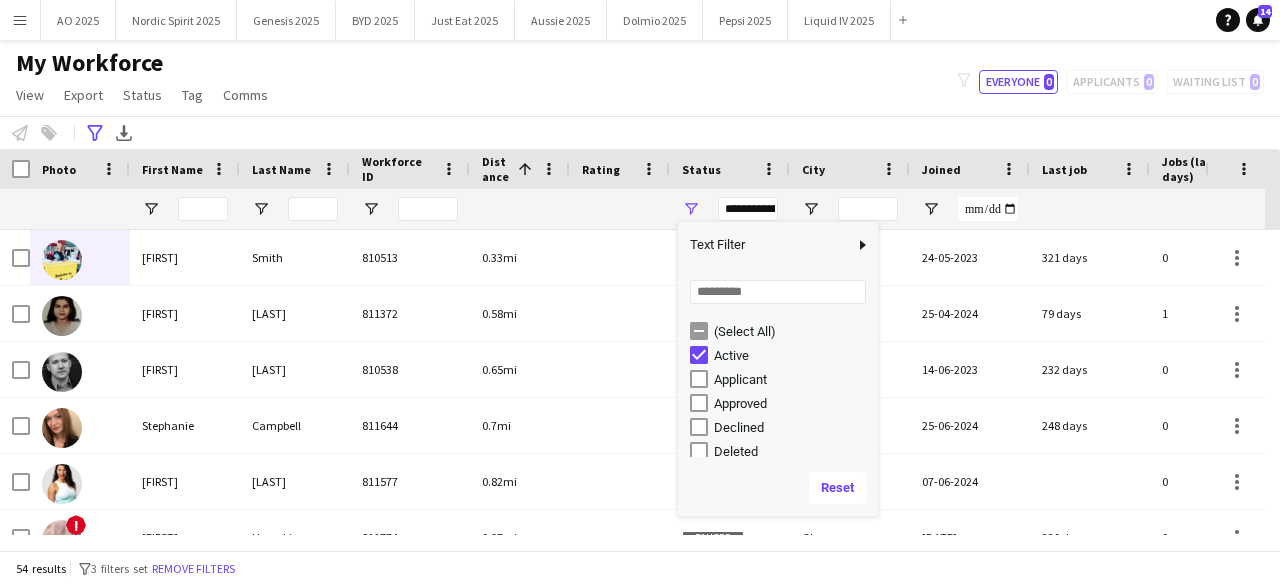 click on "Applicant" at bounding box center [793, 379] 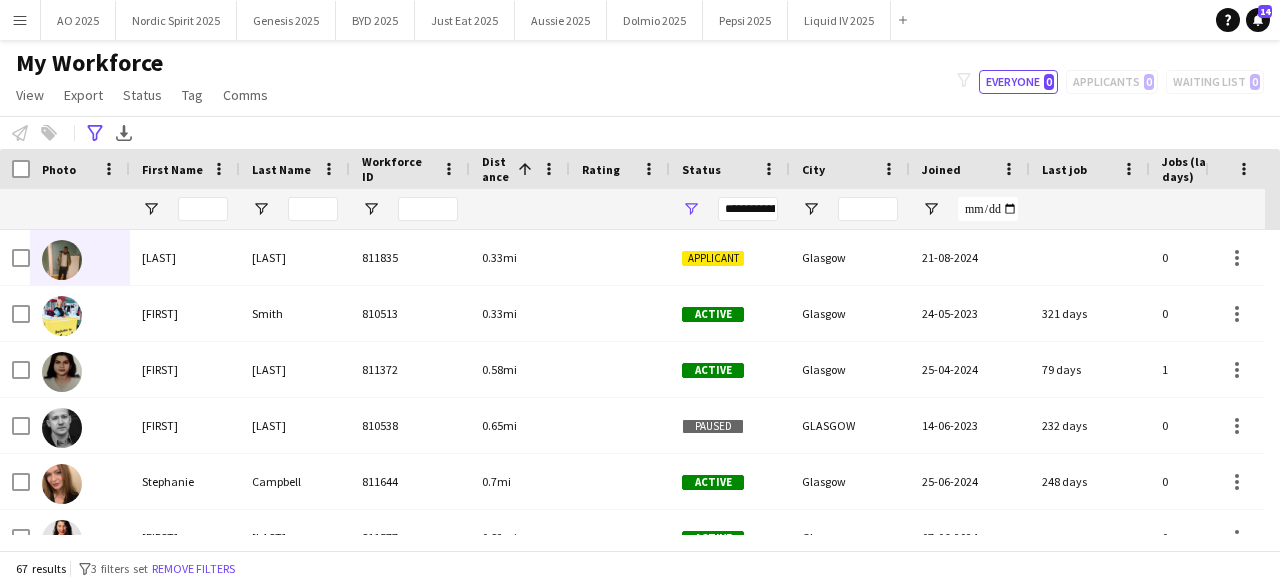 click on "My Workforce   View   Views  Default view Compliance Log New view Update view Delete view Edit name Customise view Customise filters Reset Filters Reset View Reset All  Export  Export as XLSX Export as PDF  Status  Edit  Tag  New tag  Edit tag  Amazon (5) CPM (1150) Genesis (25) MINI Plant (0) Nordic Spirit (1) Ploom (223) Test (0) TRO (9) TRS (20) Under Armour (1)  Add to tag  Amazon (5) CPM (1150) Genesis (25) MINI Plant (0) Nordic Spirit (1) Ploom (223) Test (0) TRO (9) TRS (20) Under Armour (1)  Untag  Amazon (5) CPM (1150) Genesis (25) MINI Plant (0) Nordic Spirit (1) Ploom (223) Test (0) TRO (9) TRS (20) Under Armour (1)  Tag chat  Amazon (5) CPM (1150) Genesis (25) MINI Plant (0) Nordic Spirit (1) Ploom (223) Test (0) TRO (9) TRS (20) Under Armour (1)  Tag share page  Amazon (5) CPM (1150) Genesis (25) MINI Plant (0) Nordic Spirit (1) Ploom (223) Test (0) TRO (9) TRS (20) Under Armour (1)  Comms  Send notification
filter-1
Everyone   0   Applicants" 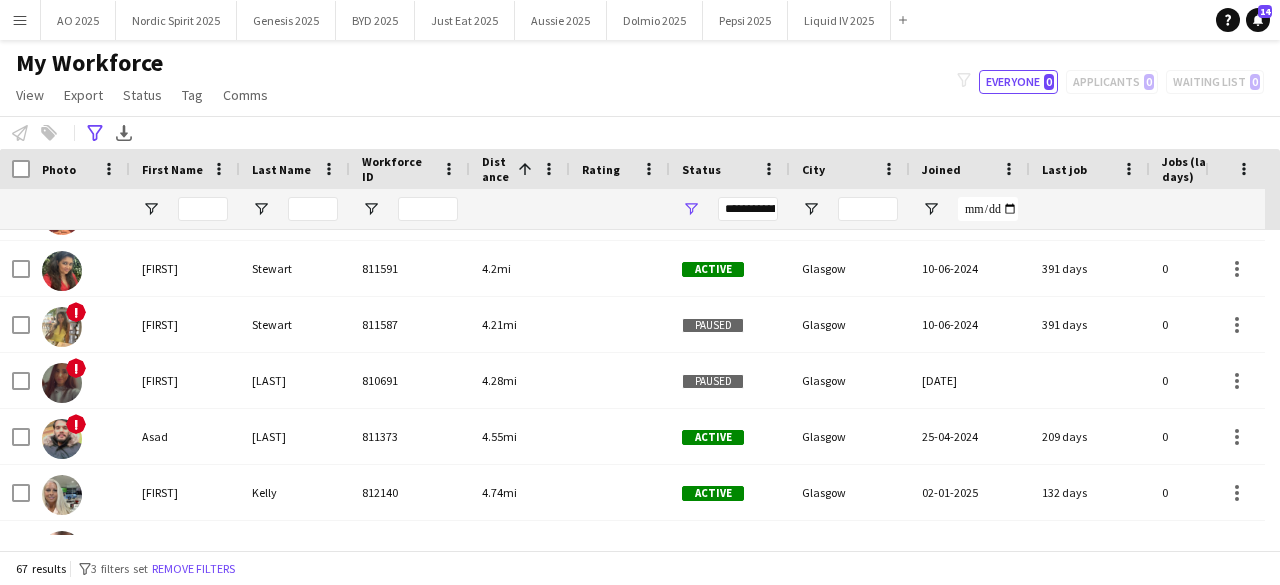 click at bounding box center [1272, 382] 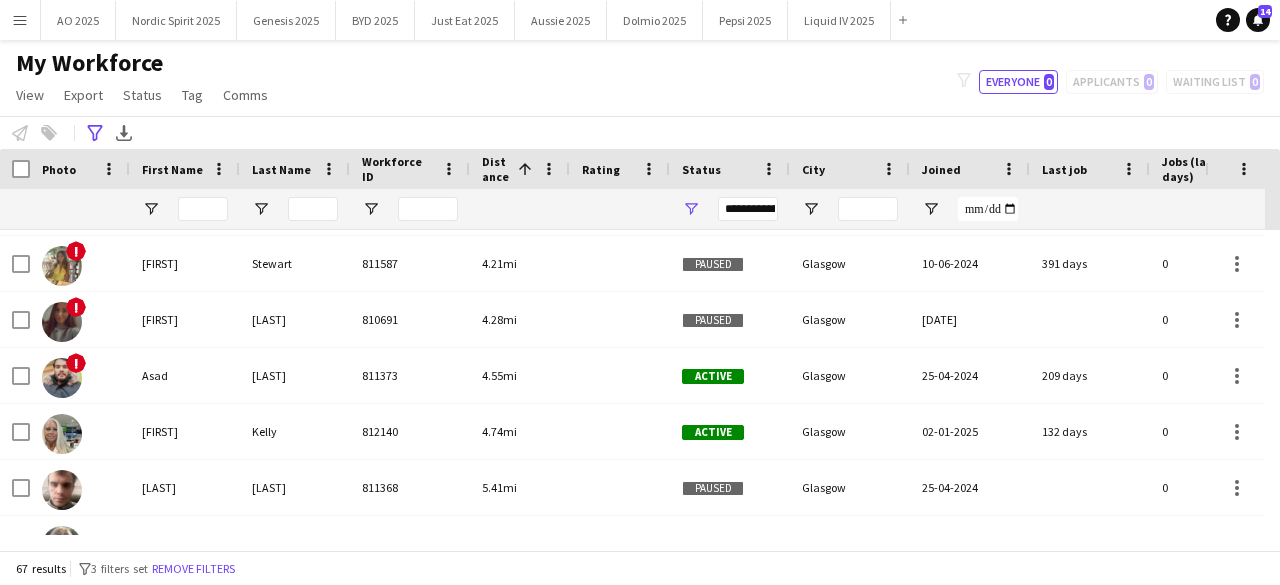 click at bounding box center (1272, 382) 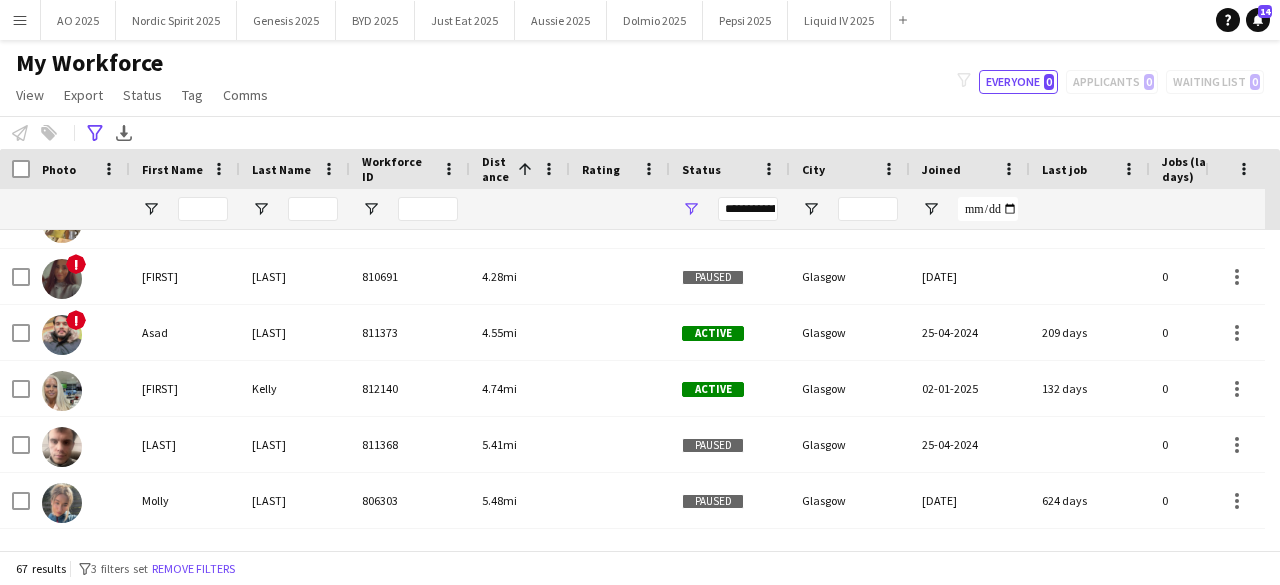 click at bounding box center (1272, 382) 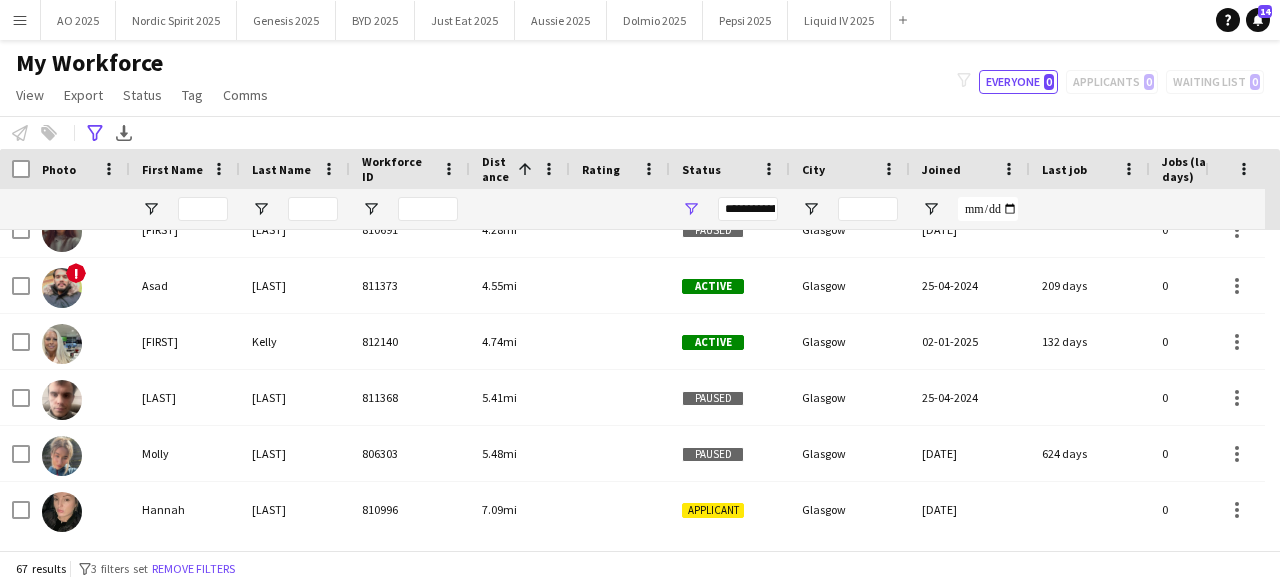 click at bounding box center [1272, 382] 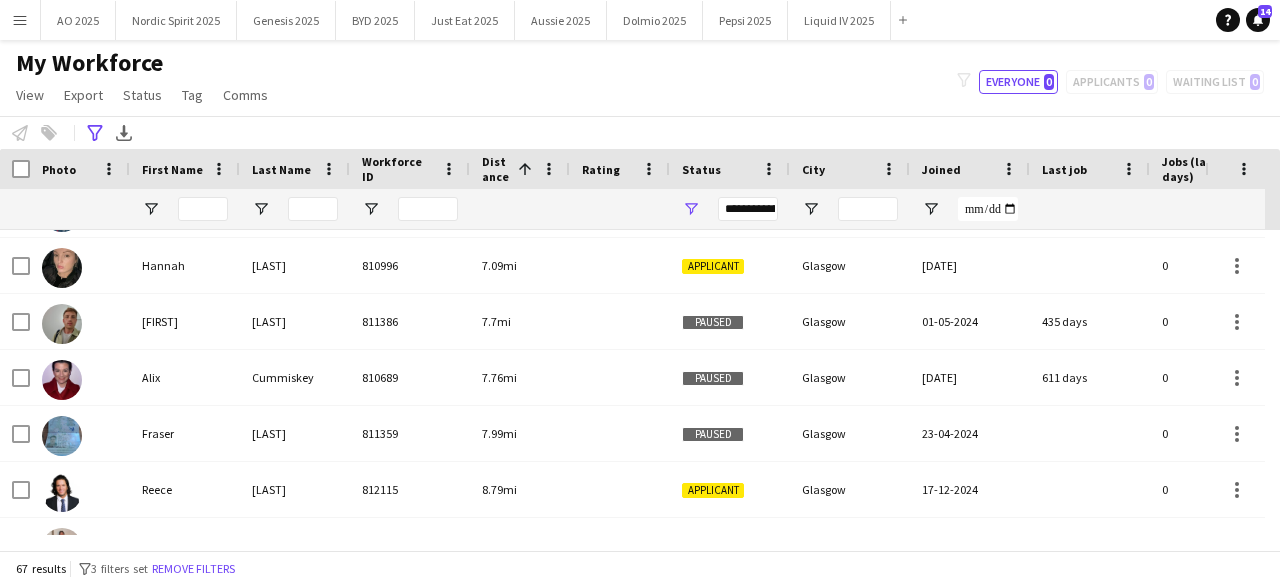 click at bounding box center [1272, 382] 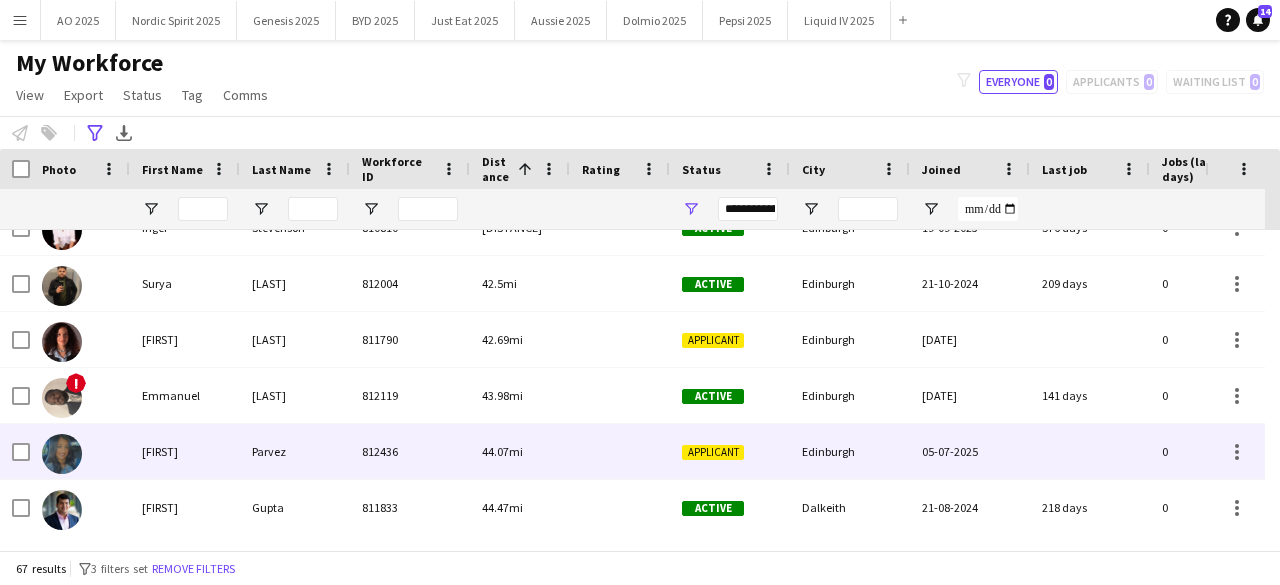 click at bounding box center [62, 454] 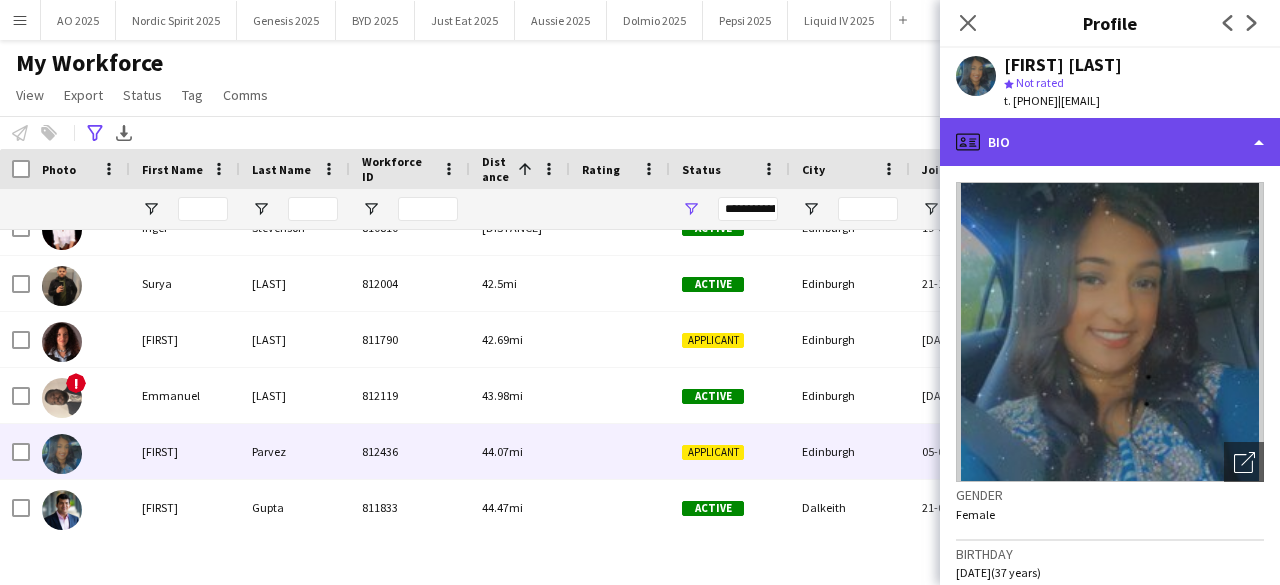 click on "profile
Bio" 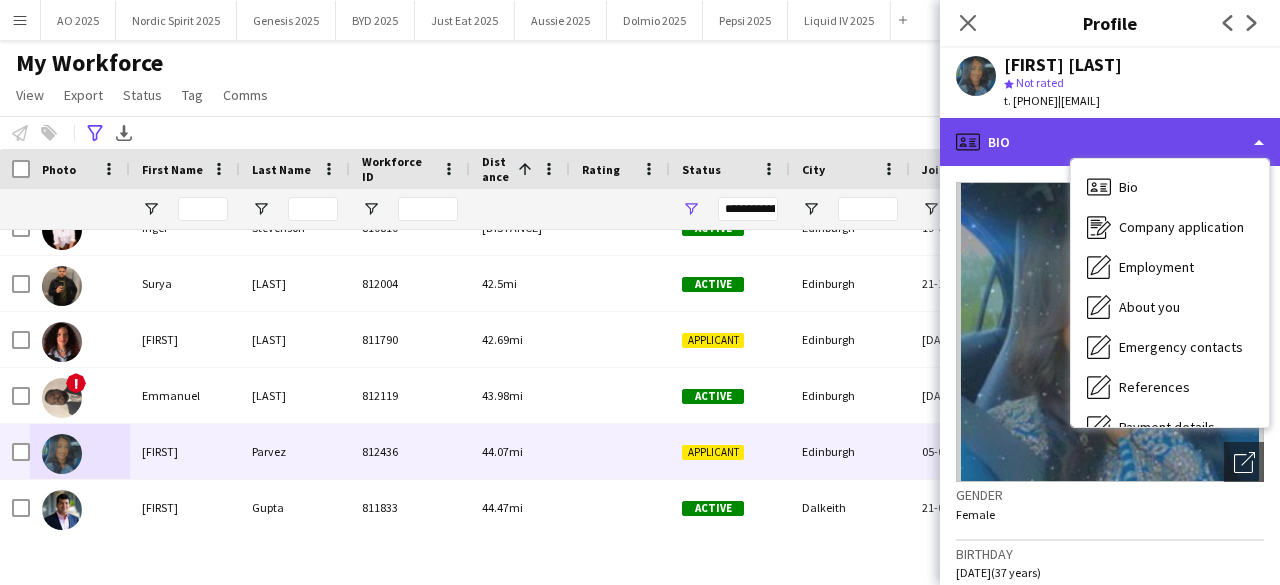 click on "profile
Bio" 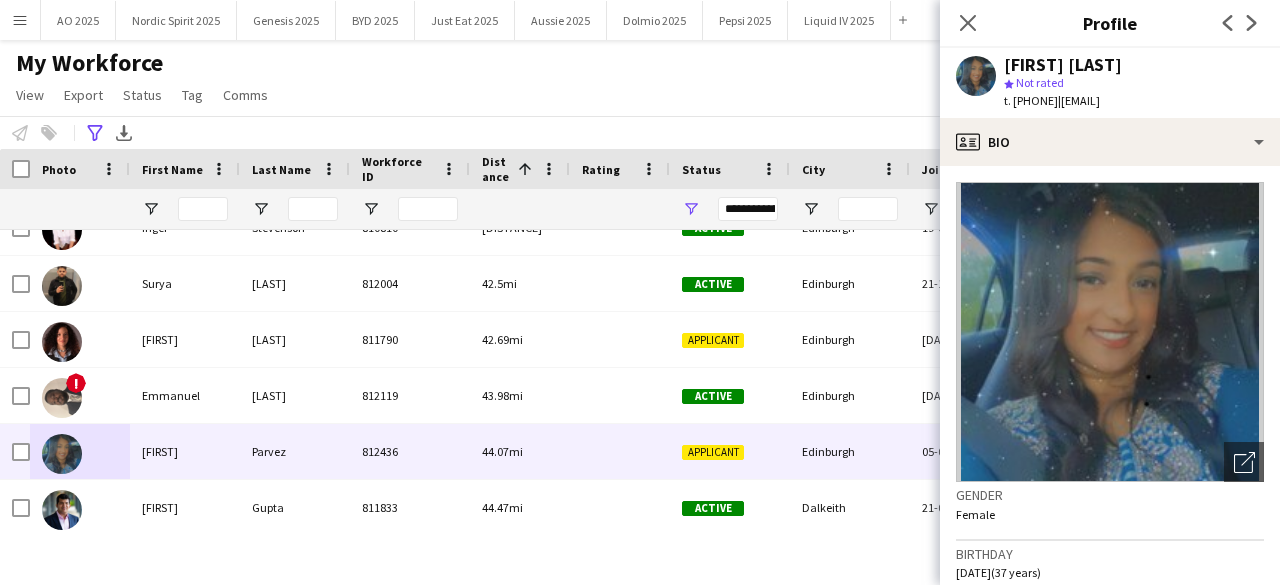 click on "star
Not rated" 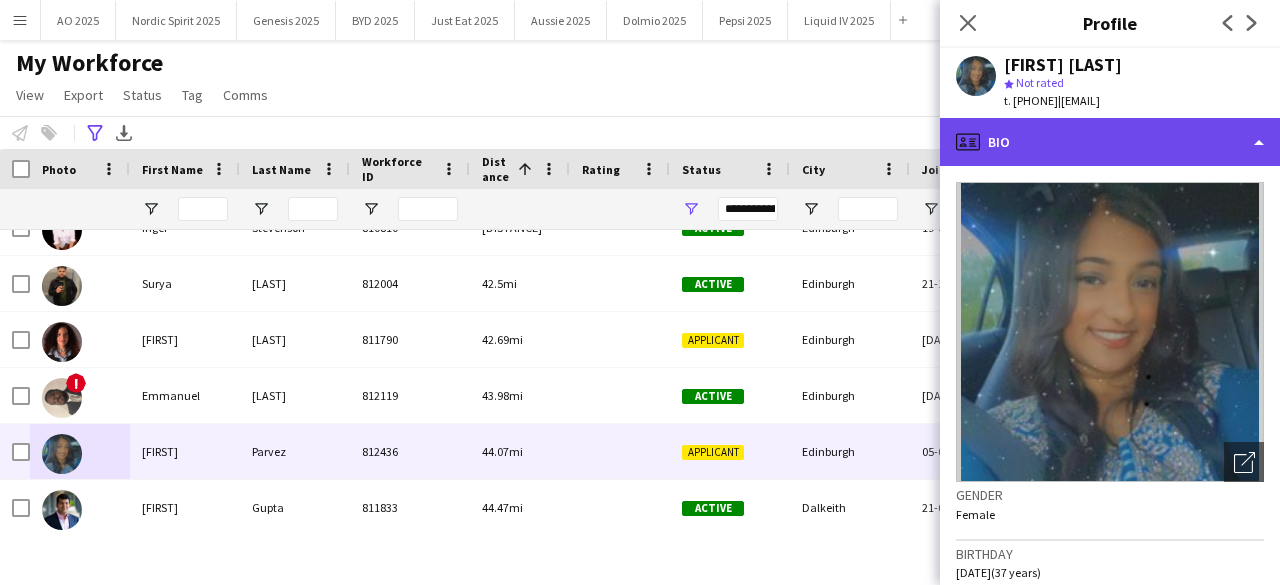 click on "profile
Bio" 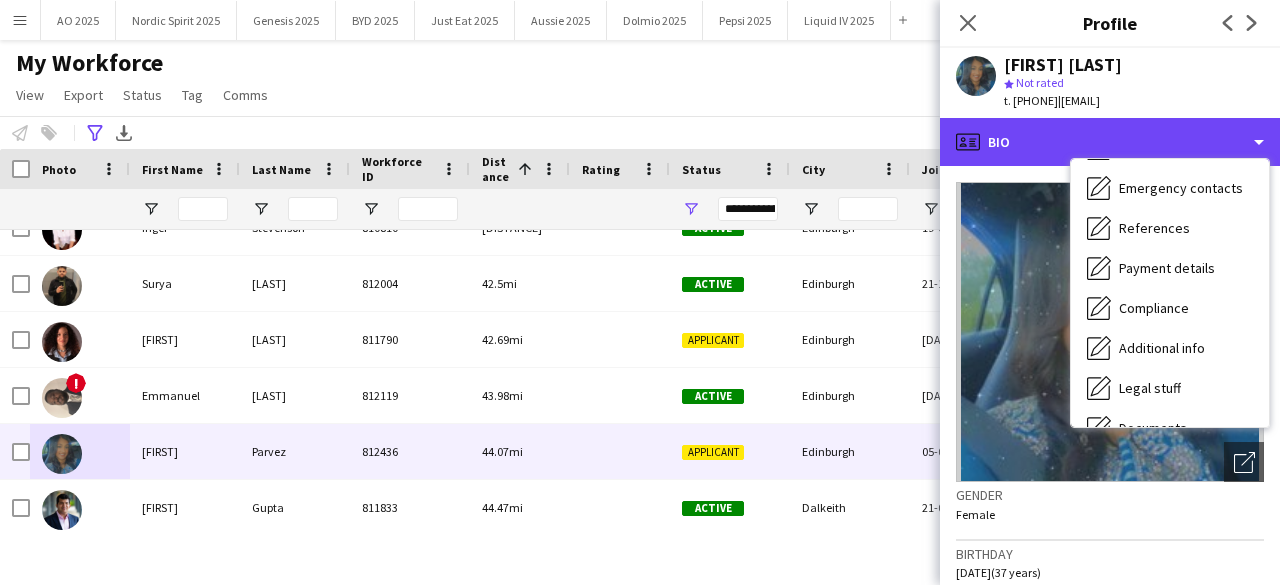 scroll, scrollTop: 0, scrollLeft: 0, axis: both 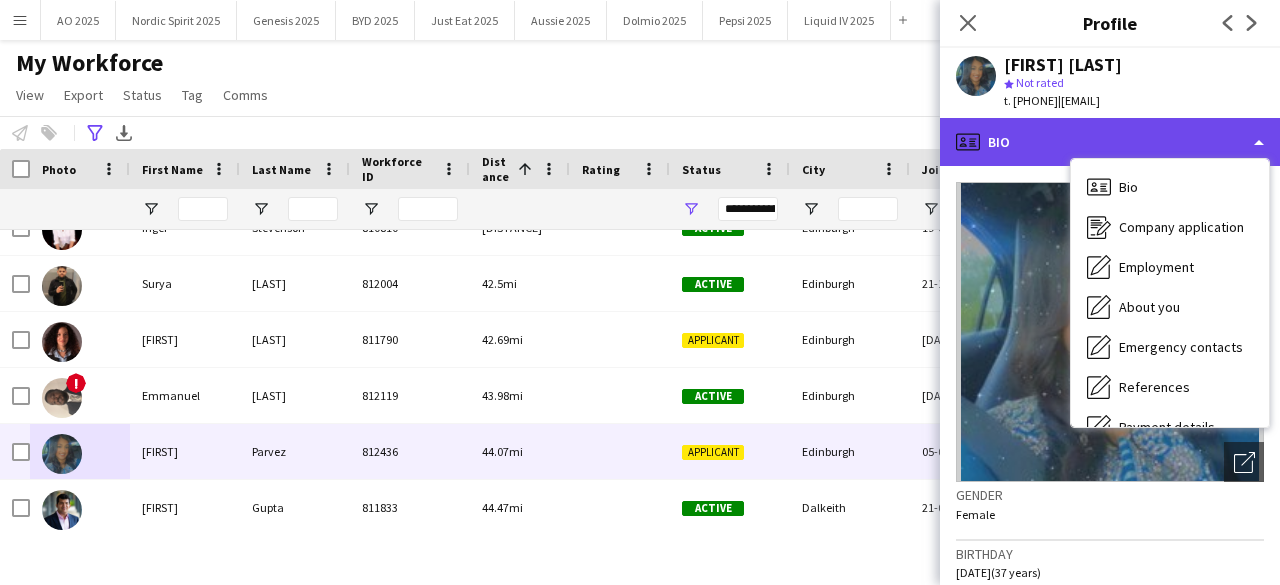 click on "profile
Bio" 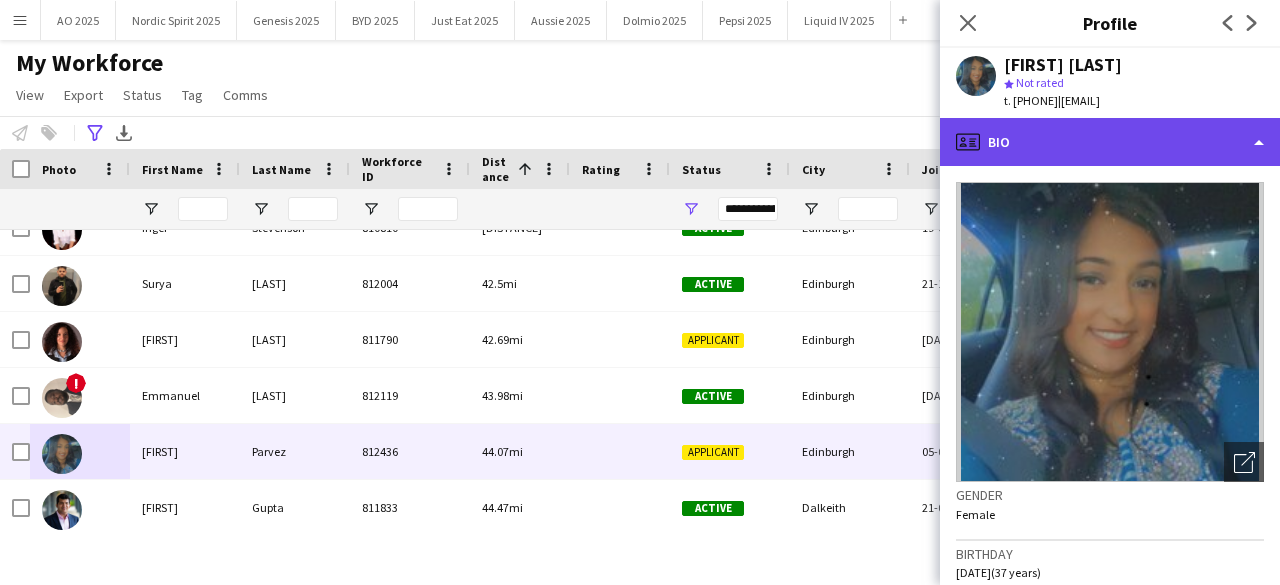 click on "profile
Bio" 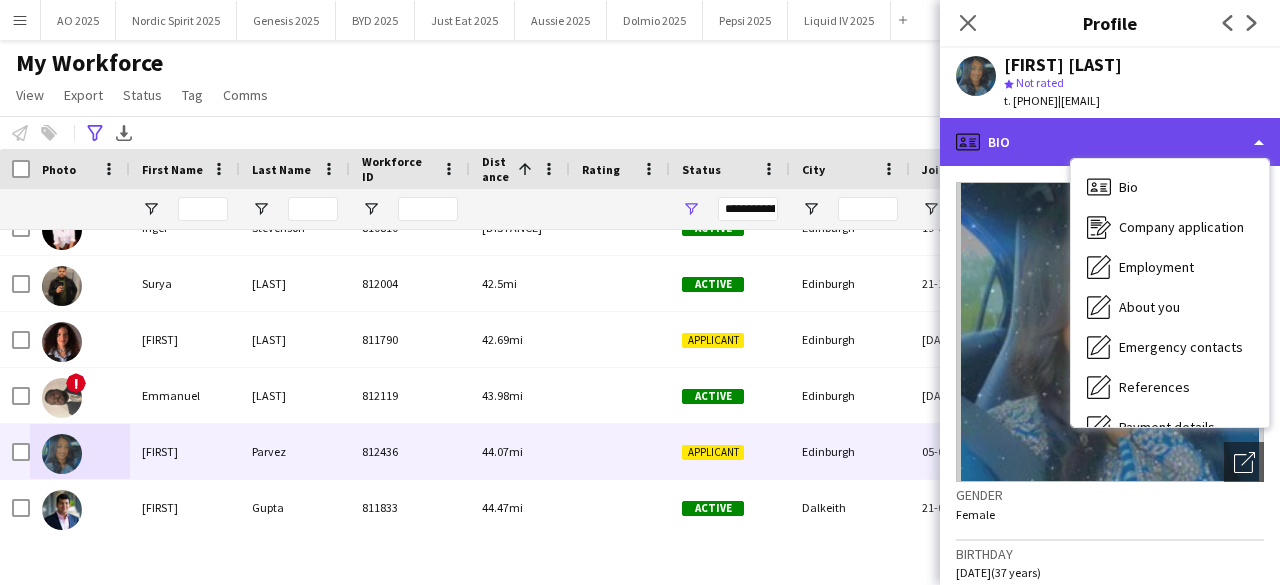 click on "profile
Bio" 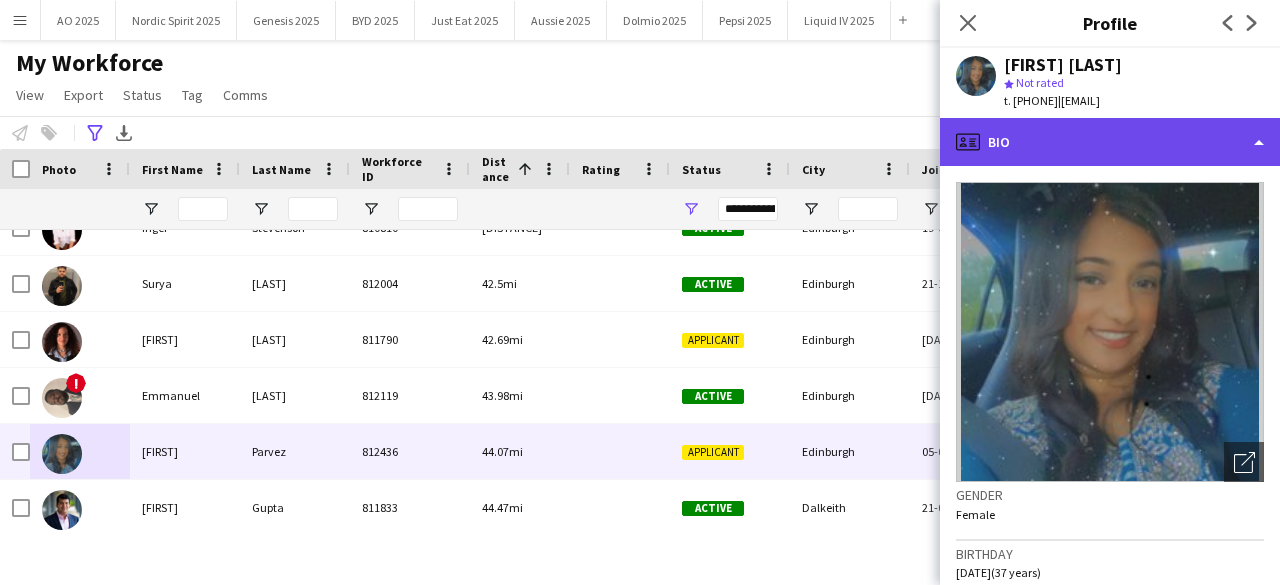 click on "profile
Bio" 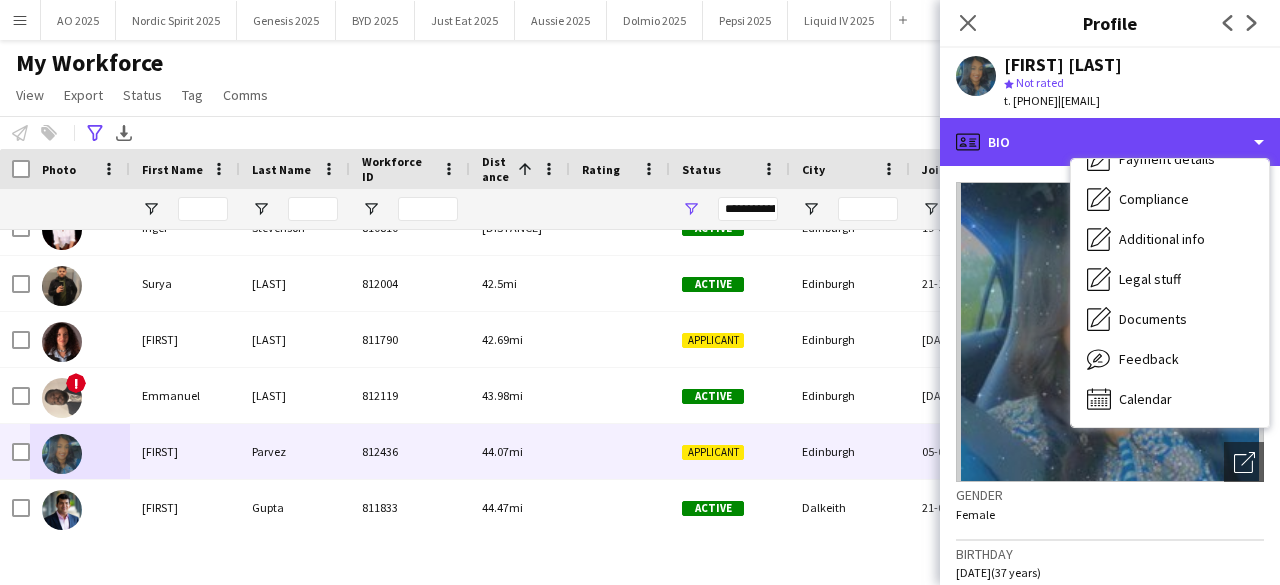 scroll, scrollTop: 0, scrollLeft: 0, axis: both 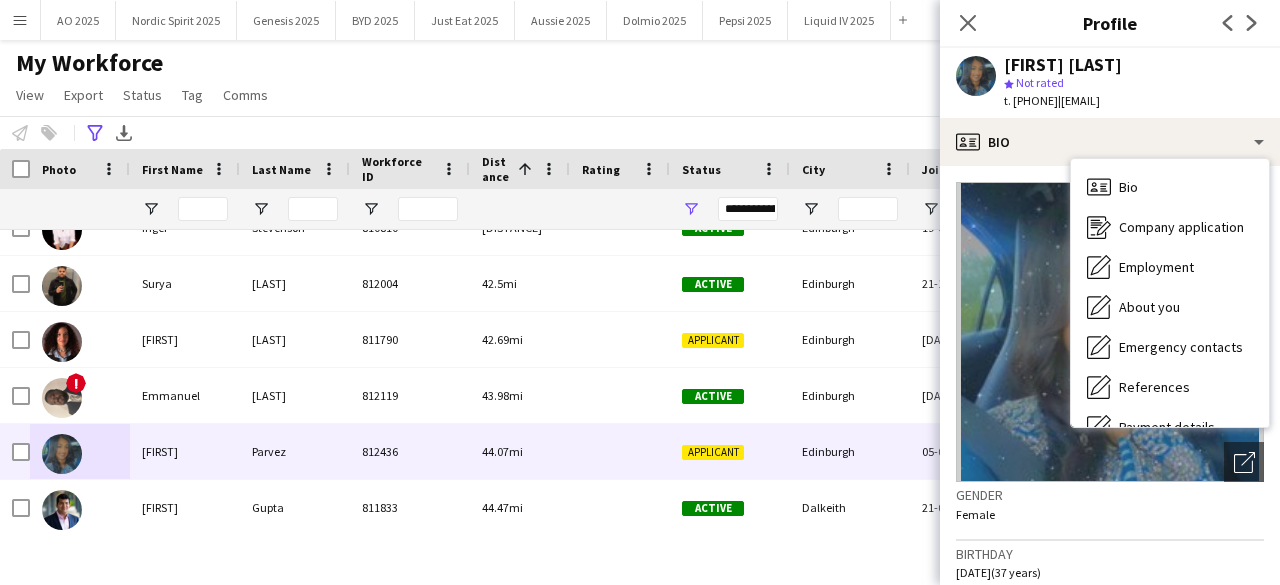 click on "Mehreen Parvez" 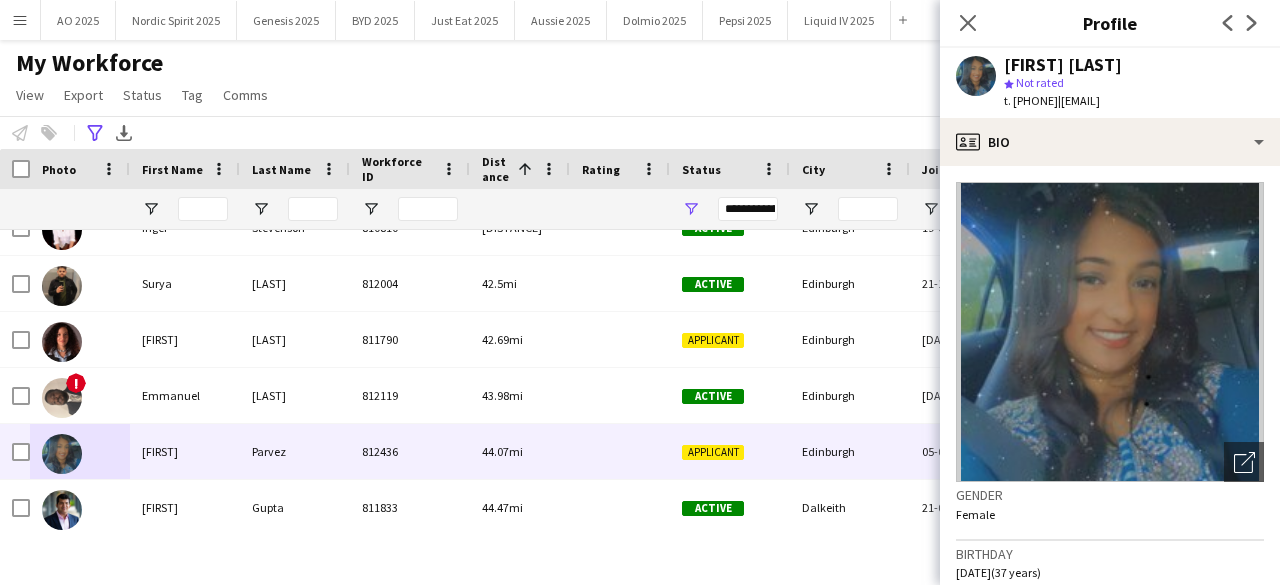 drag, startPoint x: 1138, startPoint y: 63, endPoint x: 1008, endPoint y: 68, distance: 130.09612 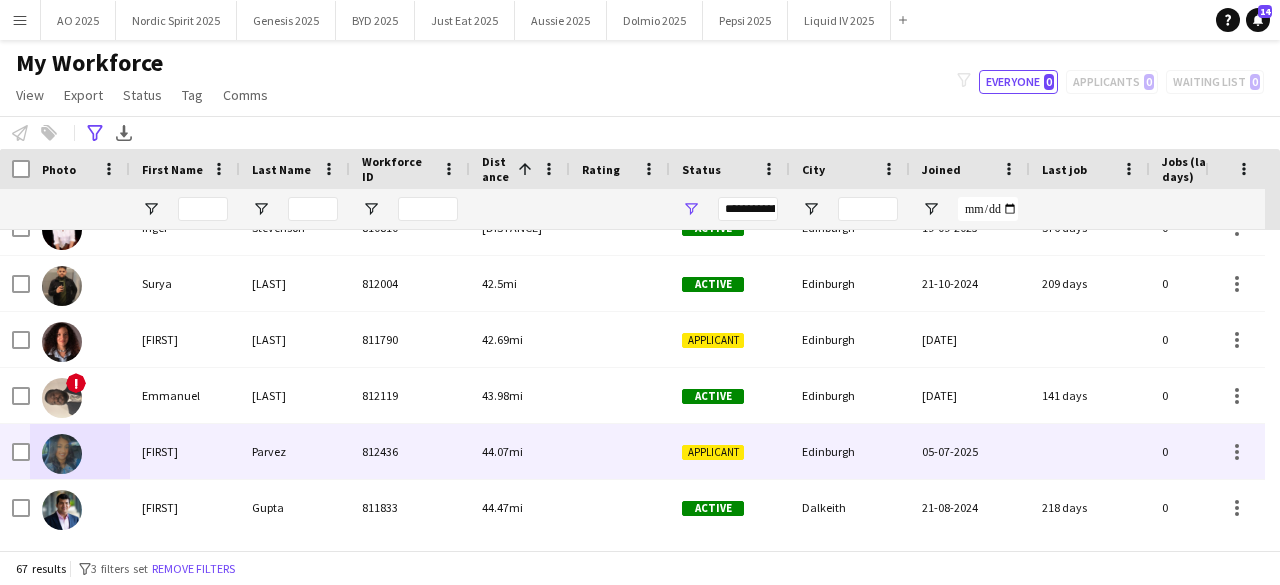 click at bounding box center (62, 454) 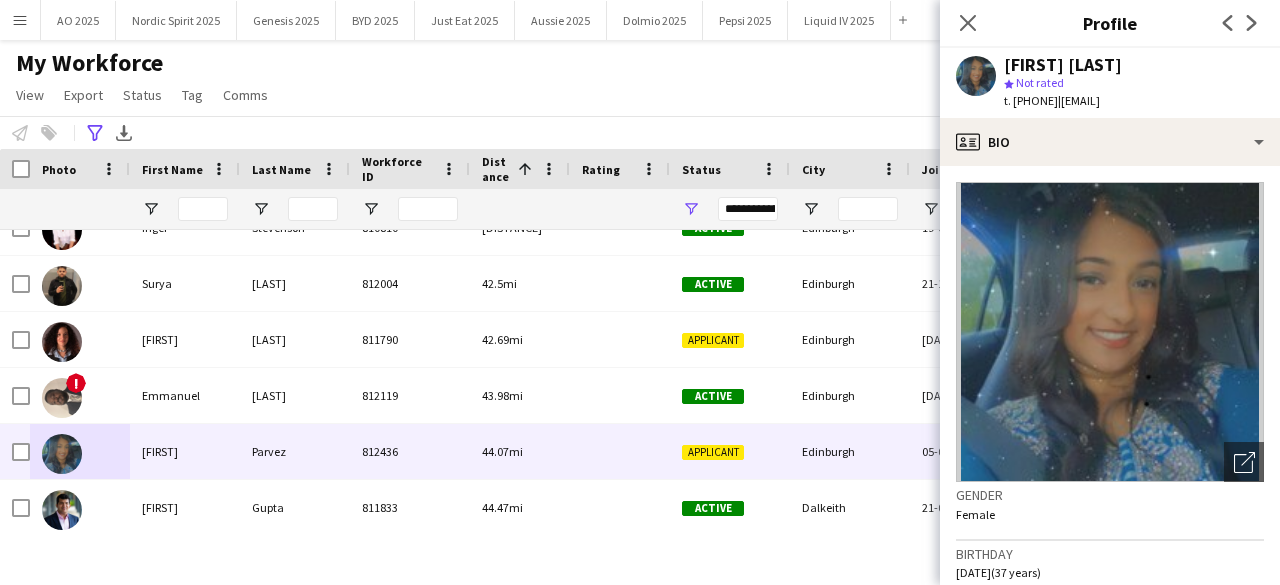 click on "star
Not rated" 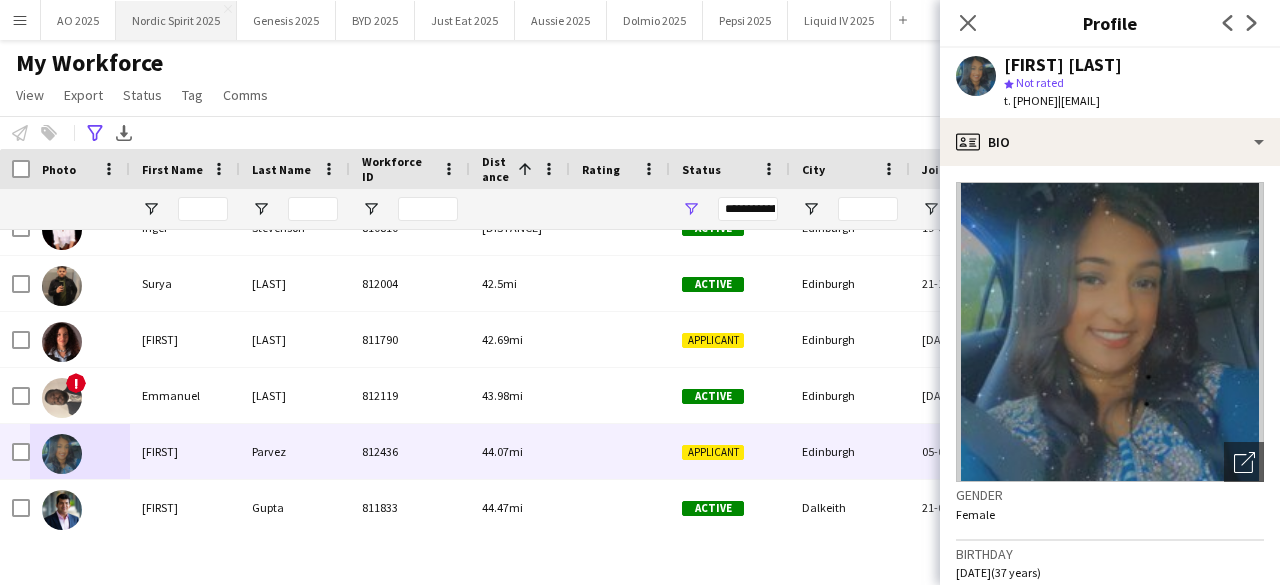 click on "Nordic Spirit 2025
Close" at bounding box center (176, 20) 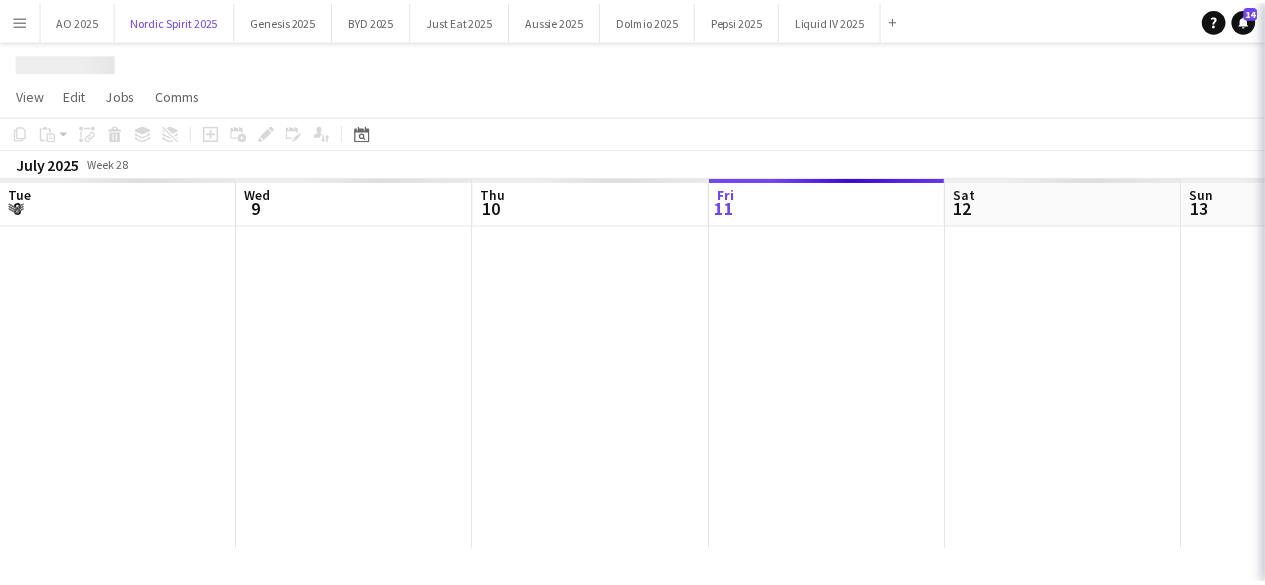 scroll, scrollTop: 0, scrollLeft: 478, axis: horizontal 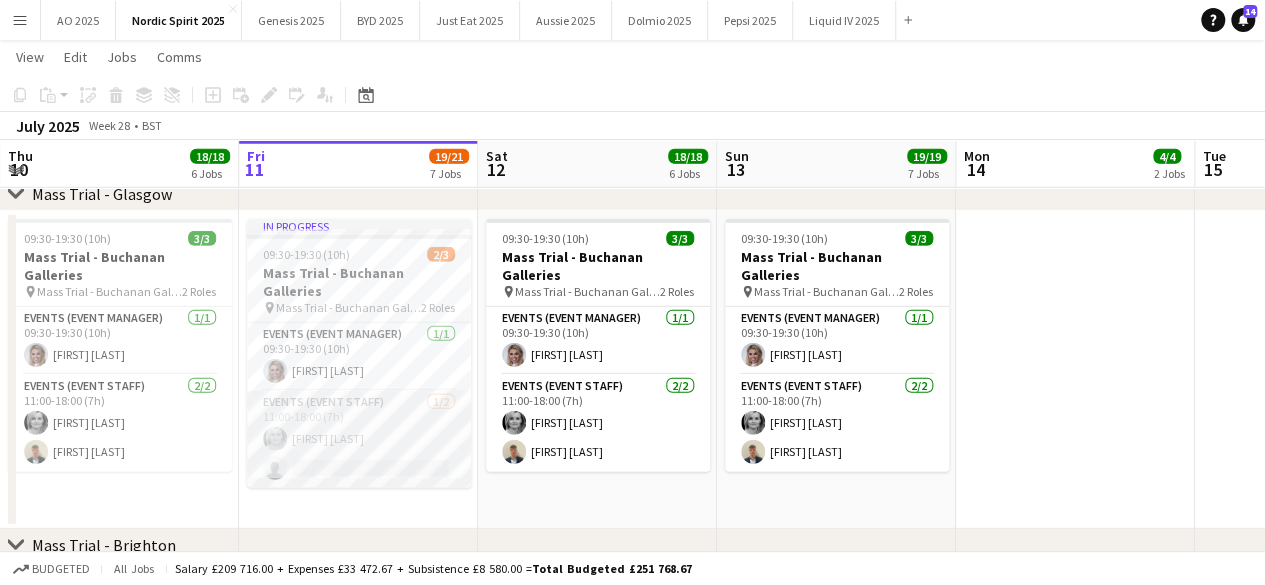click on "Events (Event Staff)   1/2   11:00-18:00 (7h)
Lindsey mcnab
single-neutral-actions" at bounding box center [359, 439] 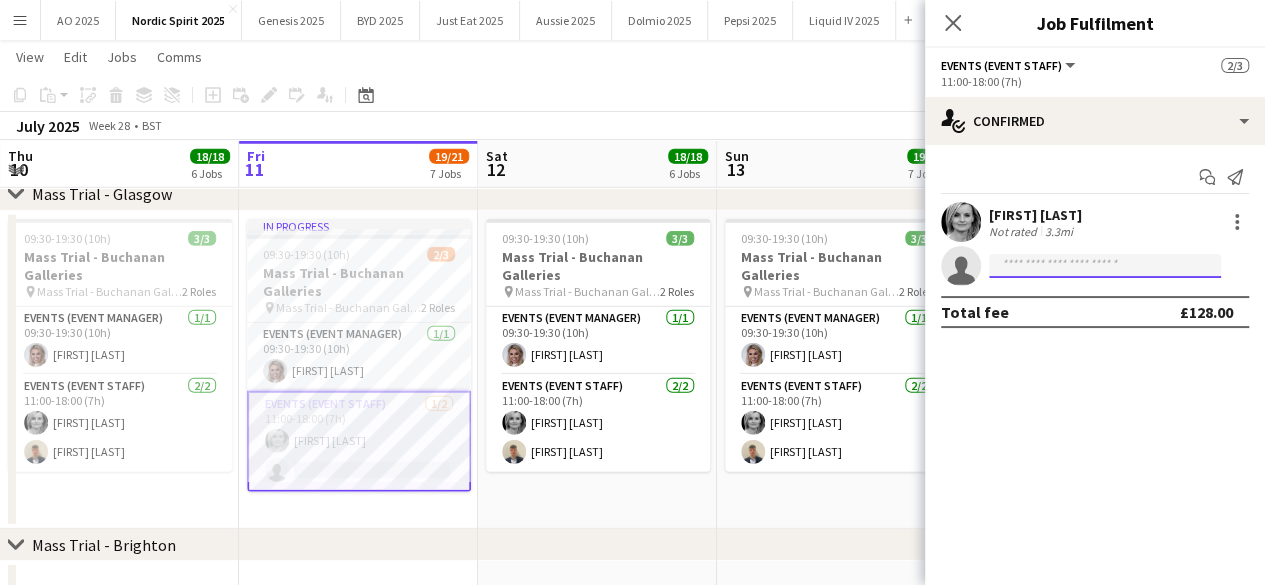 click 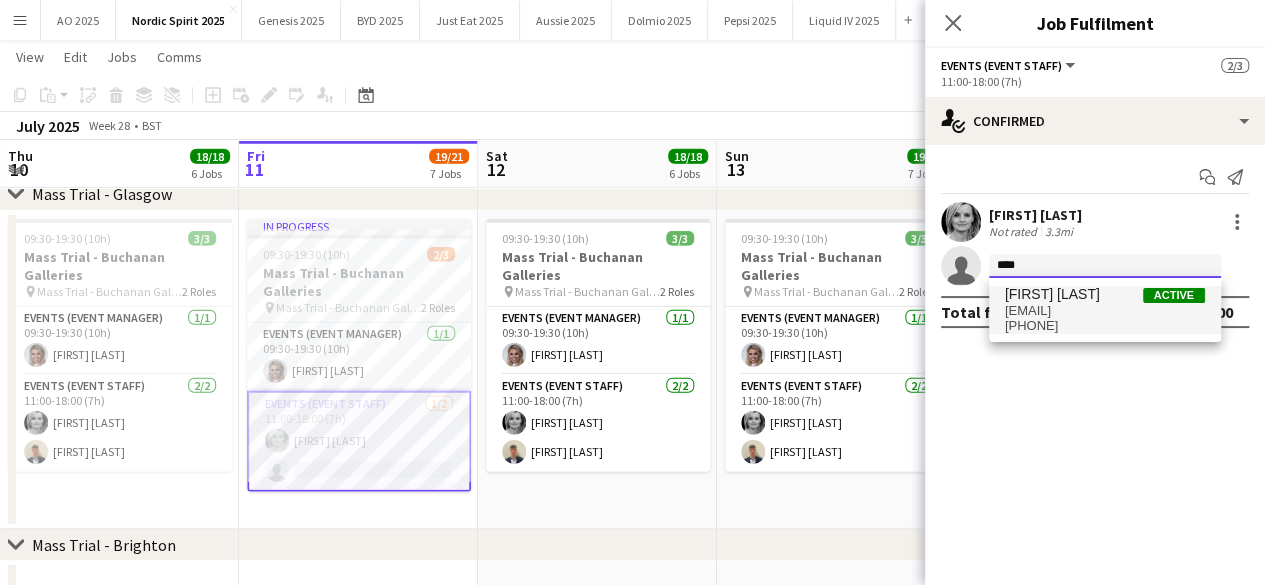 type on "****" 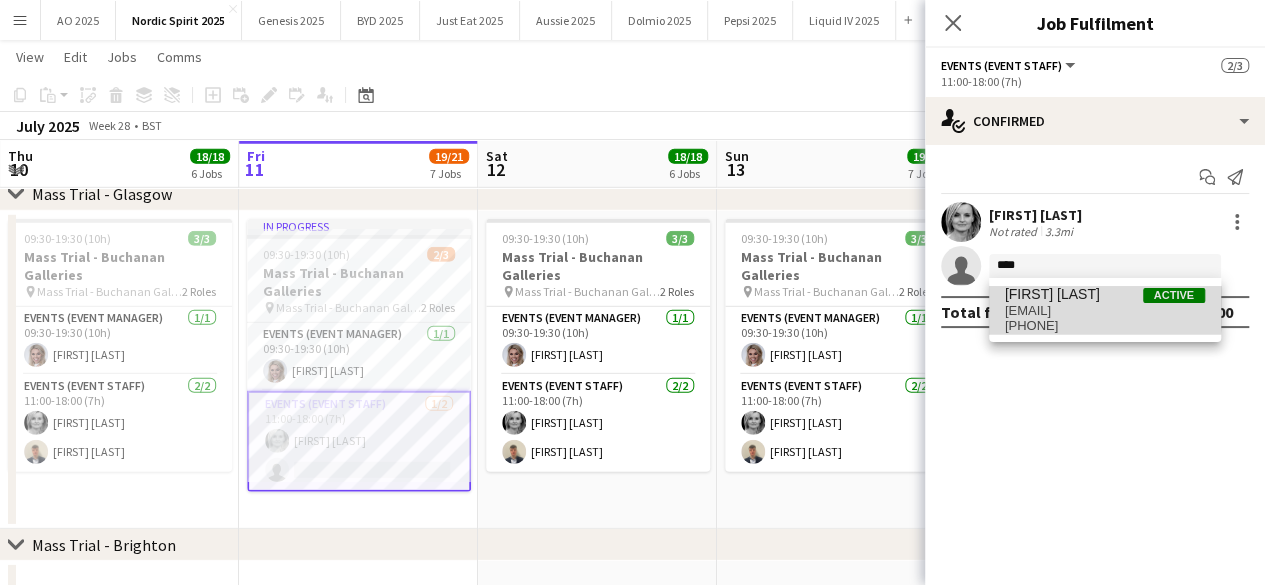 click on "Mehreen Parvez" at bounding box center (1052, 294) 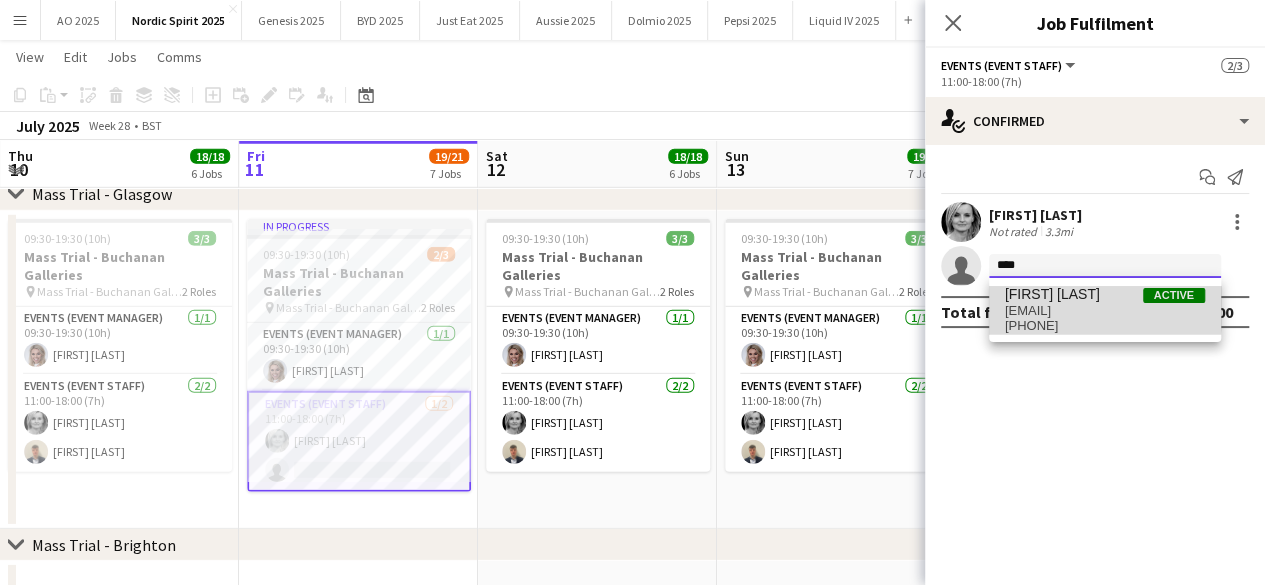 type 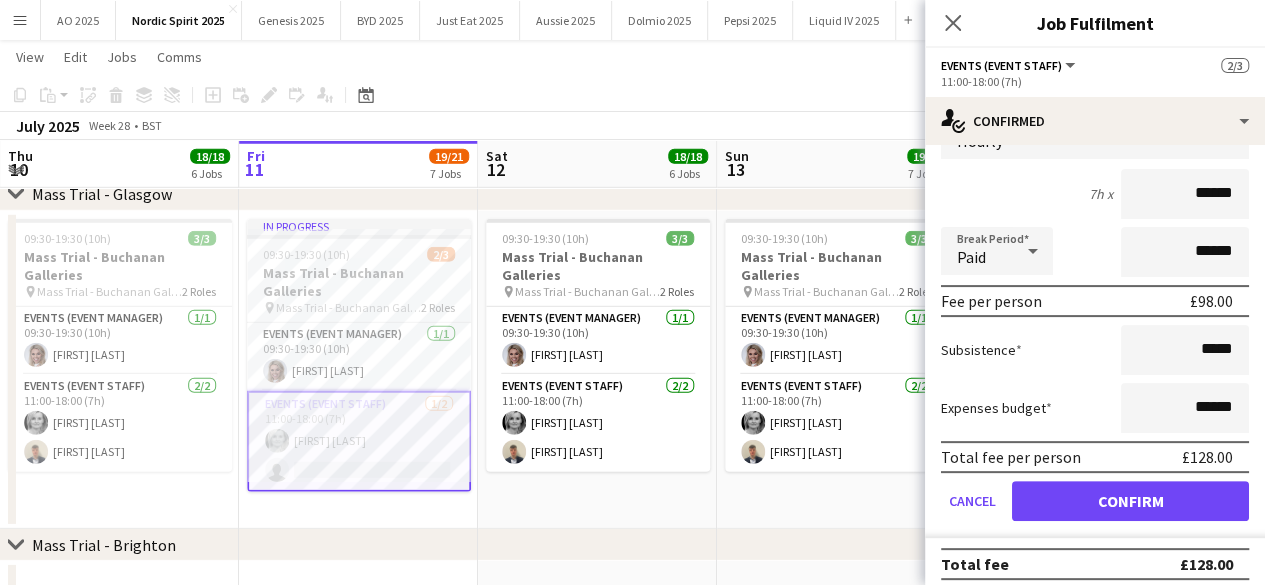 scroll, scrollTop: 207, scrollLeft: 0, axis: vertical 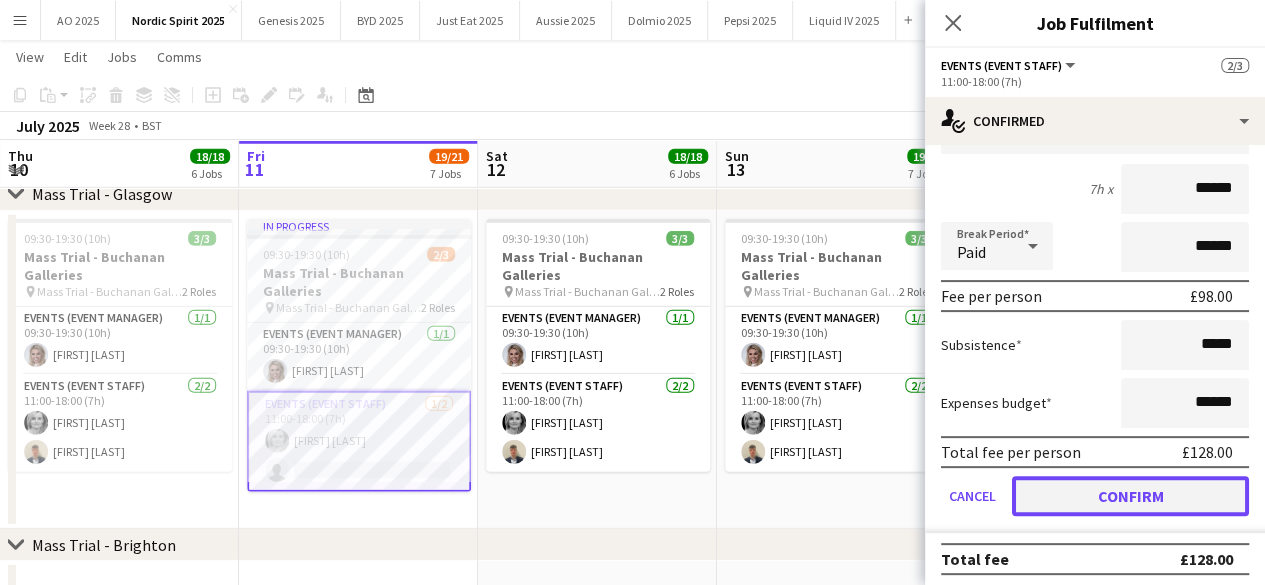 click on "Confirm" at bounding box center (1130, 496) 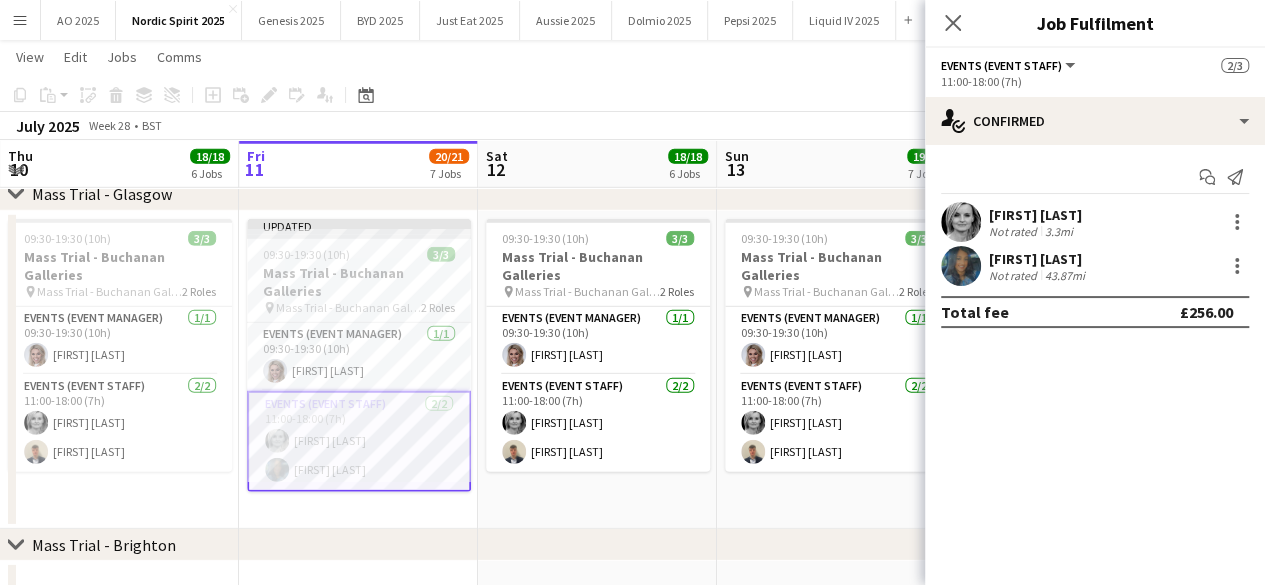 scroll, scrollTop: 0, scrollLeft: 0, axis: both 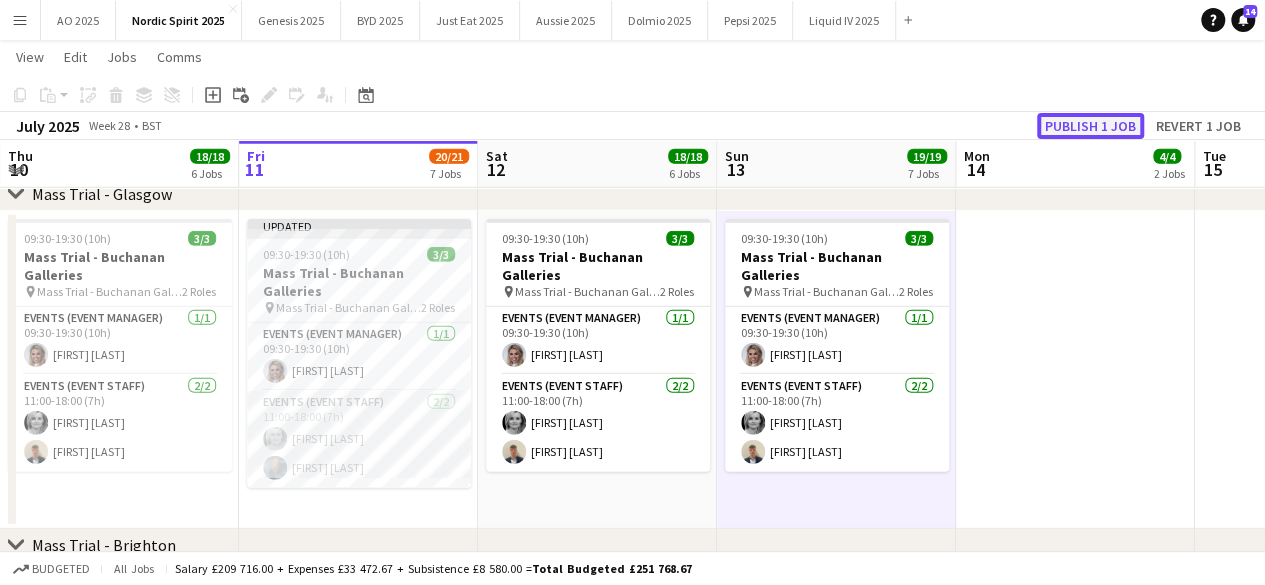 click on "Publish 1 job" 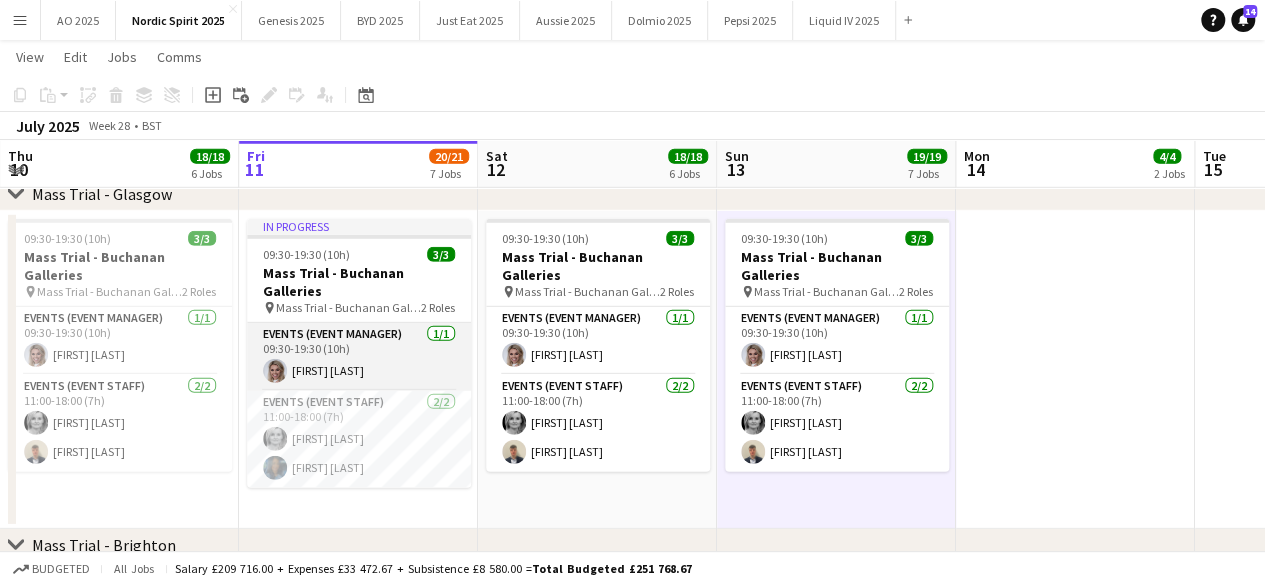 click at bounding box center (275, 371) 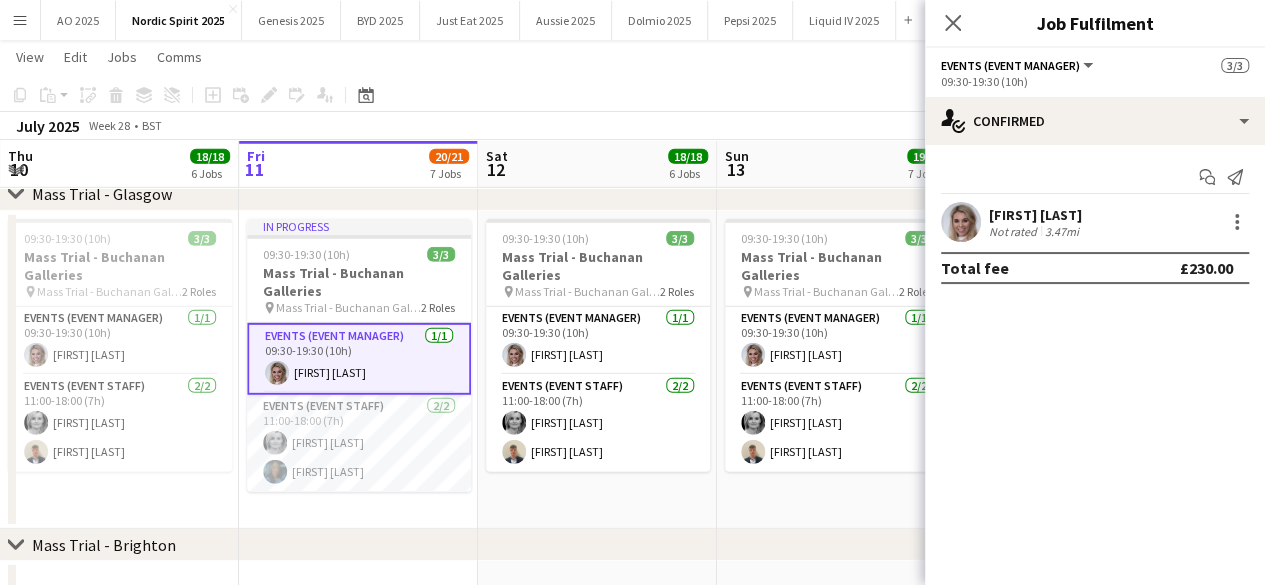 click at bounding box center (961, 222) 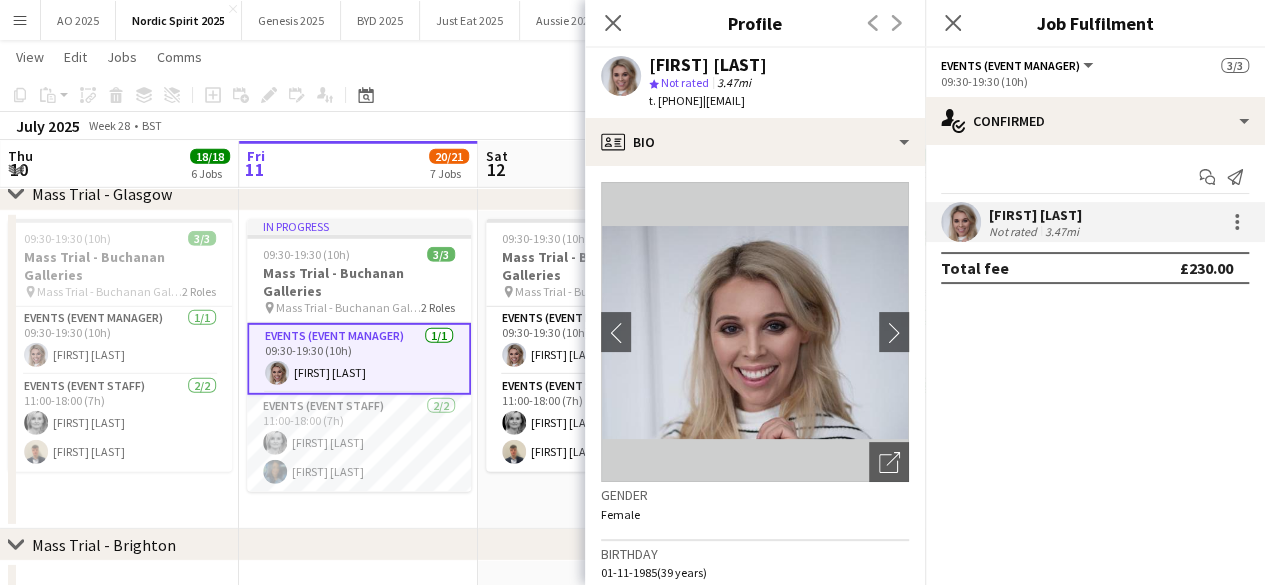 drag, startPoint x: 858, startPoint y: 103, endPoint x: 742, endPoint y: 101, distance: 116.01724 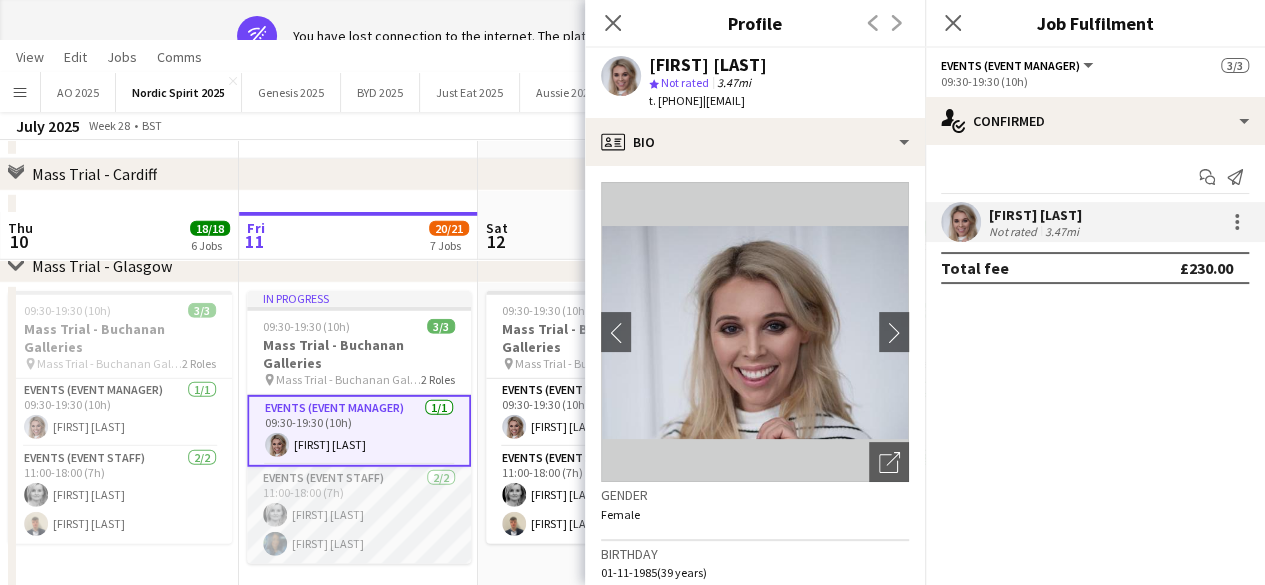 click at bounding box center [275, 544] 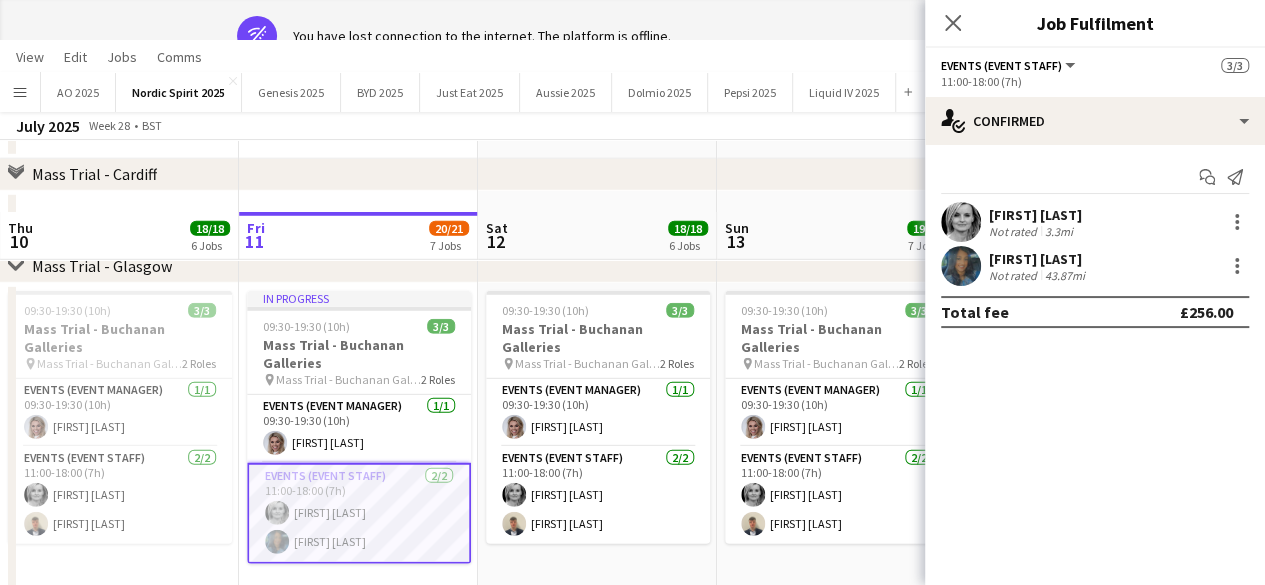click at bounding box center [961, 266] 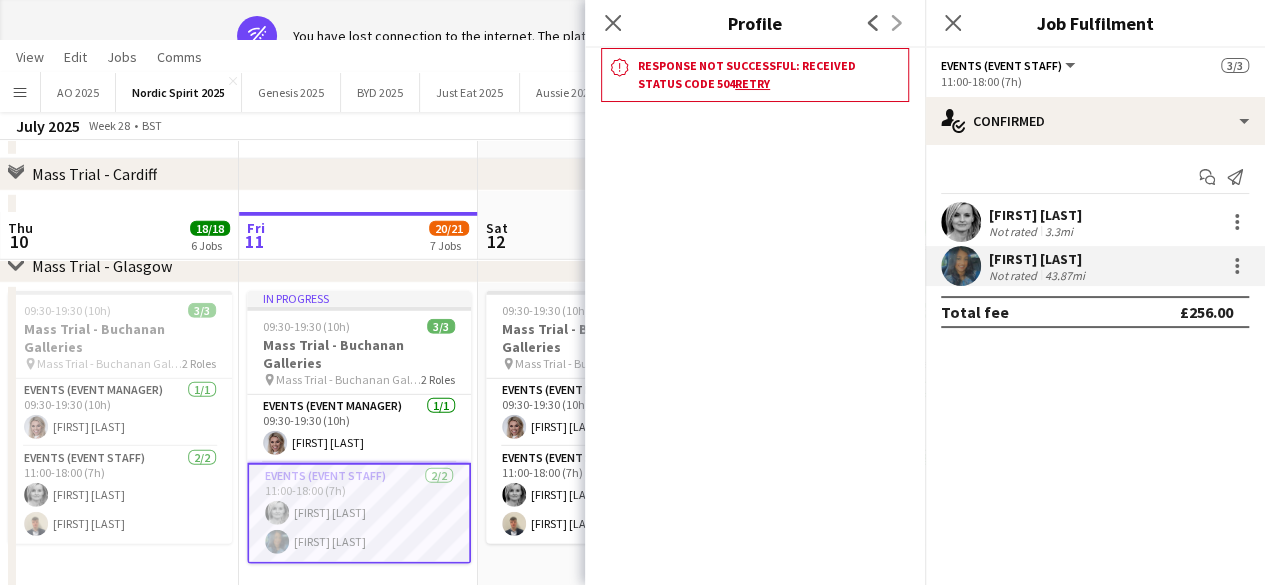 click on "Job Fulfilment" 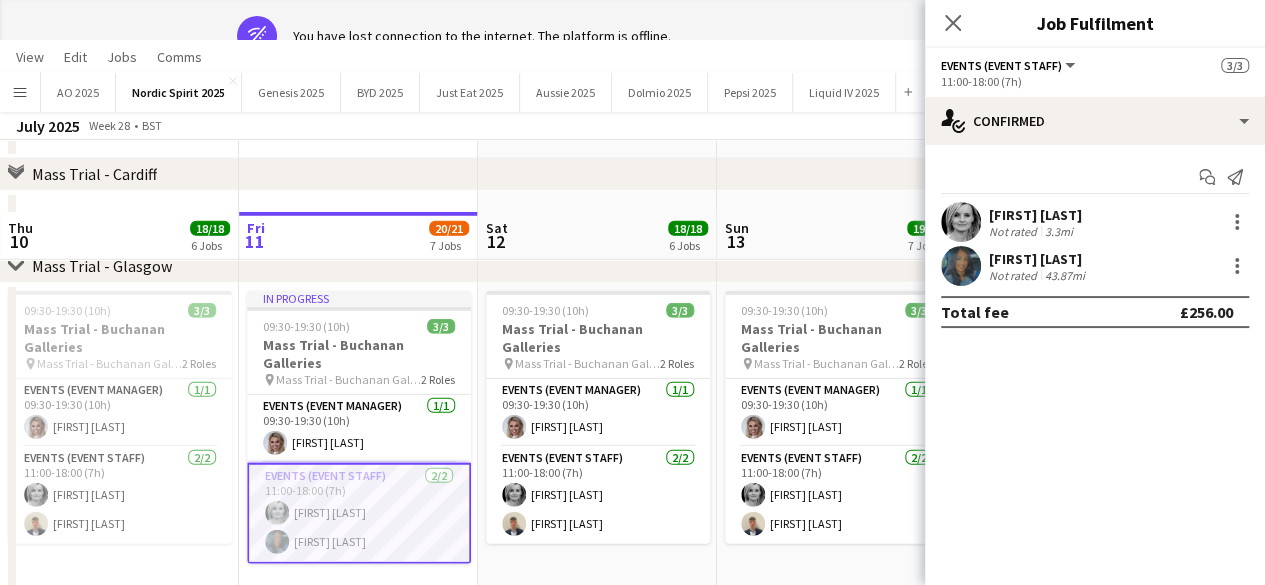 click at bounding box center (961, 266) 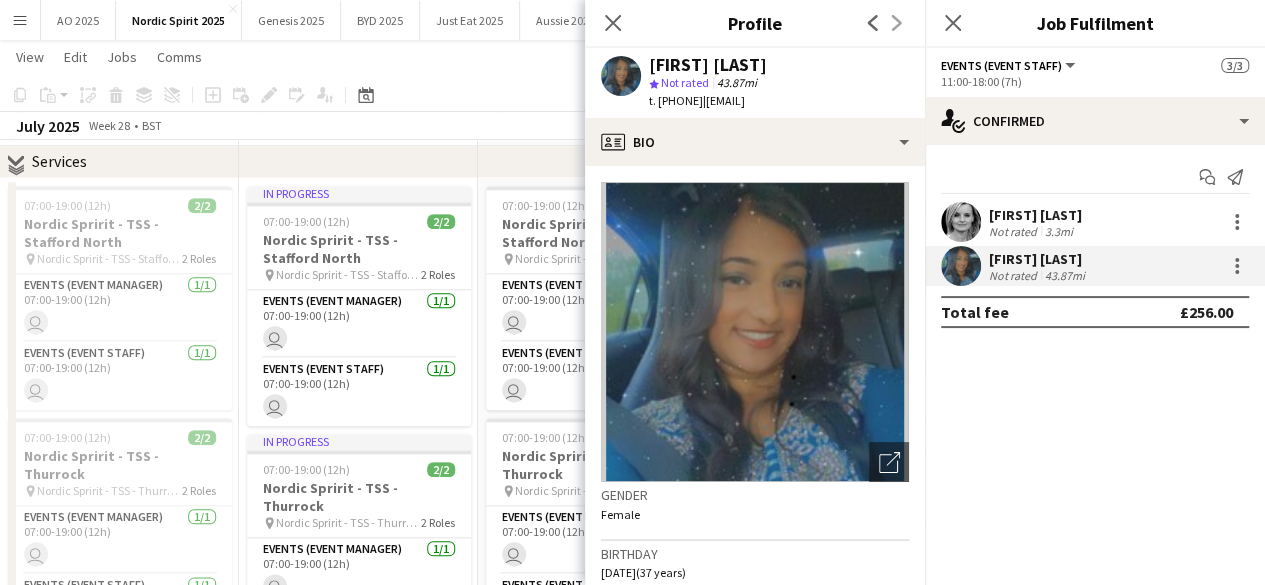 scroll, scrollTop: 2578, scrollLeft: 0, axis: vertical 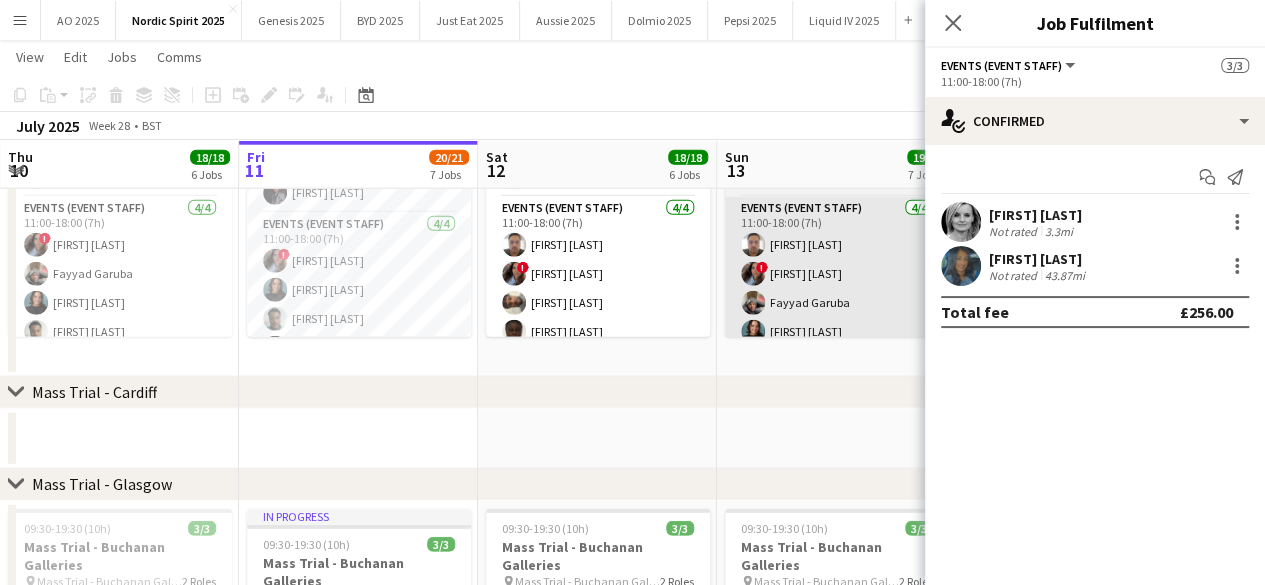 click at bounding box center [961, 266] 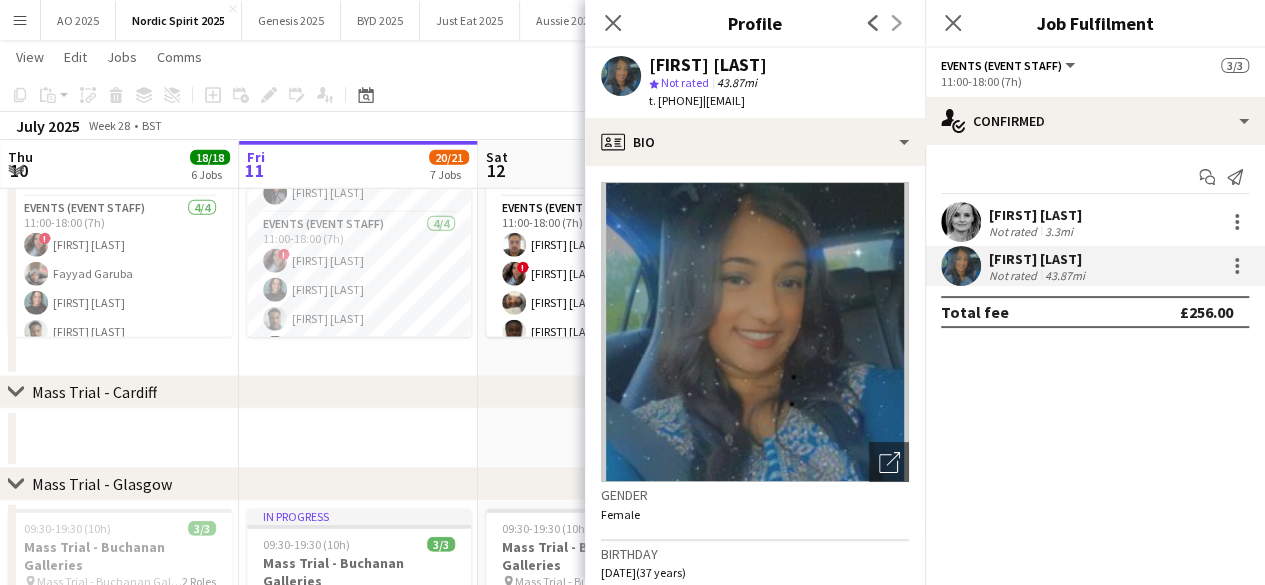 drag, startPoint x: 676, startPoint y: 105, endPoint x: 912, endPoint y: 117, distance: 236.30489 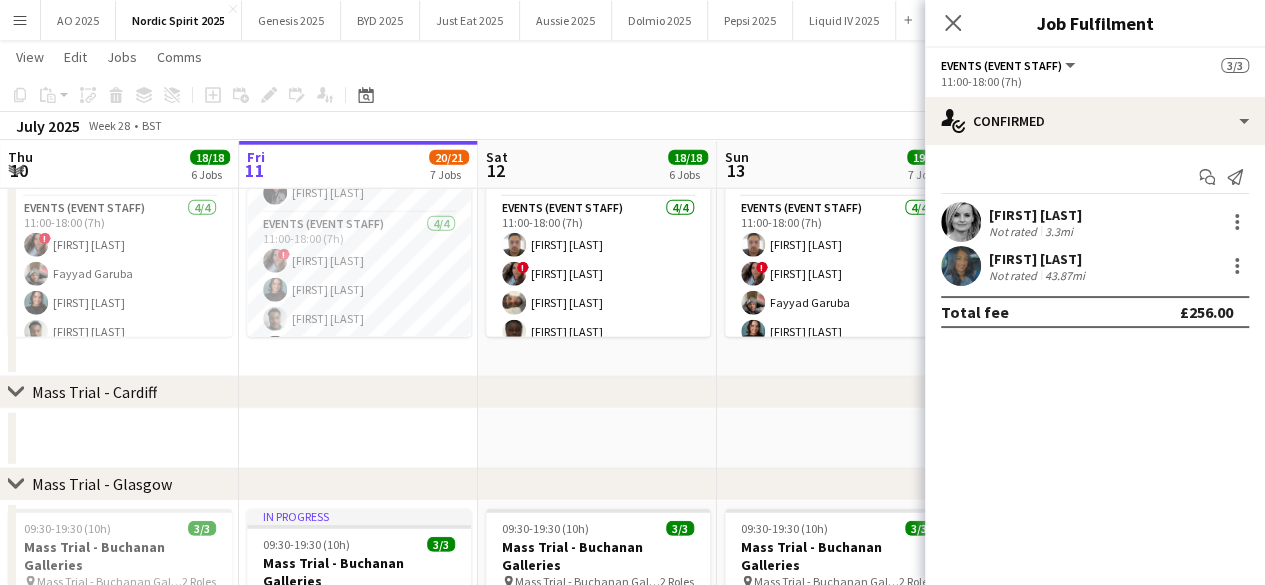 click at bounding box center [961, 266] 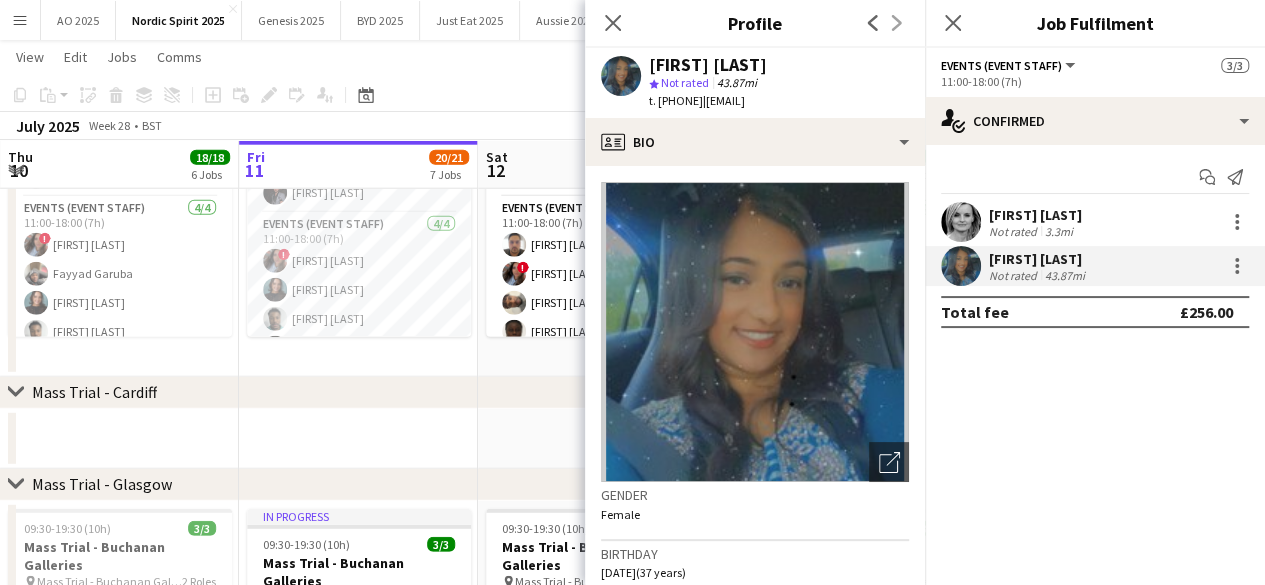 drag, startPoint x: 678, startPoint y: 101, endPoint x: 909, endPoint y: 114, distance: 231.36551 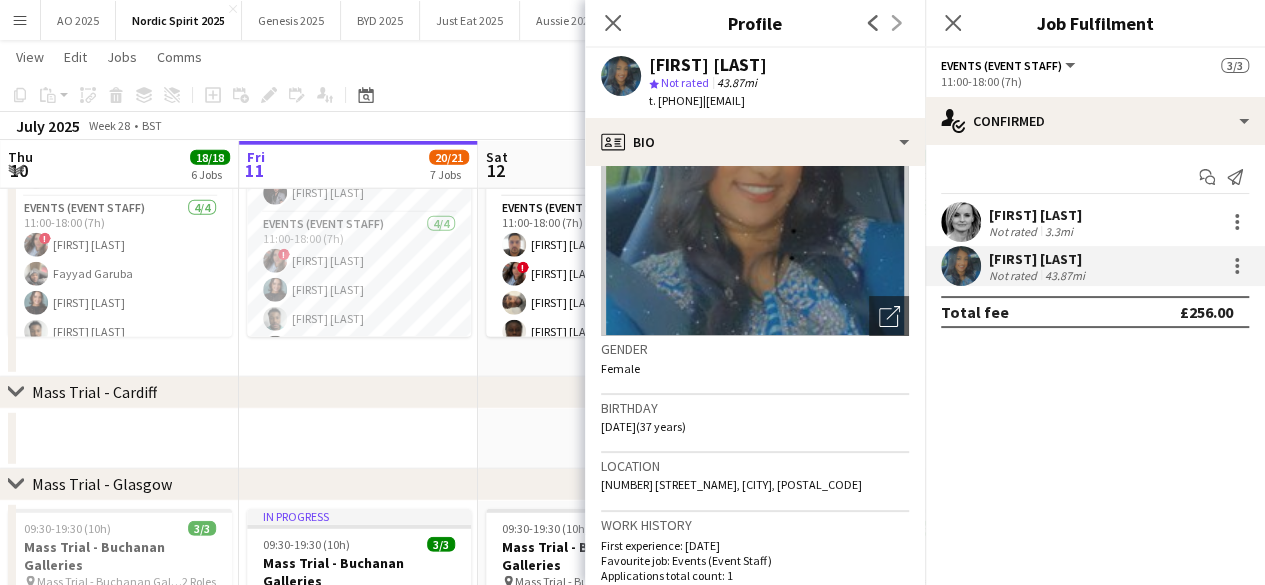 scroll, scrollTop: 0, scrollLeft: 0, axis: both 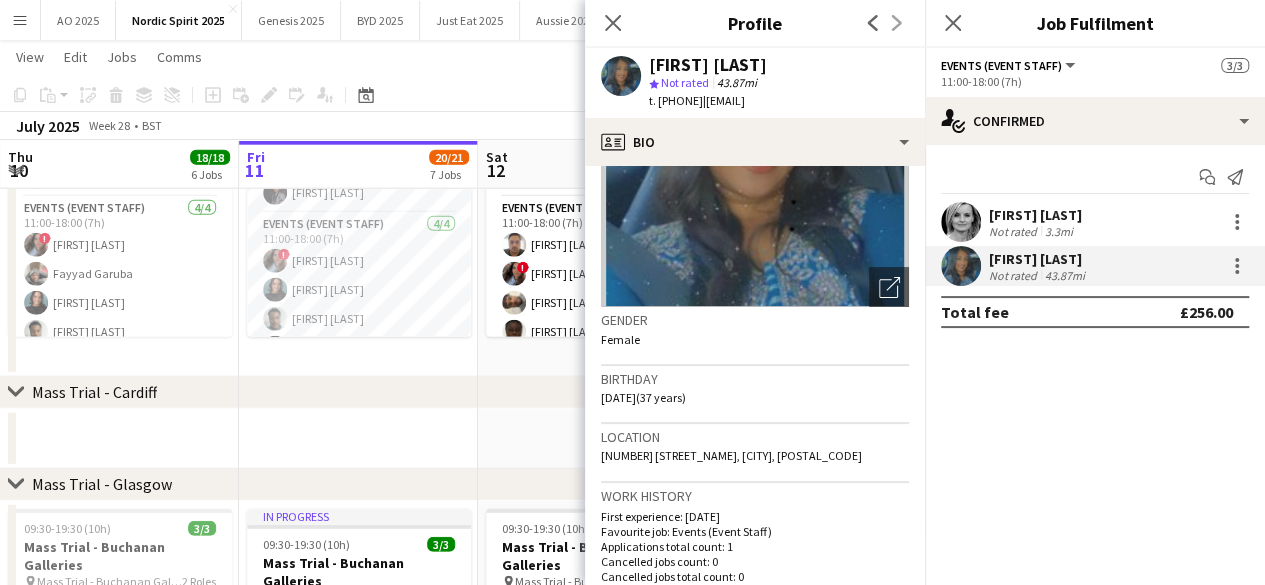 drag, startPoint x: 820, startPoint y: 449, endPoint x: 595, endPoint y: 457, distance: 225.14218 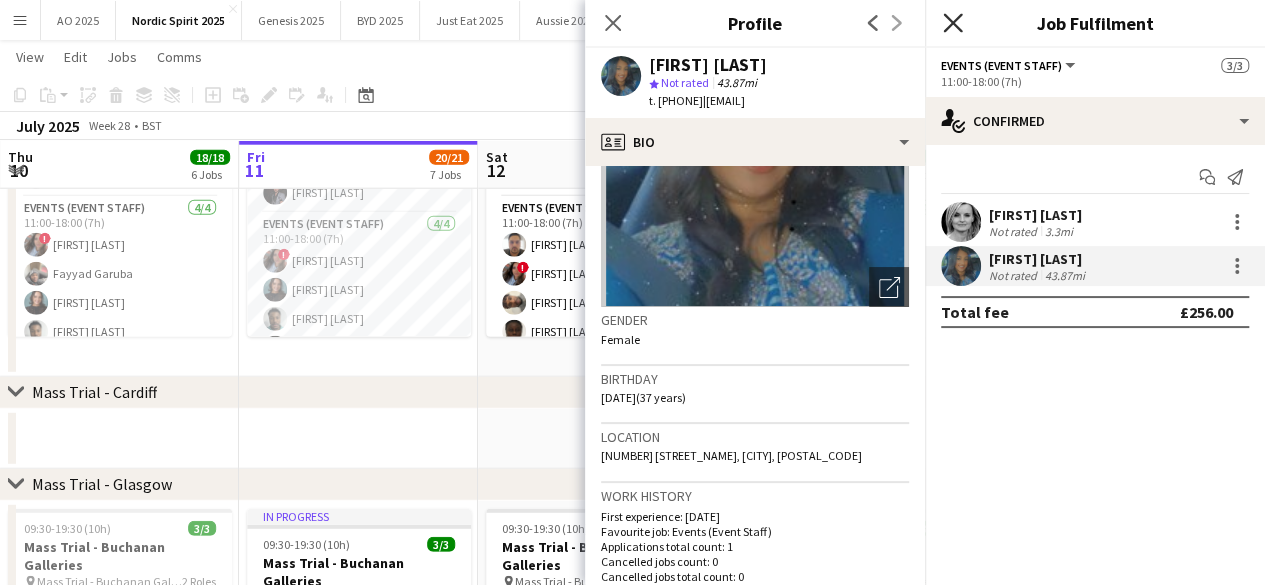 click on "Close pop-in" 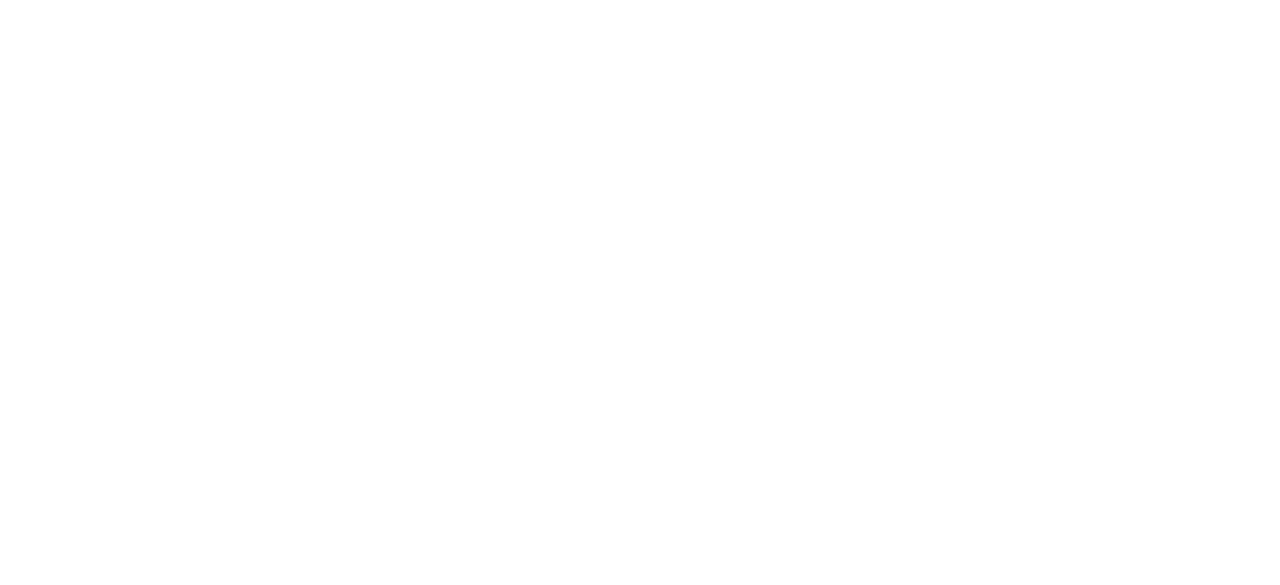 scroll, scrollTop: 0, scrollLeft: 0, axis: both 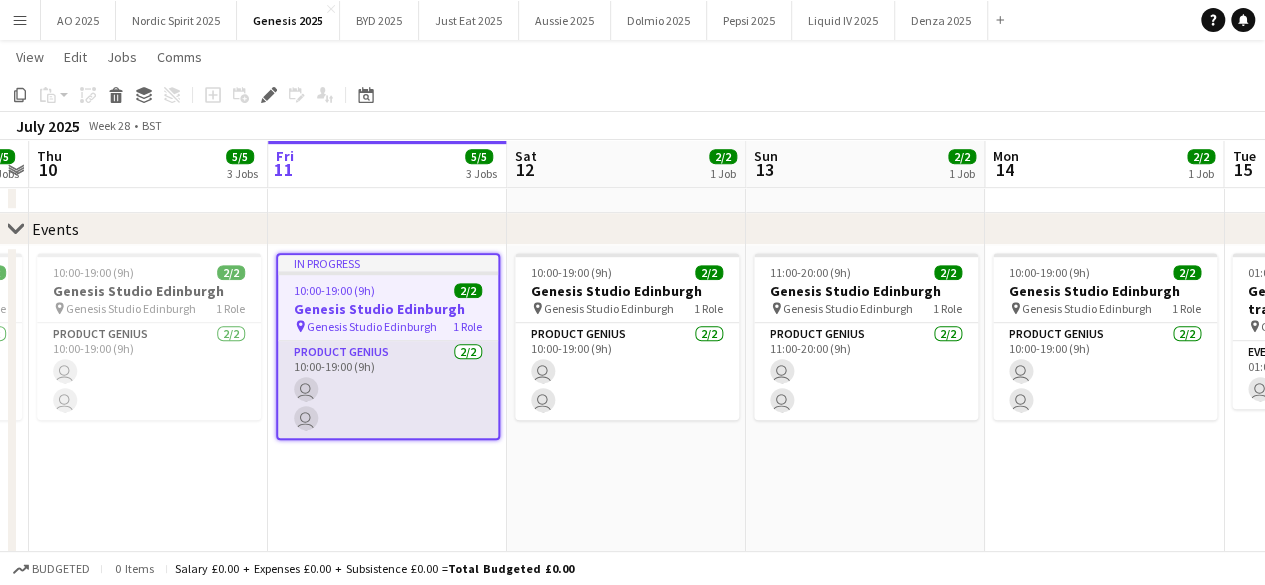 click on "Product Genius   2/2   10:00-19:00 (9h)
user
user" at bounding box center [388, 389] 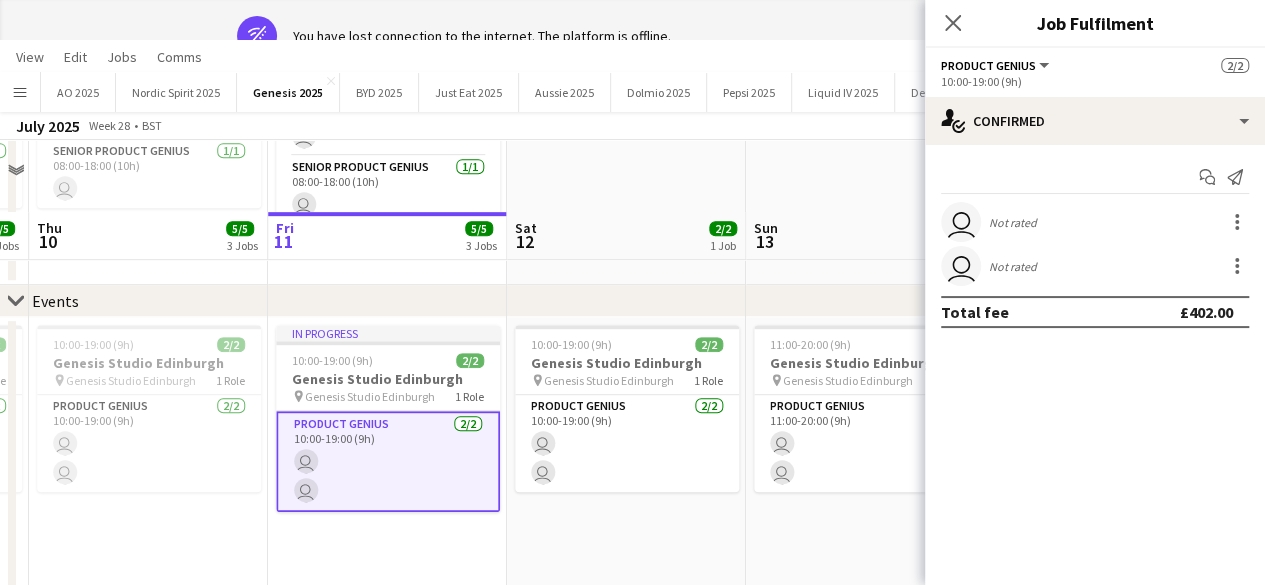 click on "July 2025   Week 28
•   BST" 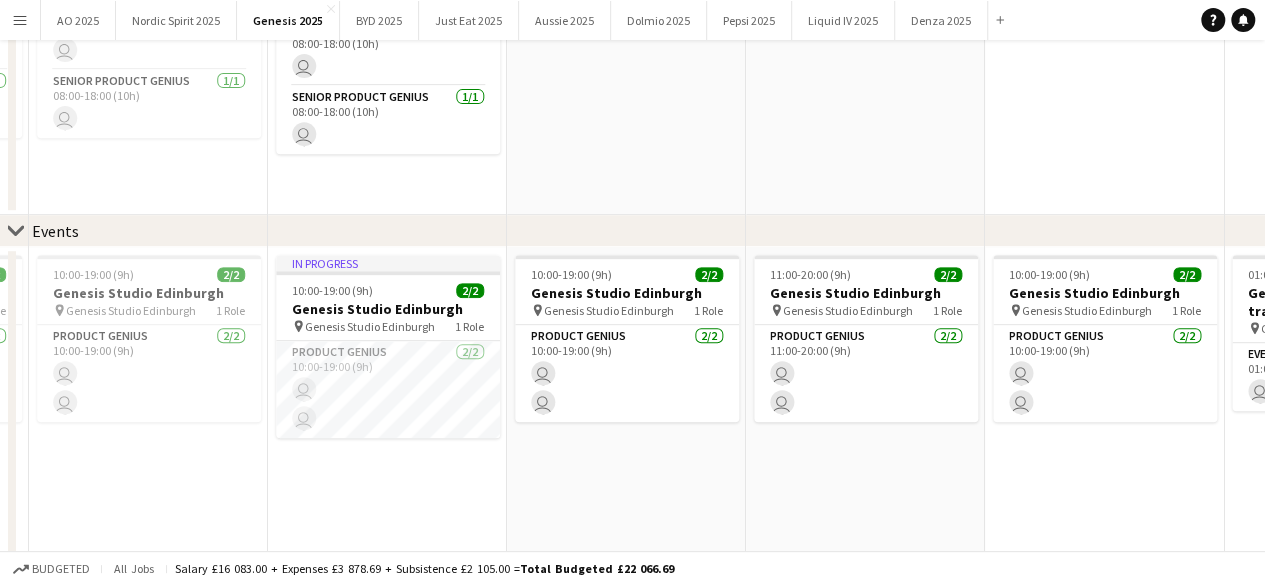 scroll, scrollTop: 0, scrollLeft: 0, axis: both 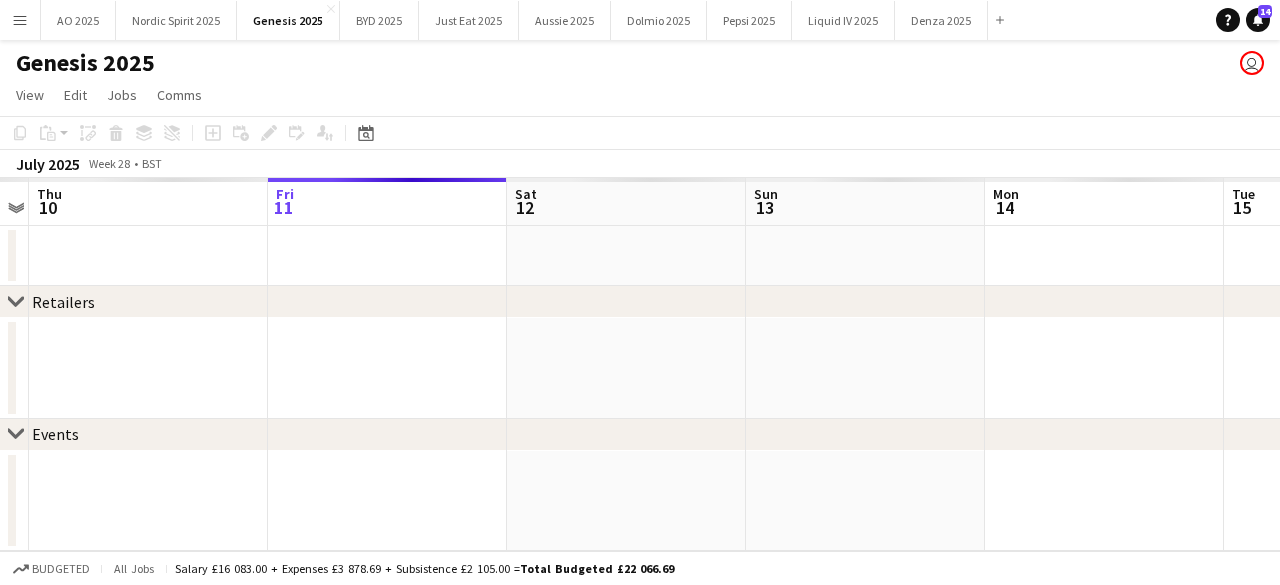 click on "Menu
Boards
Boards   Boards   All jobs   Status
Workforce
Workforce   My Workforce   Recruiting
Comms
Comms
Pay
Pay   Approvals
Platform Settings
Platform Settings   Your settings
Training Academy
Training Academy
Knowledge Base
Knowledge Base
Product Updates
Product Updates   Log Out   Privacy   AO 2025
Close
Nordic Spirit 2025
Close
Genesis 2025
Close
BYD 2025
Close
Just Eat 2025
Close
Aussie 2025
Close
Dolmio 2025
Close
Pepsi 2025
Close
Liquid IV 2025
Close
Denza 2025
Close
Add" at bounding box center [640, 292] 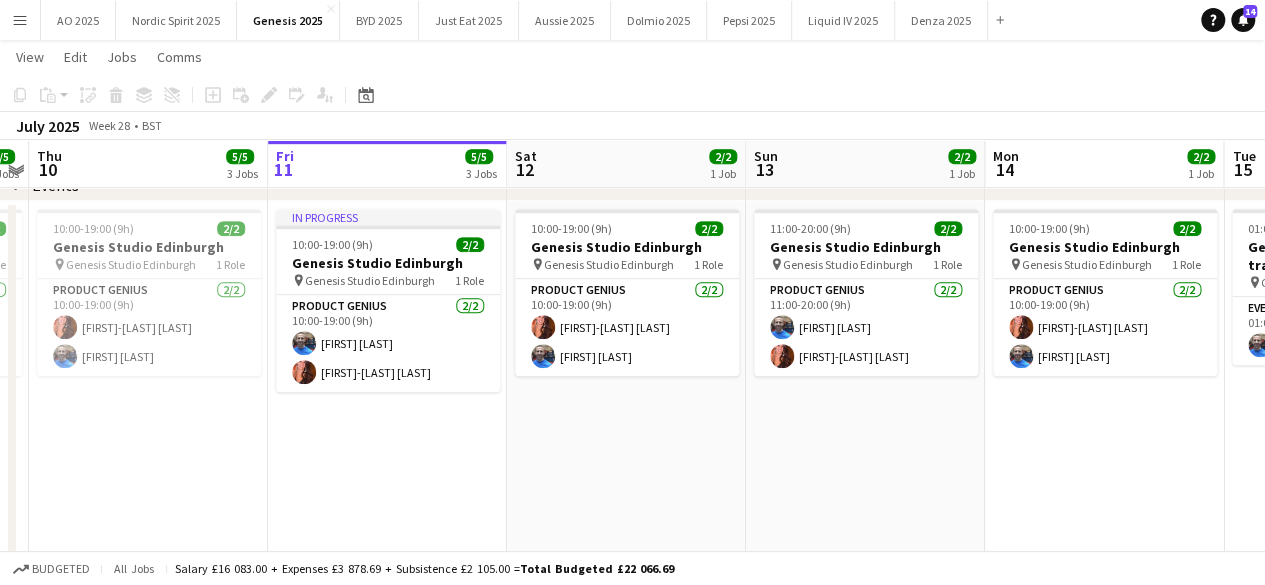 scroll, scrollTop: 572, scrollLeft: 0, axis: vertical 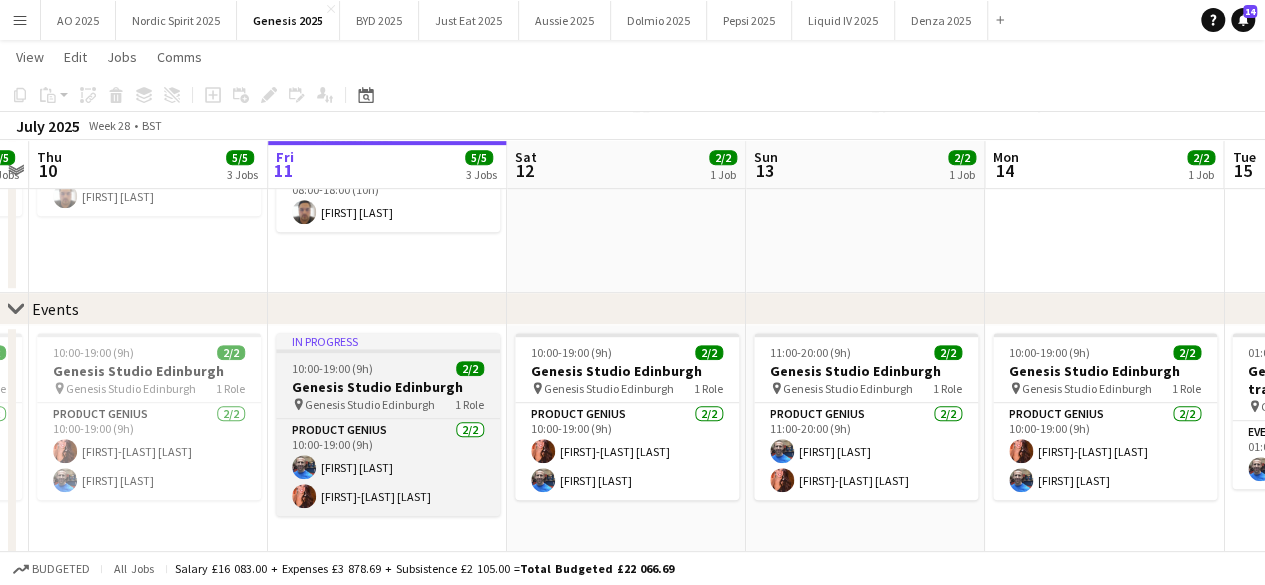 click on "In progress" at bounding box center [388, 341] 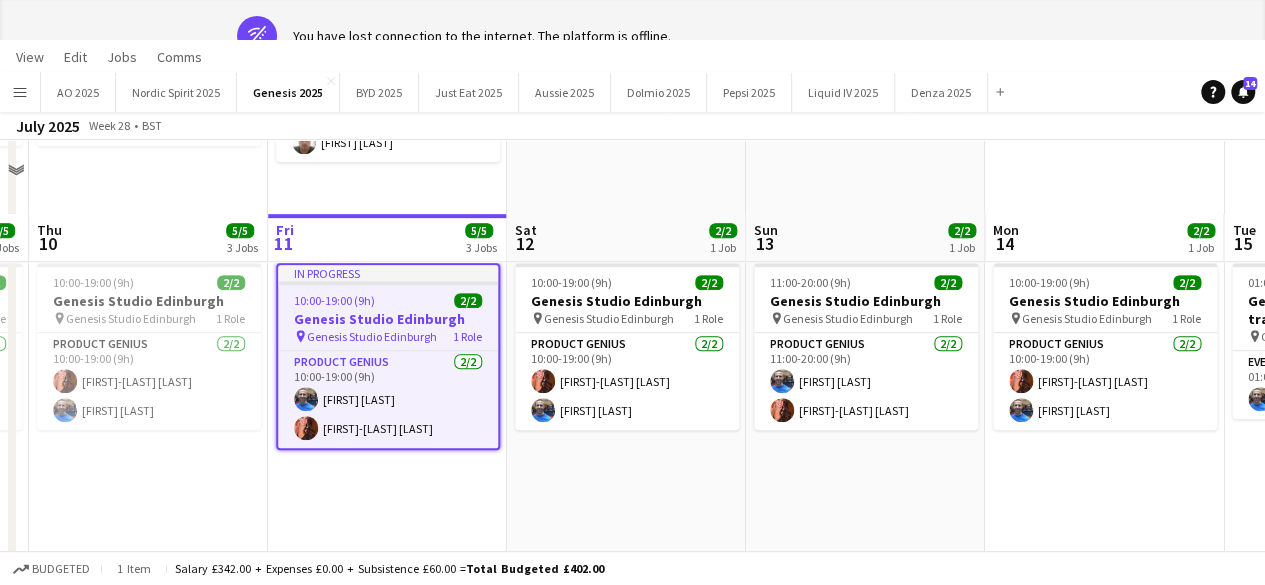 scroll, scrollTop: 604, scrollLeft: 0, axis: vertical 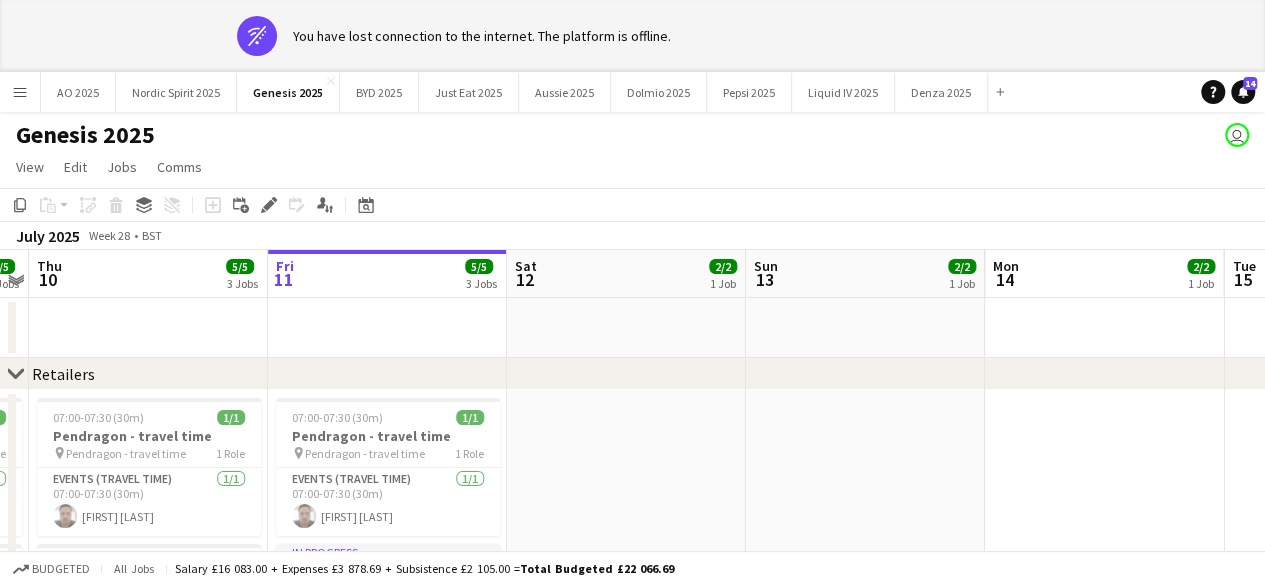 drag, startPoint x: 1160, startPoint y: 445, endPoint x: 1145, endPoint y: 443, distance: 15.132746 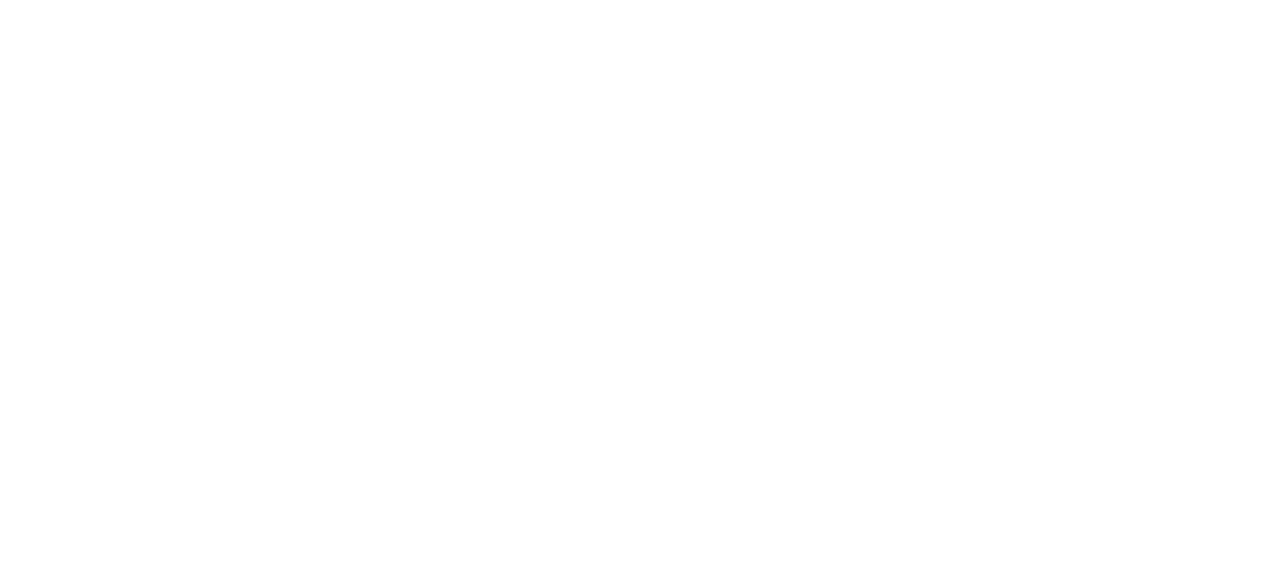 scroll, scrollTop: 0, scrollLeft: 0, axis: both 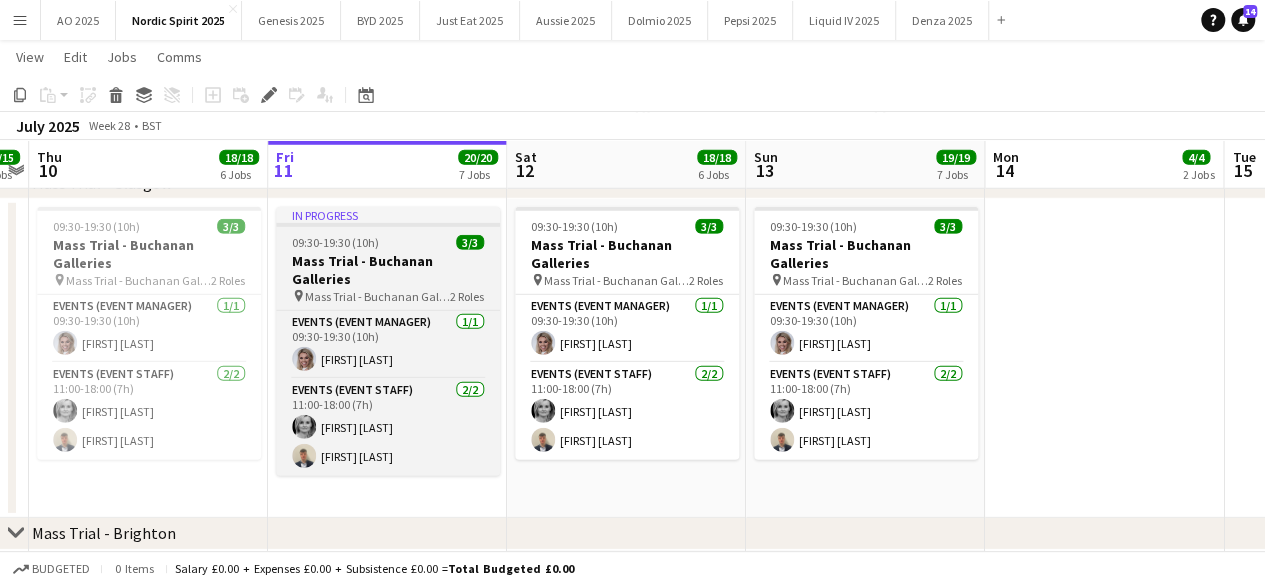 click on "09:30-19:30 (10h)    3/3" at bounding box center (388, 242) 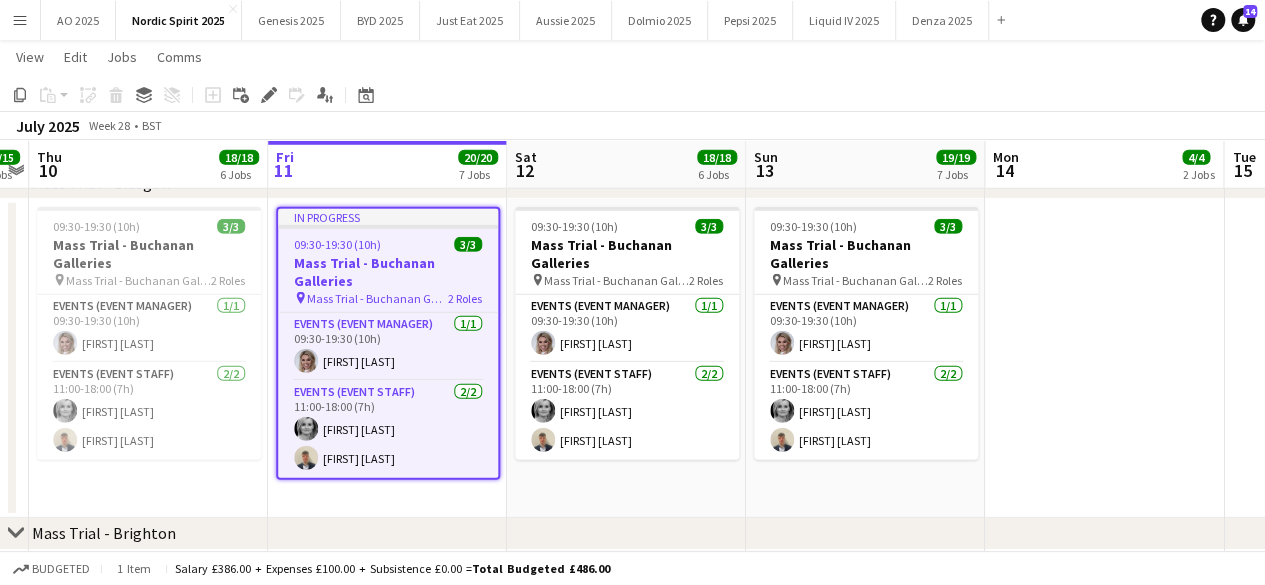 click on "Mass Trial - Buchanan Galleries" at bounding box center (377, 298) 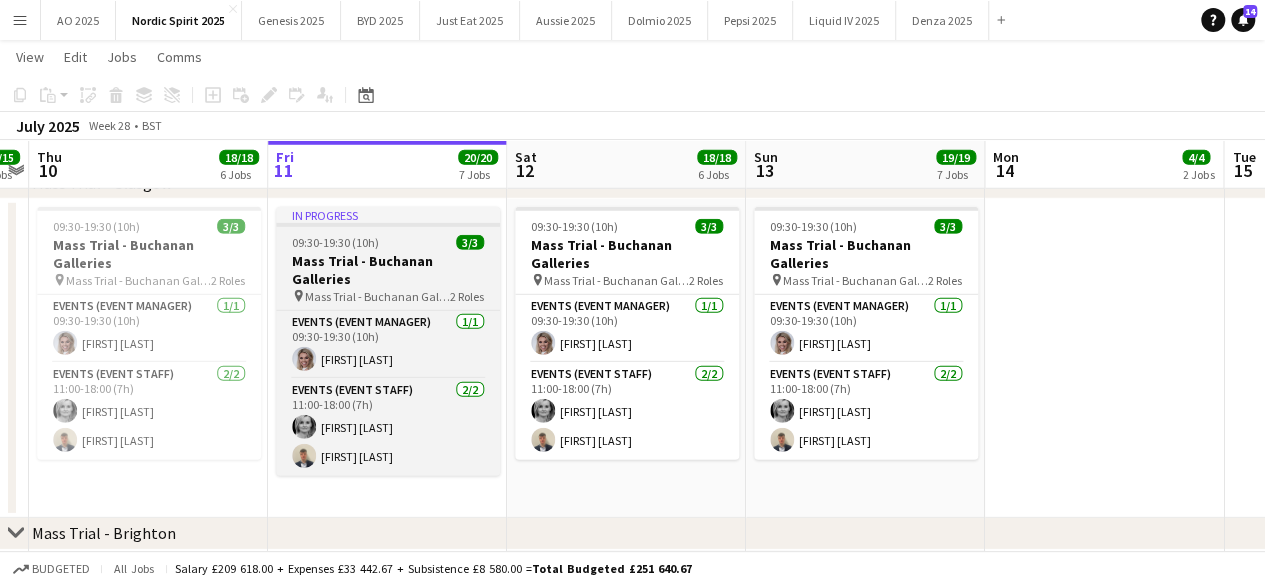click on "Mass Trial - Buchanan Galleries" at bounding box center (377, 296) 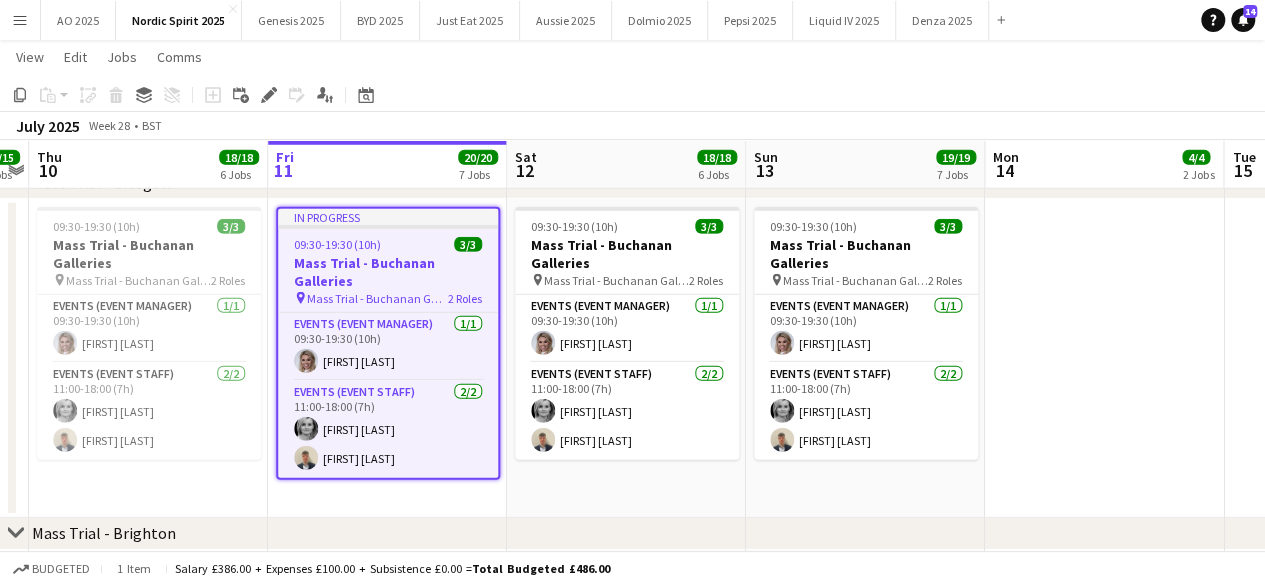 click on "Mass Trial - Buchanan Galleries" at bounding box center [388, 272] 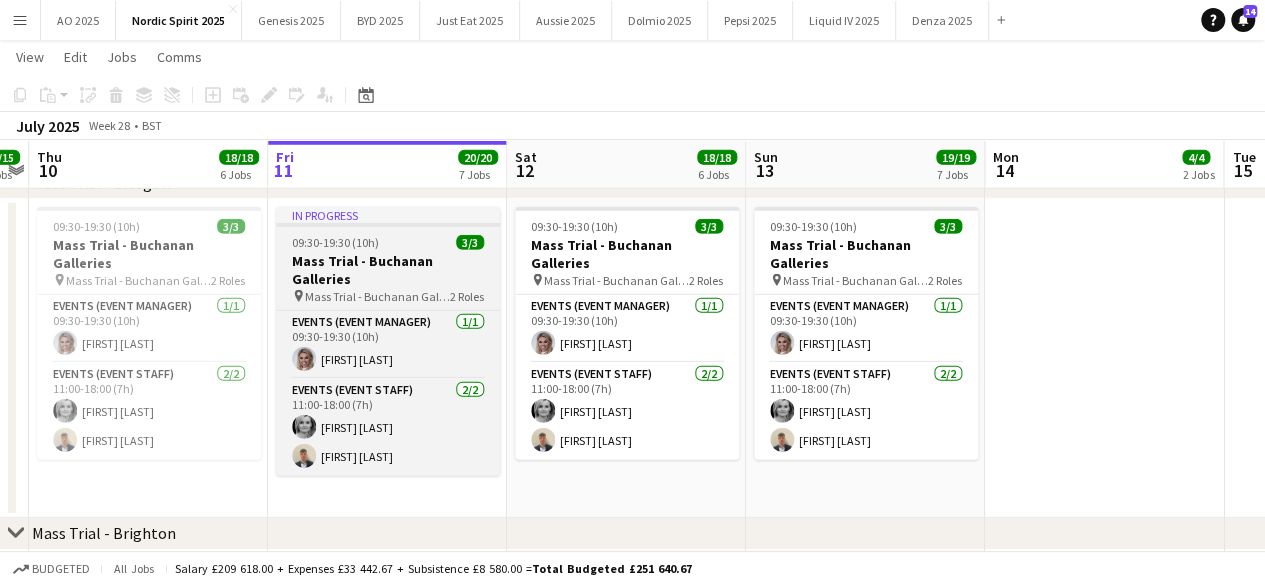 scroll, scrollTop: 0, scrollLeft: 687, axis: horizontal 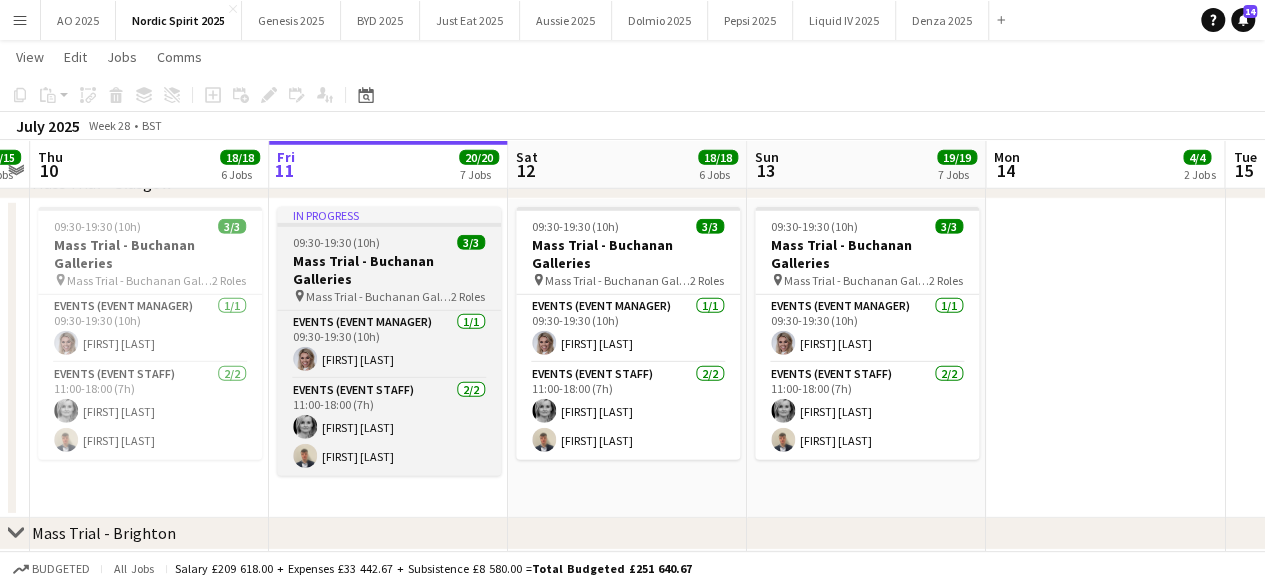 click on "Mass Trial - Buchanan Galleries" at bounding box center [389, 270] 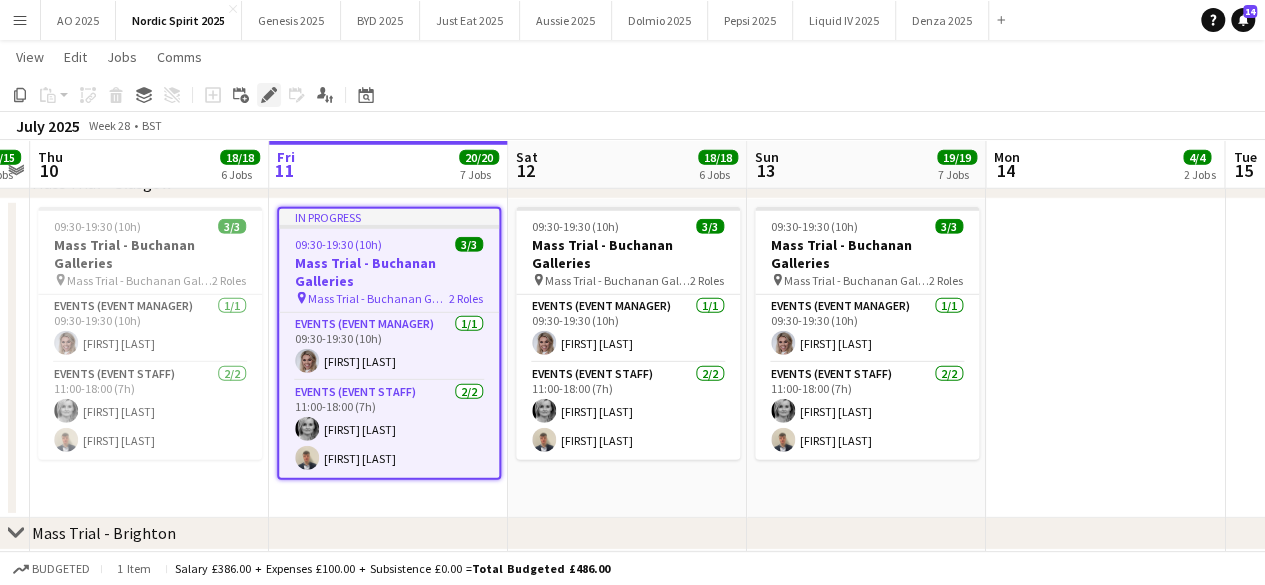 click 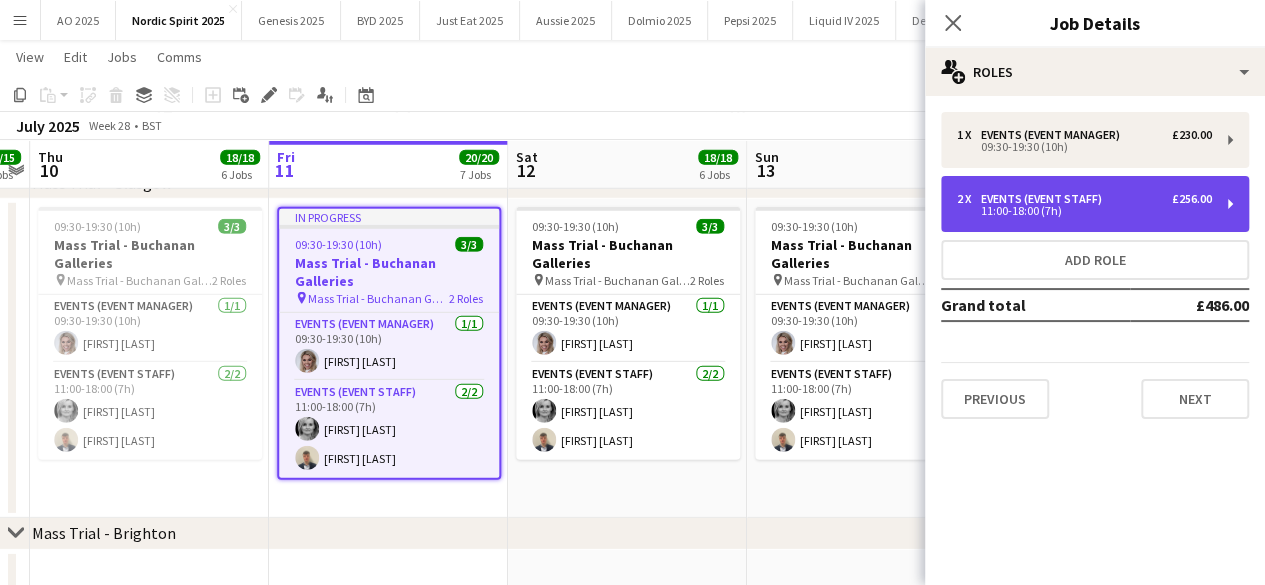 click on "2 x   Events (Event Staff)   £256.00   11:00-18:00 (7h)" at bounding box center (1095, 204) 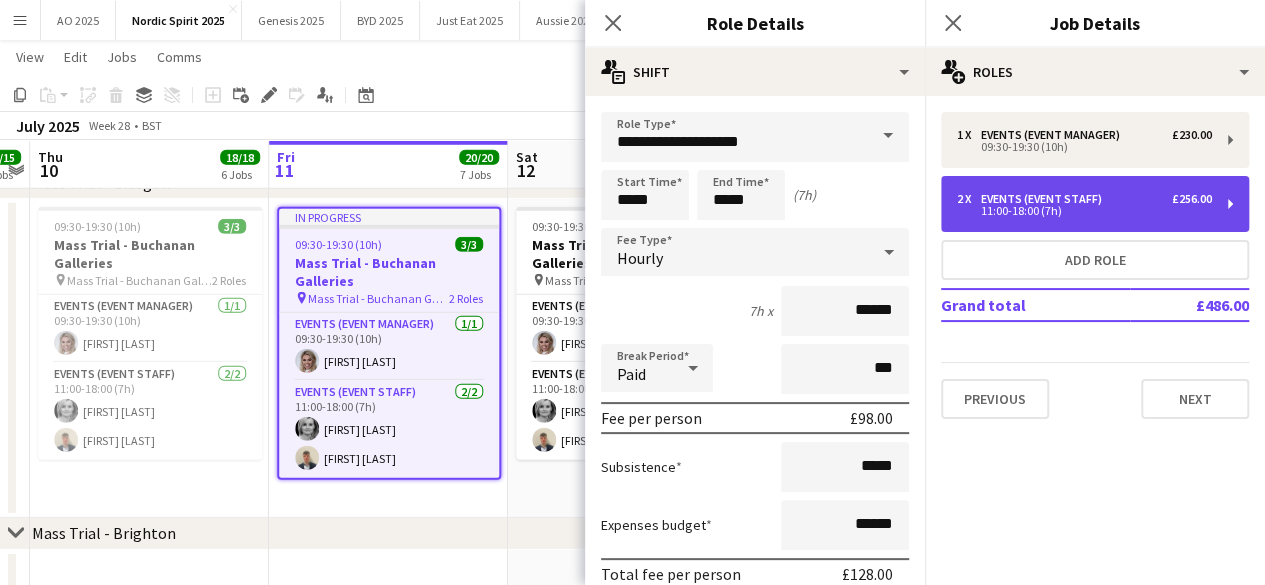 click on "2 x   Events (Event Staff)   £256.00   11:00-18:00 (7h)" at bounding box center (1095, 204) 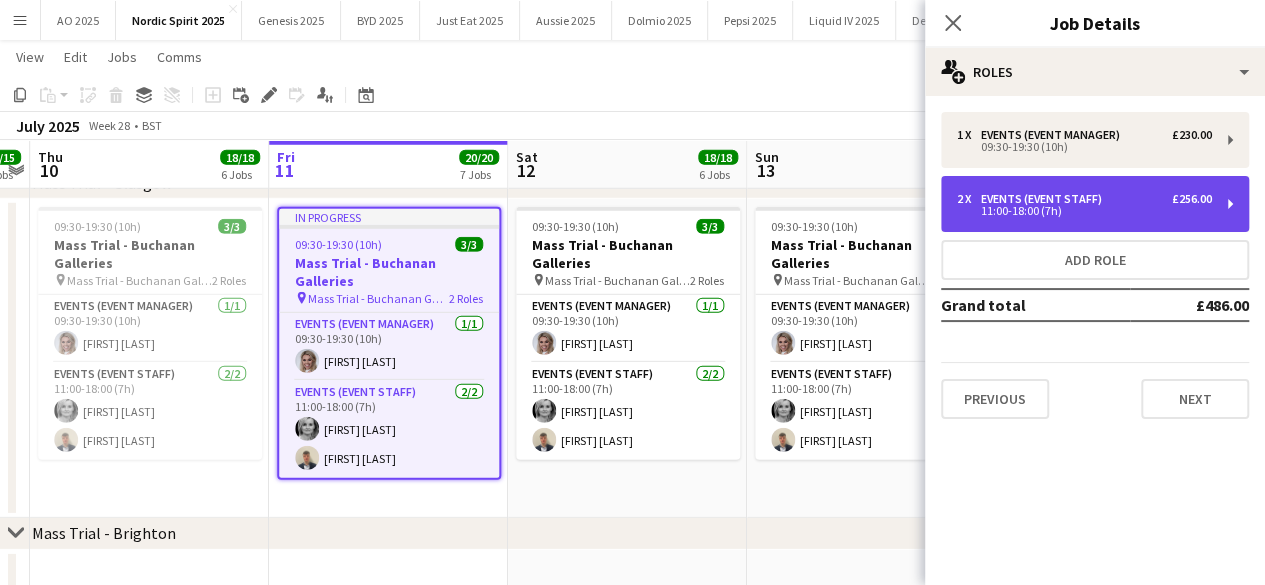 click on "2 x   Events (Event Staff)   £256.00   11:00-18:00 (7h)" at bounding box center [1095, 204] 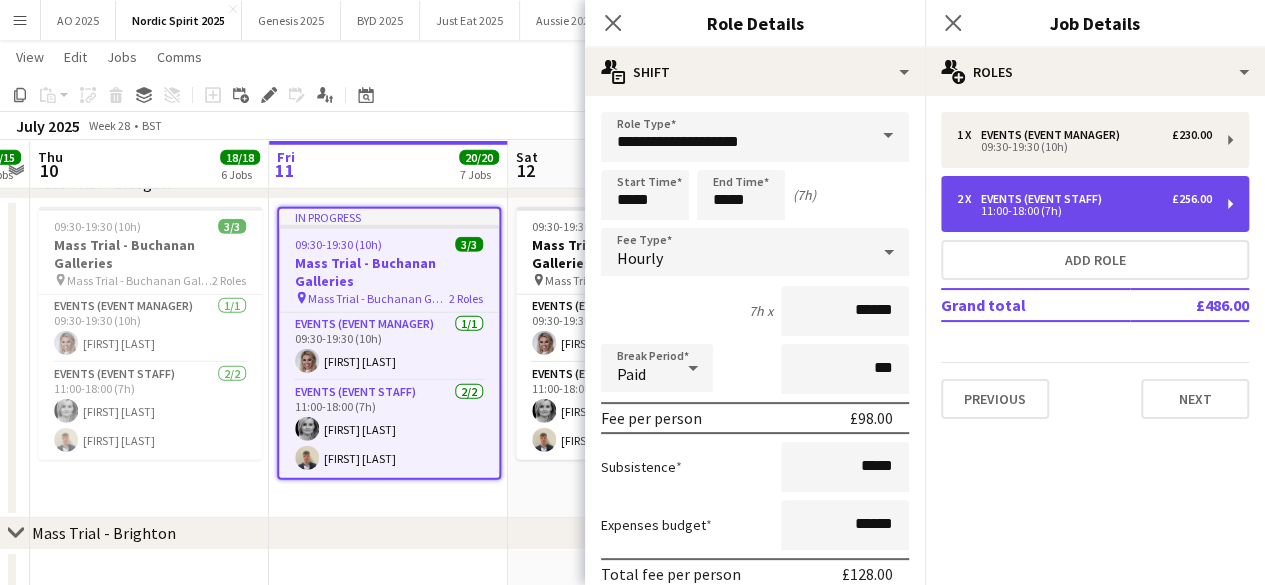 click on "2 x   Events (Event Staff)   £256.00   11:00-18:00 (7h)" at bounding box center (1095, 204) 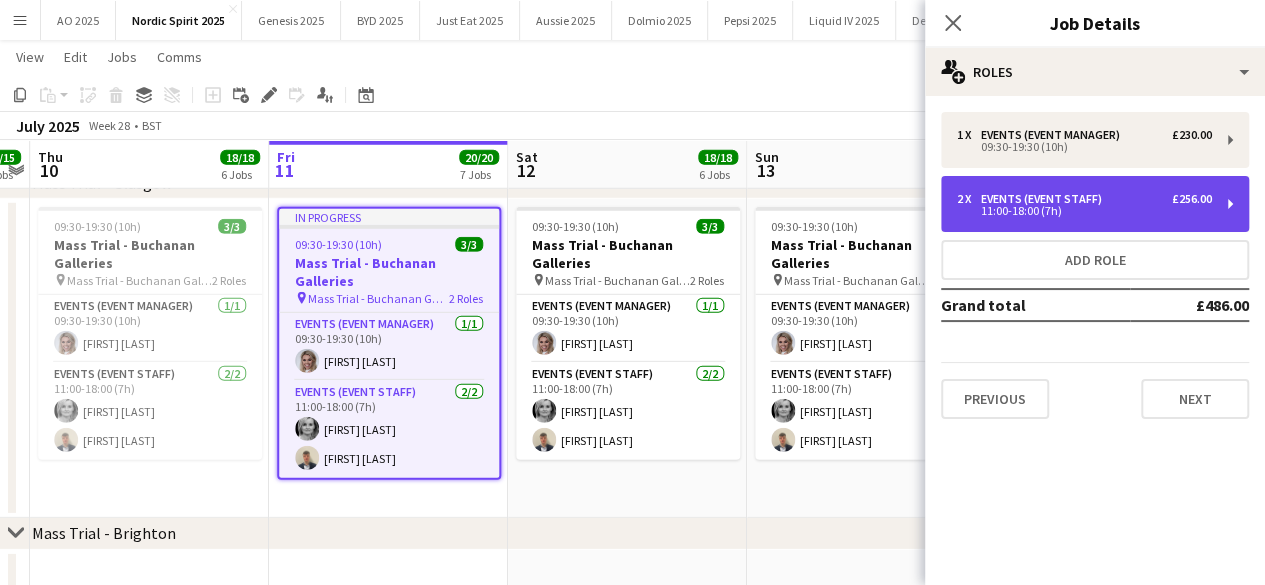 click on "2 x   Events (Event Staff)   £256.00   11:00-18:00 (7h)" at bounding box center (1095, 204) 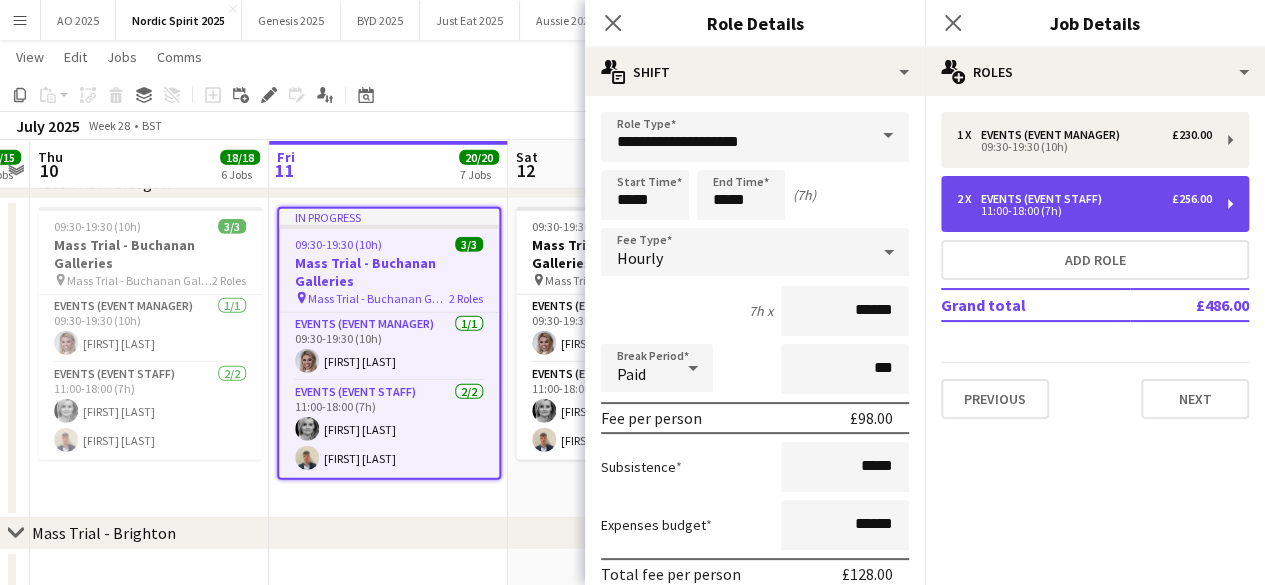 click on "2 x   Events (Event Staff)   £256.00   11:00-18:00 (7h)" at bounding box center (1095, 204) 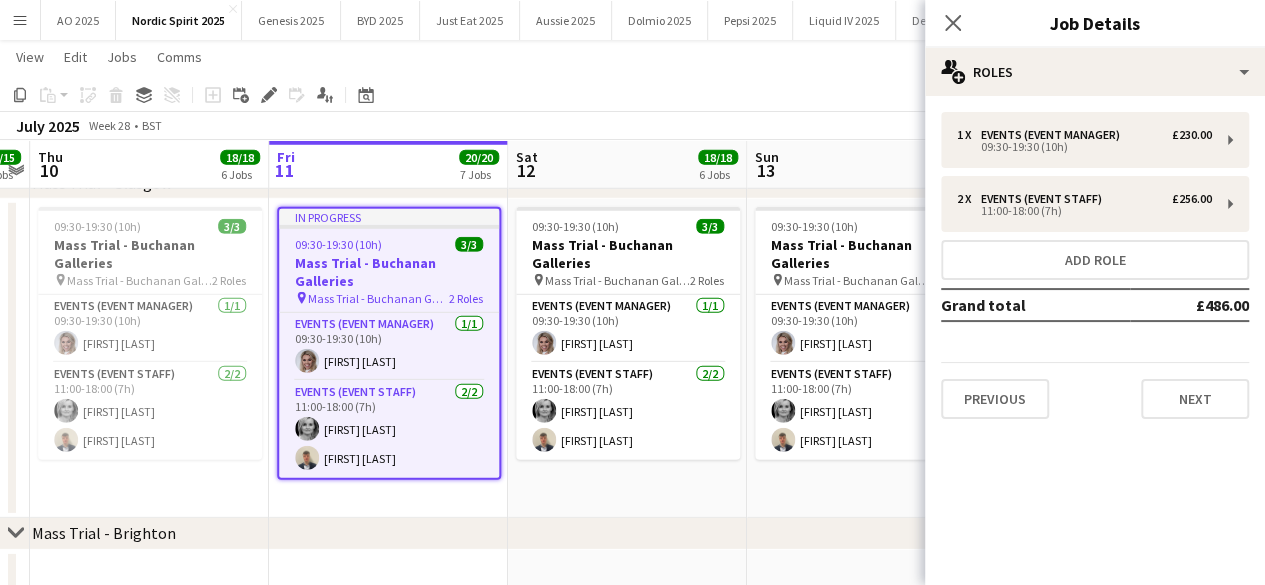 click on "1 x   Events (Event Manager)   £230.00   09:30-19:30 (10h)   2 x   Events (Event Staff)   £256.00   11:00-18:00 (7h)   Add role   Grand total   £486.00   Previous   Next" at bounding box center (1095, 265) 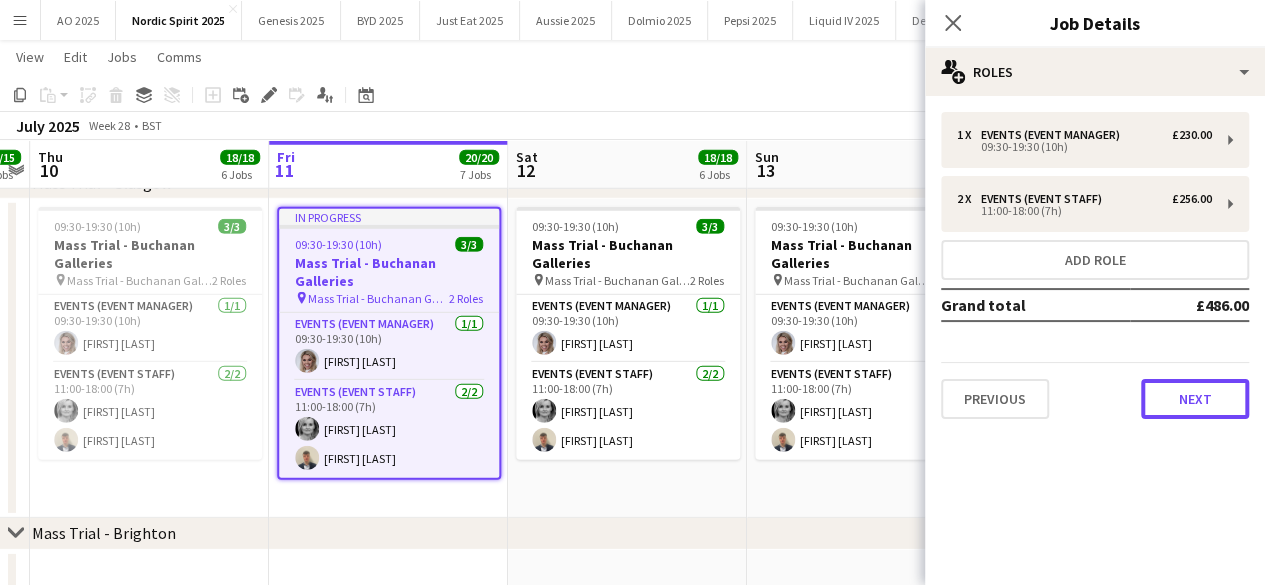click on "Next" at bounding box center (1195, 399) 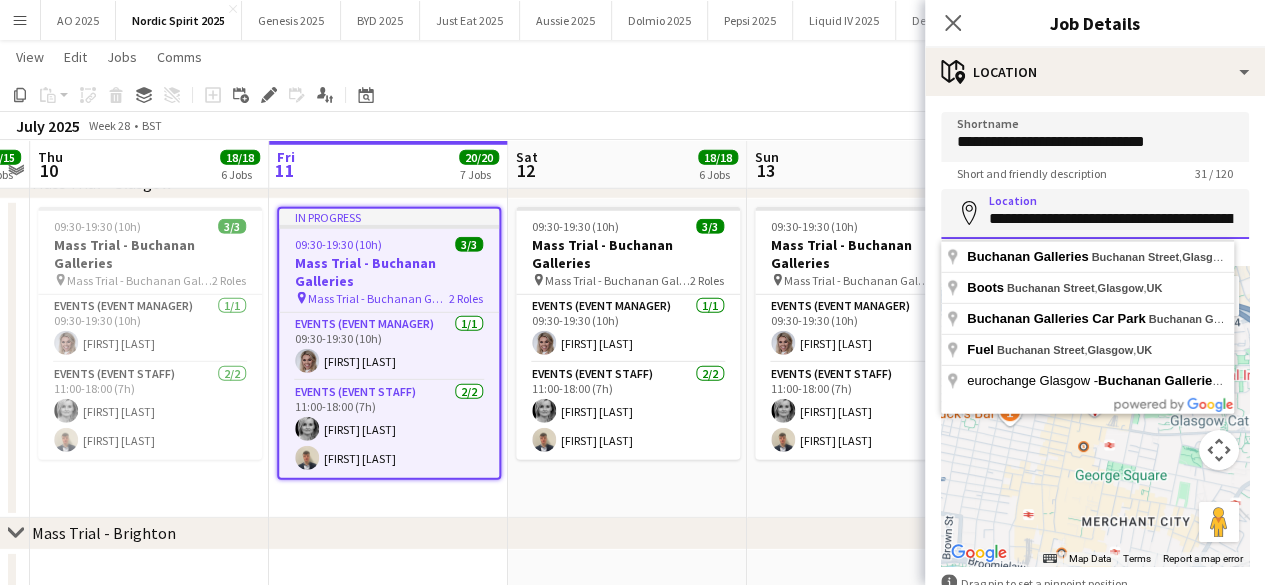 scroll, scrollTop: 0, scrollLeft: 108, axis: horizontal 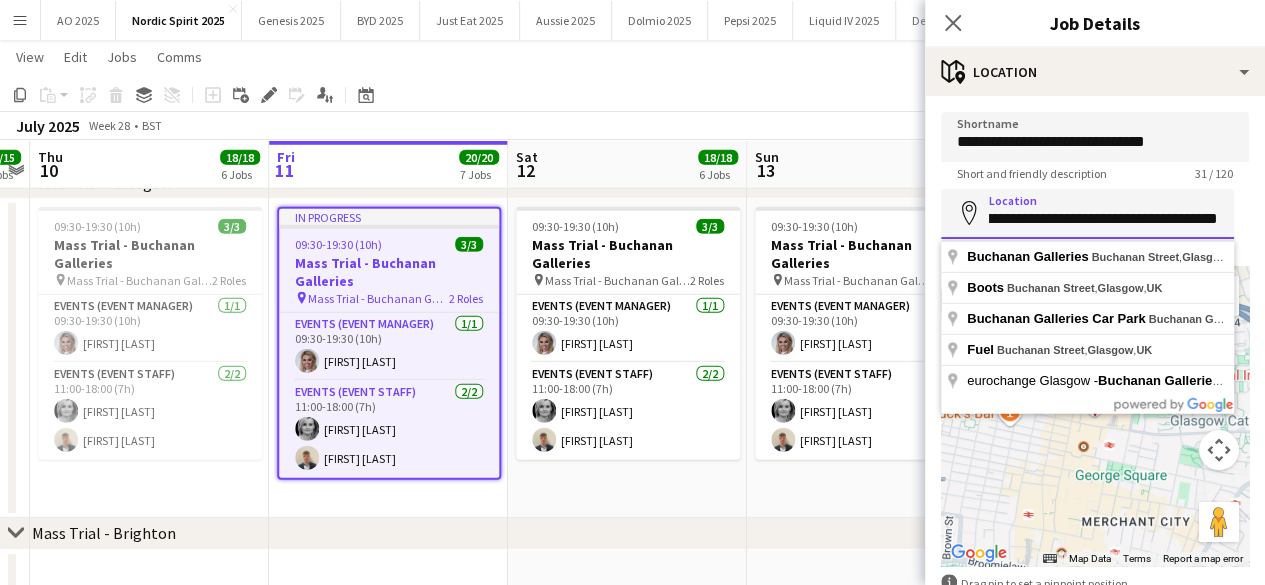 drag, startPoint x: 1102, startPoint y: 218, endPoint x: 1270, endPoint y: 247, distance: 170.4846 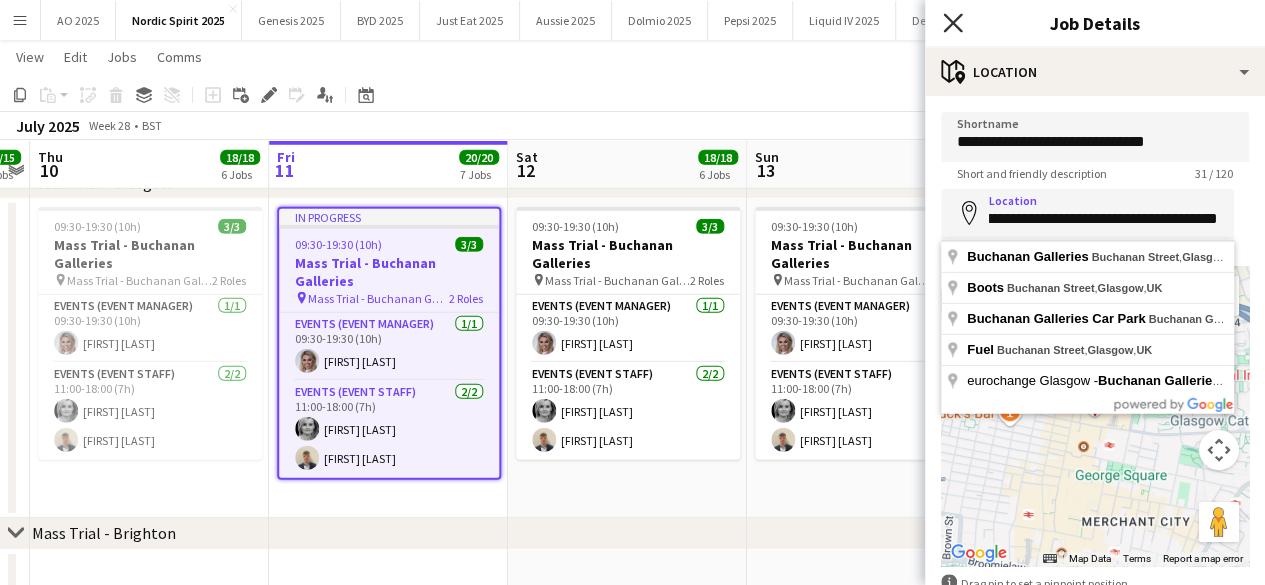 click on "Close pop-in" 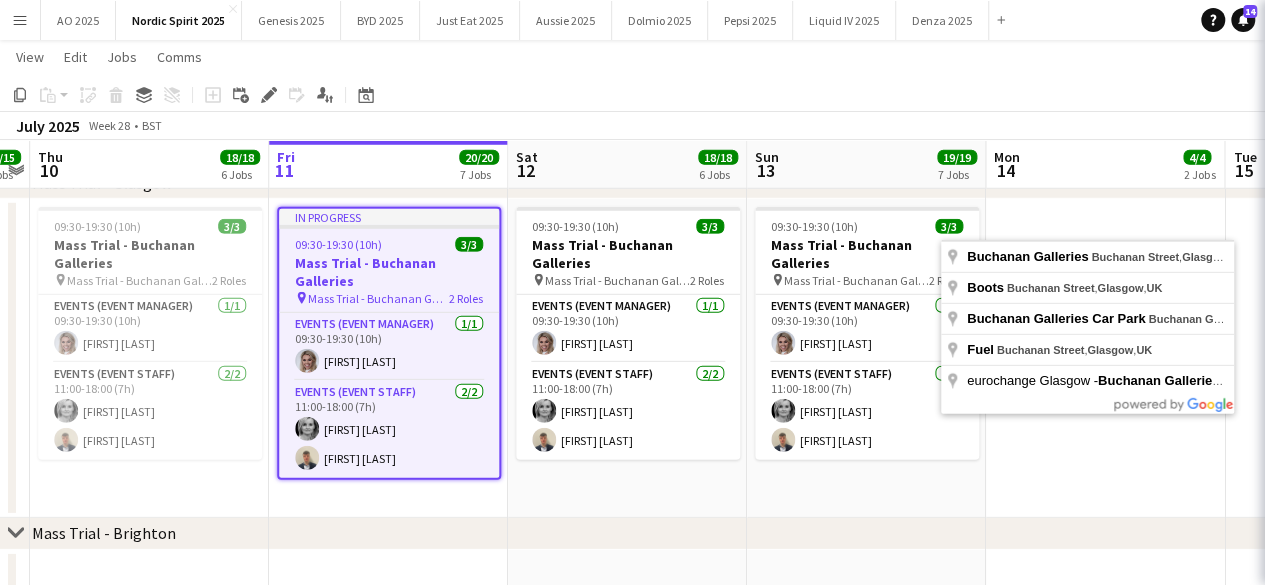 scroll, scrollTop: 0, scrollLeft: 0, axis: both 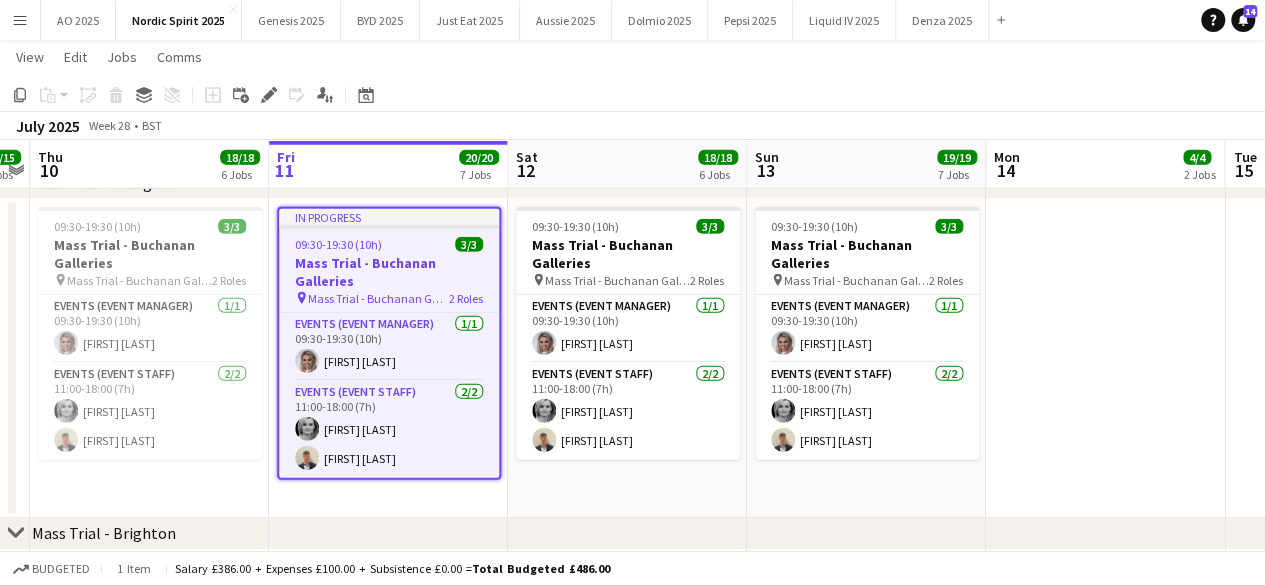 click on "Copy
Paste
Paste   Ctrl+V Paste with crew  Ctrl+Shift+V
Paste linked Job
Delete
Group
Ungroup
Add job
Add linked Job
Edit
Edit linked Job
Applicants
Date picker
JUL 2025 JUL 2025 Monday M Tuesday T Wednesday W Thursday T Friday F Saturday S Sunday S  JUL      1   2   3   4   5   6   7   8   9   10   11   12   13   14   15   16   17   18   19   20   21   22   23   24   25   26   27   28   29   30   31
Comparison range
Comparison range
Today" 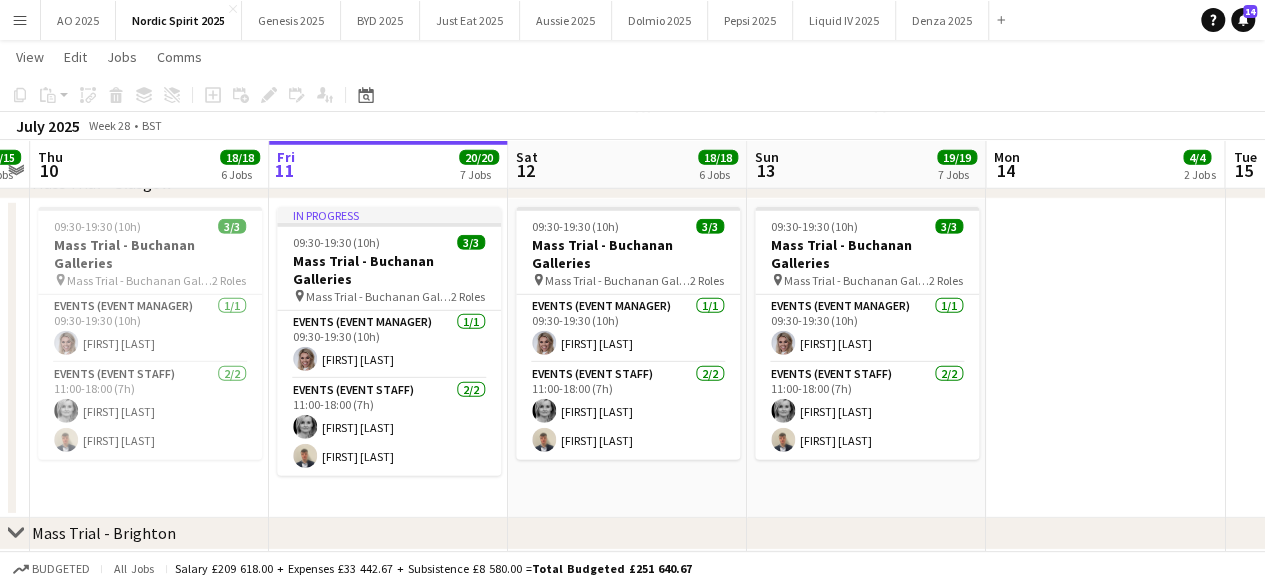 click at bounding box center (1105, 358) 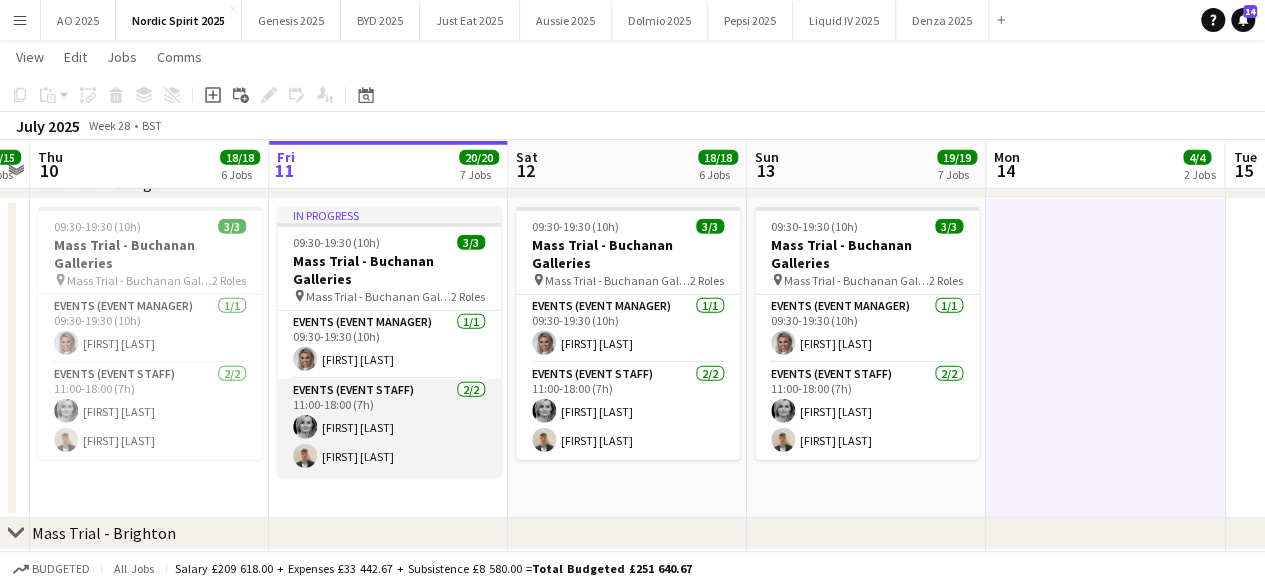 click at bounding box center [305, 456] 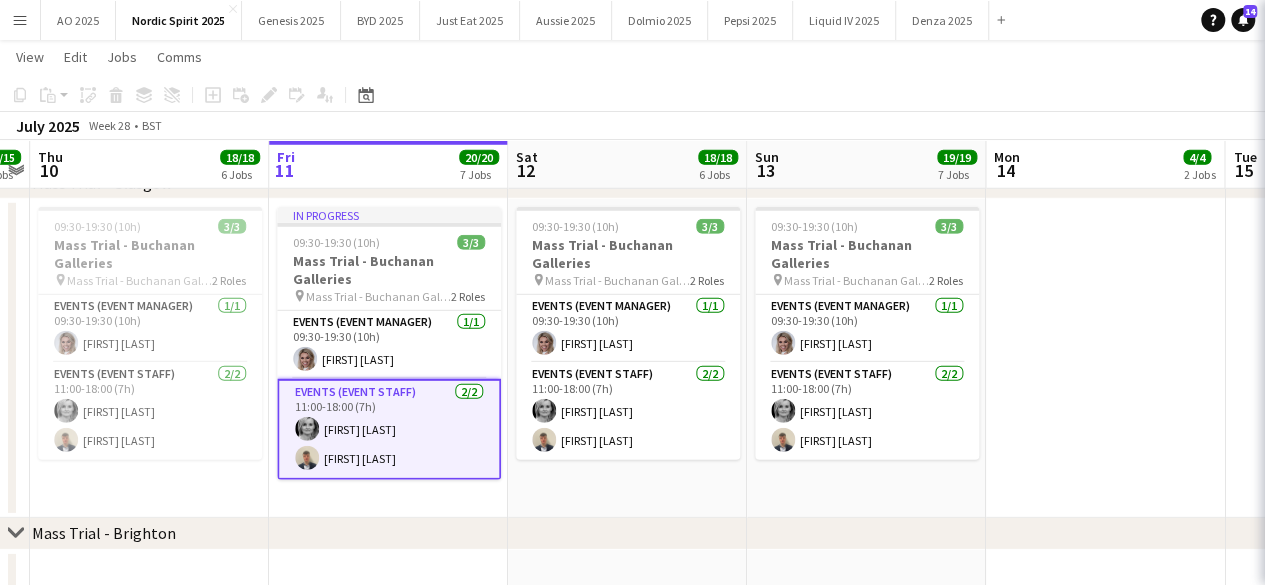 scroll, scrollTop: 0, scrollLeft: 690, axis: horizontal 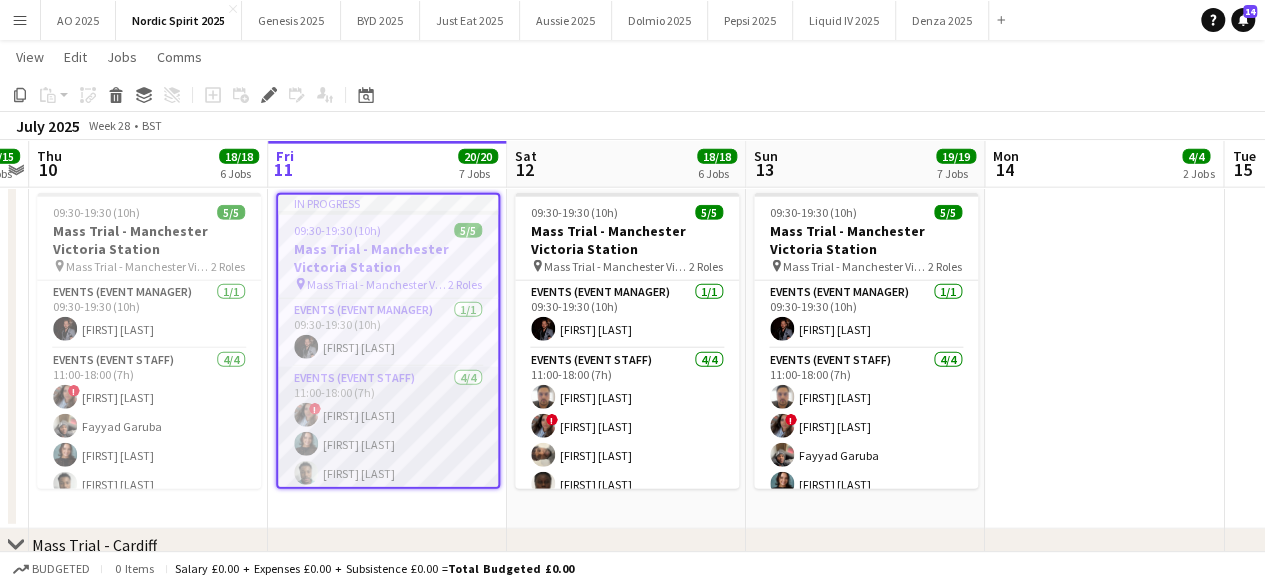 click on "Events (Event Staff)   4/4   11:00-18:00 (7h)
! Marsha Hall Jessica Ashcroft olanrewaju Jones Ololade Omotoso" at bounding box center [388, 444] 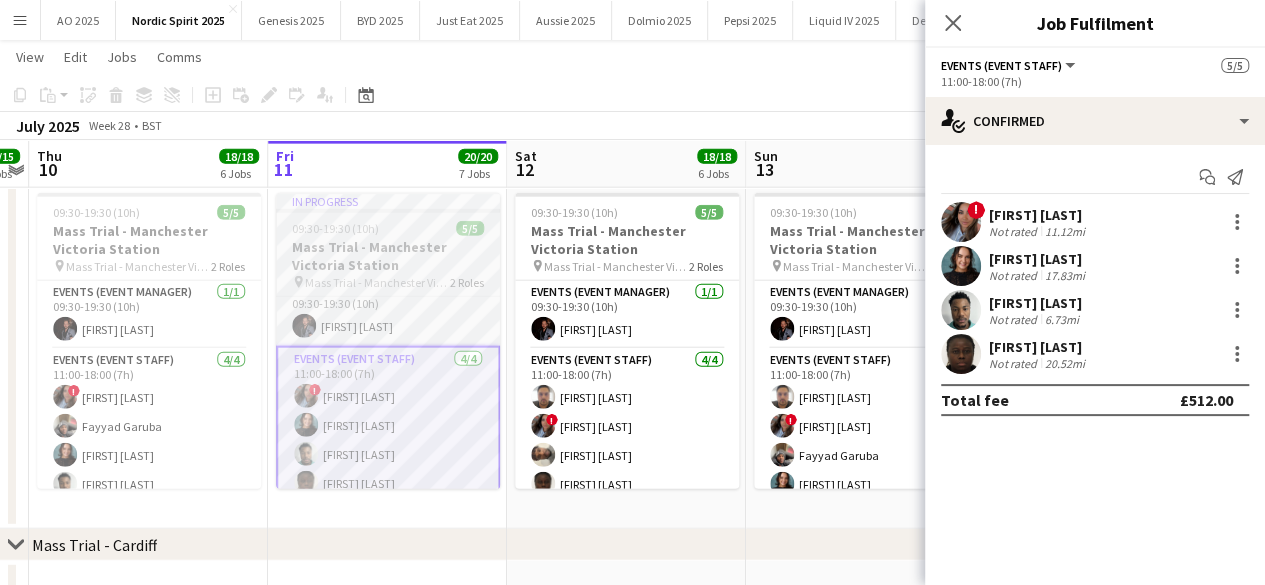scroll, scrollTop: 34, scrollLeft: 0, axis: vertical 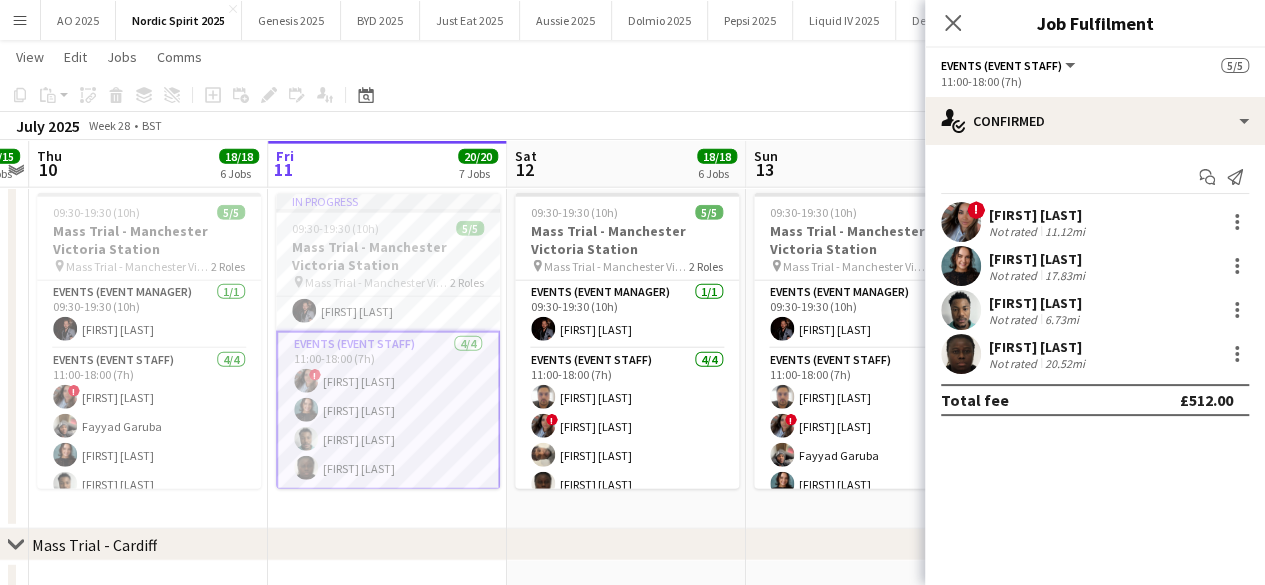 click on "check
Confirmed
Start chat
Send notification
!  Marsha Hall   Not rated   11.12mi   Jessica Ashcroft   Not rated   17.83mi   olanrewaju Jones   Not rated   6.73mi   Ololade Omotoso   Not rated   20.52mi   Total fee   £512.00" 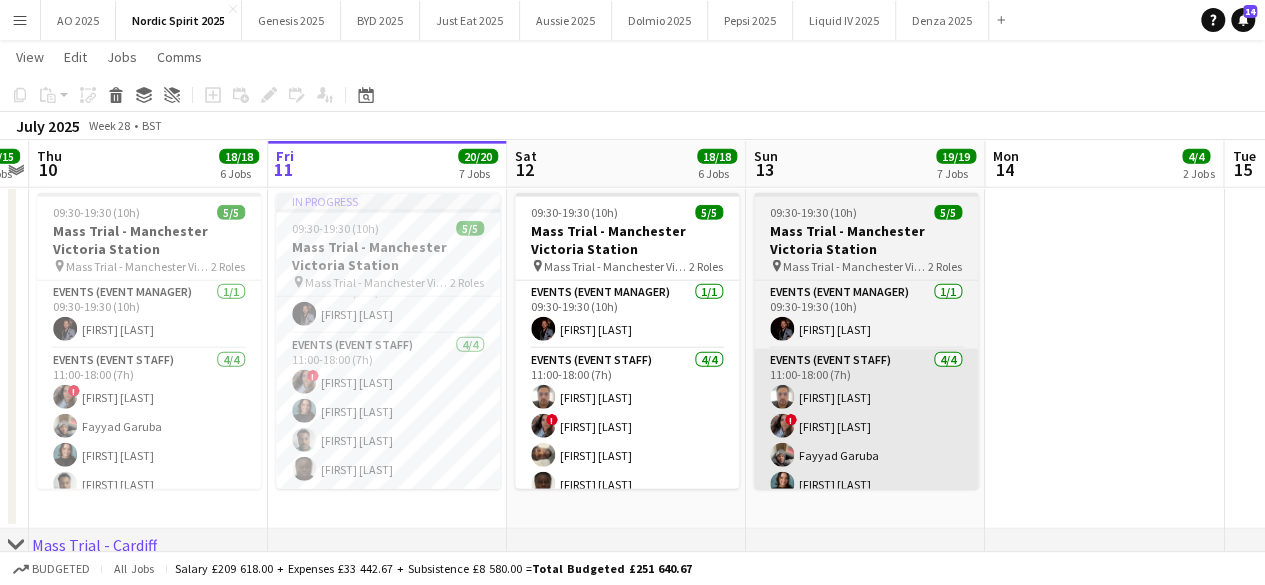 scroll, scrollTop: 30, scrollLeft: 0, axis: vertical 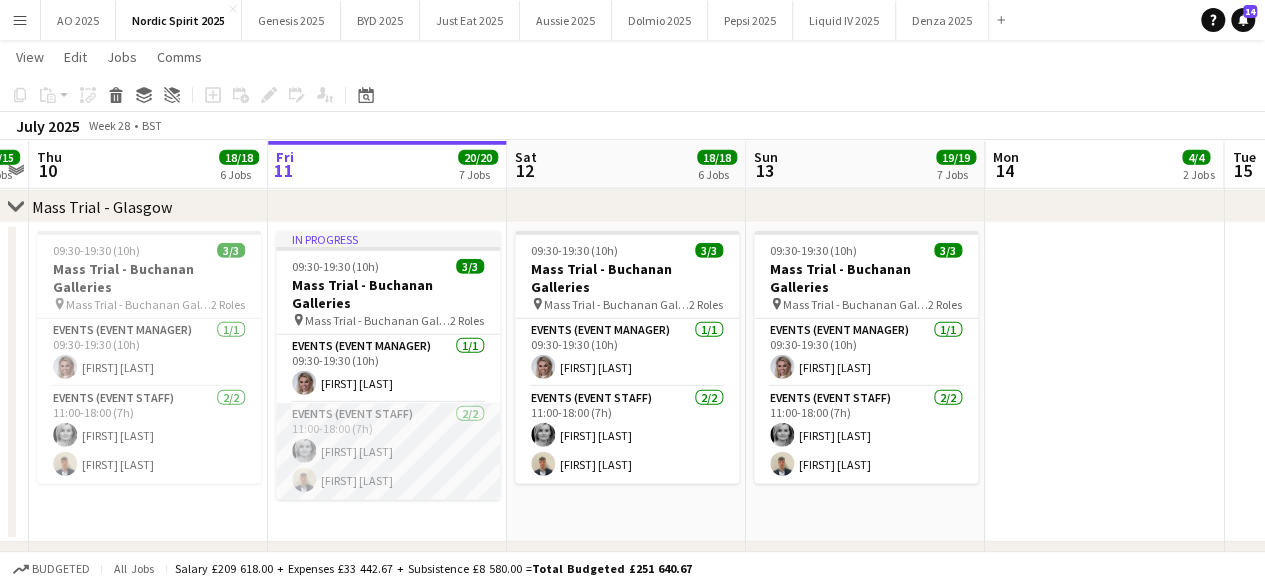 click at bounding box center (304, 480) 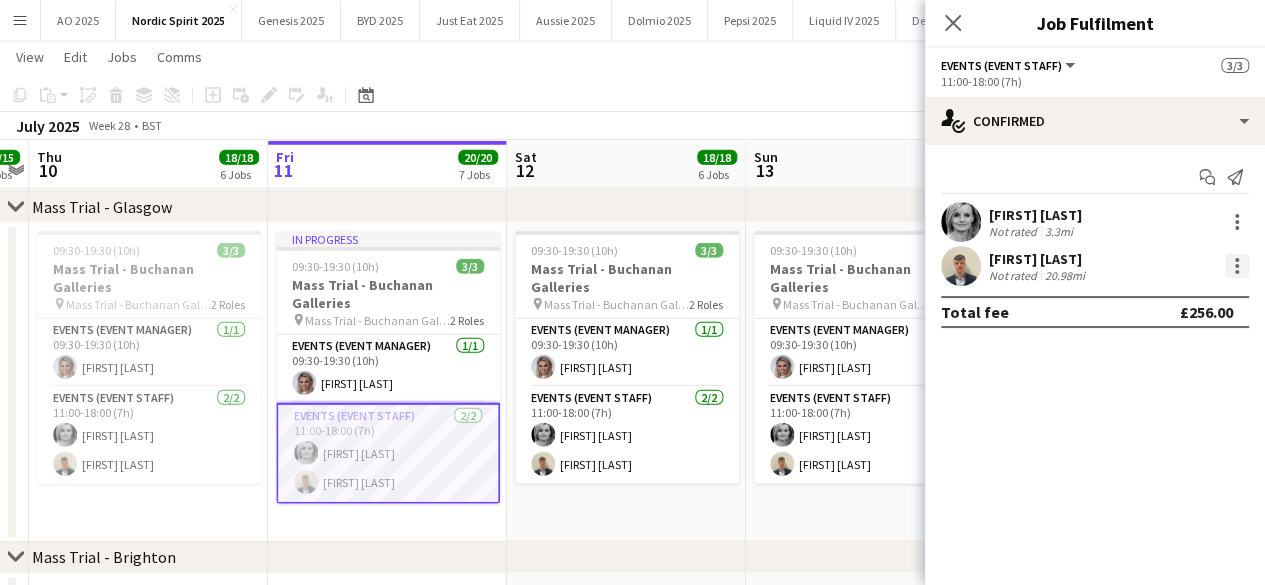 click at bounding box center [1237, 266] 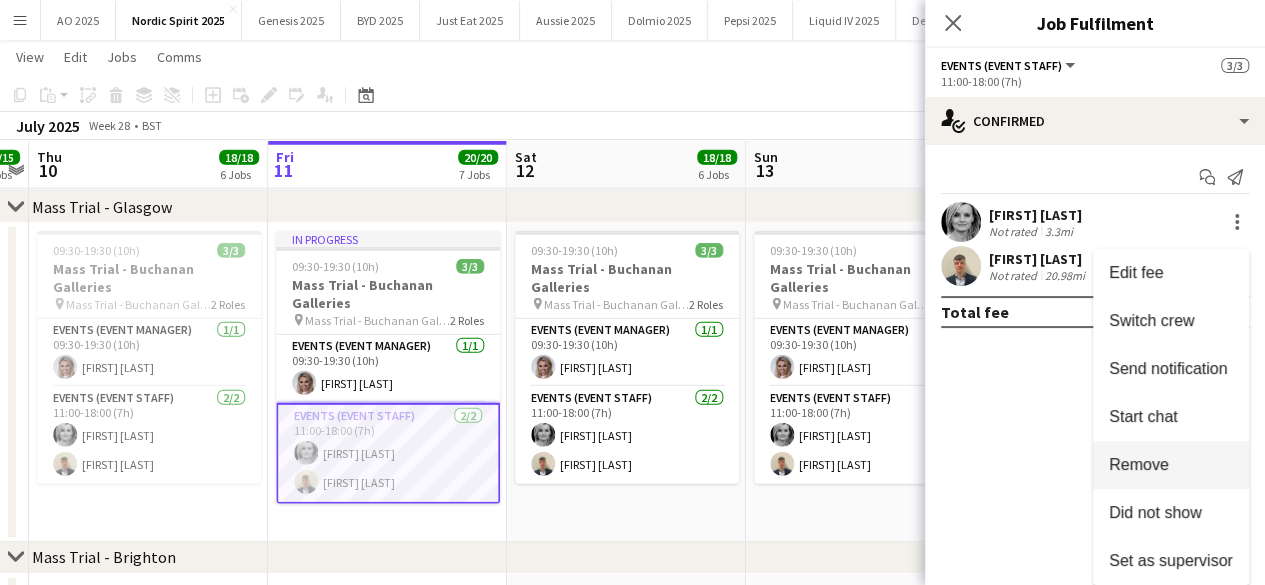 click on "Remove" at bounding box center (1171, 465) 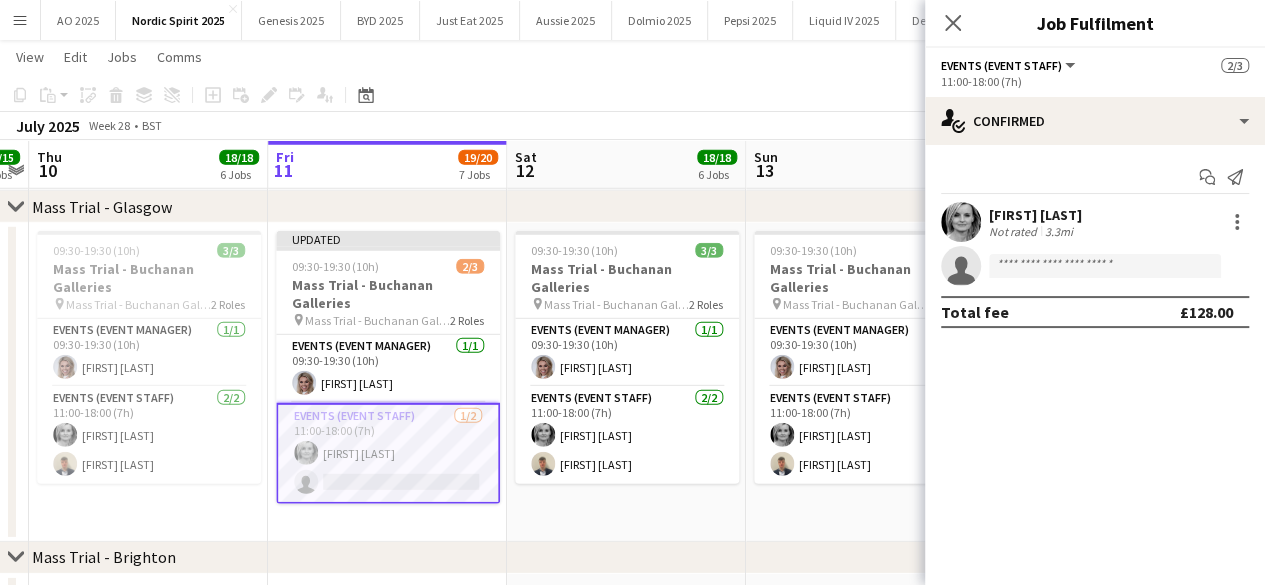 click on "09:30-19:30 (10h)    3/3   Mass Trial - [CITY] Galleries
pin
Mass Trial - [CITY] Galleries   2 Roles   Events (Event Manager)   1/1   09:30-19:30 (10h)
[FIRST] [LAST]  Events (Event Staff)   2/2   11:00-18:00 (7h)
[FIRST] [LAST] [FIRST] [LAST]" at bounding box center [865, 382] 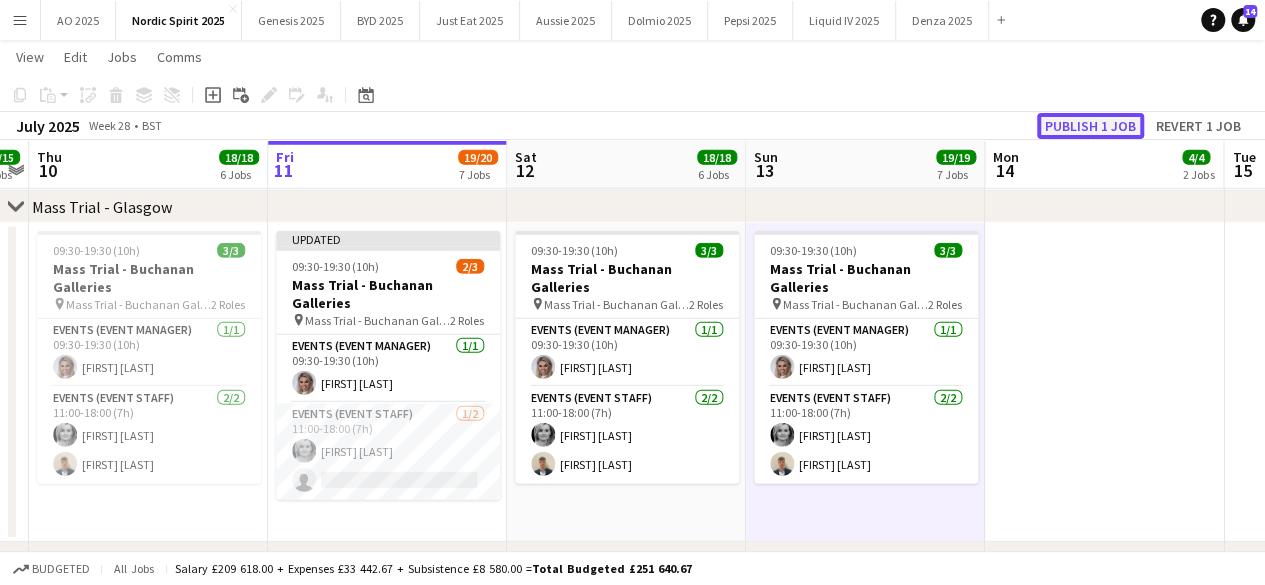 click on "Publish 1 job" 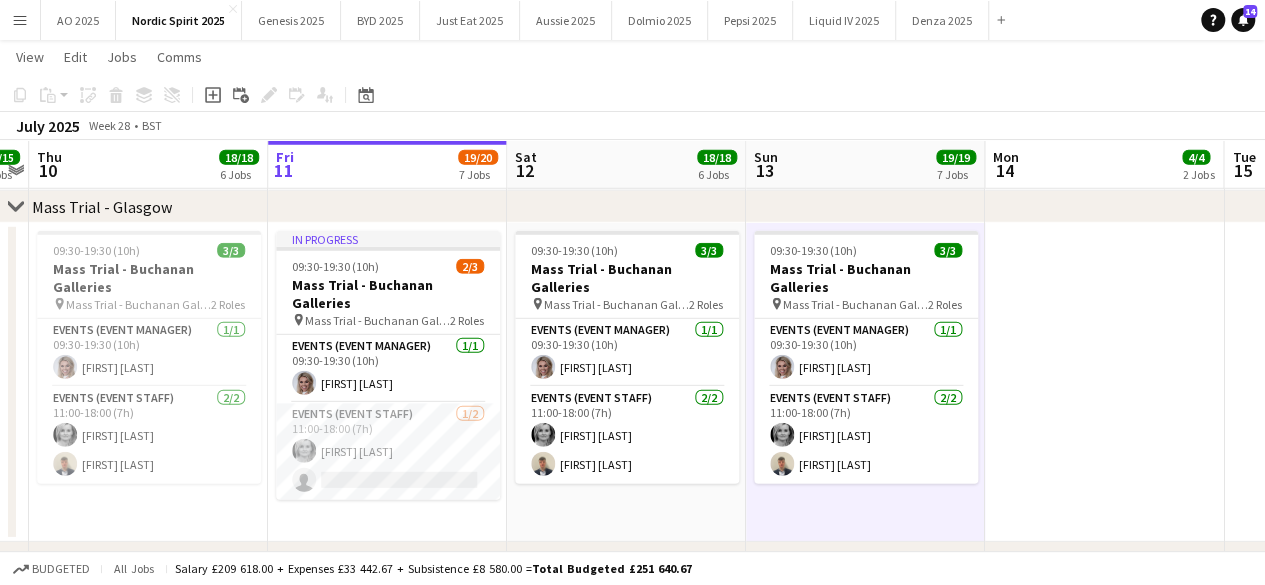 click at bounding box center [1104, 382] 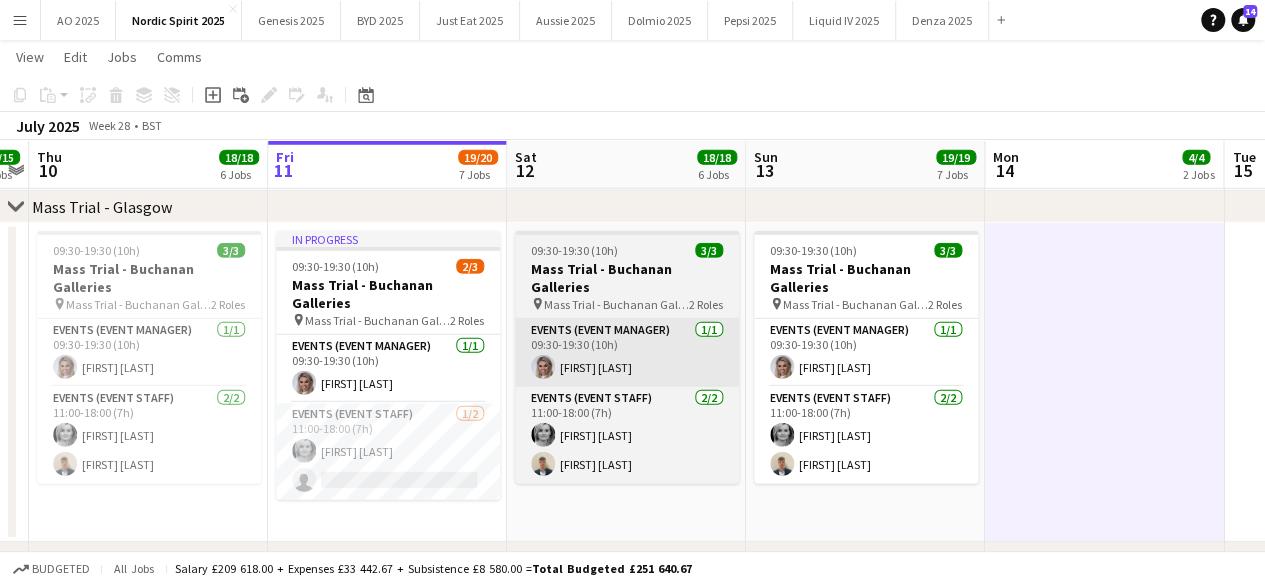 scroll, scrollTop: 0, scrollLeft: 689, axis: horizontal 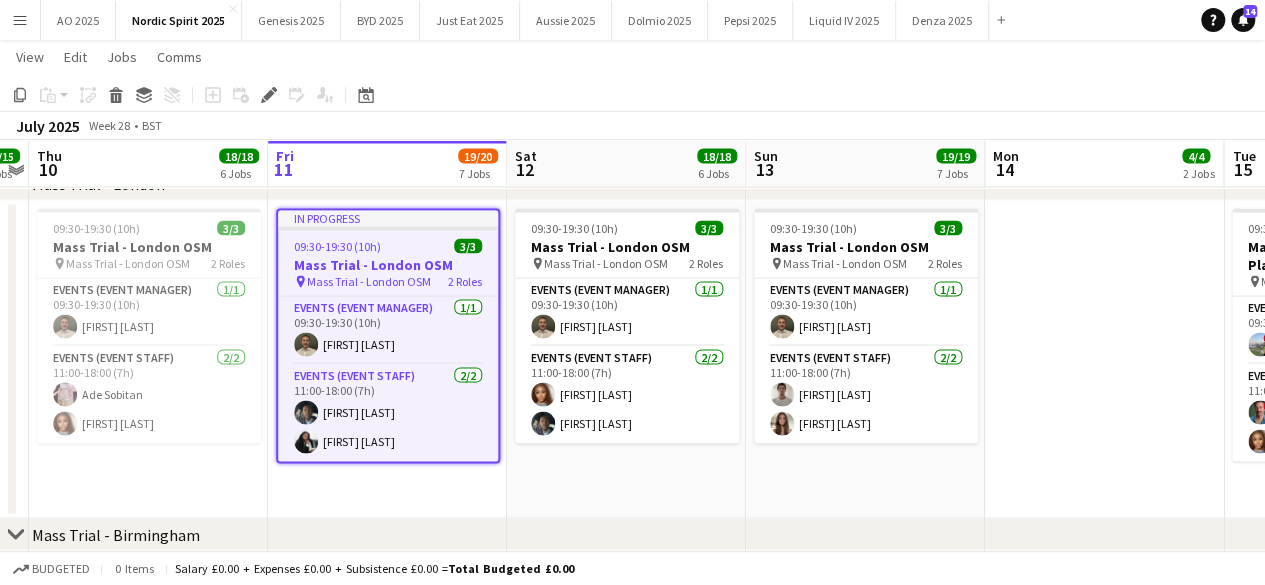 click at bounding box center [1104, 360] 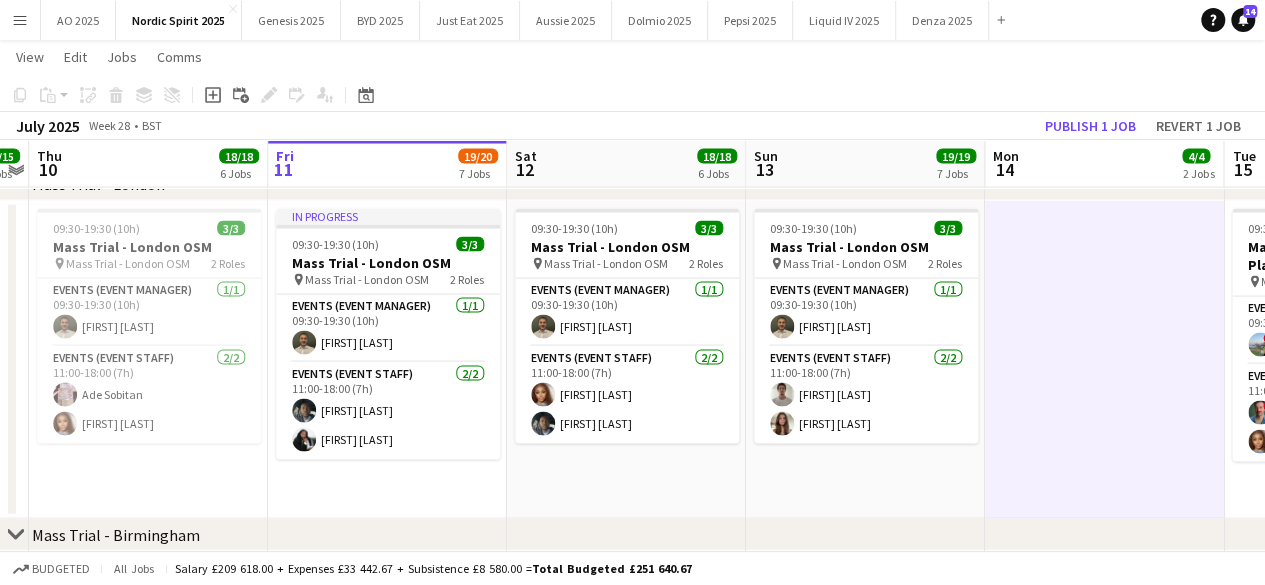 click at bounding box center [1104, 360] 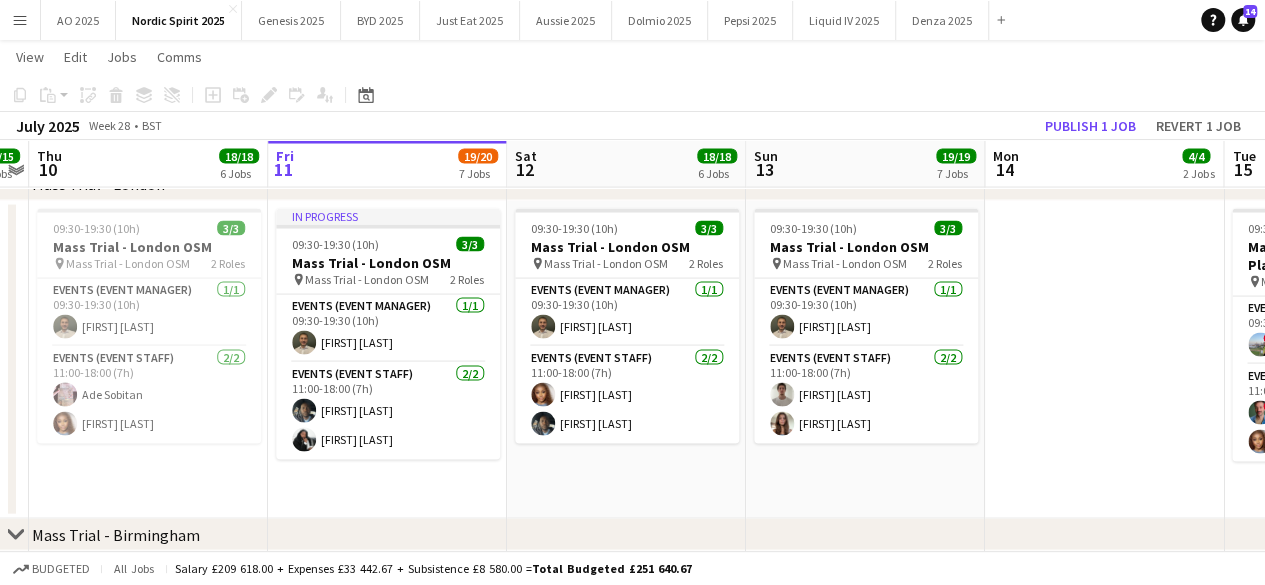 drag, startPoint x: 300, startPoint y: 441, endPoint x: 317, endPoint y: 474, distance: 37.12142 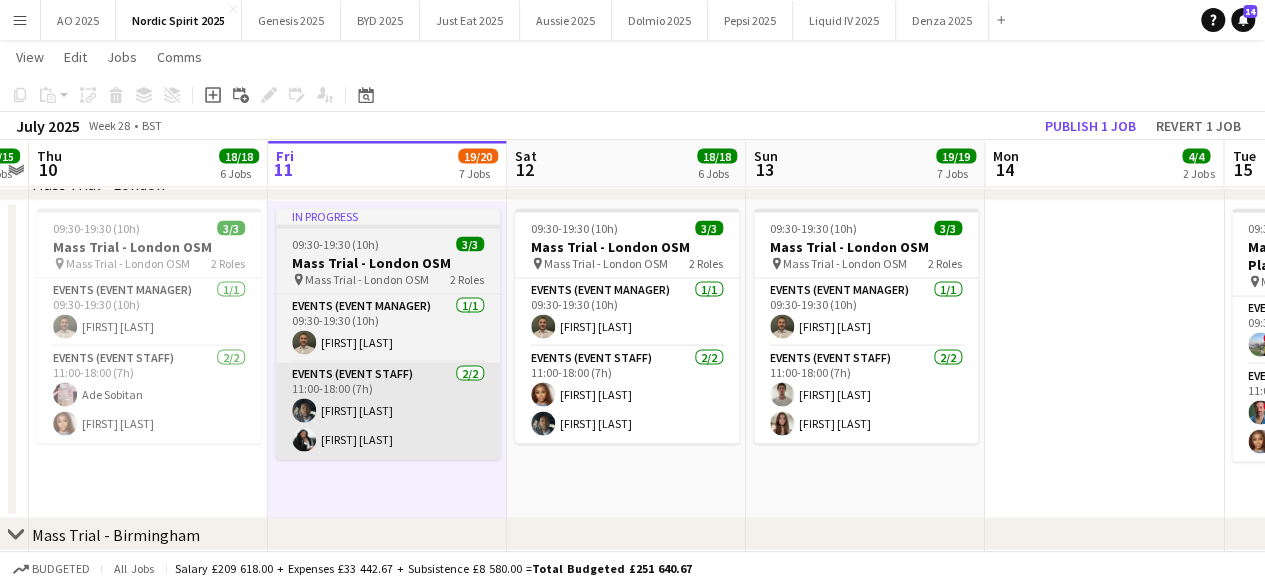 scroll, scrollTop: 0, scrollLeft: 686, axis: horizontal 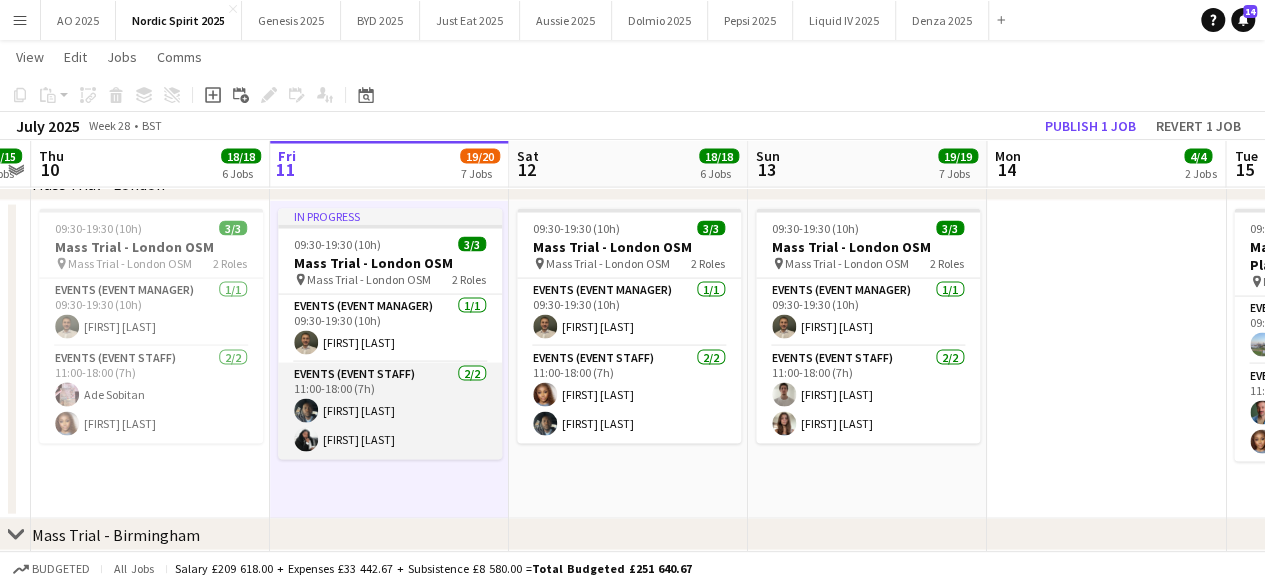 click at bounding box center (306, 440) 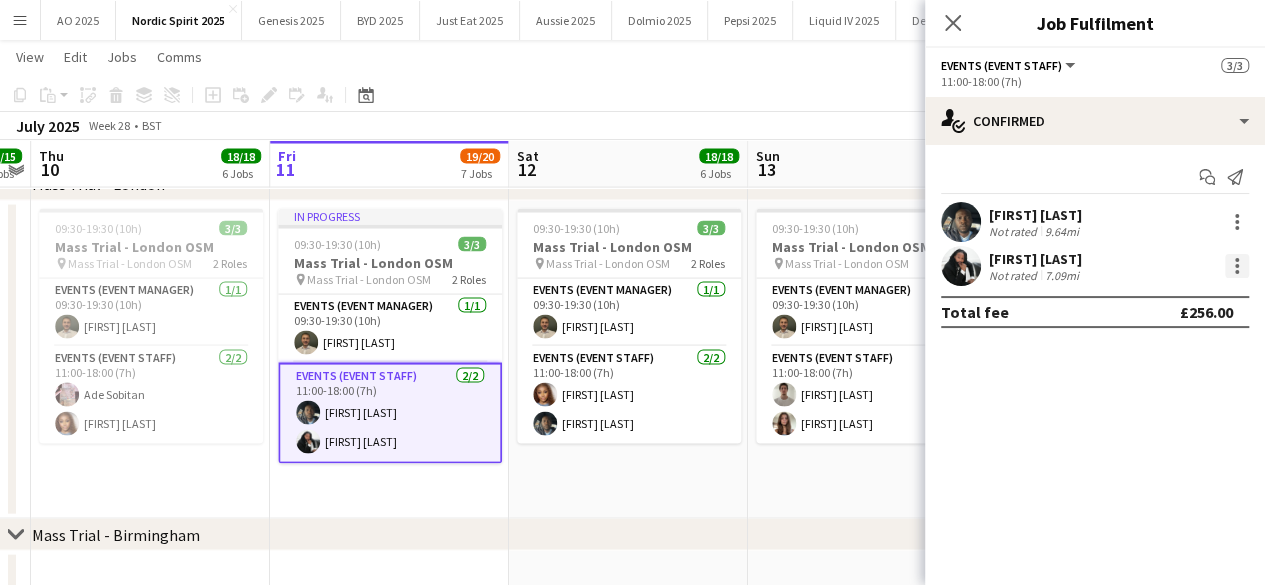 click at bounding box center [1237, 260] 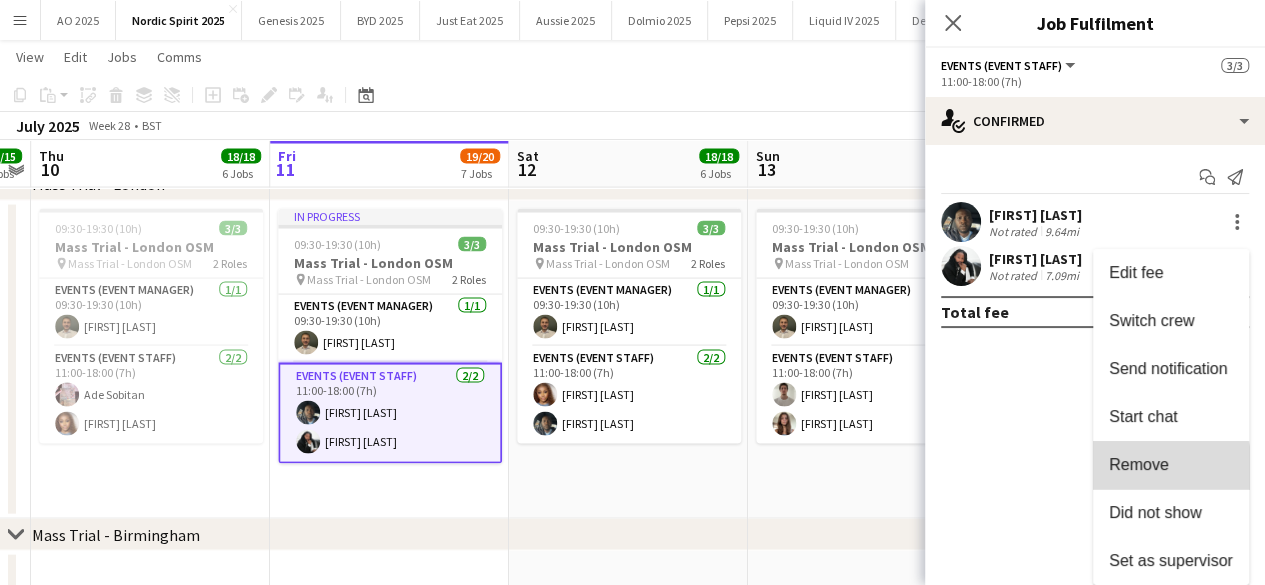 click on "Remove" at bounding box center [1139, 464] 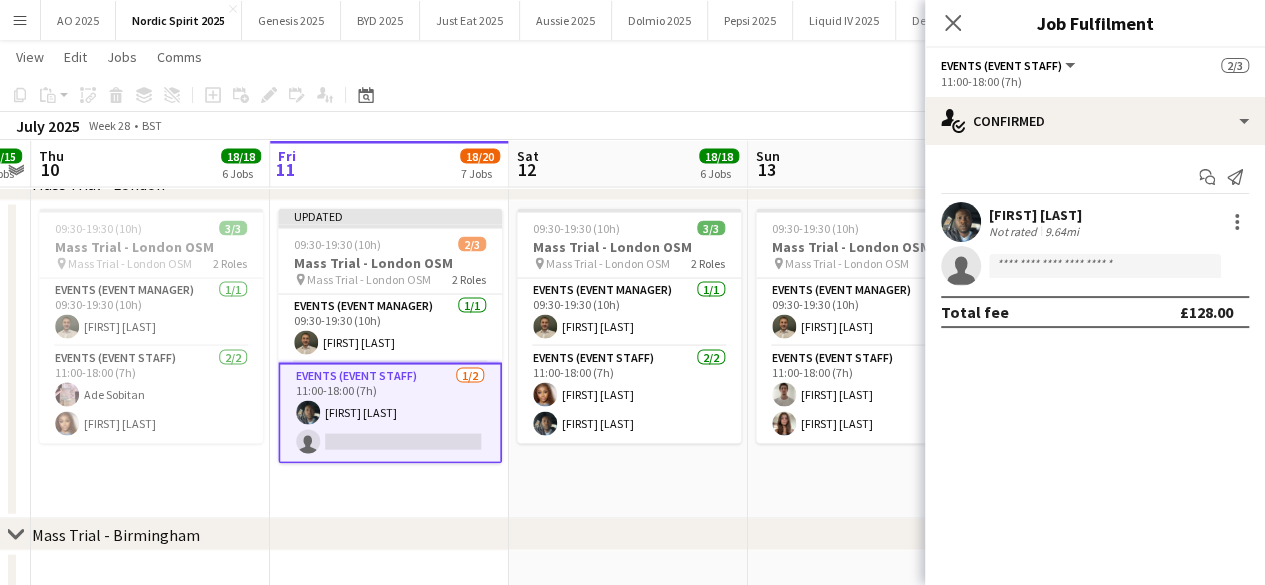 click on "09:30-19:30 (10h)    3/3   Mass Trial - [CITY] OSM
pin
Mass Trial - [CITY] OSM   2 Roles   Events (Event Manager)   1/1   09:30-19:30 (10h)
[FIRST] [LAST]  Events (Event Staff)   2/2   11:00-18:00 (7h)
[FIRST] [LAST] [FIRST] [LAST]" at bounding box center (867, 360) 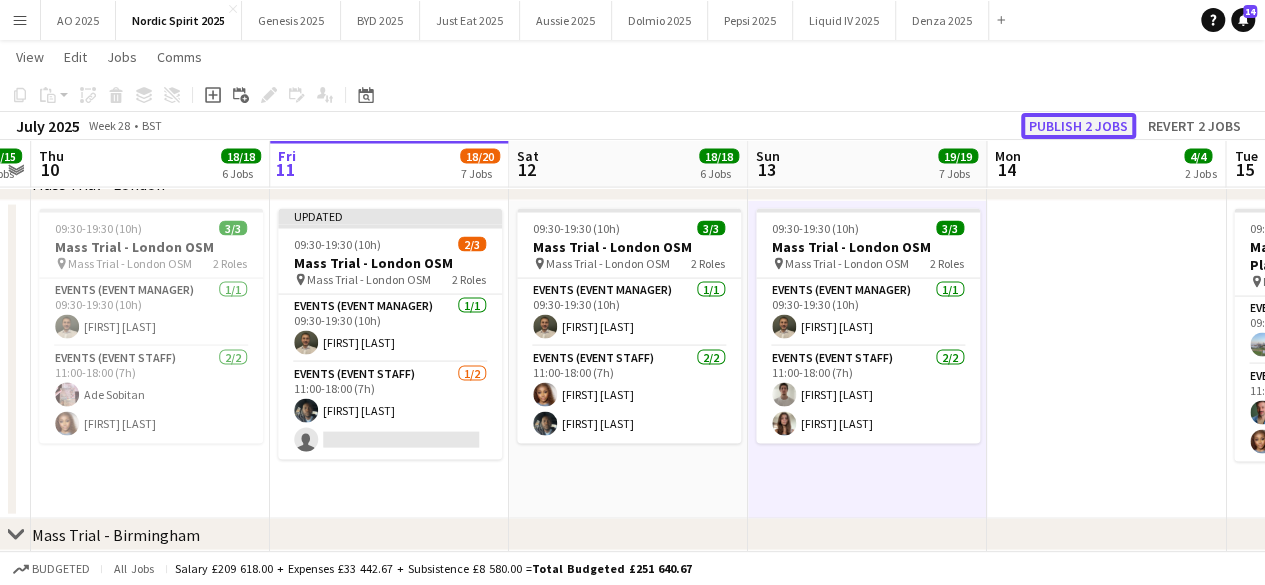 click on "Publish 2 jobs" 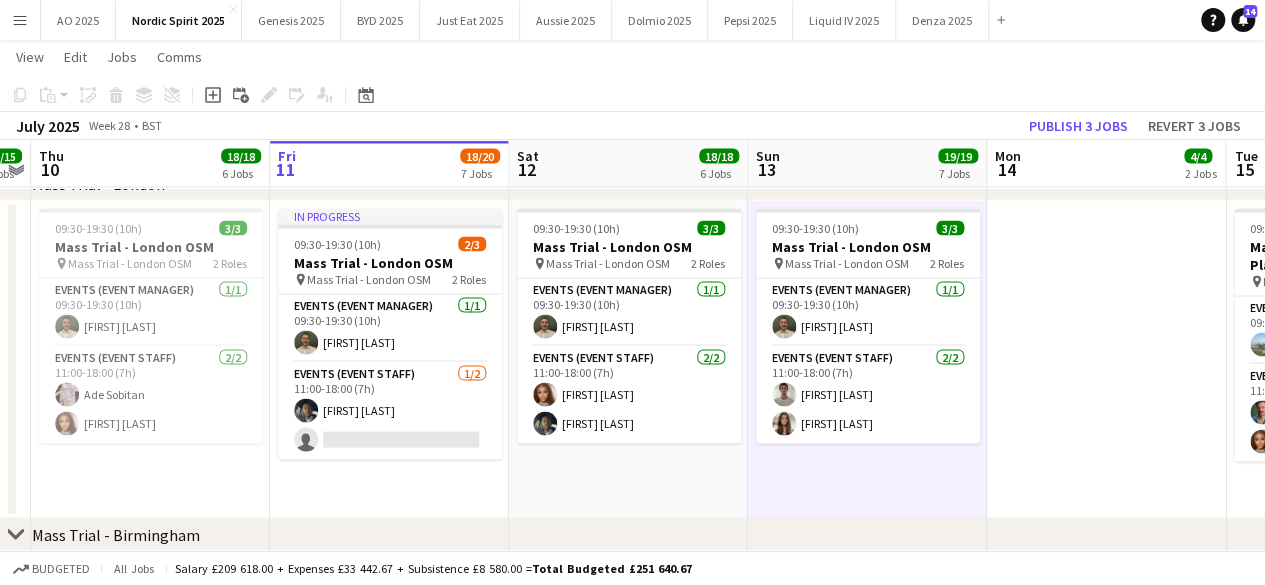 click at bounding box center (1106, 360) 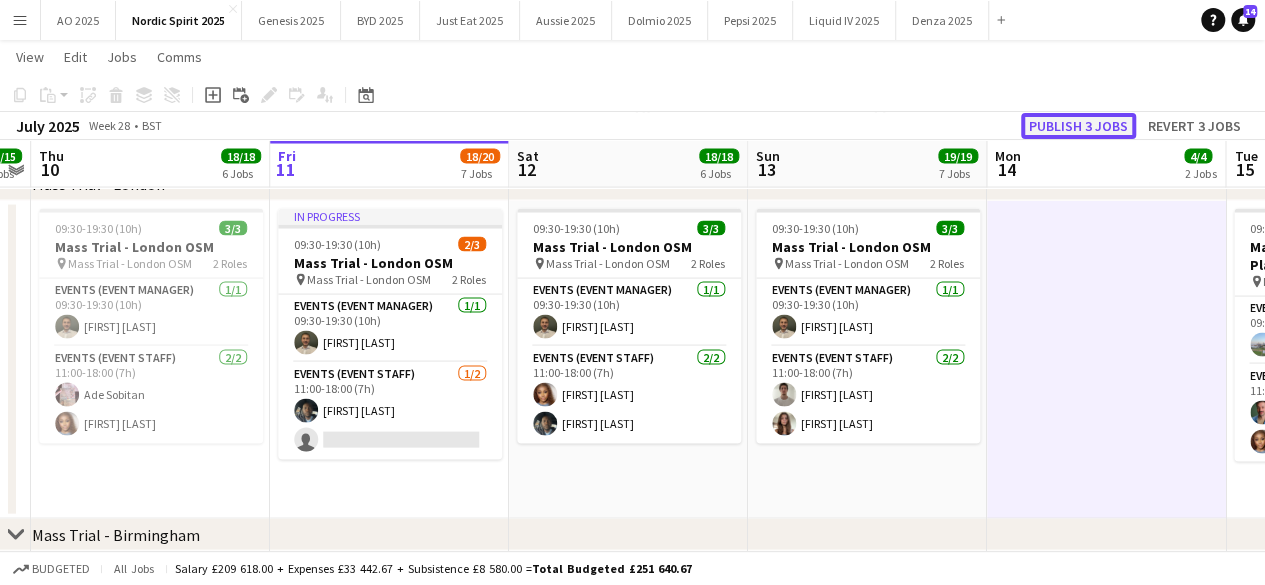 click on "Publish 3 jobs" 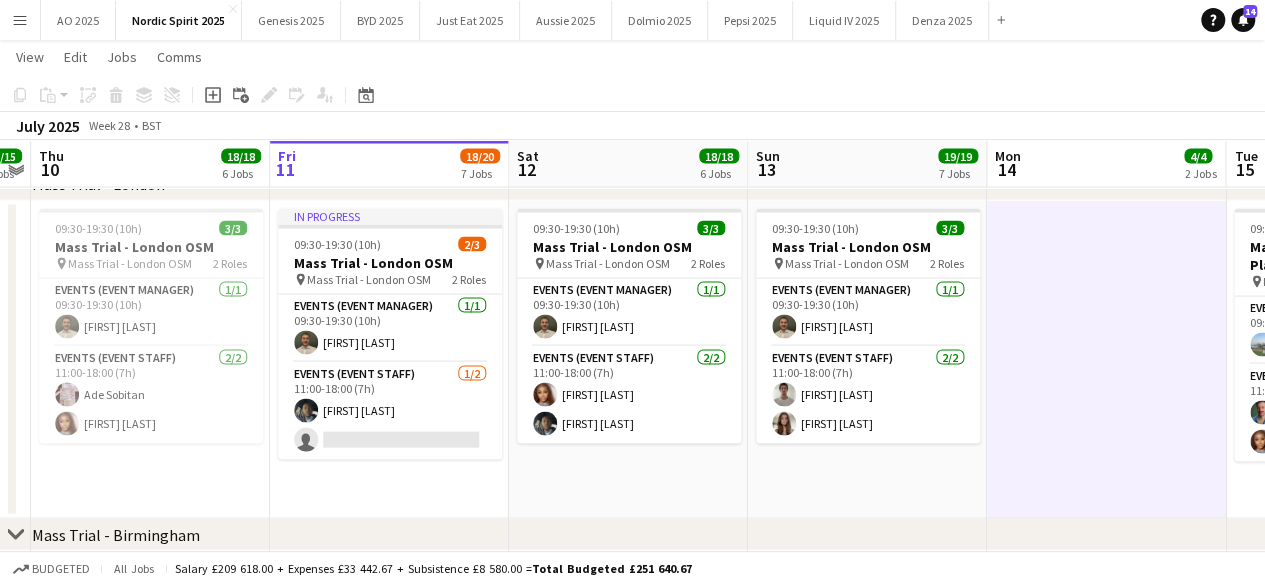 click at bounding box center (1106, 360) 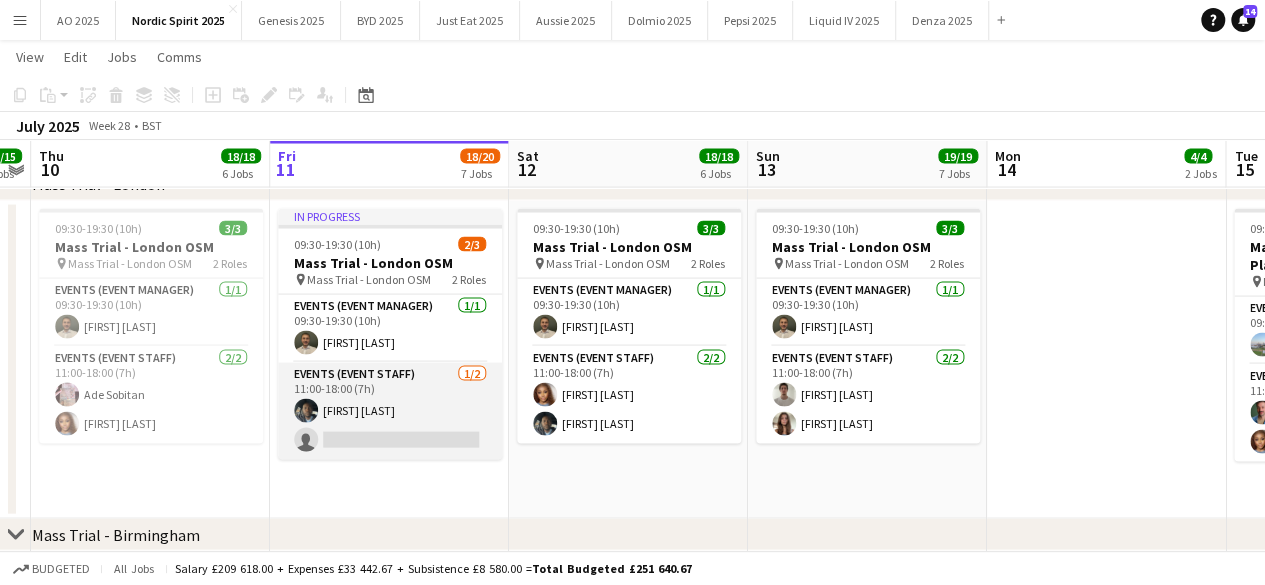 click on "Events (Event Staff)   1/2   11:00-18:00 (7h)
Abass Allen
single-neutral-actions" at bounding box center [390, 411] 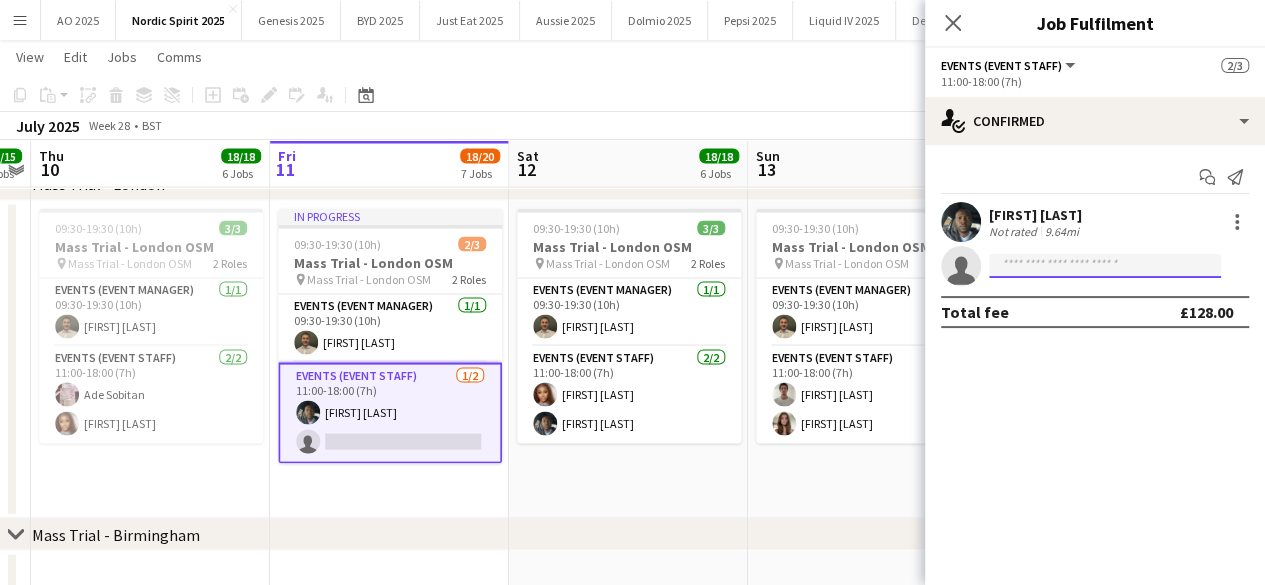 click 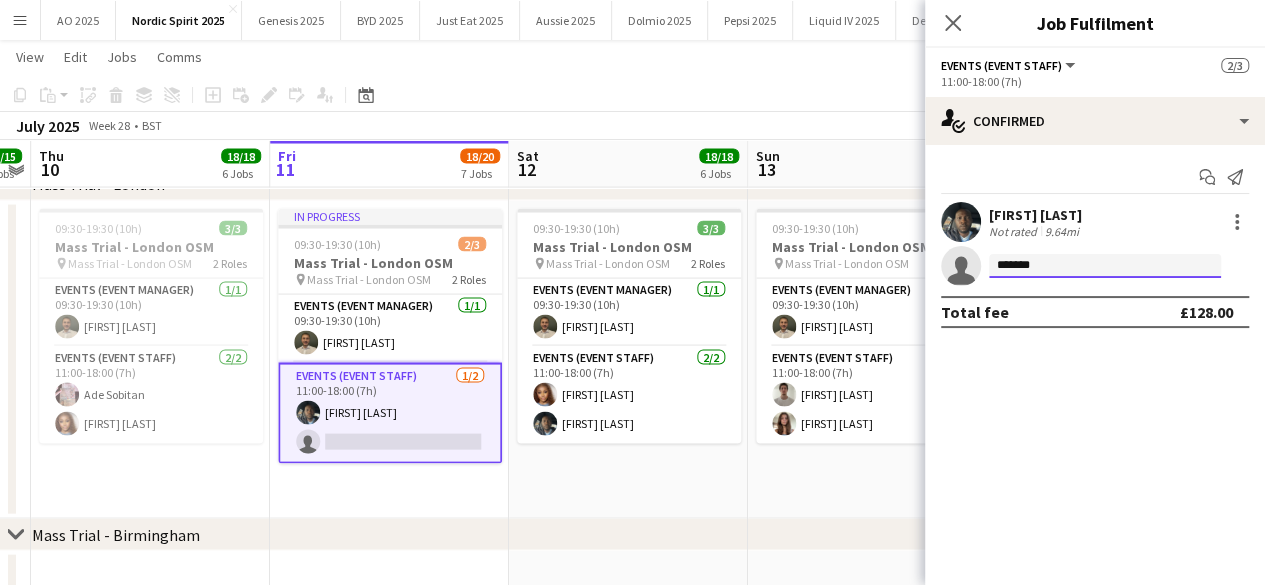 type on "*******" 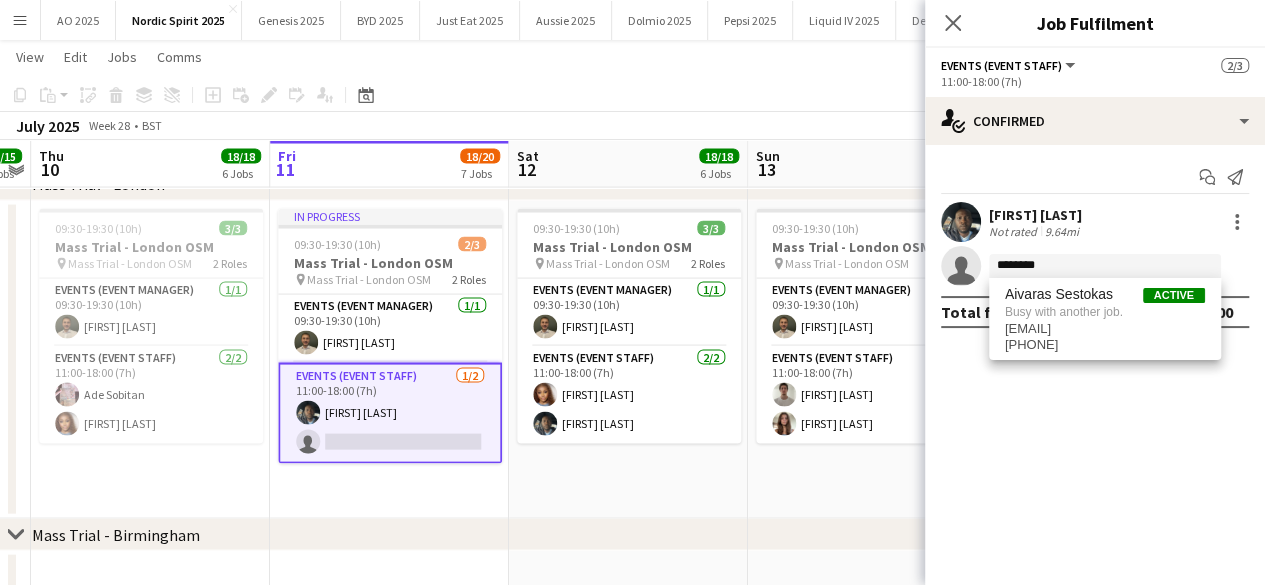 click on "09:30-19:30 (10h)    3/3   Mass Trial - London OSM
pin
Mass Trial - London OSM   2 Roles   Events (Event Manager)   1/1   09:30-19:30 (10h)
Ioannis Theodoridis  Events (Event Staff)   2/2   11:00-18:00 (7h)
Fatima Esemokhai Ojo Abass Allen" at bounding box center (628, 360) 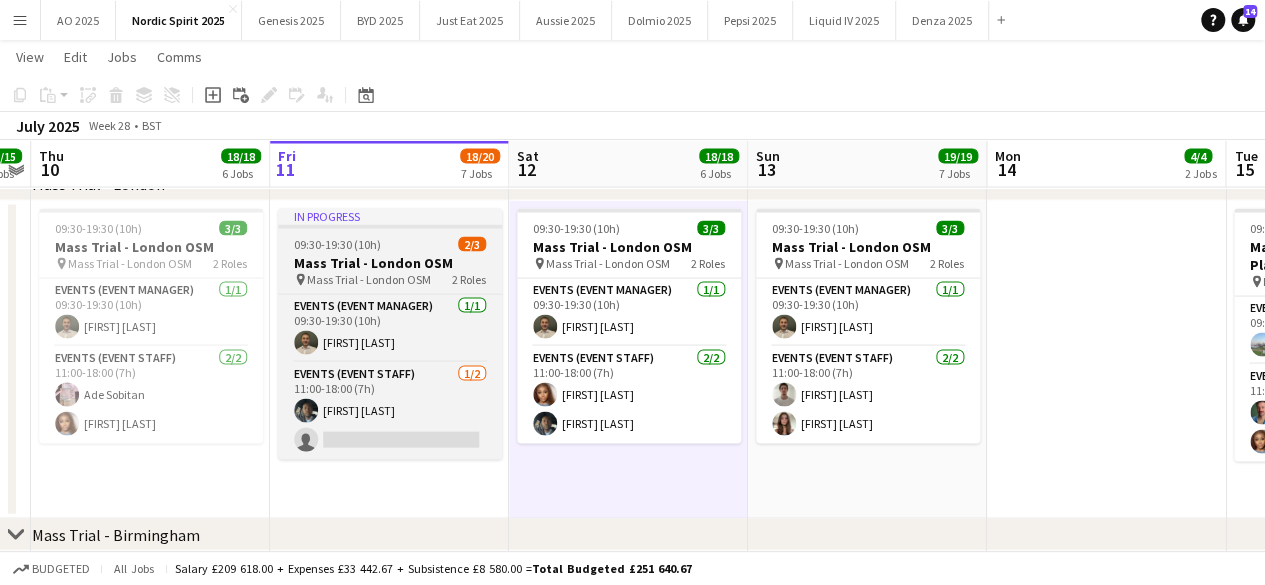 click on "In progress" at bounding box center (390, 217) 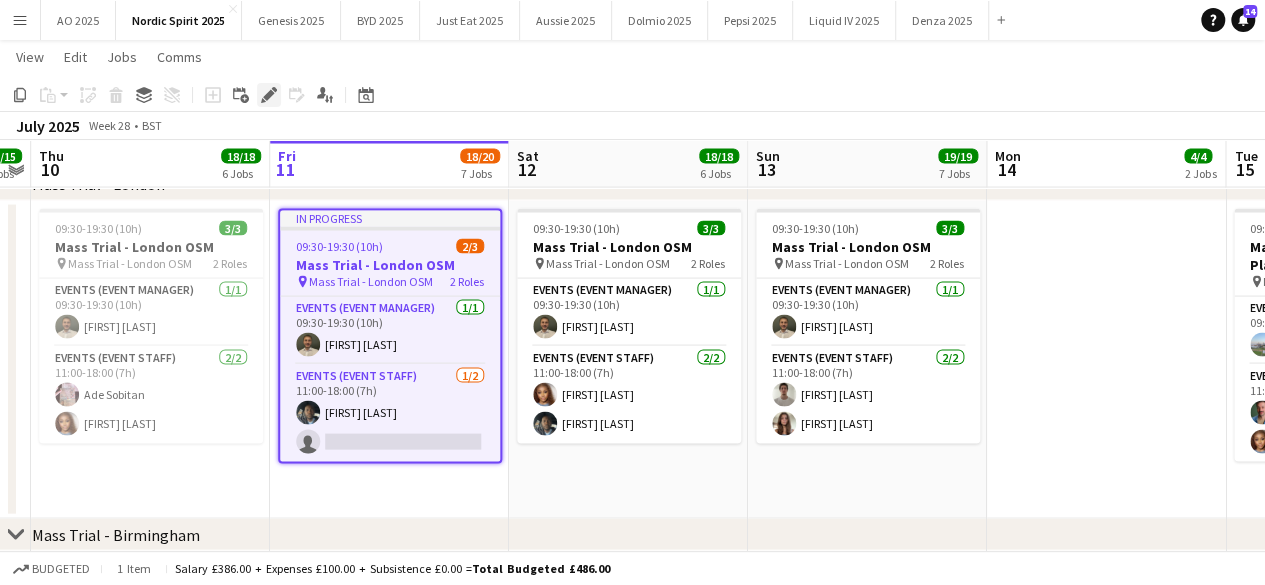 click on "Edit" 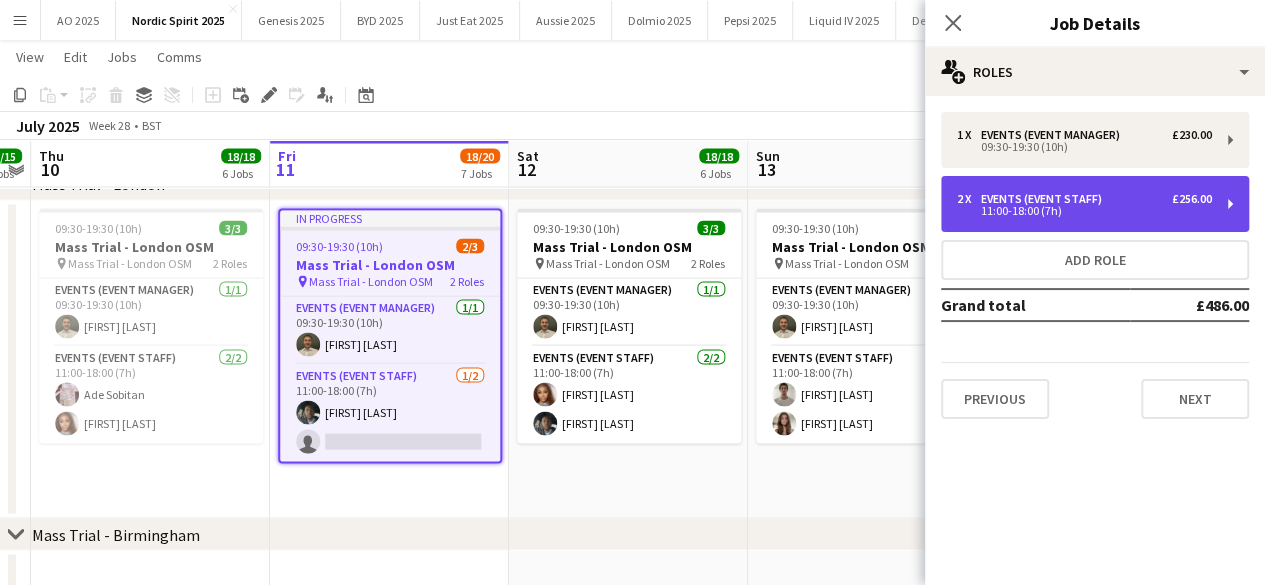click on "2 x   Events (Event Staff)   £256.00   11:00-18:00 (7h)" at bounding box center [1084, 204] 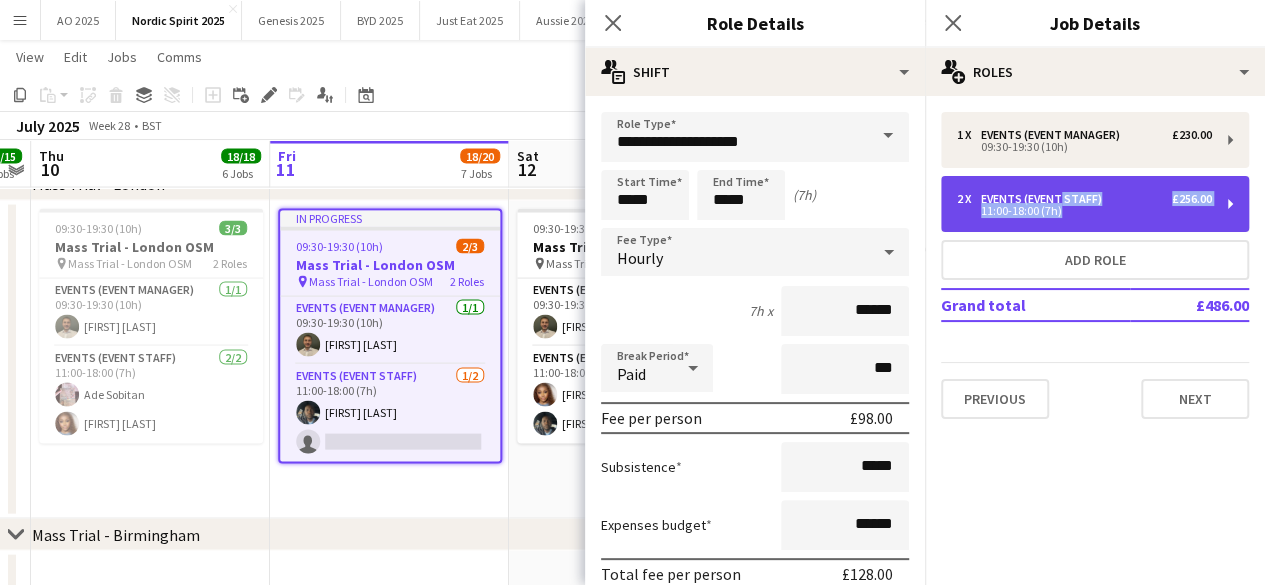 click on "Events (Event Staff)" at bounding box center [1045, 199] 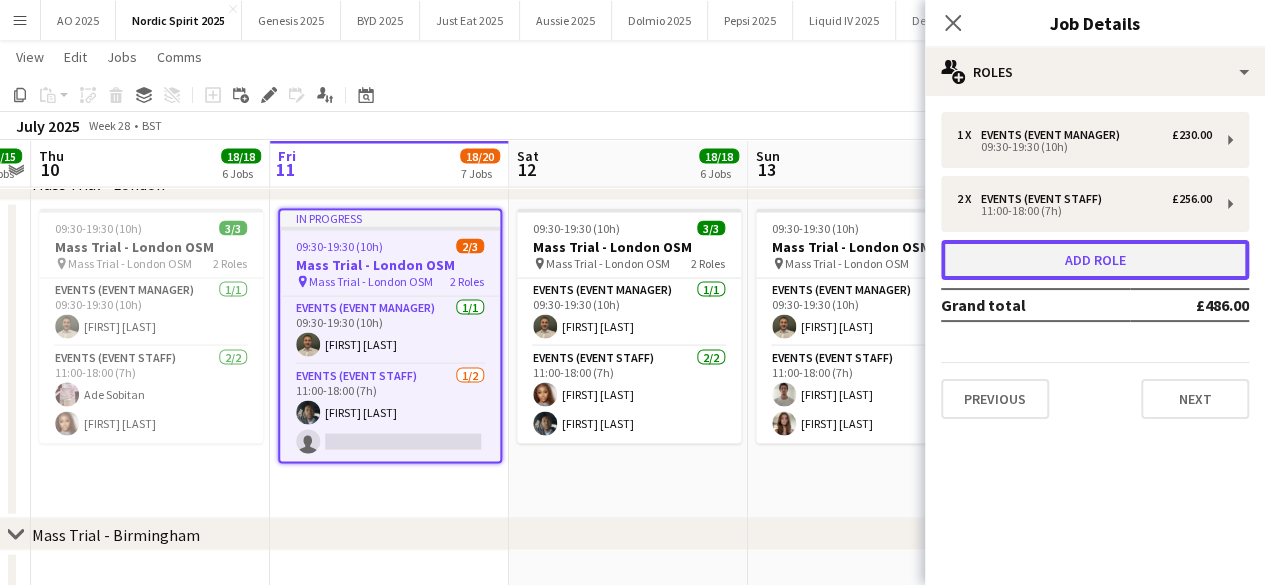 click on "Add role" at bounding box center (1095, 260) 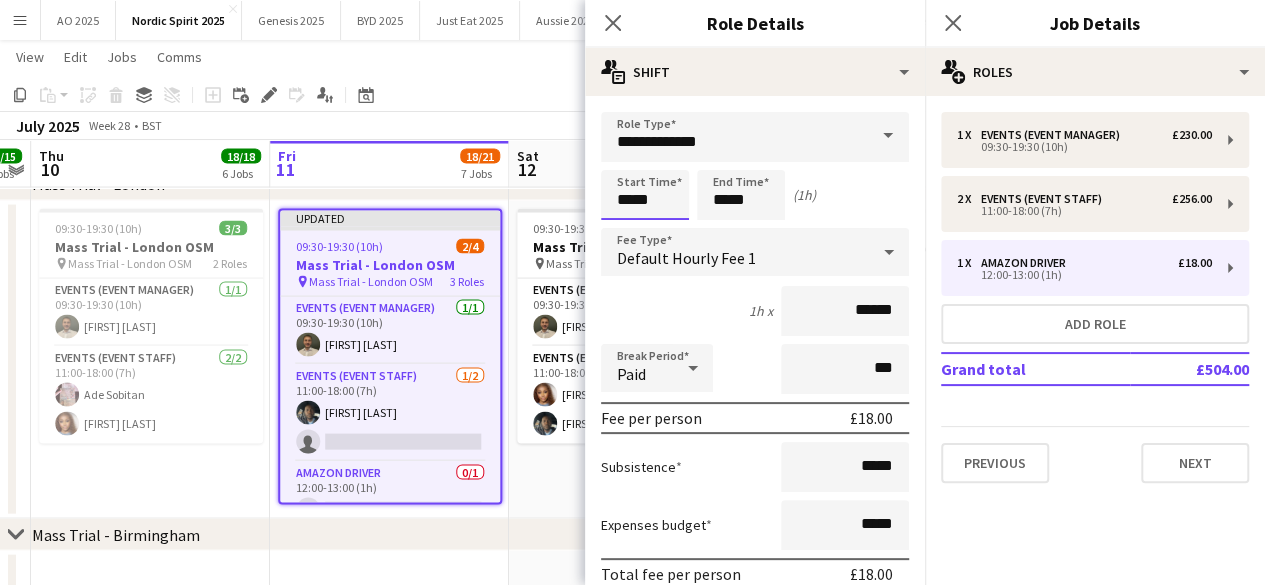 click on "*****" at bounding box center [645, 195] 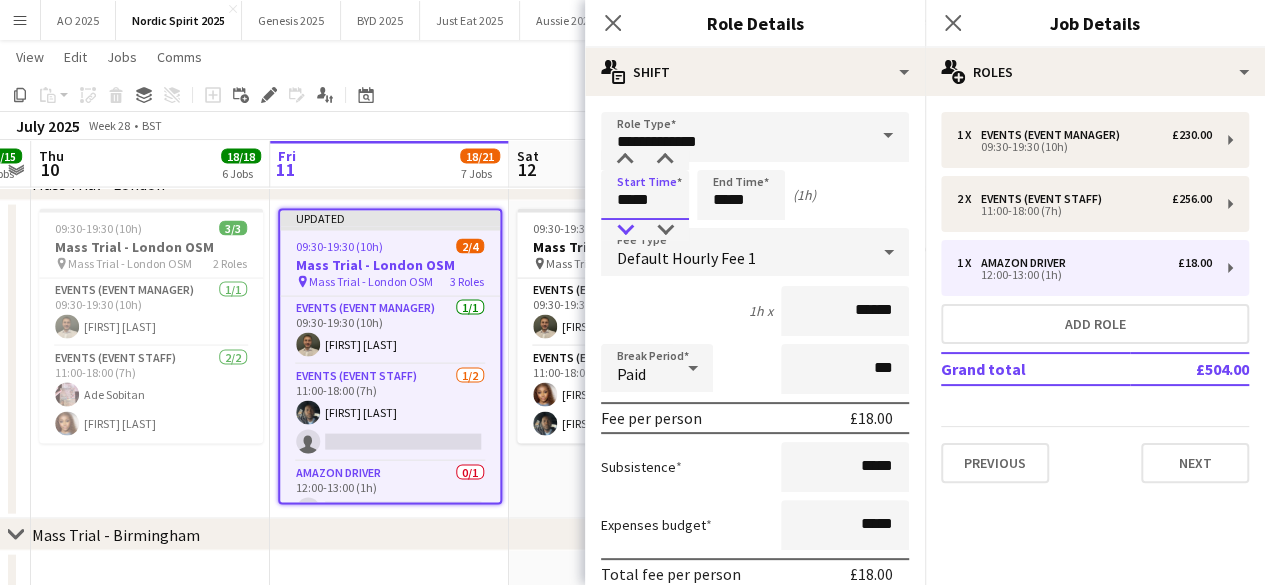 type on "*****" 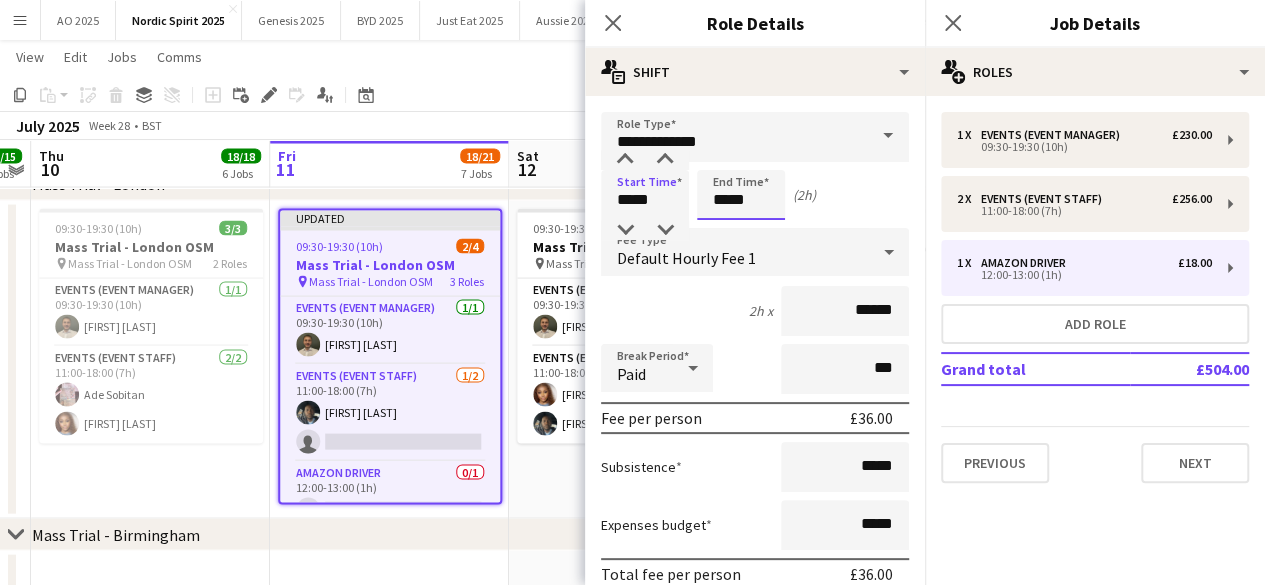 click on "*****" at bounding box center (741, 195) 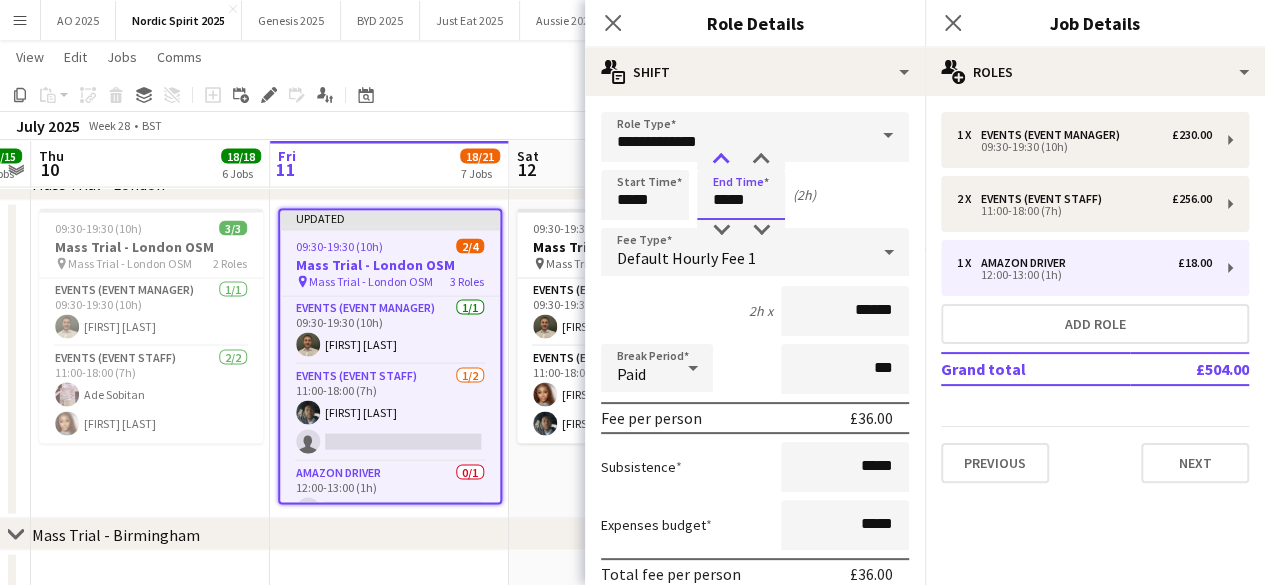 click at bounding box center (721, 160) 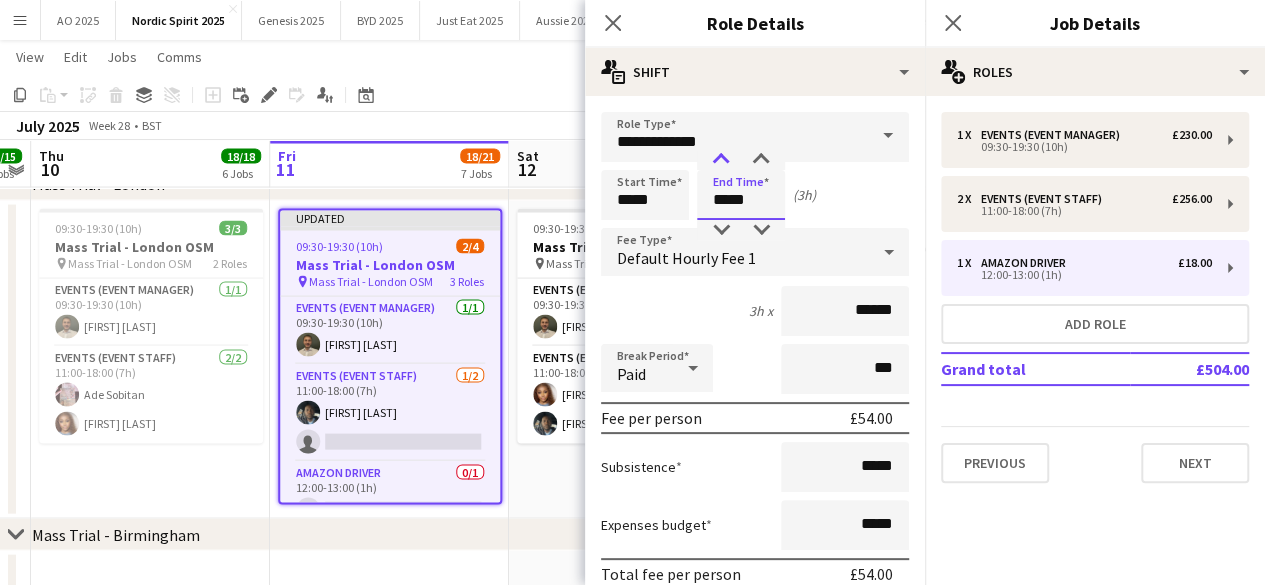 click at bounding box center [721, 160] 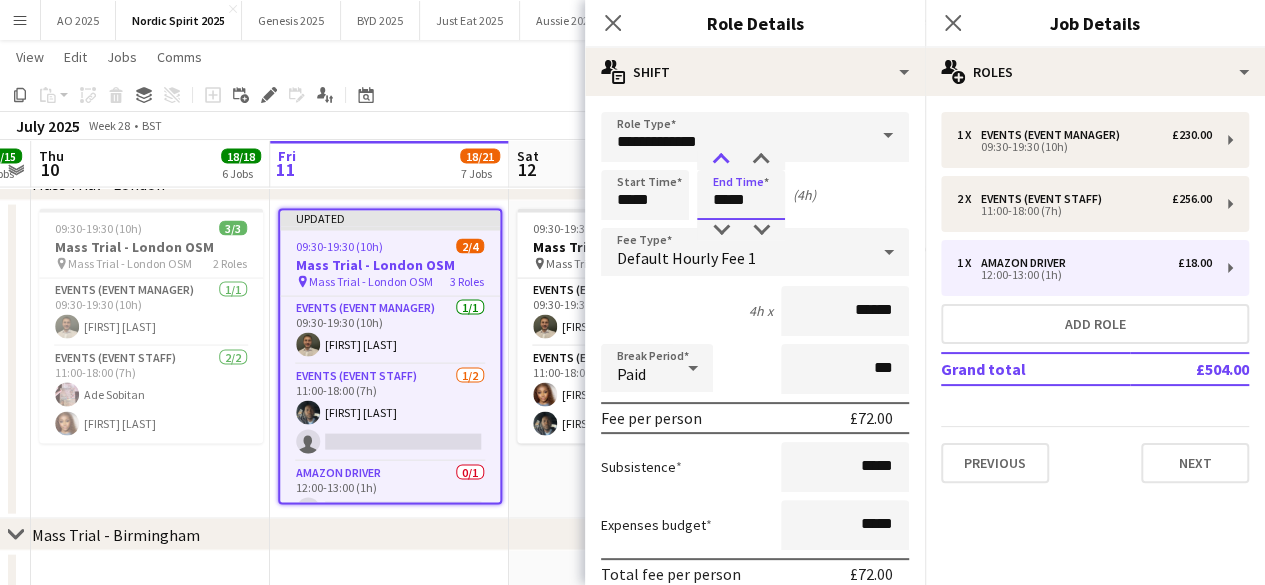 type on "*****" 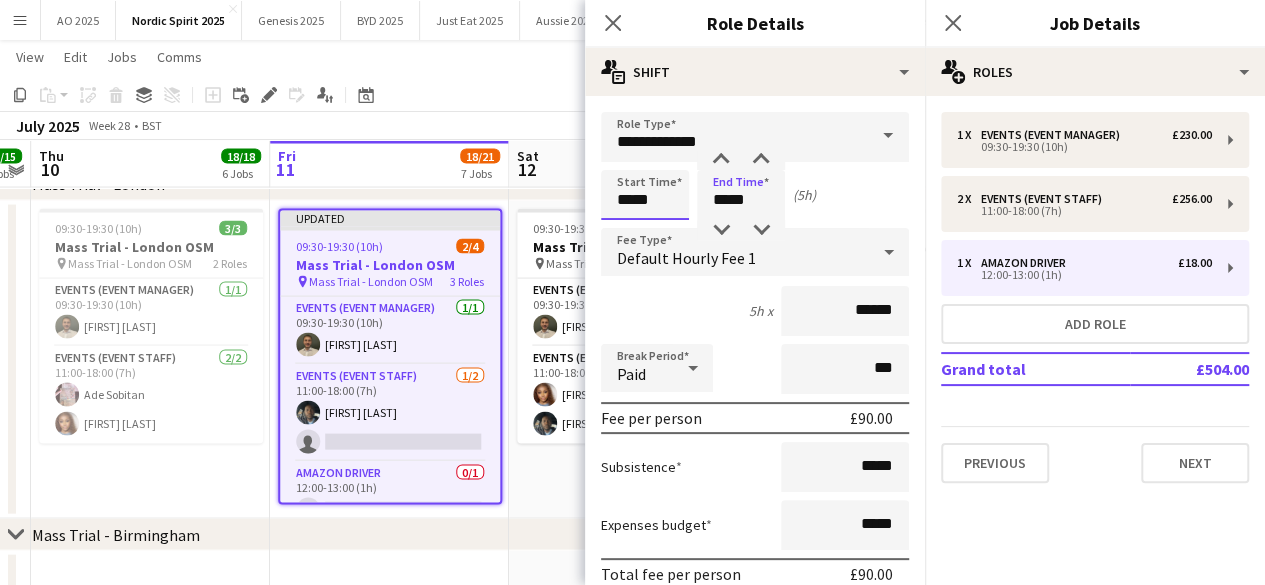 click on "*****" at bounding box center (645, 195) 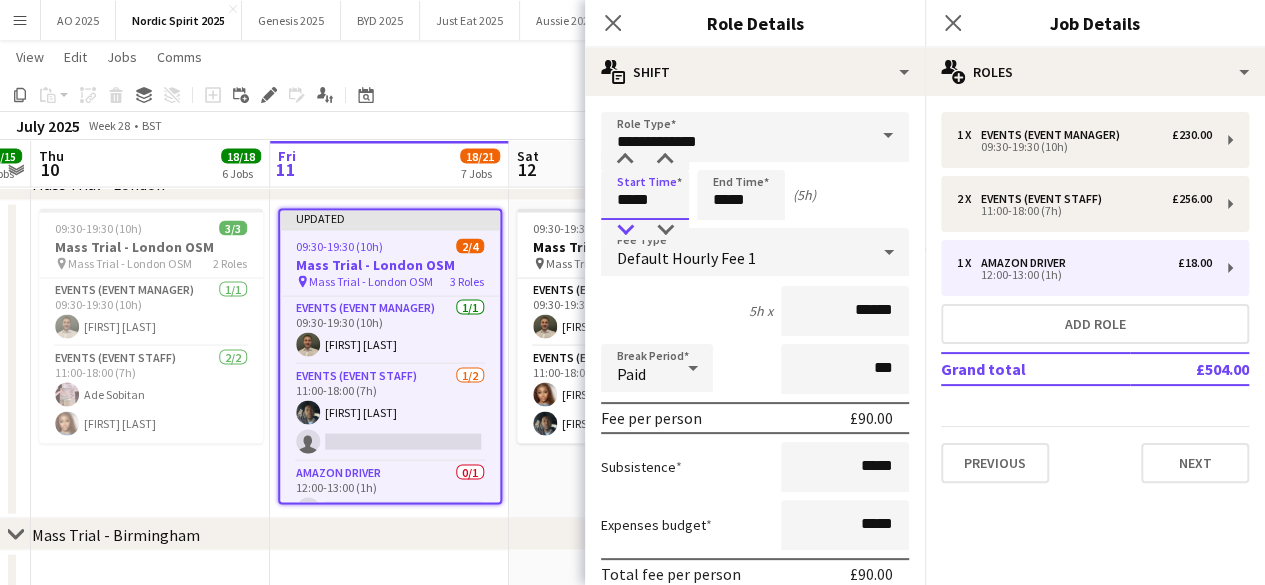 click at bounding box center (625, 230) 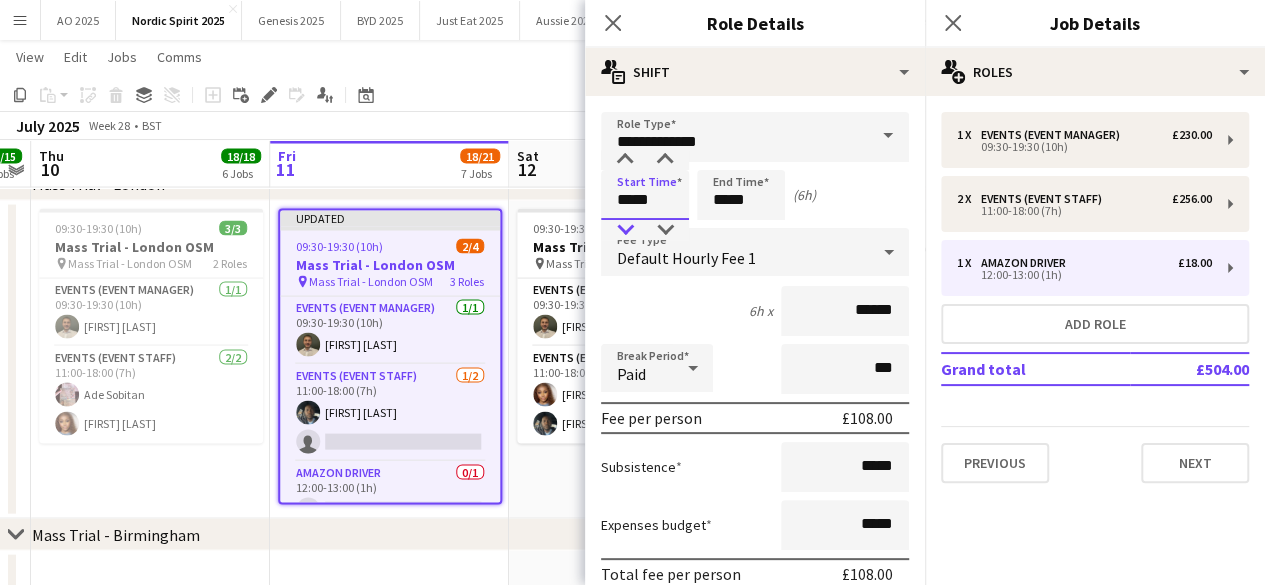 type on "*****" 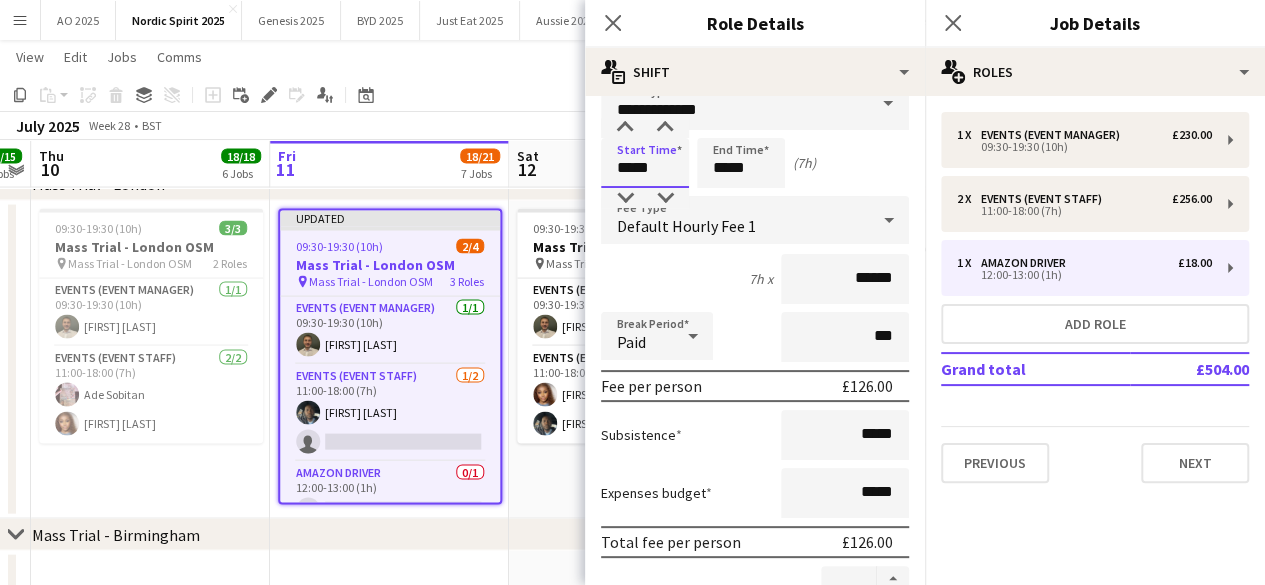 scroll, scrollTop: 45, scrollLeft: 0, axis: vertical 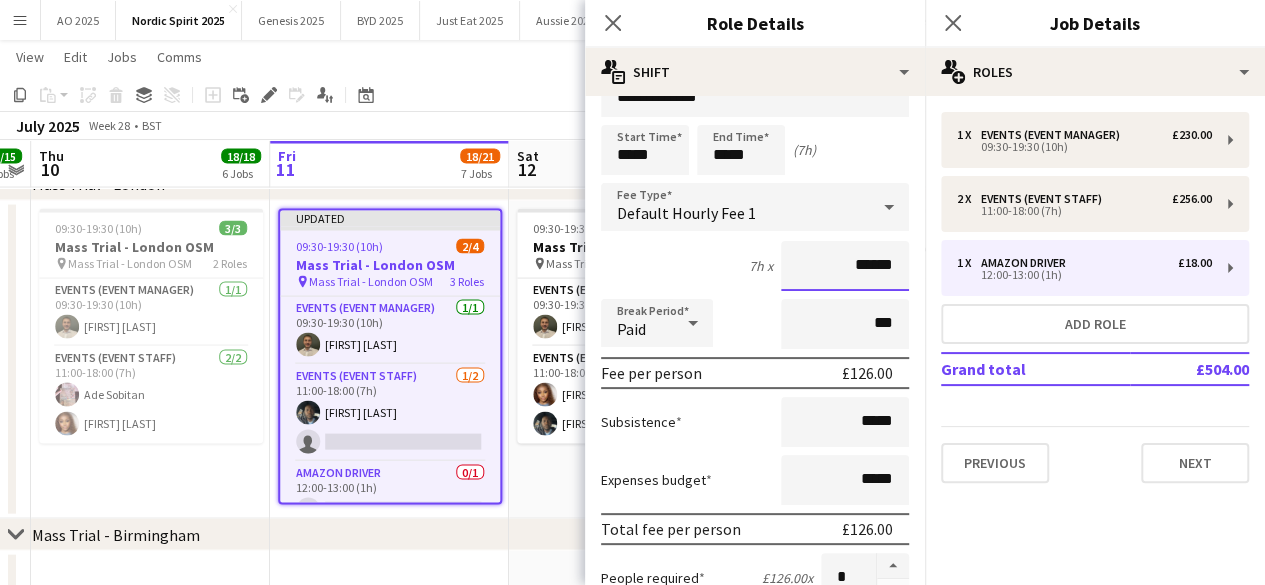 click on "******" at bounding box center [845, 266] 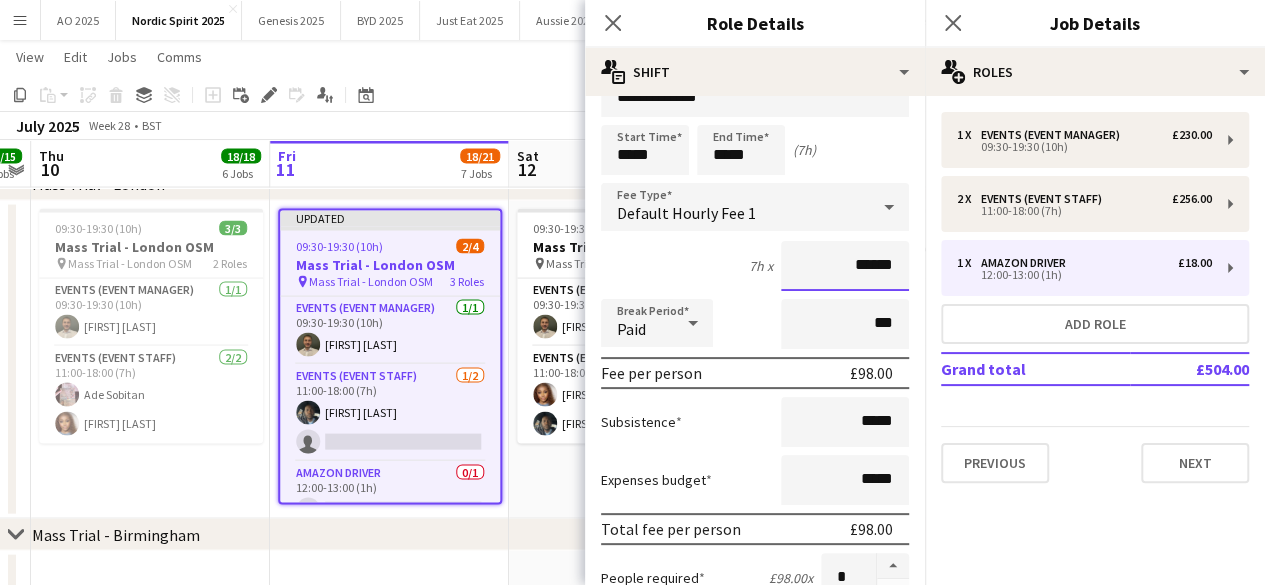 type on "******" 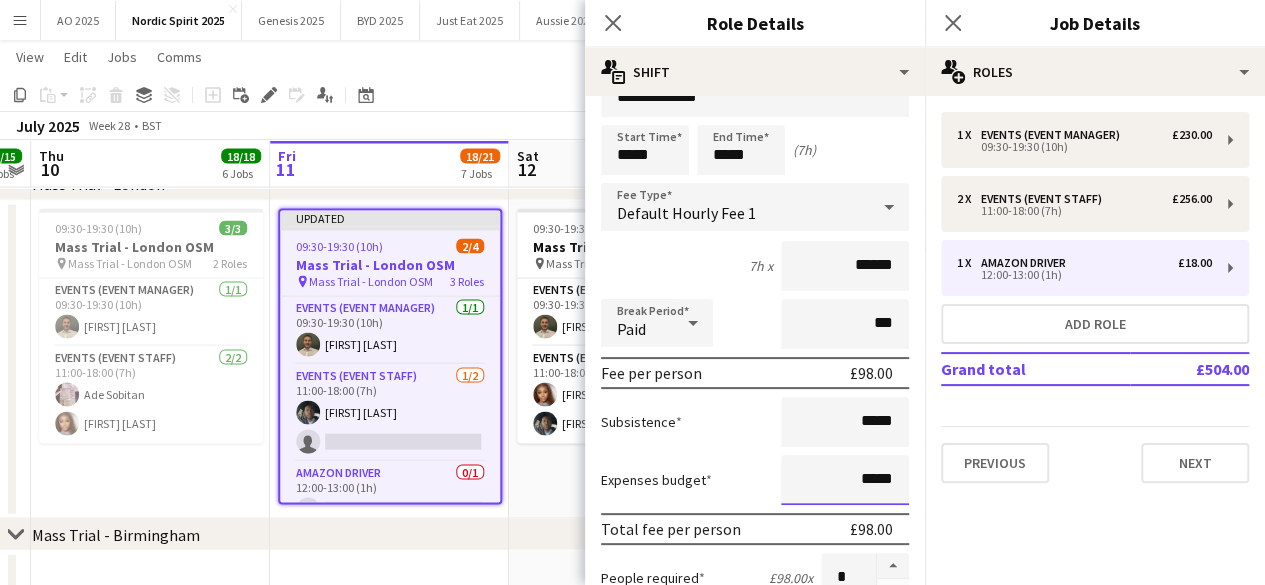 click on "*****" at bounding box center [845, 480] 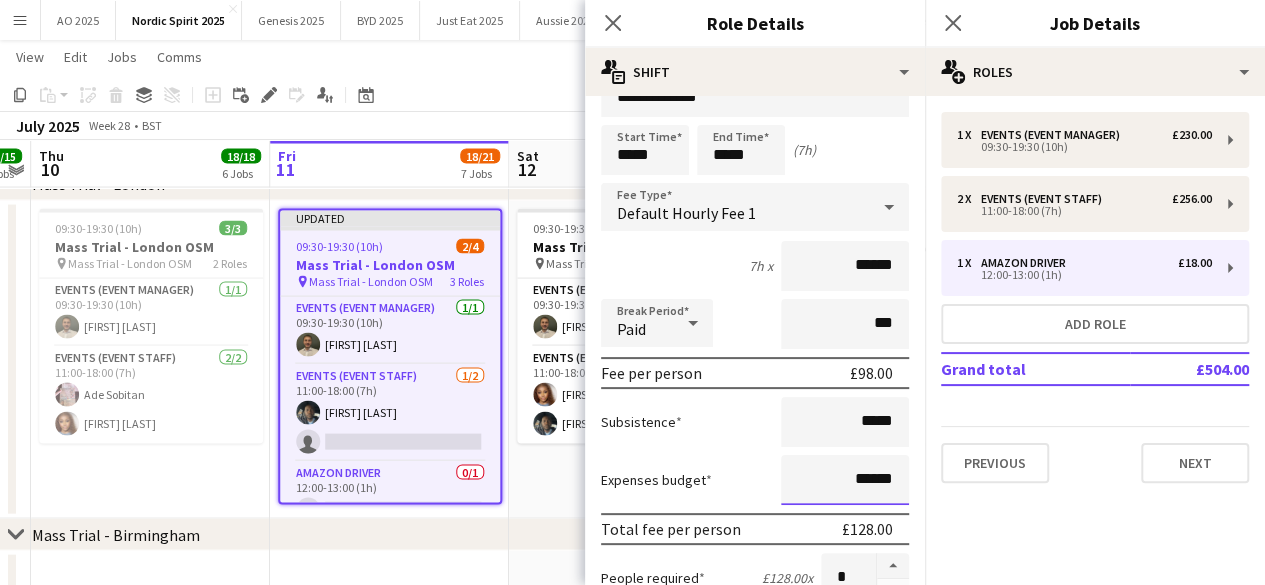 scroll, scrollTop: 0, scrollLeft: 0, axis: both 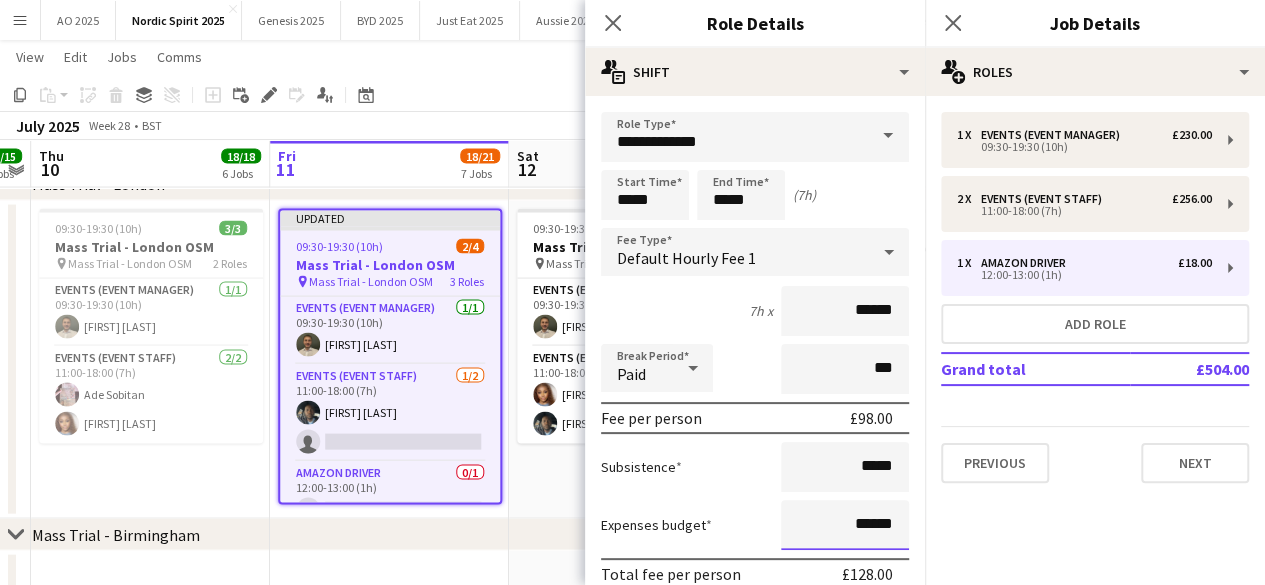type on "******" 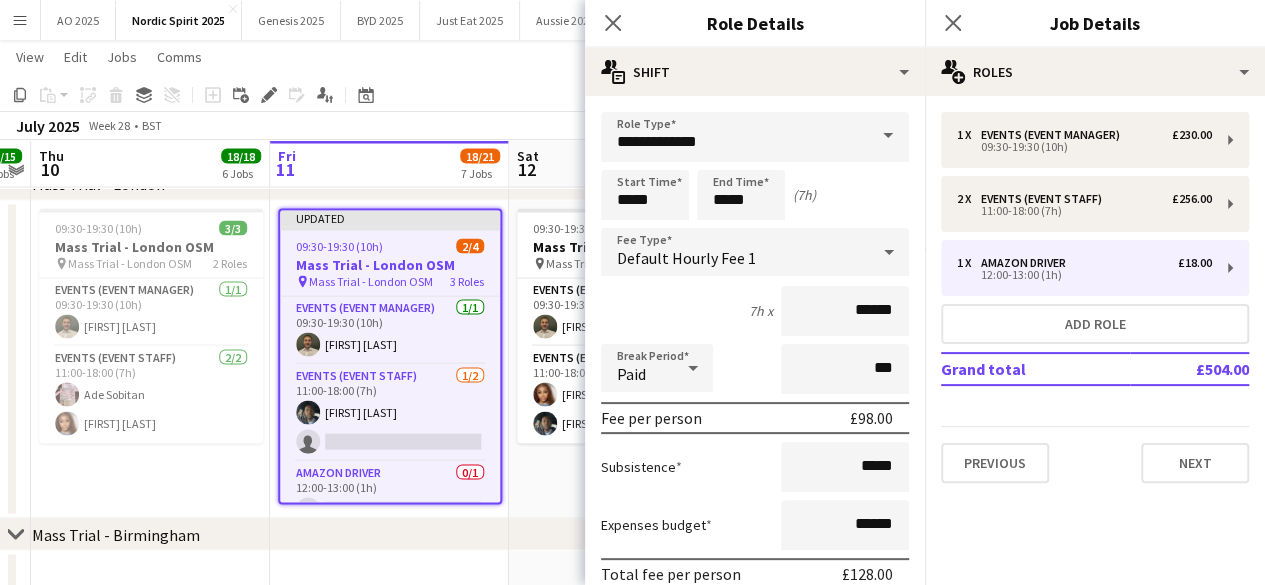click at bounding box center (888, 136) 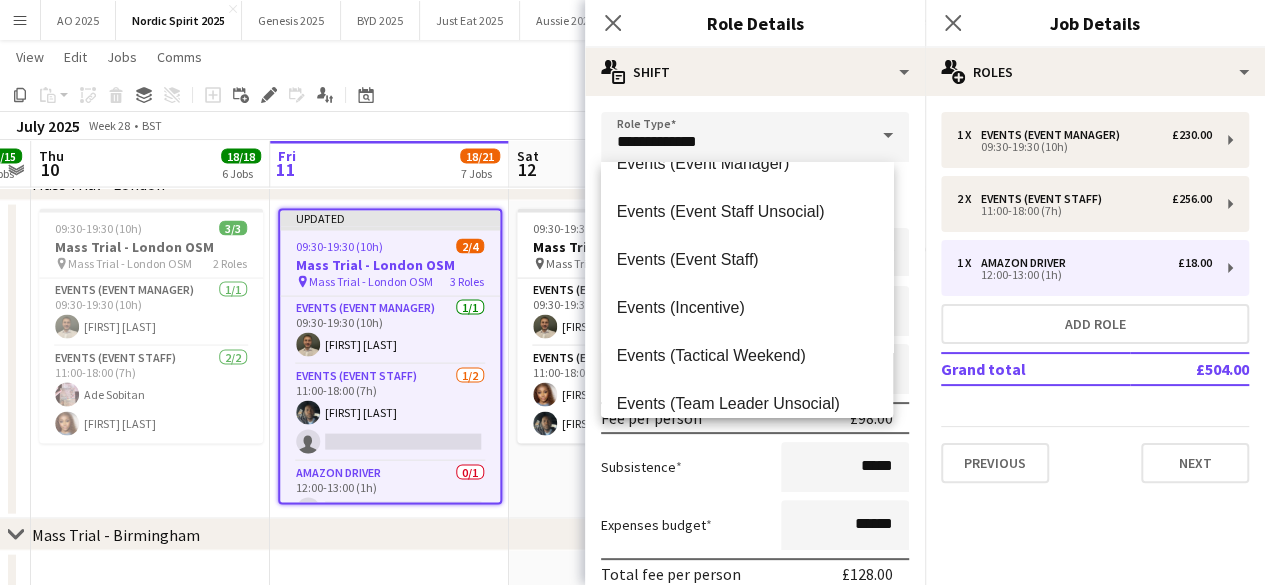 scroll, scrollTop: 278, scrollLeft: 0, axis: vertical 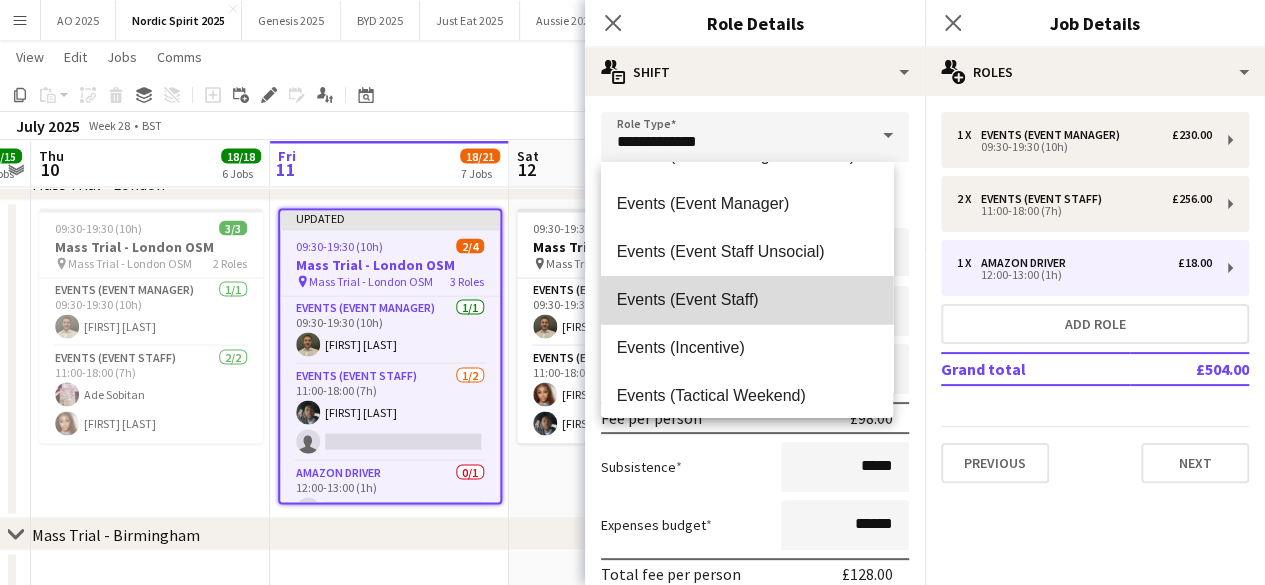 click on "Events (Event Staff)" at bounding box center [747, 300] 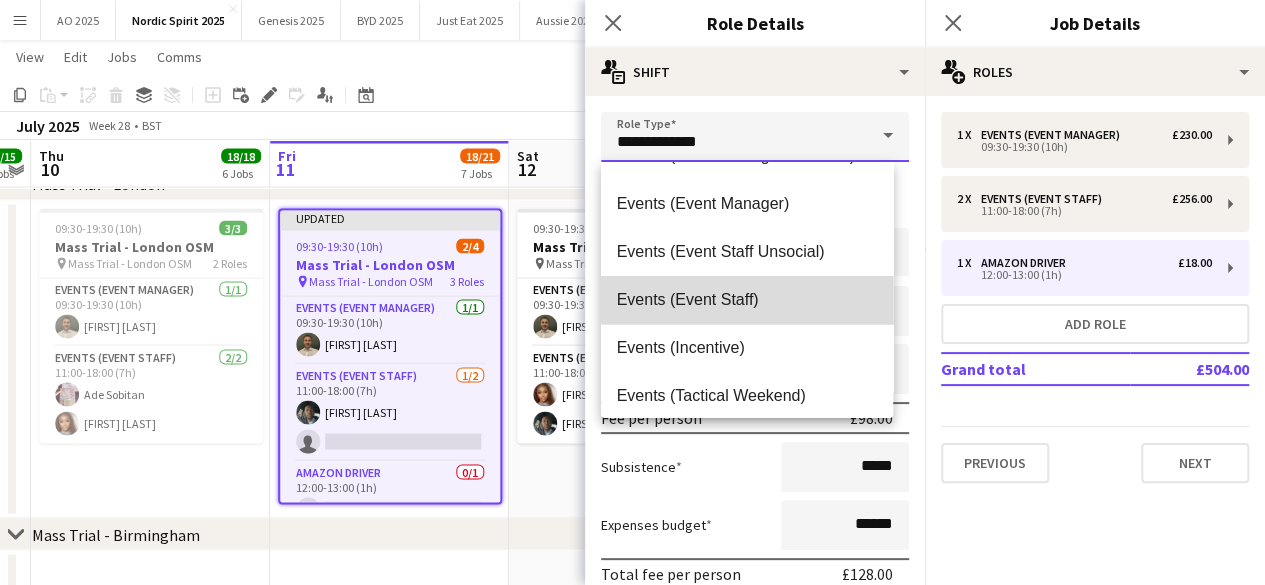 type on "**********" 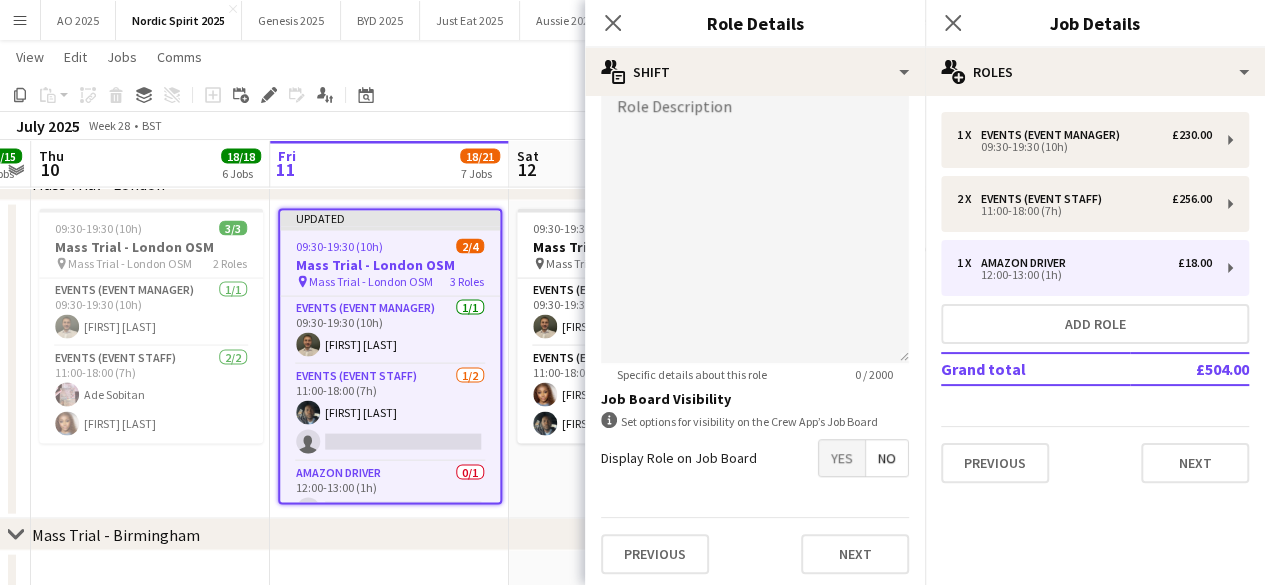 scroll, scrollTop: 666, scrollLeft: 0, axis: vertical 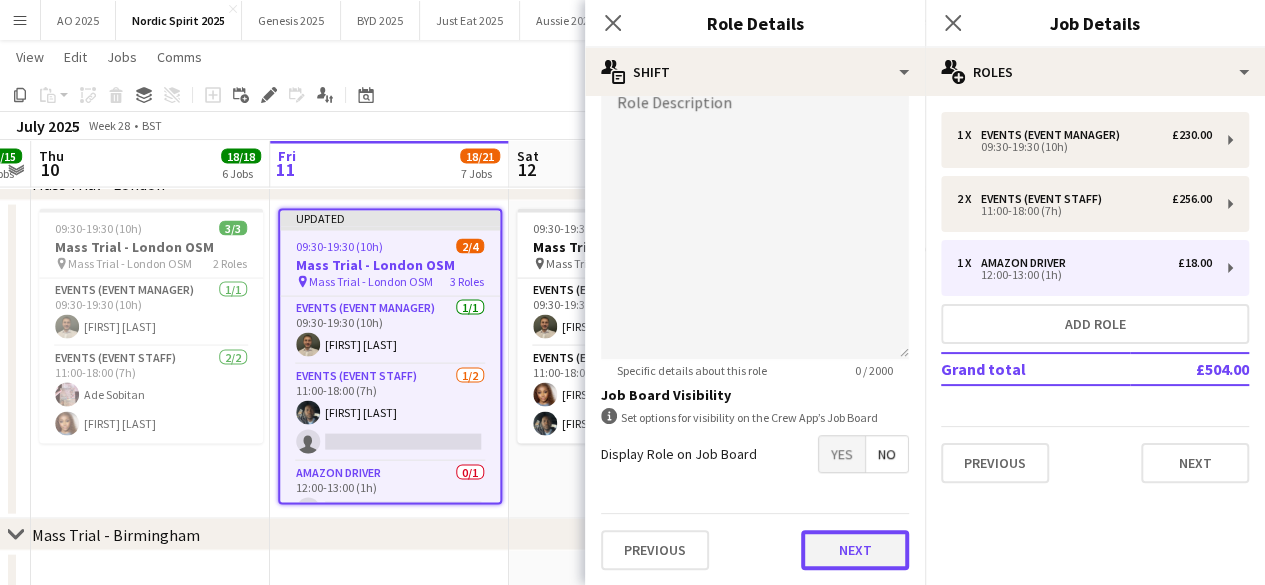 click on "Next" at bounding box center (855, 550) 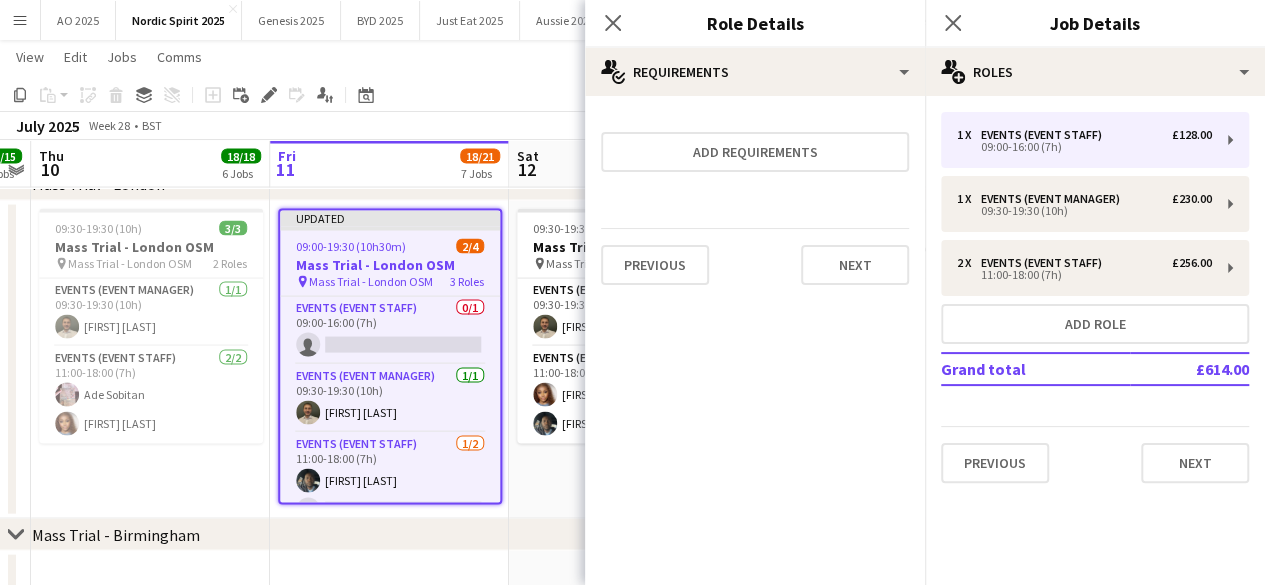 scroll, scrollTop: 0, scrollLeft: 0, axis: both 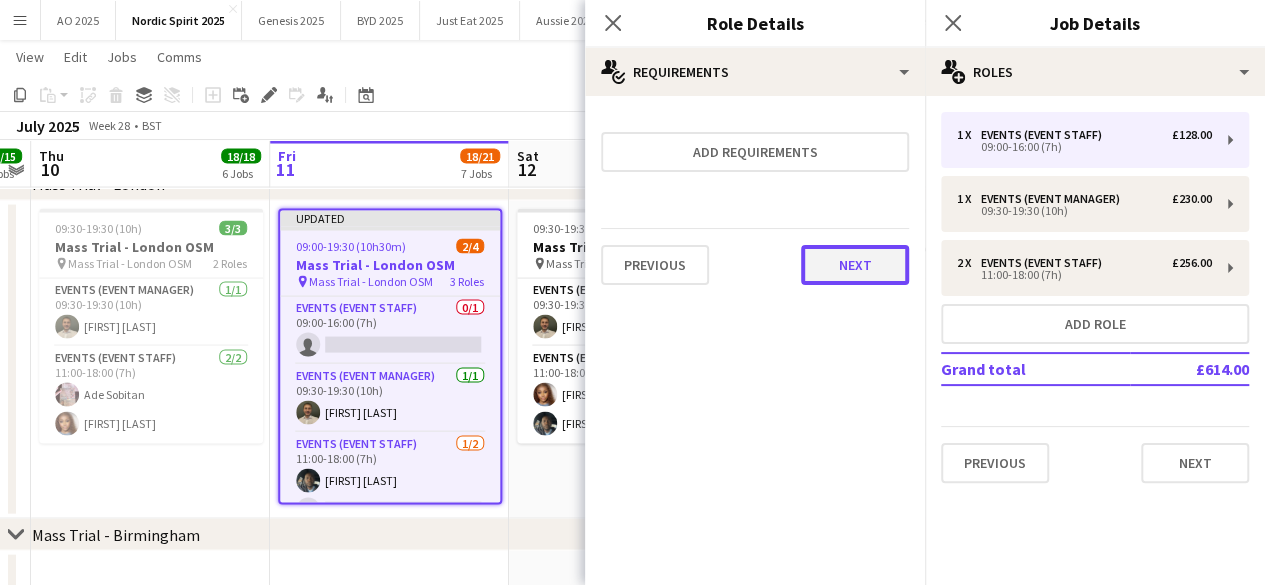 click on "Next" at bounding box center [855, 265] 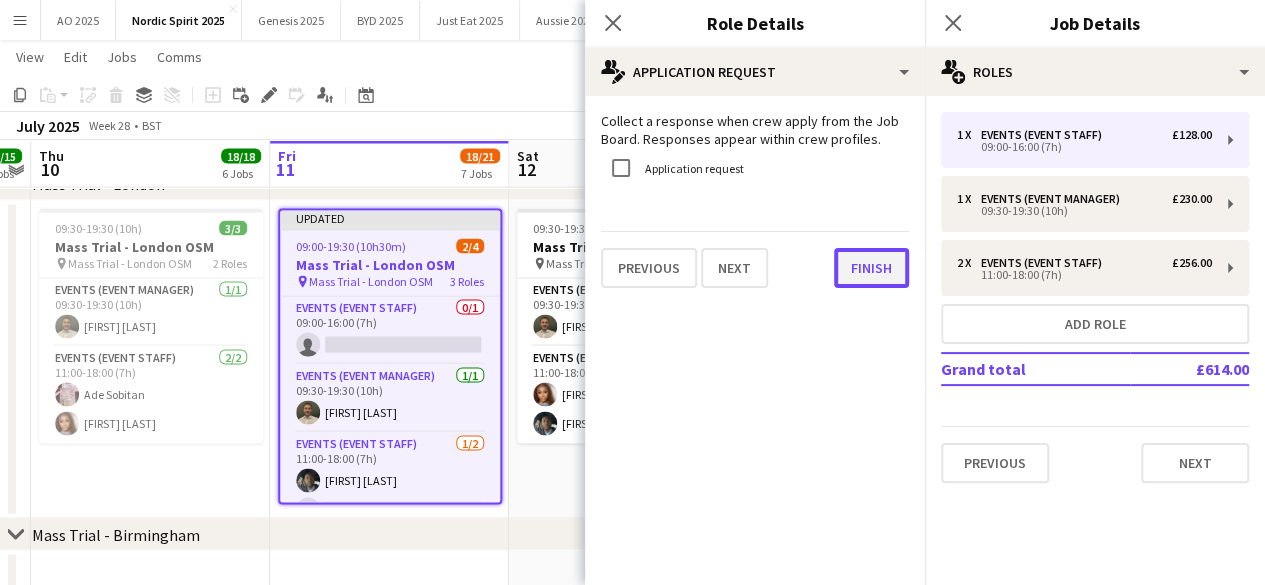 click on "Finish" at bounding box center [871, 268] 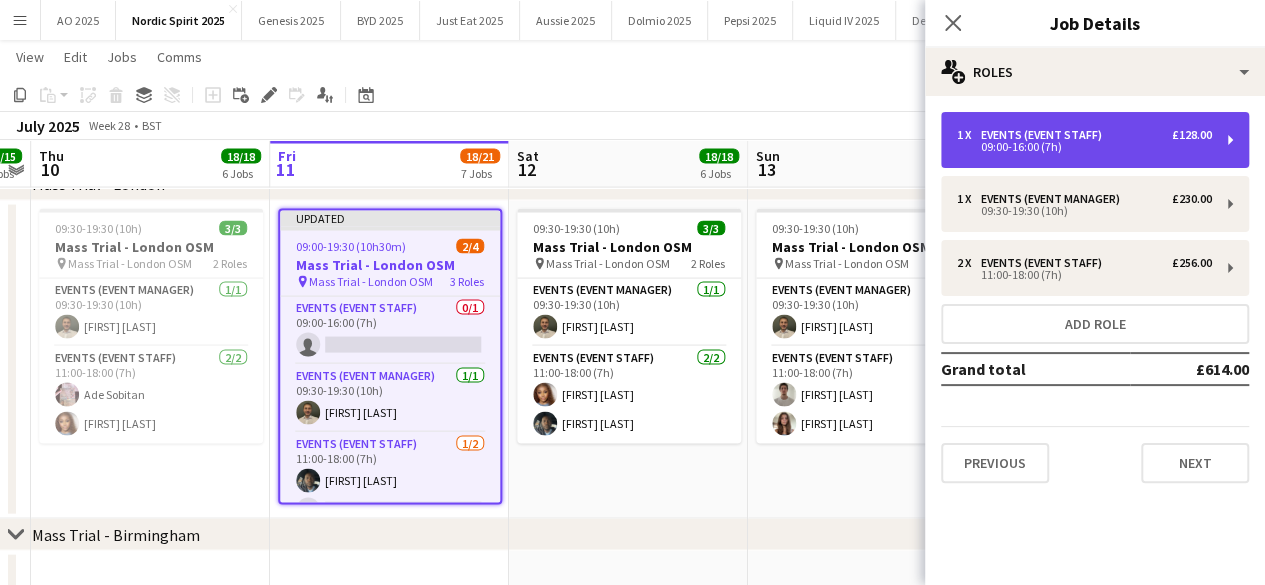 click on "1 x   Events (Event Staff)   £128.00   09:00-16:00 (7h)" at bounding box center (1095, 140) 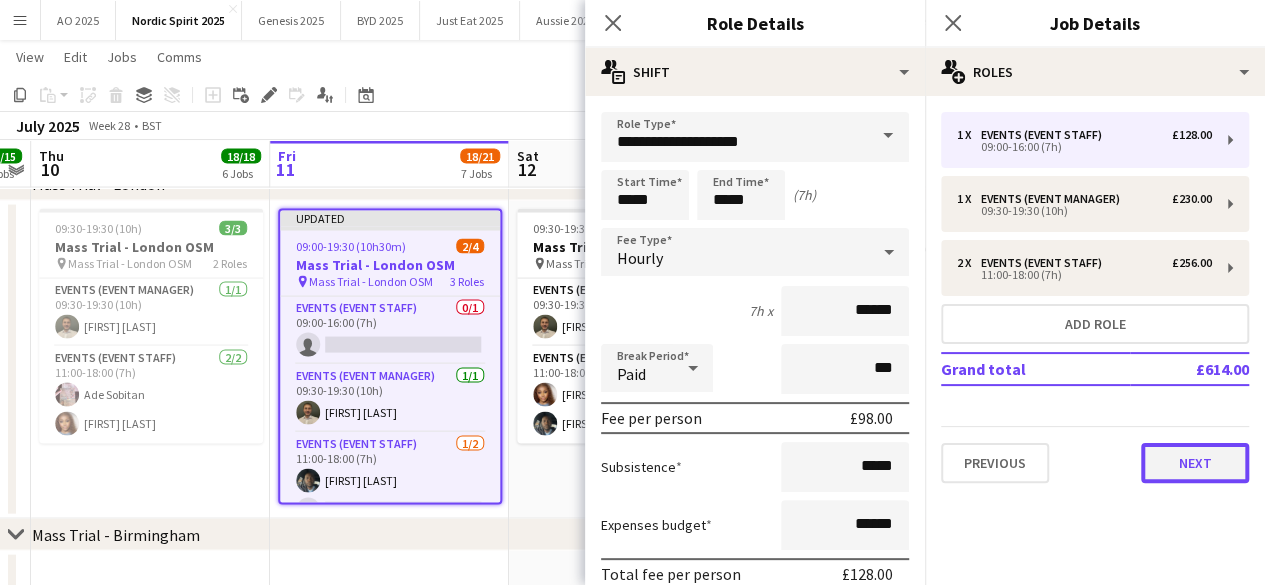 click on "Next" at bounding box center (1195, 463) 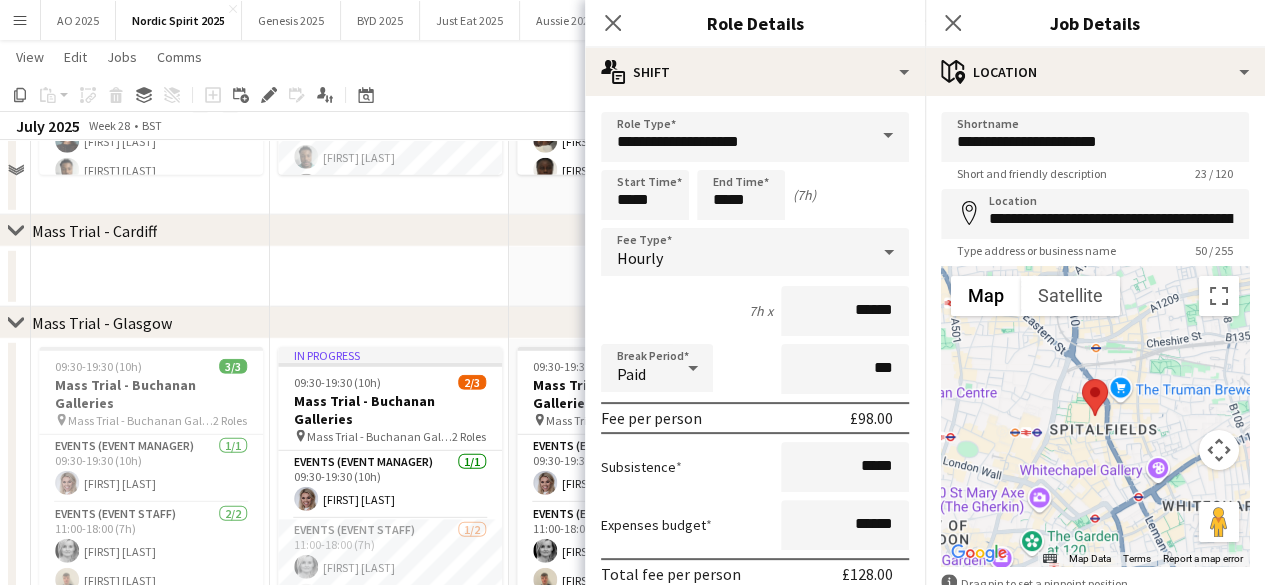 scroll, scrollTop: 3380, scrollLeft: 0, axis: vertical 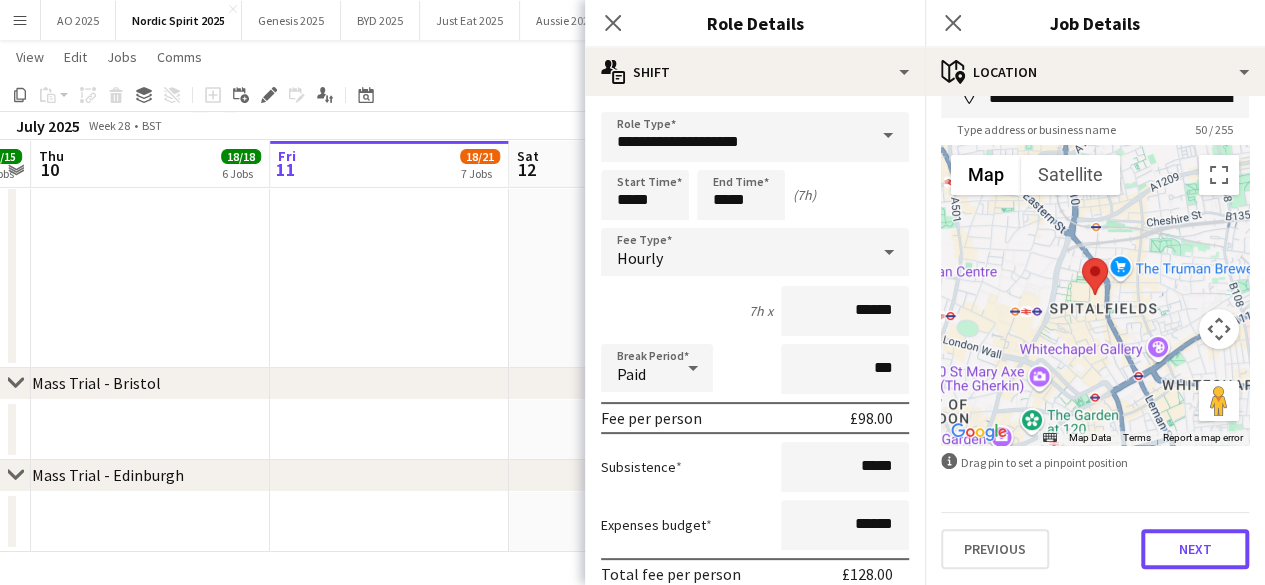 click on "Next" at bounding box center (1195, 549) 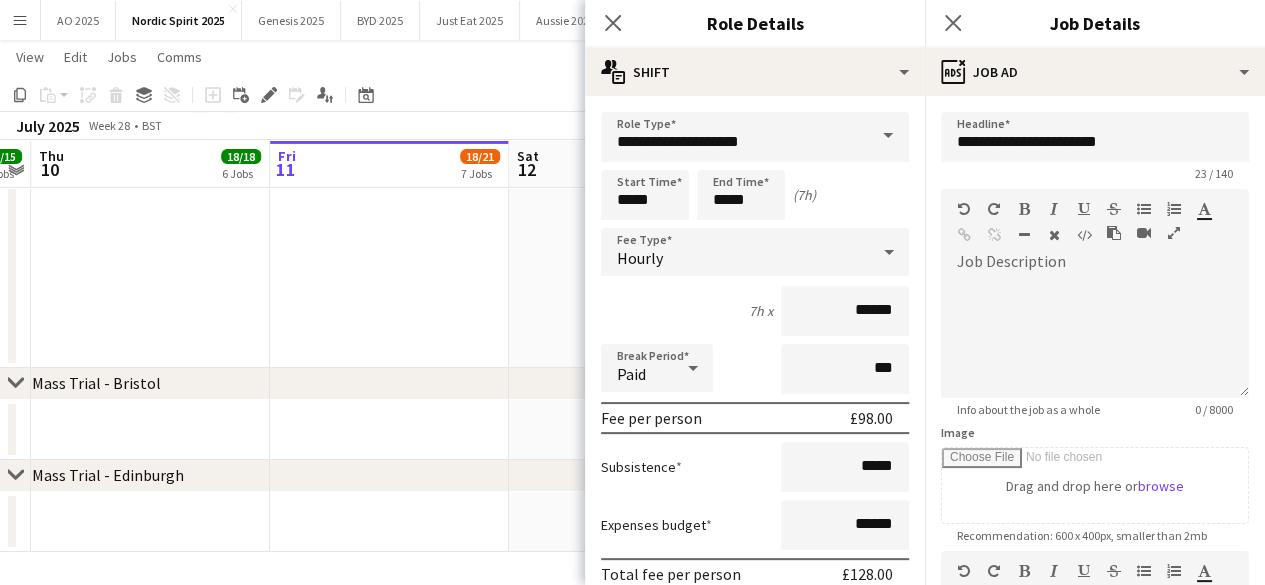 scroll, scrollTop: 0, scrollLeft: 0, axis: both 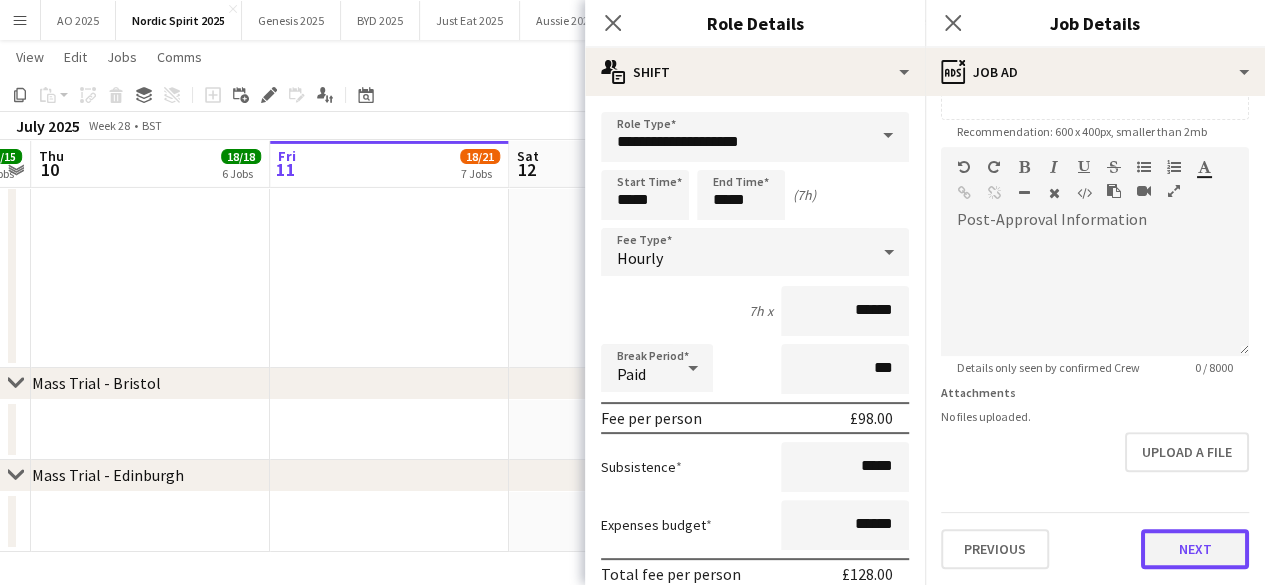 click on "**********" at bounding box center (1095, 138) 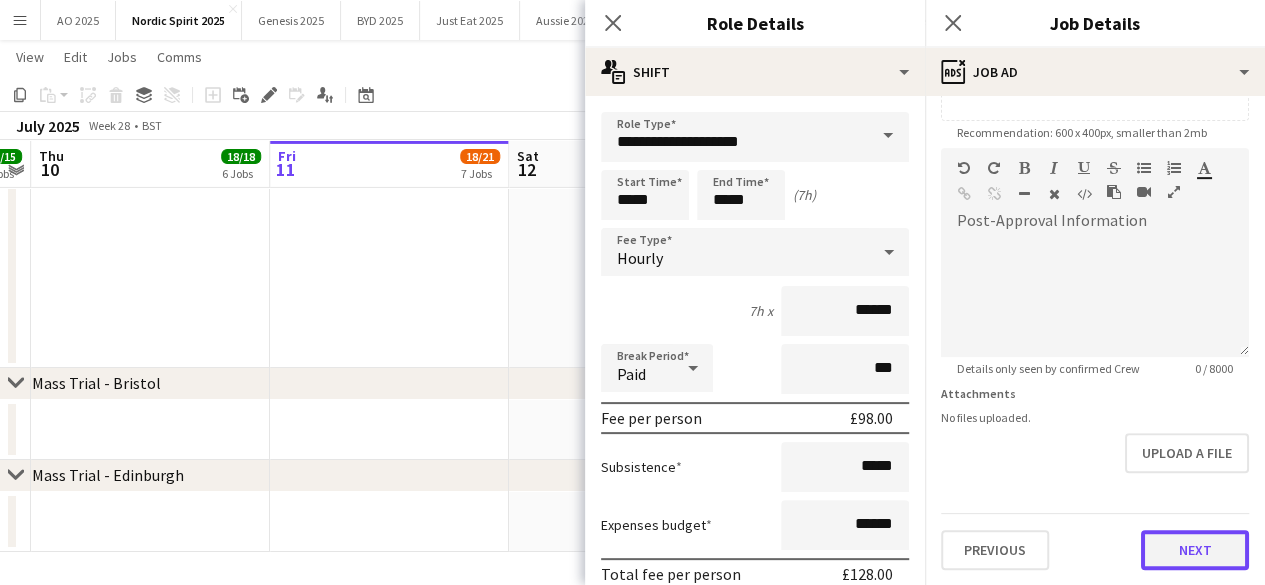 click on "Next" at bounding box center (1195, 550) 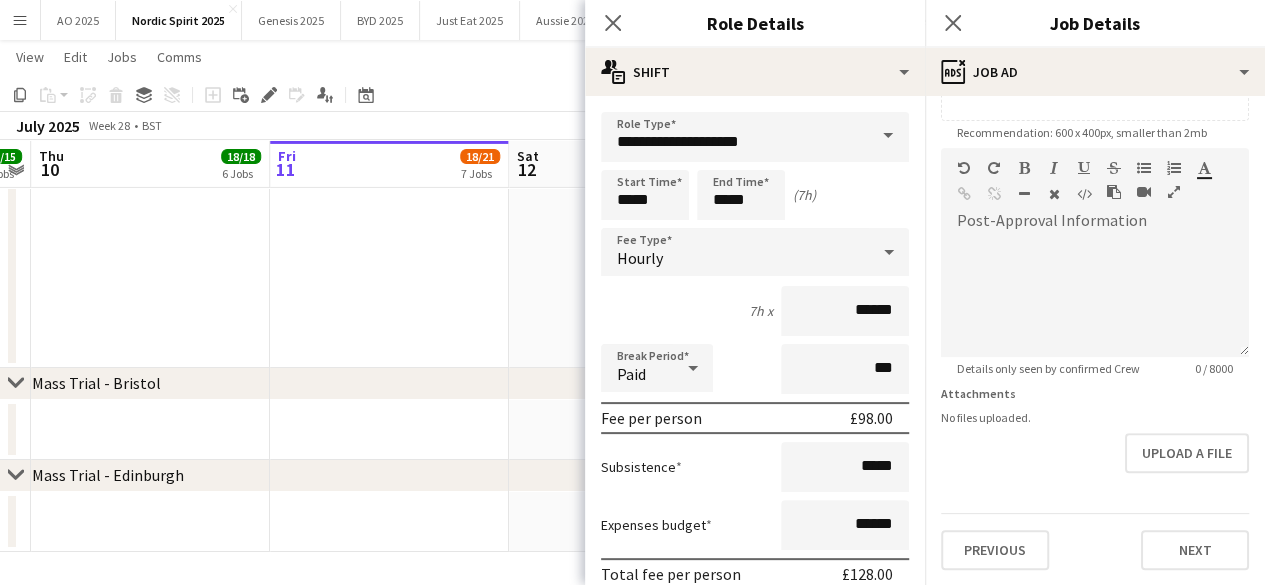 scroll, scrollTop: 0, scrollLeft: 0, axis: both 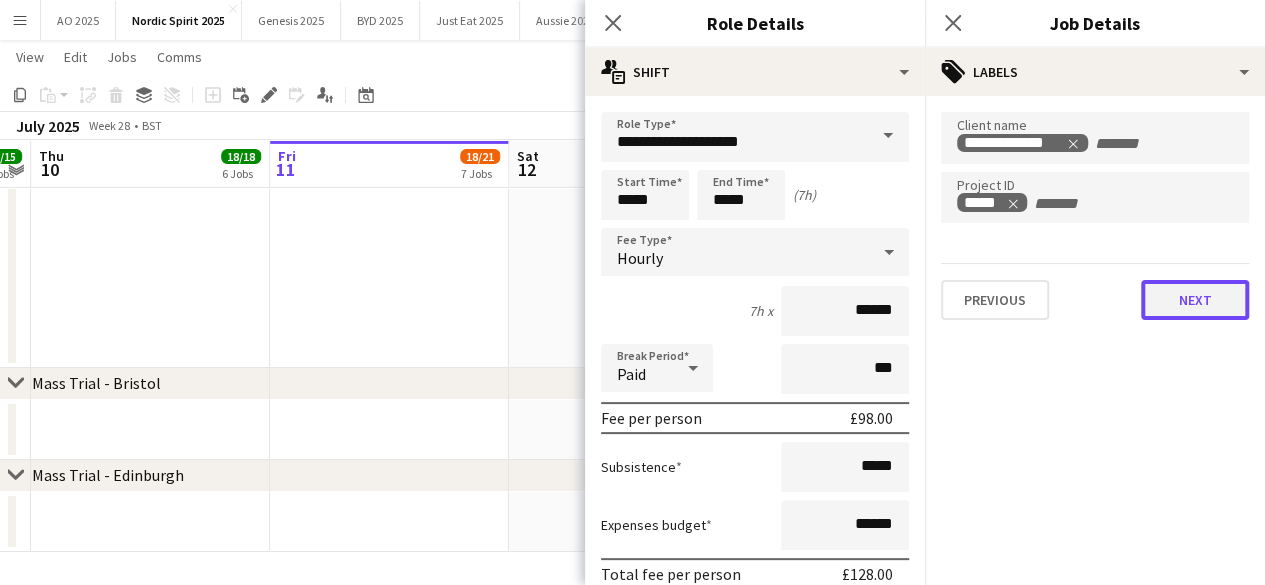 click on "Next" at bounding box center [1195, 300] 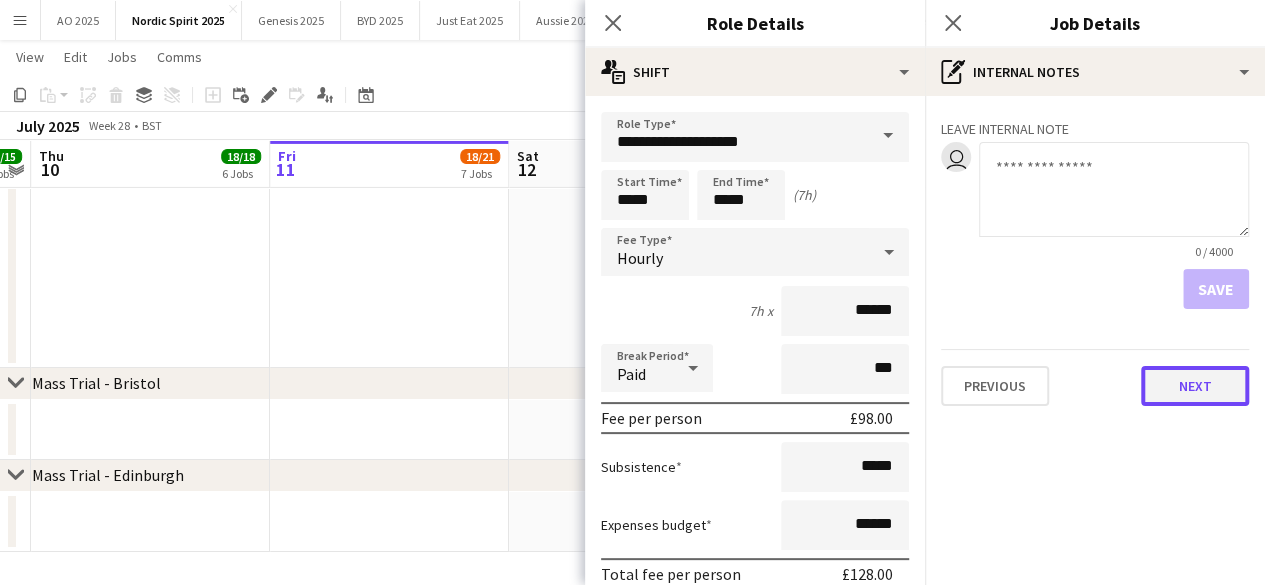 click on "Next" at bounding box center (1195, 386) 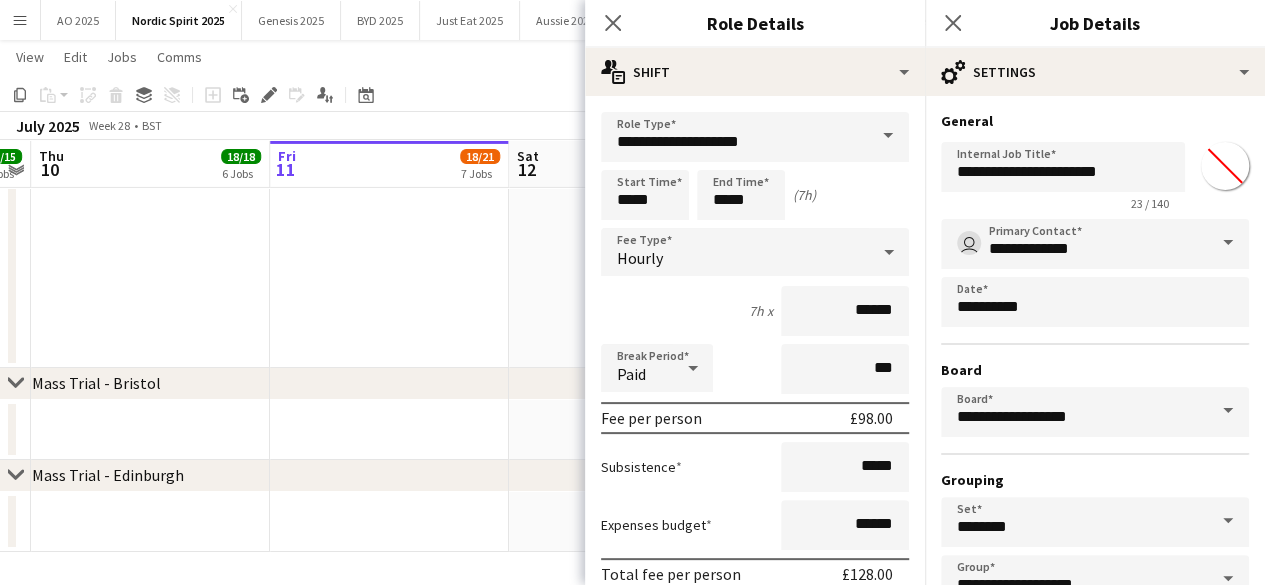 scroll, scrollTop: 132, scrollLeft: 0, axis: vertical 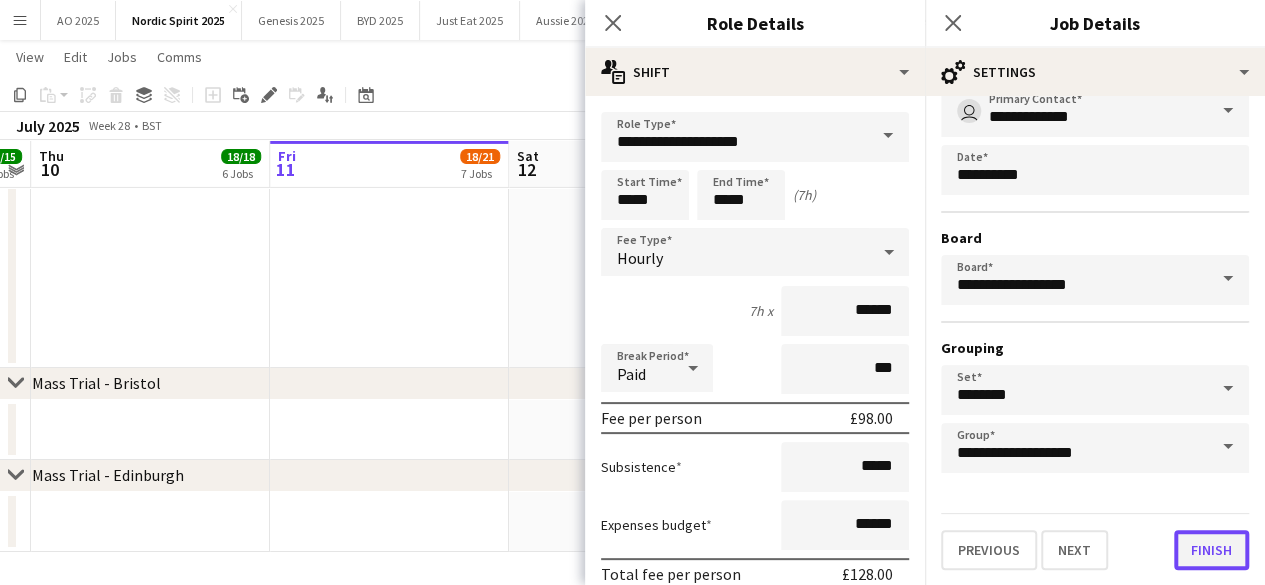 click on "Finish" at bounding box center (1211, 550) 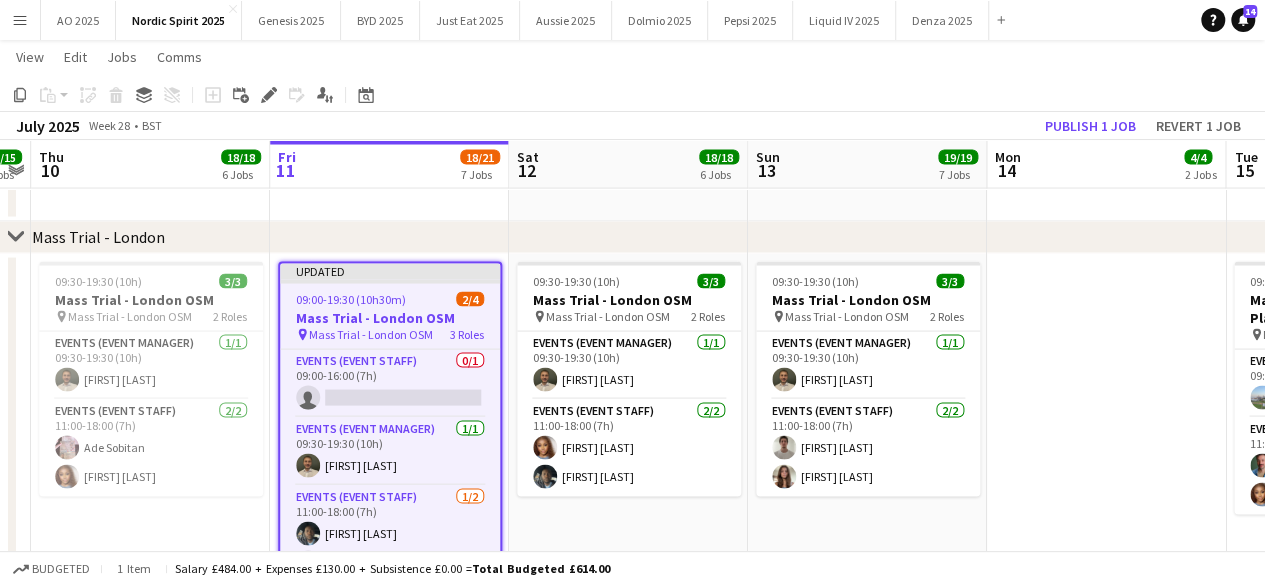 scroll, scrollTop: 1875, scrollLeft: 0, axis: vertical 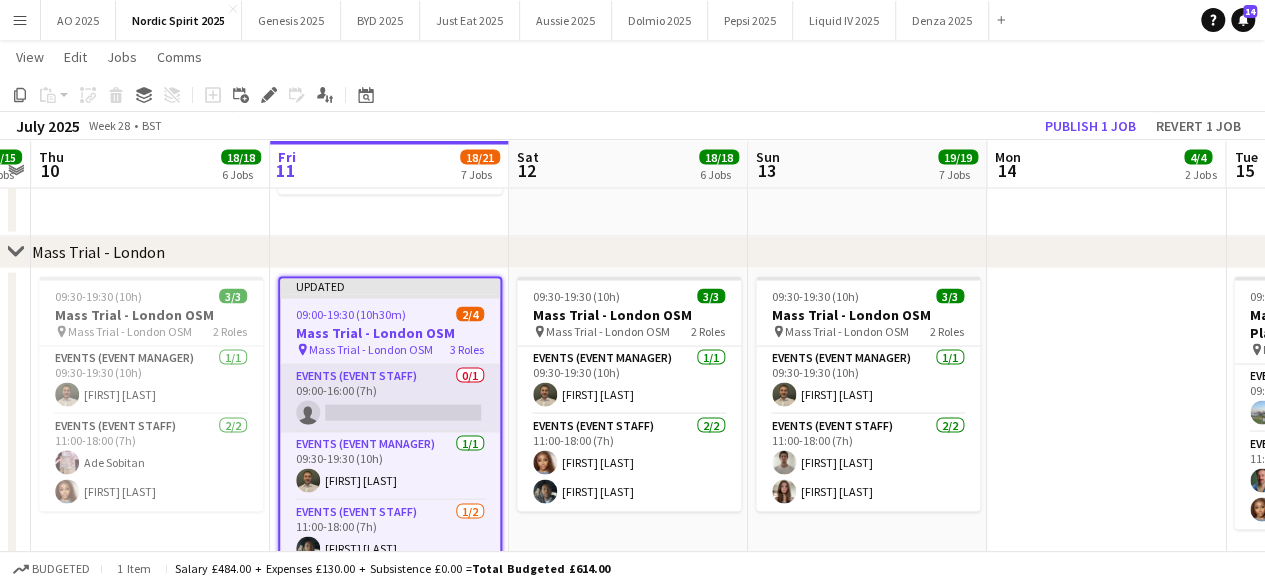 click on "Events (Event Staff)   0/1   09:00-16:00 (7h)
single-neutral-actions" at bounding box center (390, 398) 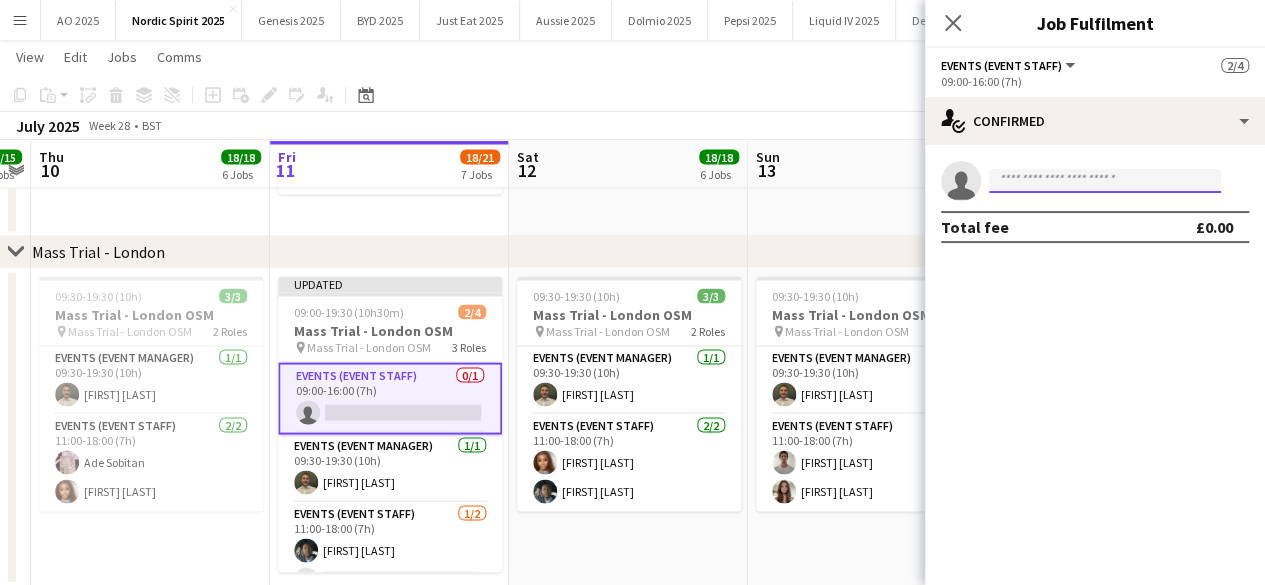 click at bounding box center [1105, 181] 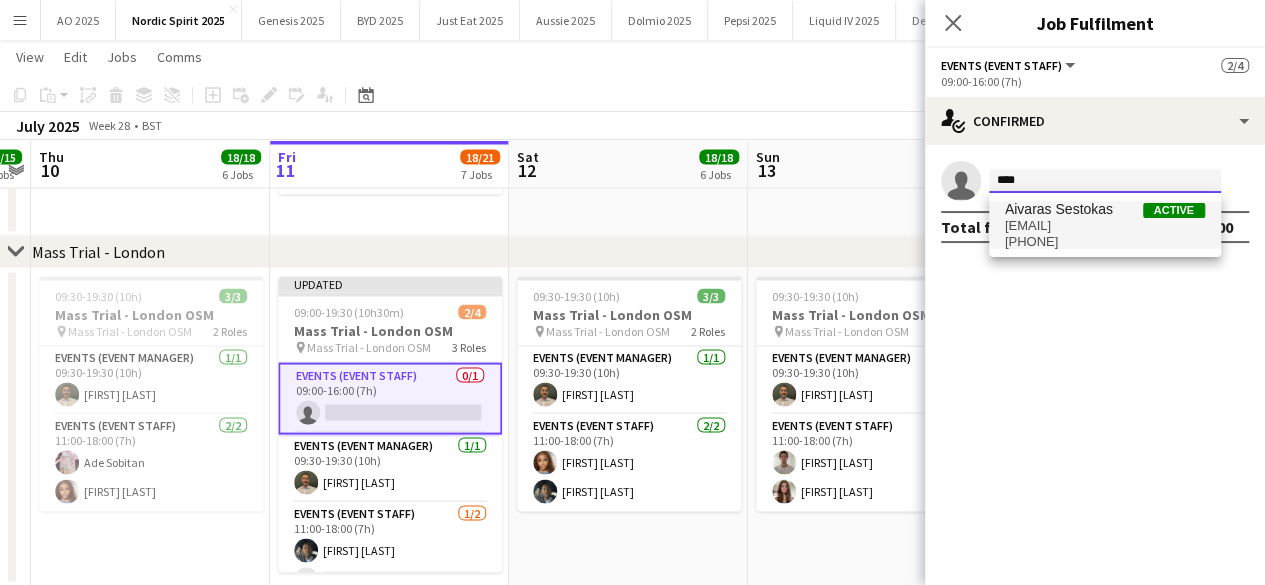 type on "****" 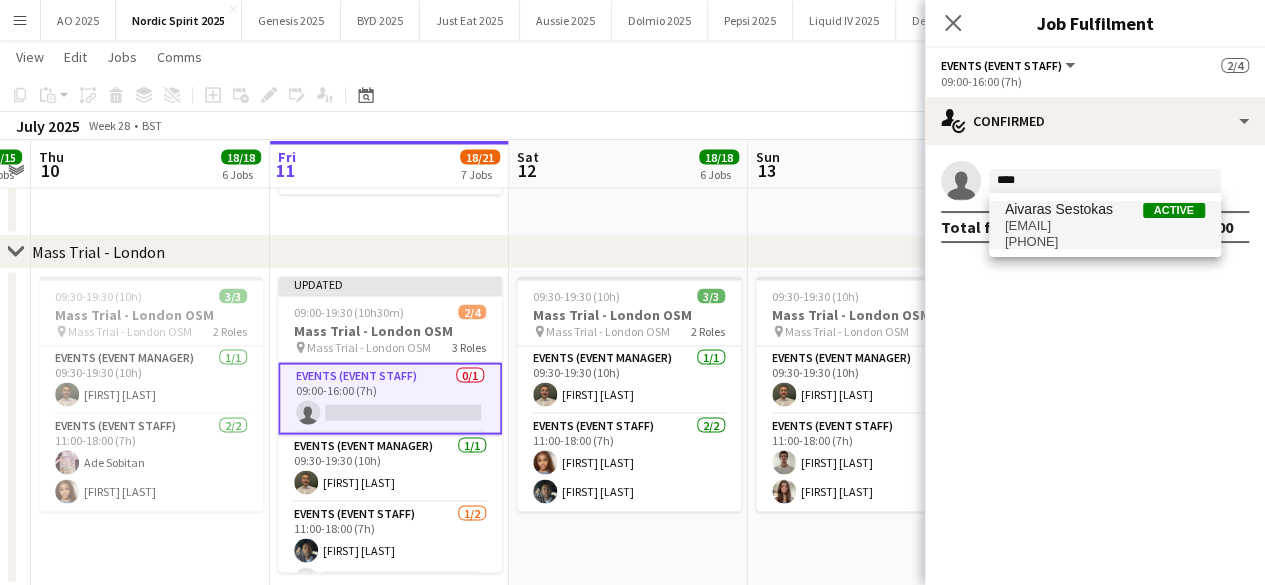 click on "Aivaras Sestokas" at bounding box center (1059, 209) 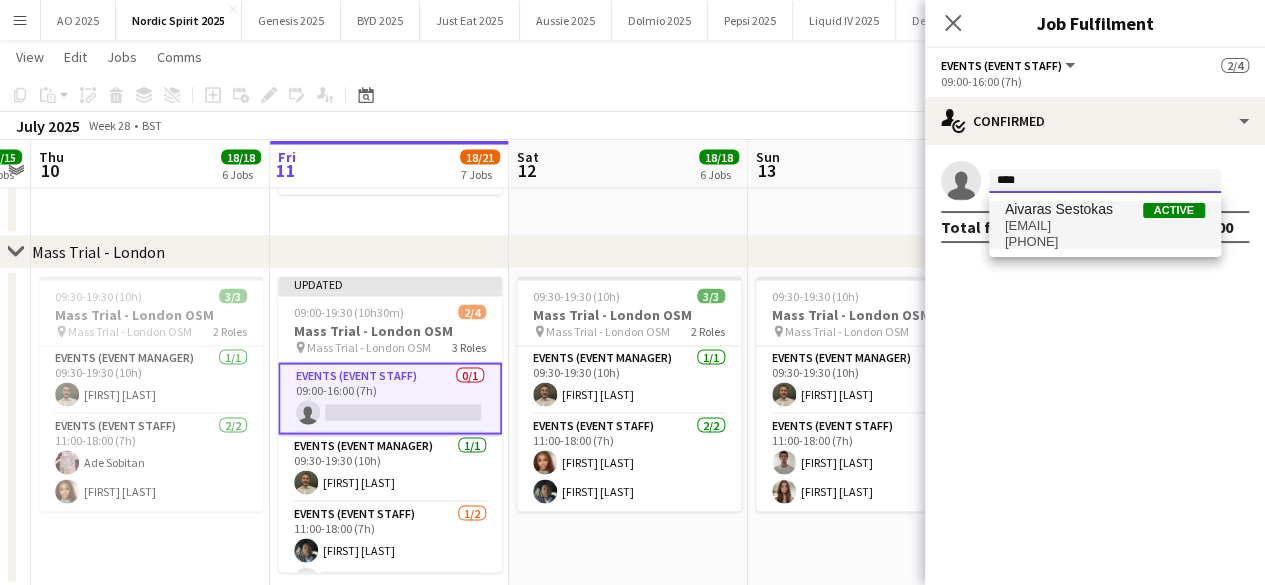 type 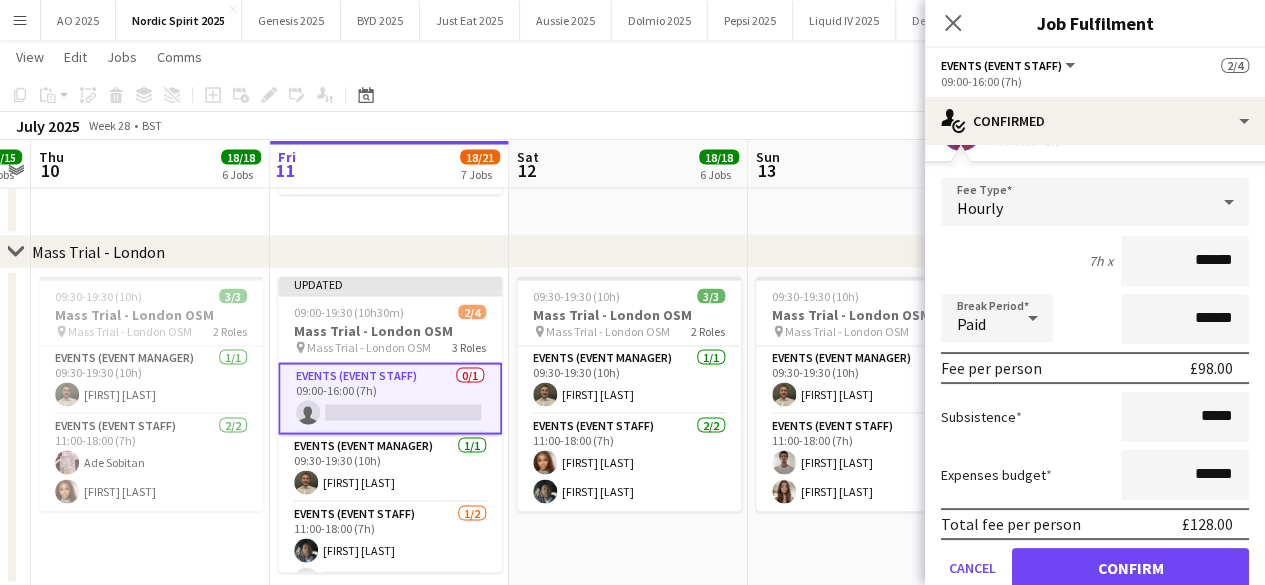 scroll, scrollTop: 127, scrollLeft: 0, axis: vertical 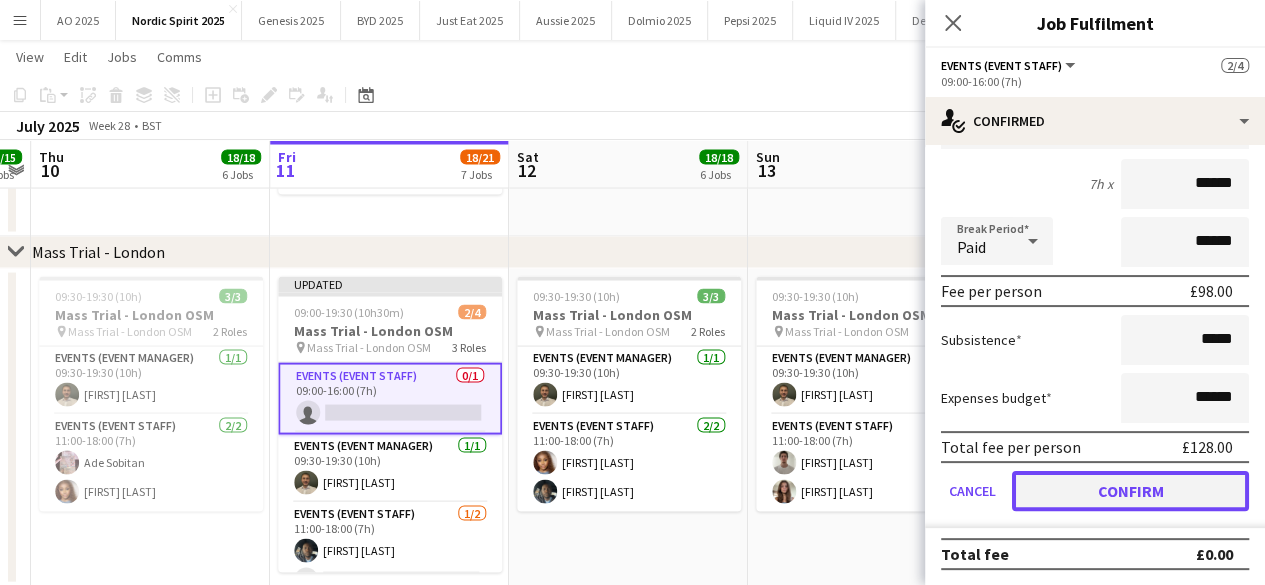 click on "Confirm" at bounding box center [1130, 491] 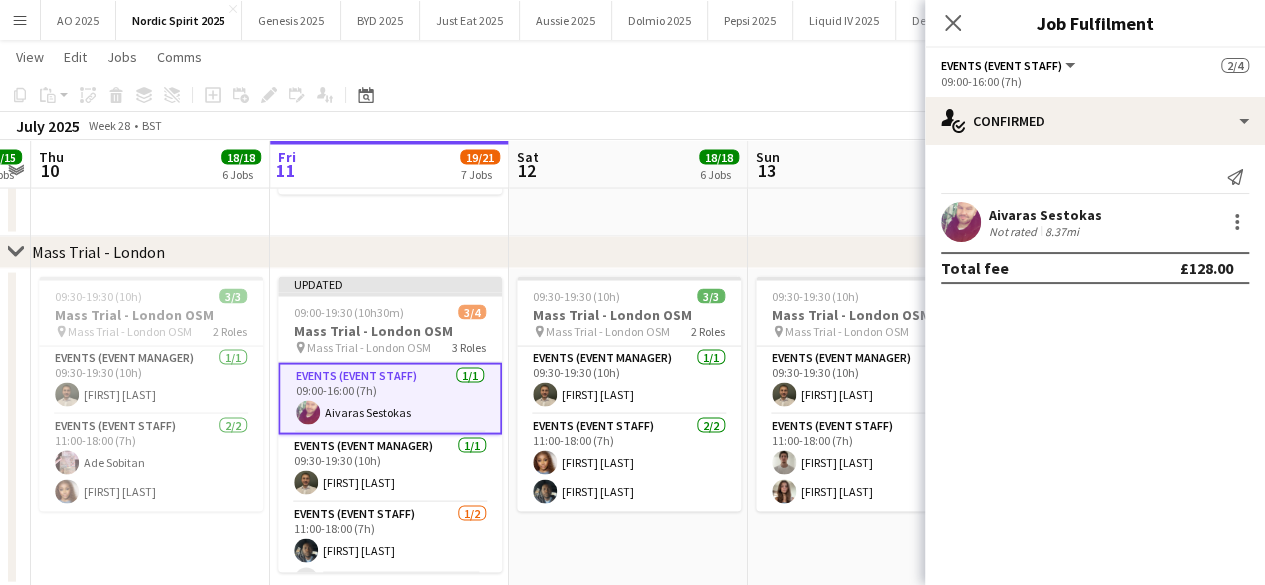 scroll, scrollTop: 0, scrollLeft: 0, axis: both 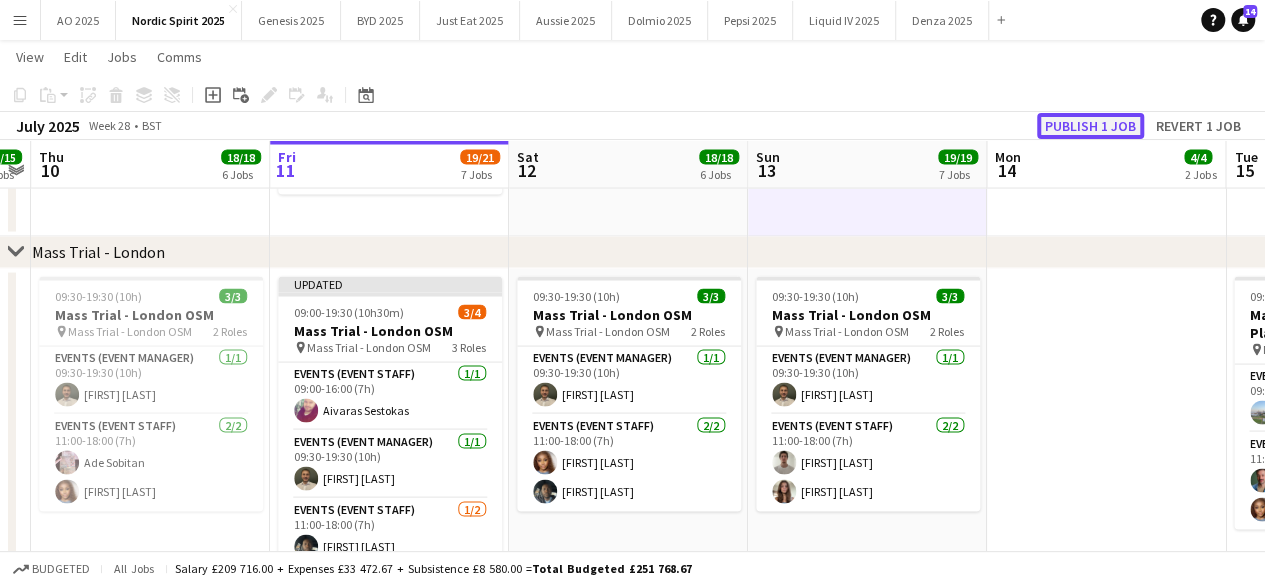 click on "Publish 1 job" 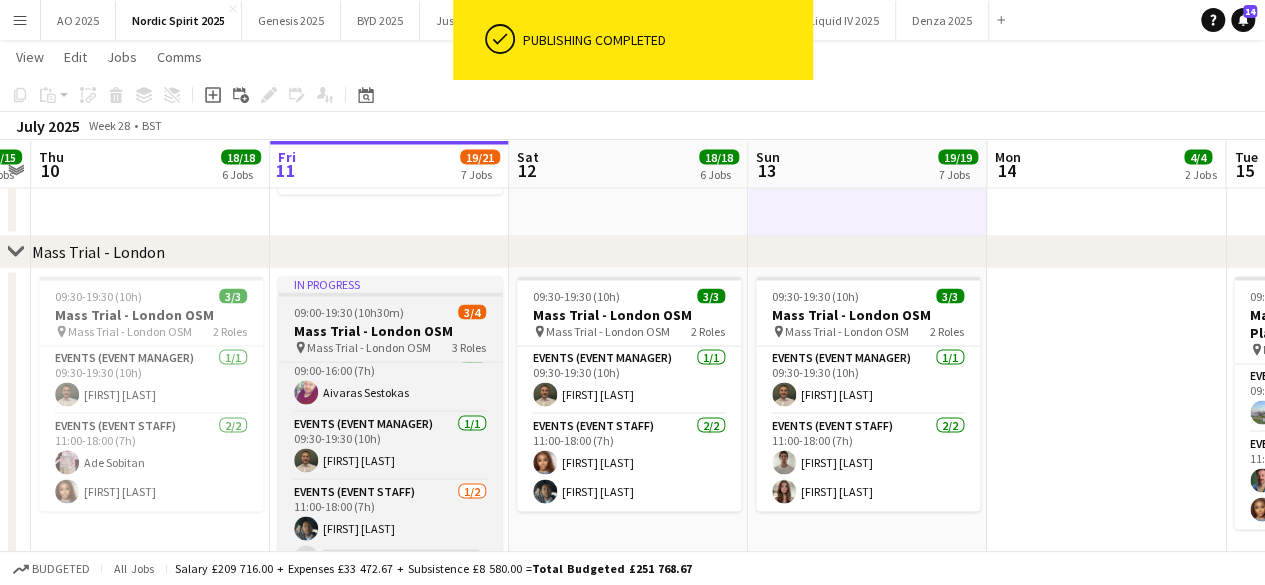 scroll, scrollTop: 22, scrollLeft: 0, axis: vertical 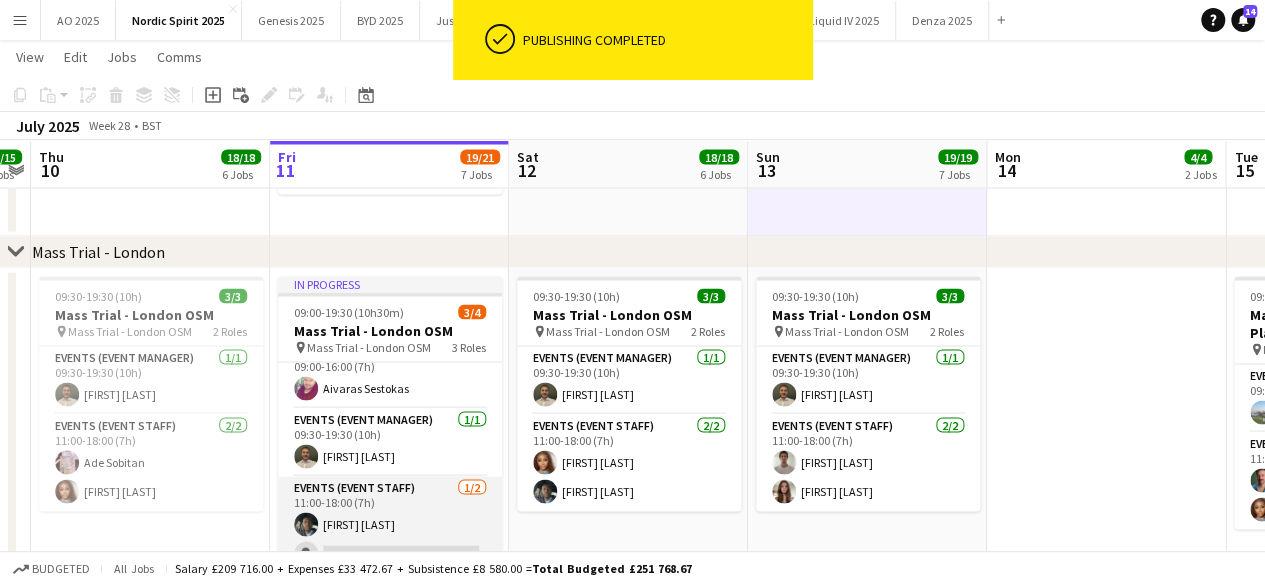 click on "Events (Event Staff)   1/2   11:00-18:00 (7h)
Abass Allen
single-neutral-actions" at bounding box center [390, 524] 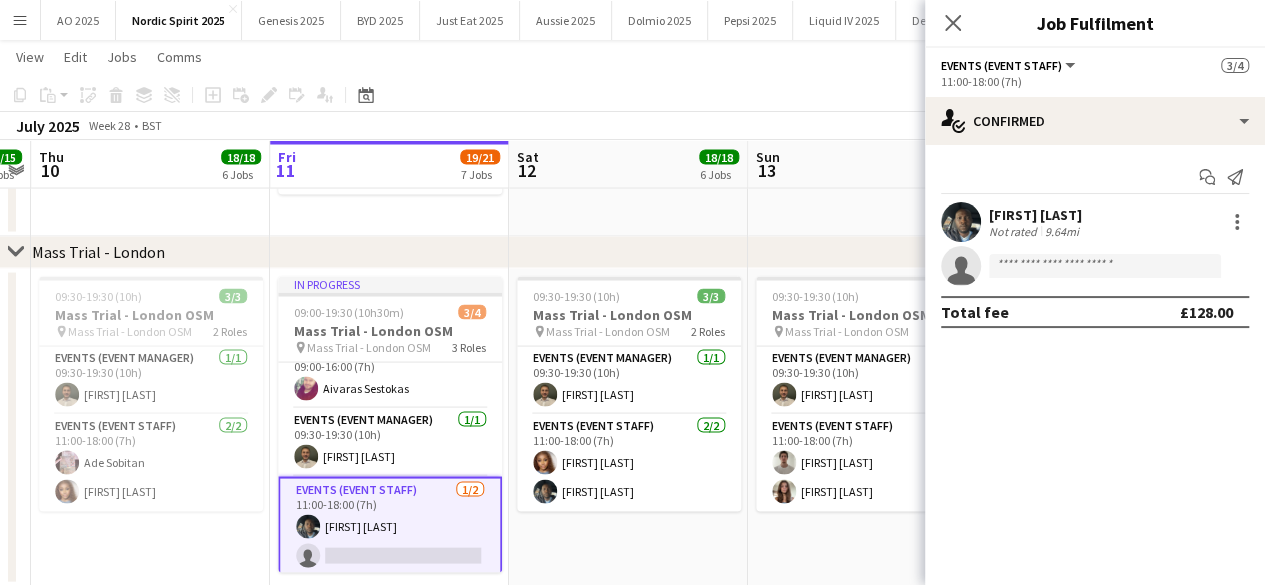 click on "09:30-19:30 (10h)    3/3   Mass Trial - Leeds
pin
Mass Trial - Leeds   2 Roles   Events (Event Manager)   1/1   09:30-19:30 (10h)
! Sonia Parikh  Events (Event Staff)   2/2   11:00-18:00 (7h)
Adenike Akinbinu Dee cole" at bounding box center [867, 85] 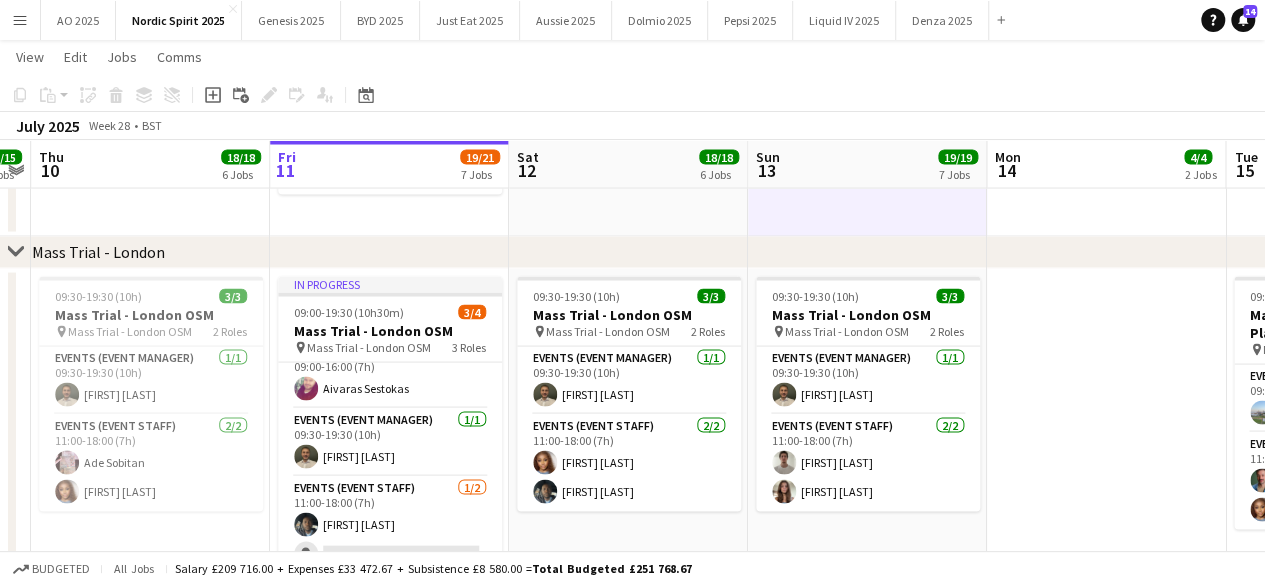 scroll, scrollTop: 0, scrollLeft: 687, axis: horizontal 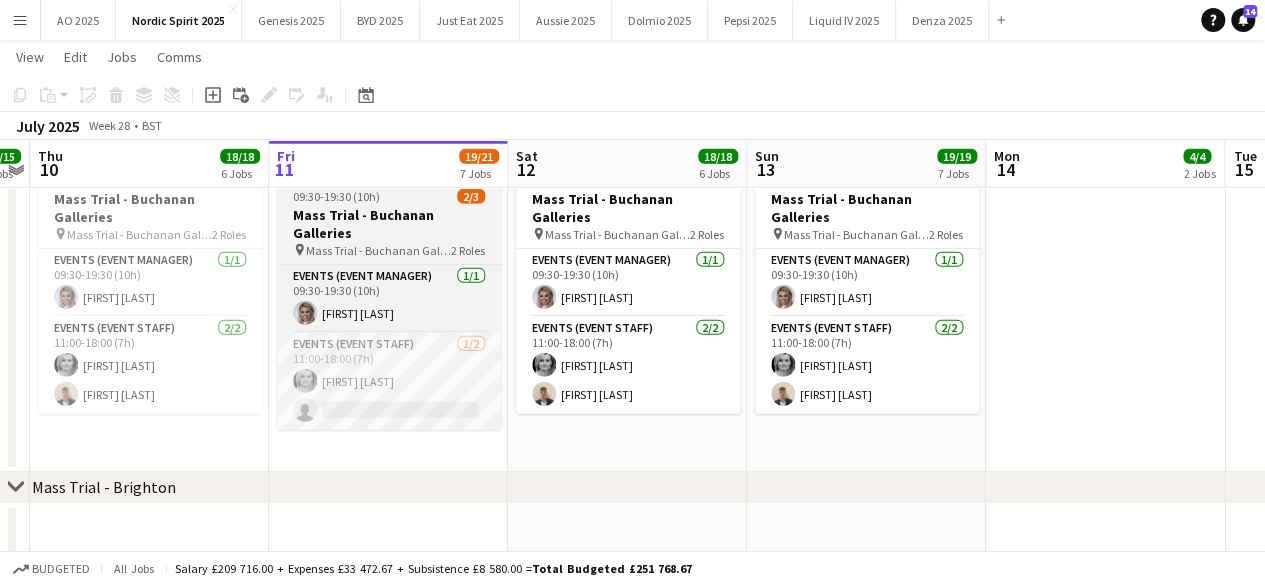 click on "Mass Trial - Buchanan Galleries" at bounding box center (389, 224) 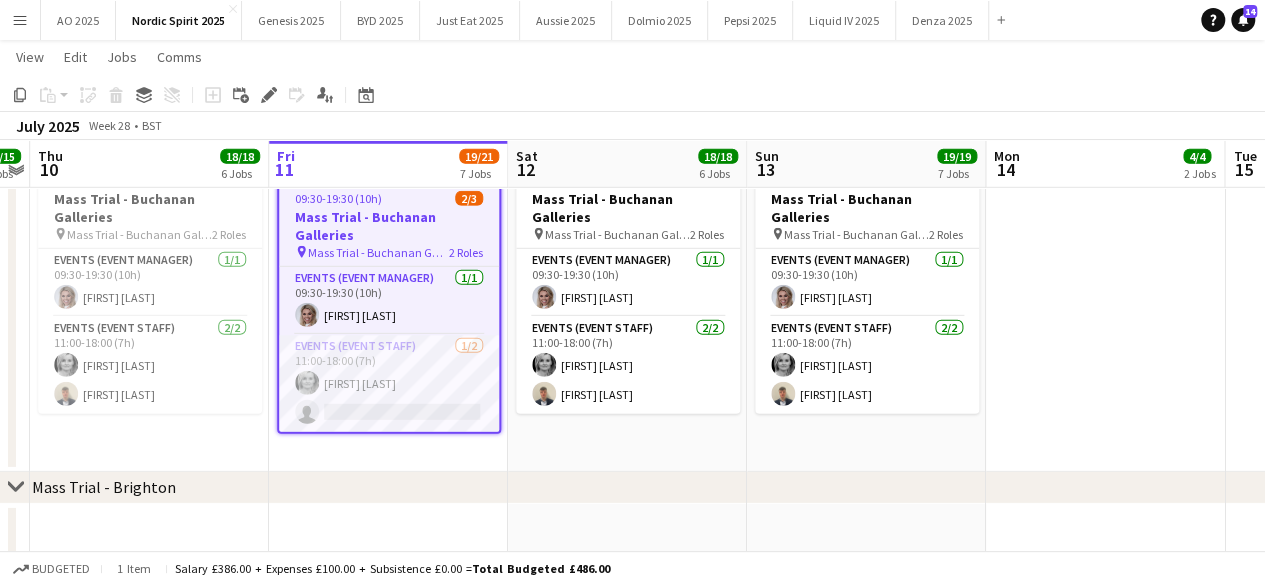click at bounding box center (1105, 312) 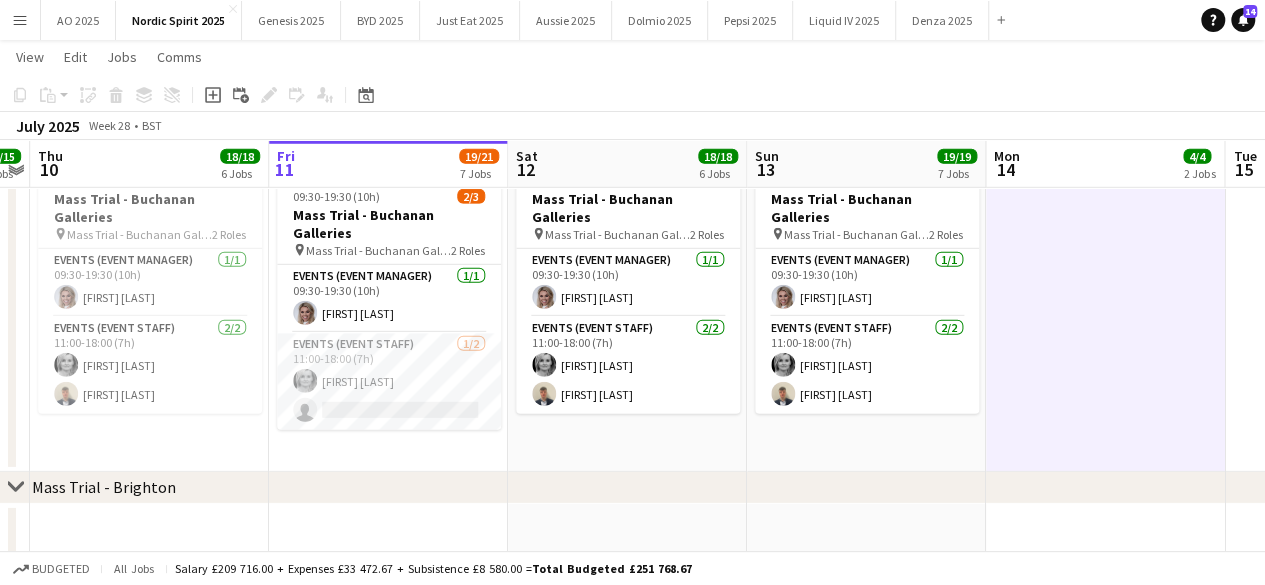 click at bounding box center [1105, 312] 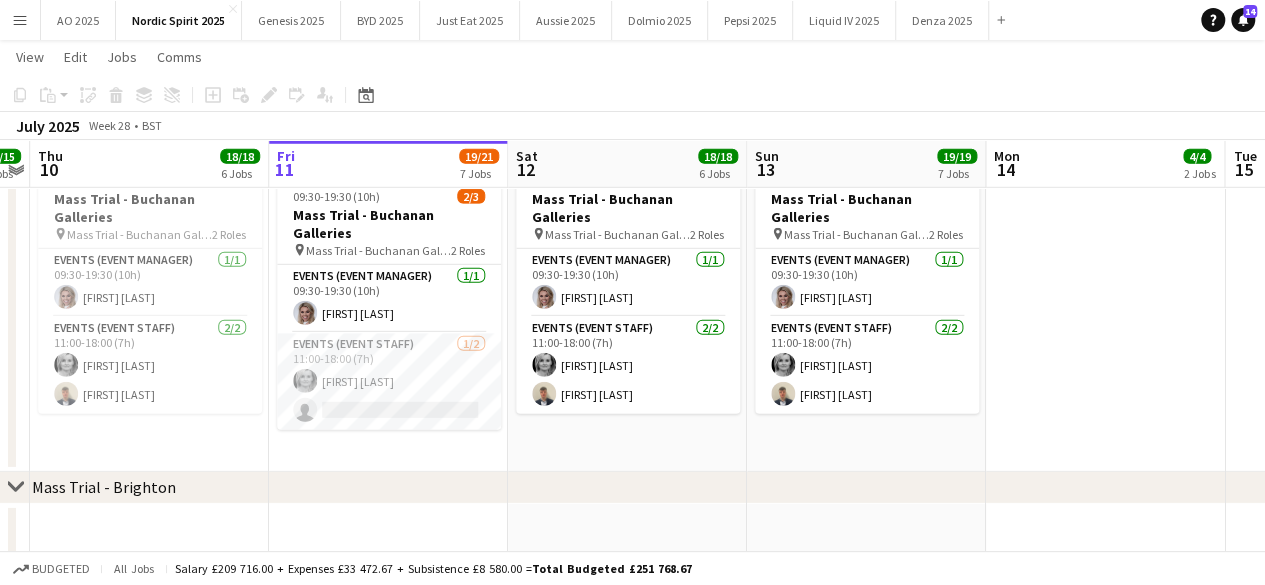 scroll, scrollTop: 0, scrollLeft: 686, axis: horizontal 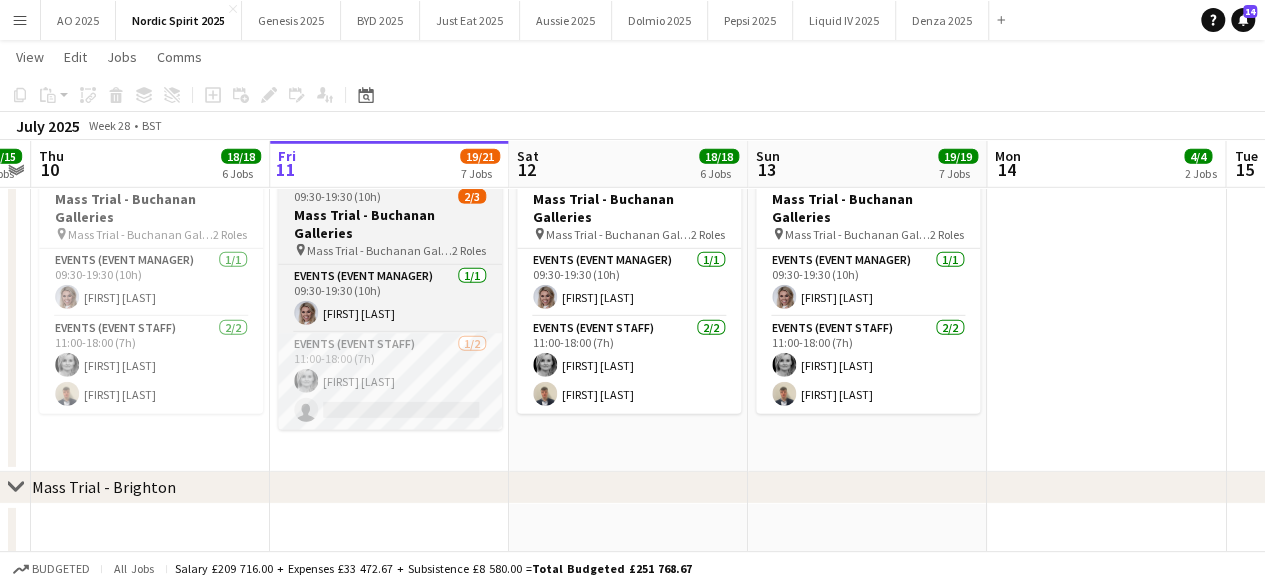 click on "Mass Trial - Buchanan Galleries" at bounding box center (390, 224) 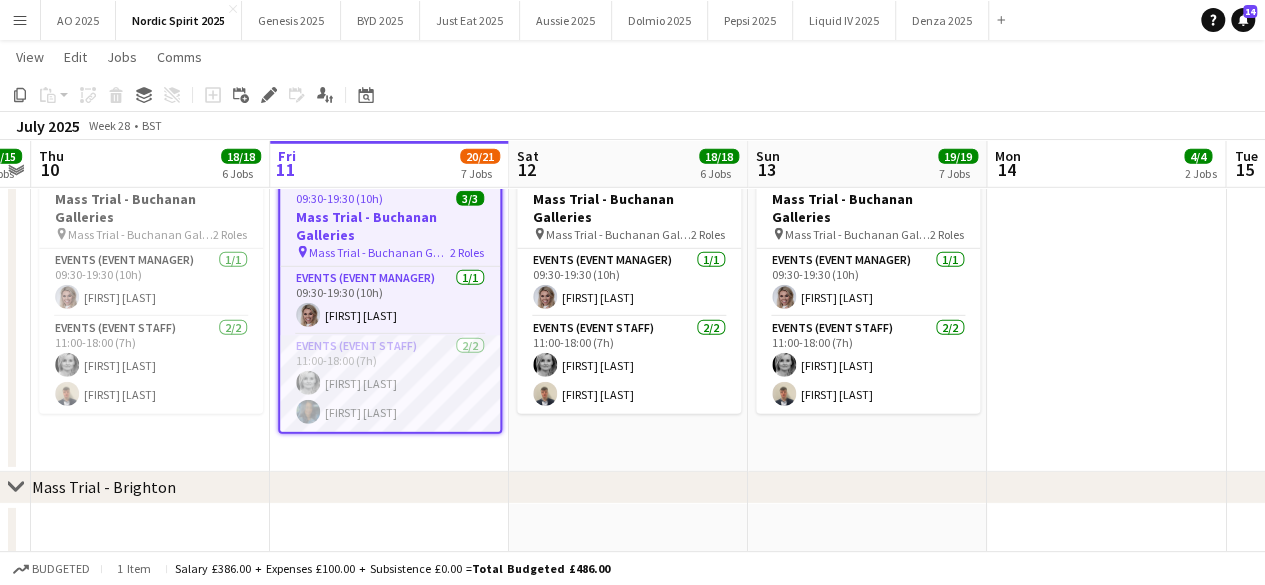 drag, startPoint x: 1045, startPoint y: 298, endPoint x: 591, endPoint y: 331, distance: 455.19775 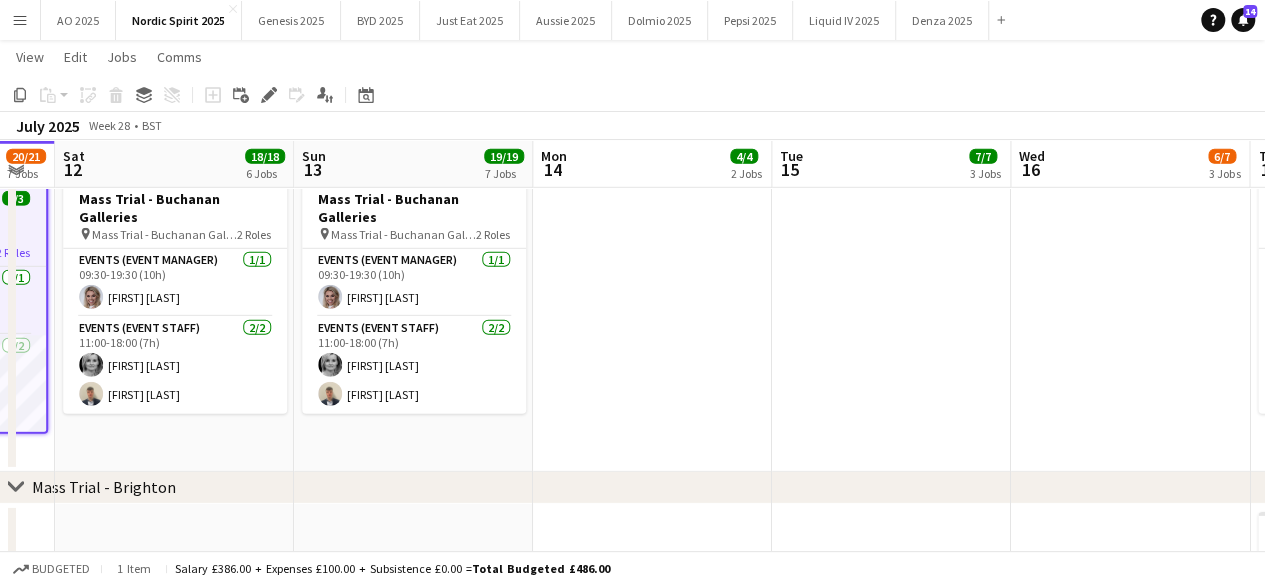 click on "Wed   9   15/15   4 Jobs   Thu   10   18/18   6 Jobs   Fri   11   20/21   7 Jobs   Sat   12   18/18   6 Jobs   Sun   13   19/19   7 Jobs   Mon   14   4/4   2 Jobs   Tue   15   7/7   3 Jobs   Wed   16   6/7   3 Jobs   Thu   17   23/23   7 Jobs   Fri   18   23/23   7 Jobs   Sat   19   20/20   6 Jobs      15:00-16:00 (1h)    9/9   Mass Trial Training
pin
Mass Trial Virtual Training   1 Role   Events (Training Time)   9/9   15:00-16:00 (1h)
Ololade Omotoso ! Omobolanle Adeyemo Jessica Ashcroft Abass Allen Joanna Thomson ONOCHIE FRANKLYN MOKWENYE Stuart Fairbairn reece tynan Fatima Esemokhai Ojo     07:30-14:30 (7h)    2/2   Nordic Spirit - Parfetts
pin
Nordic Spirit - Parfetts   2 Roles   Events (Event Manager)   1/1   07:30-14:30 (7h)
Richard Walker  Events (Event Staff)   1/1   07:30-14:30 (7h)
Samuel Dada  In progress   07:30-14:30 (7h)    2/2   Nordic Spirit - Parfetts
pin
2 Roles   1/1   1/1" at bounding box center [632, -895] 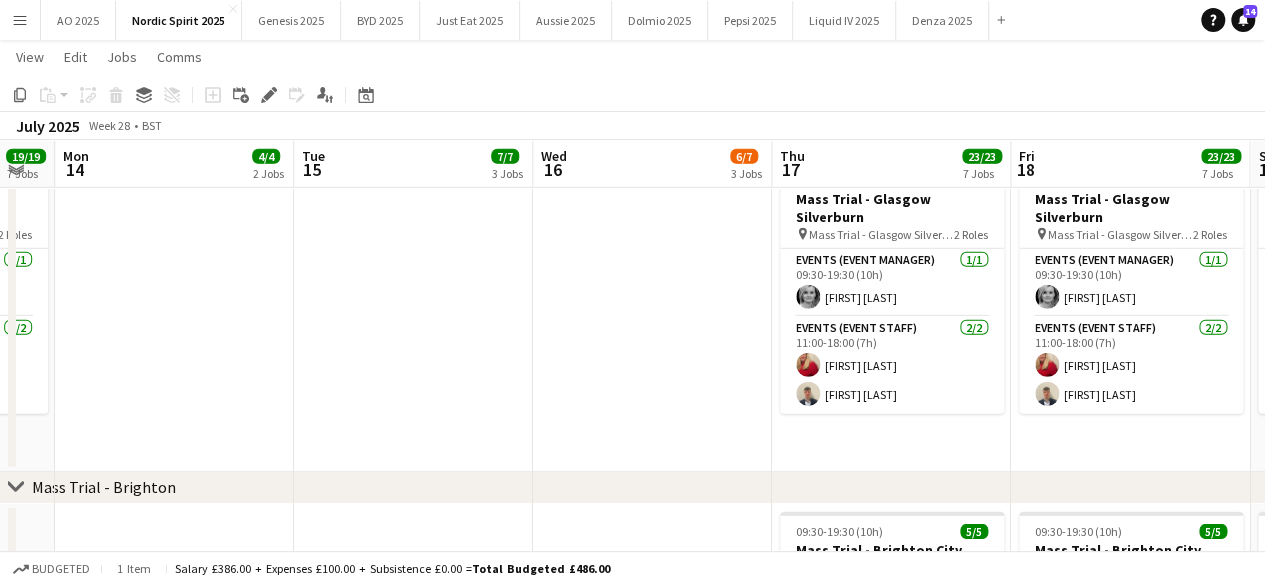 scroll, scrollTop: 0, scrollLeft: 494, axis: horizontal 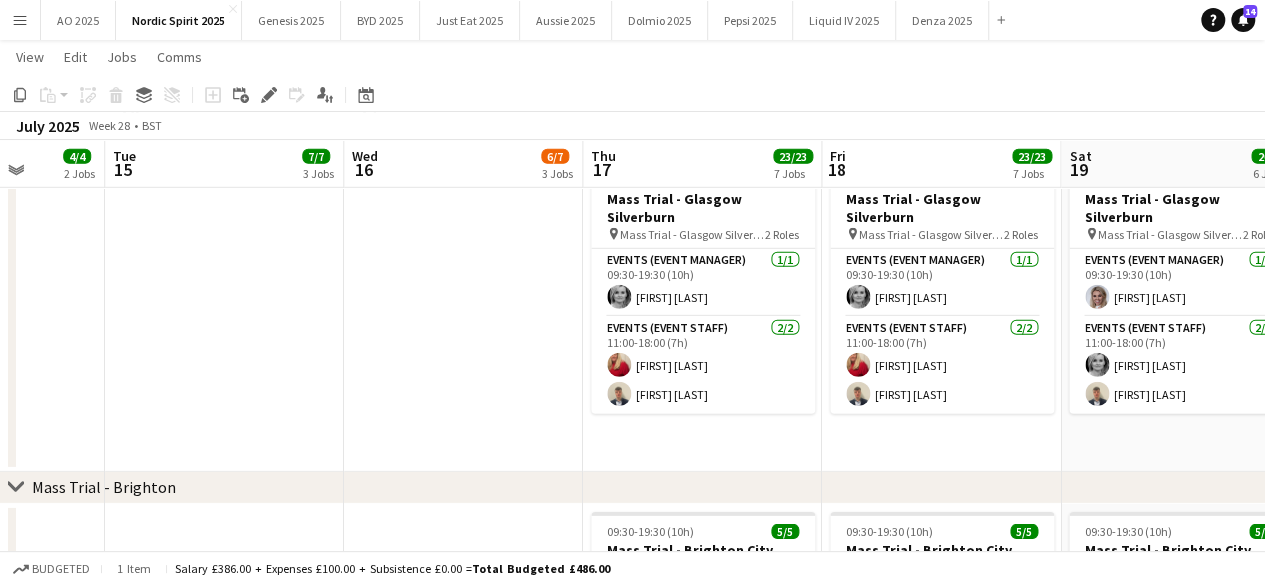 click on "Fri   11   20/21   7 Jobs   Sat   12   18/18   6 Jobs   Sun   13   19/19   7 Jobs   Mon   14   4/4   2 Jobs   Tue   15   7/7   3 Jobs   Wed   16   6/7   3 Jobs   Thu   17   23/23   7 Jobs   Fri   18   23/23   7 Jobs   Sat   19   20/20   6 Jobs   Sun   20   20/20   6 Jobs   Mon   21   5/5   3 Jobs   In progress   07:30-14:30 (7h)    2/2   Nordic Spirit - Parfetts
pin
Nordic Spirit - Parfetts   2 Roles   Events (Event Manager)   1/1   07:30-14:30 (7h)
Mihaela Radu  Events (Event Staff)   1/1   07:30-14:30 (7h)
reece tynan  In progress   07:00-19:00 (12h)    2/2   Nordic Spririt - TSS - Stafford North
pin
Nordic Spririt - TSS - Stafford North   2 Roles   Events (Event Manager)   1/1   07:00-19:00 (12h)
Gary Hanks  Events (Event Staff)   1/1   07:00-19:00 (12h)
! Christopher O Omotoso  In progress   07:00-19:00 (12h)    2/2   Nordic Spririt - TSS - Thurrock
pin
Nordic Spririt - TSS - Thurrock" at bounding box center (632, -895) 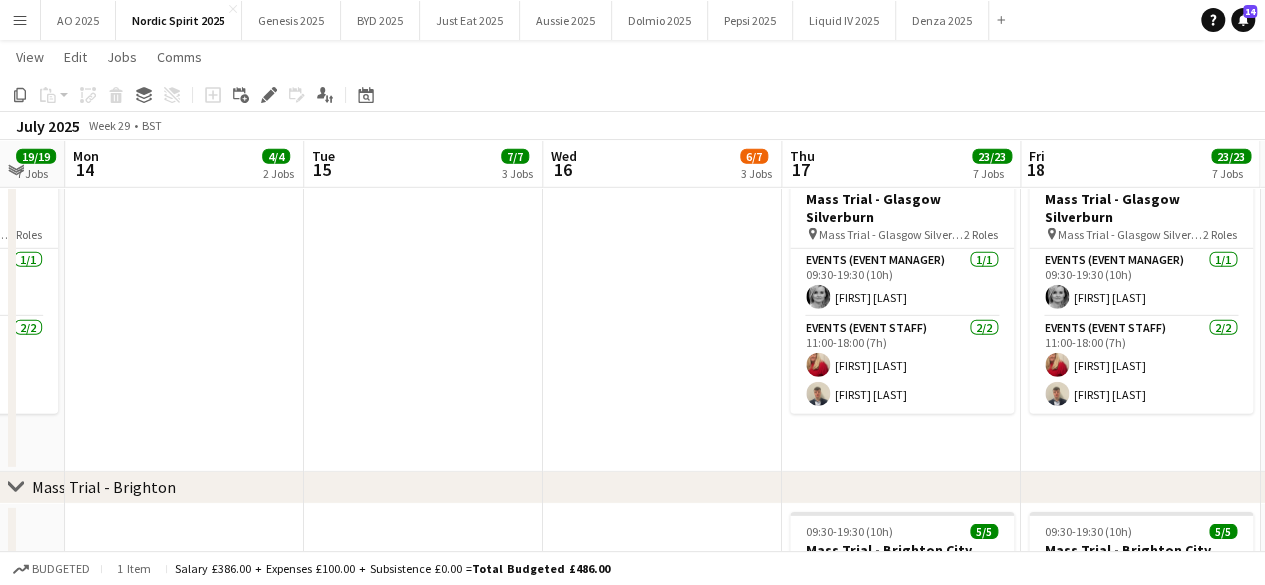 drag, startPoint x: 393, startPoint y: 377, endPoint x: 564, endPoint y: 371, distance: 171.10522 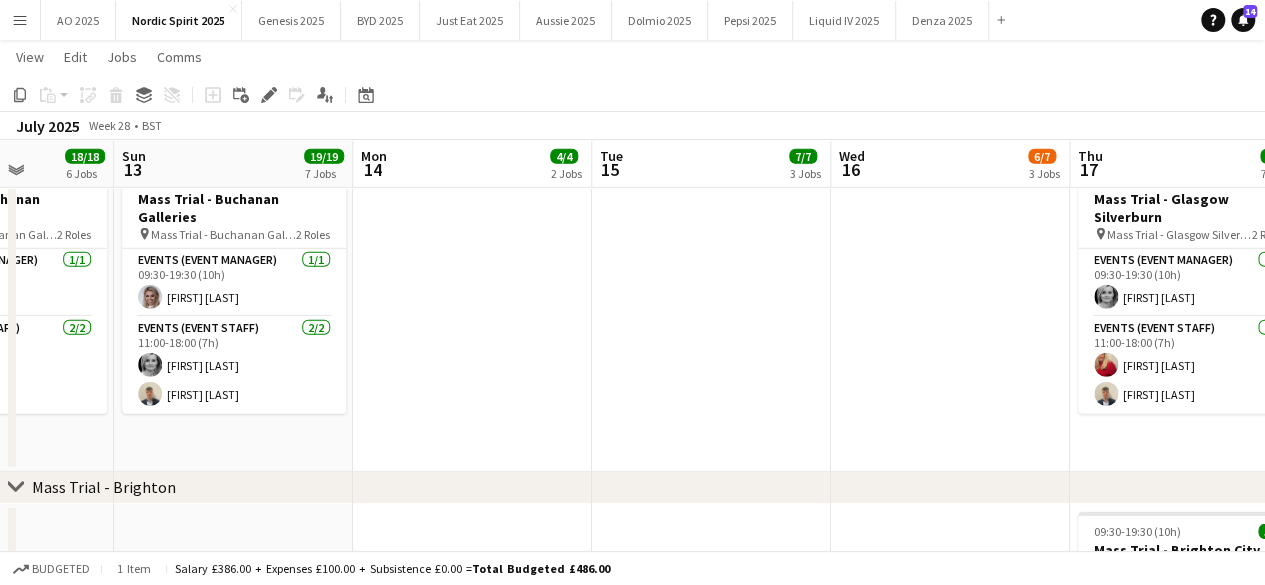 drag, startPoint x: 457, startPoint y: 354, endPoint x: 600, endPoint y: 356, distance: 143.01399 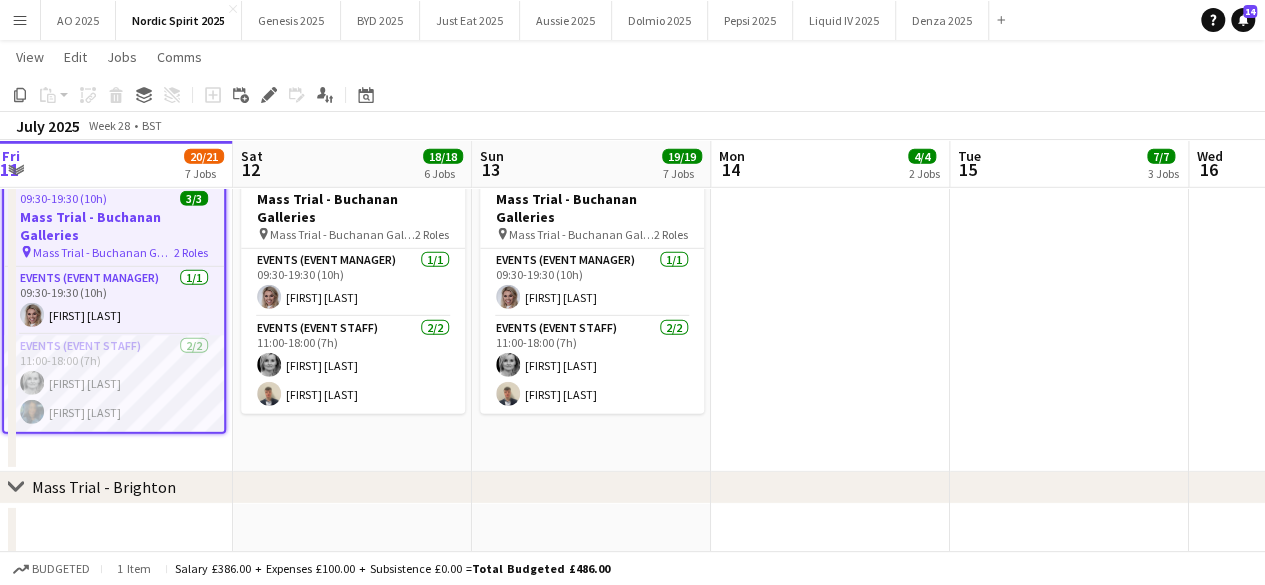 drag, startPoint x: 336, startPoint y: 434, endPoint x: 459, endPoint y: 434, distance: 123 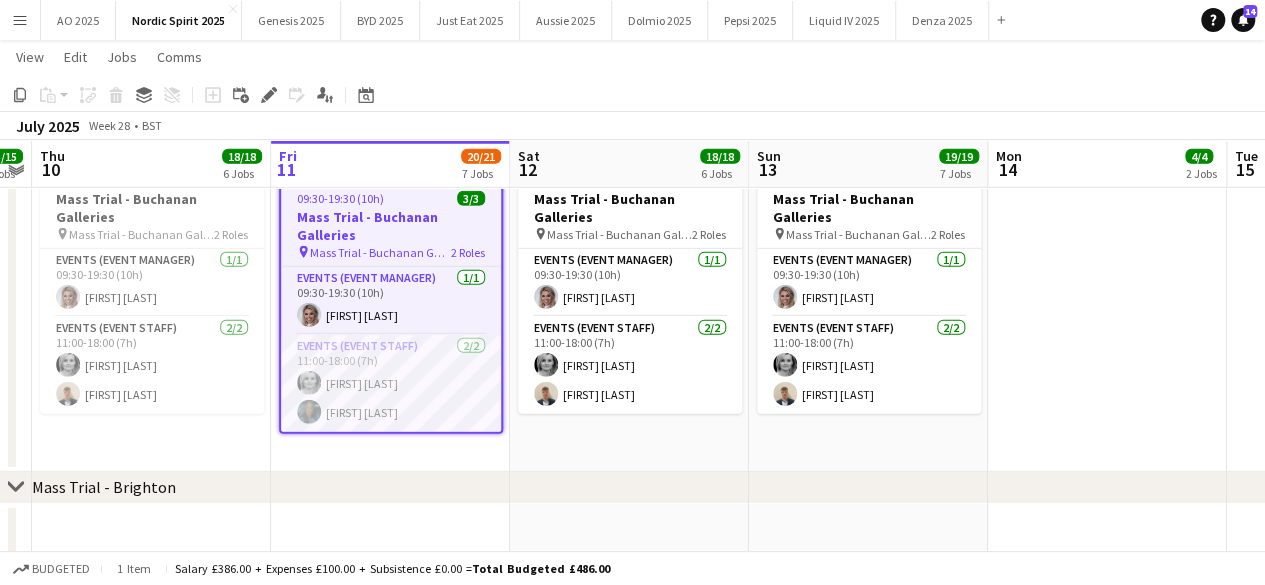 drag, startPoint x: 476, startPoint y: 449, endPoint x: 548, endPoint y: 441, distance: 72.443085 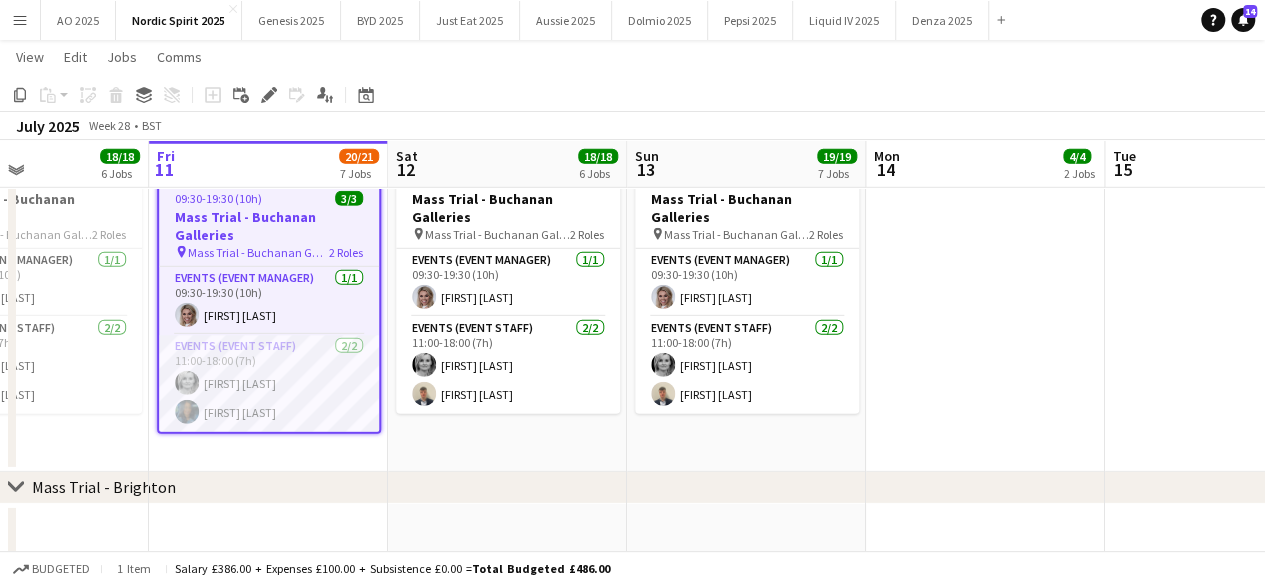 click on "09:30-19:30 (10h)    3/3   Mass Trial - Buchanan Galleries
pin
Mass Trial - Buchanan Galleries   2 Roles   Events (Event Manager)   1/1   09:30-19:30 (10h)
Nicola MacDonald  Events (Event Staff)   2/2   11:00-18:00 (7h)
Lindsey mcnab Stuart Fairbairn" at bounding box center [507, 312] 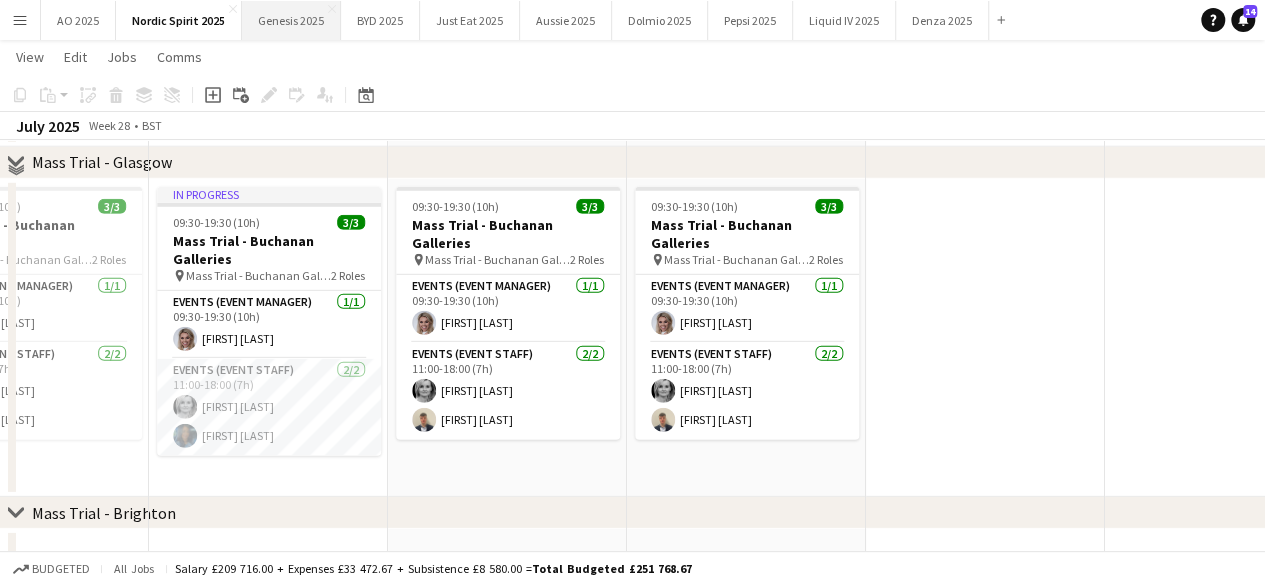 scroll, scrollTop: 2578, scrollLeft: 0, axis: vertical 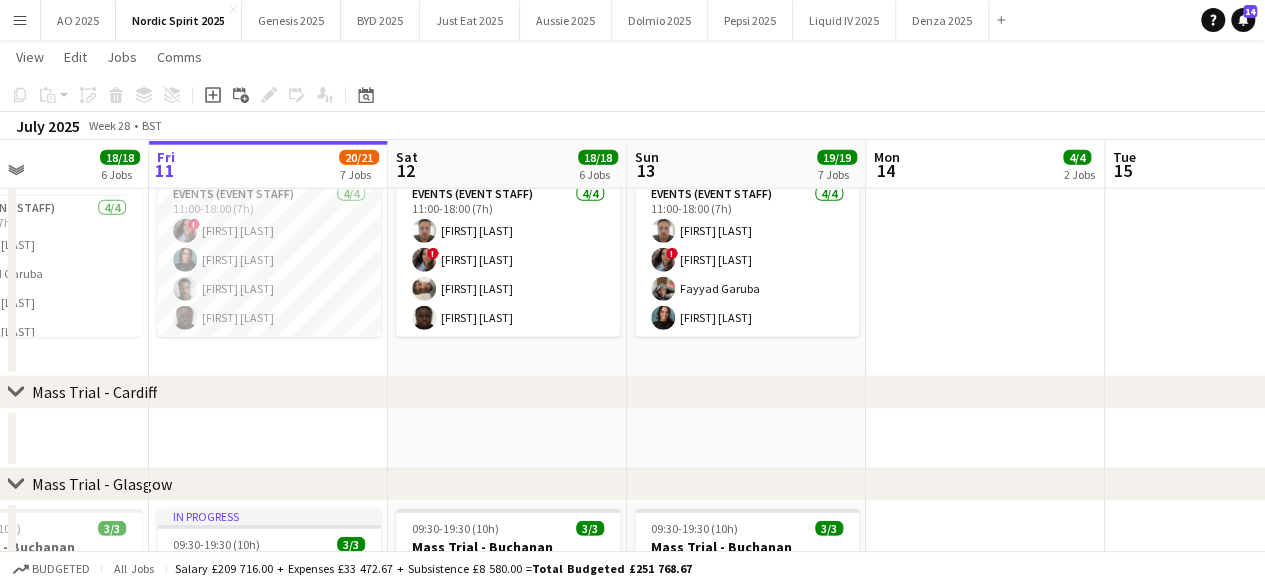 click at bounding box center [985, 205] 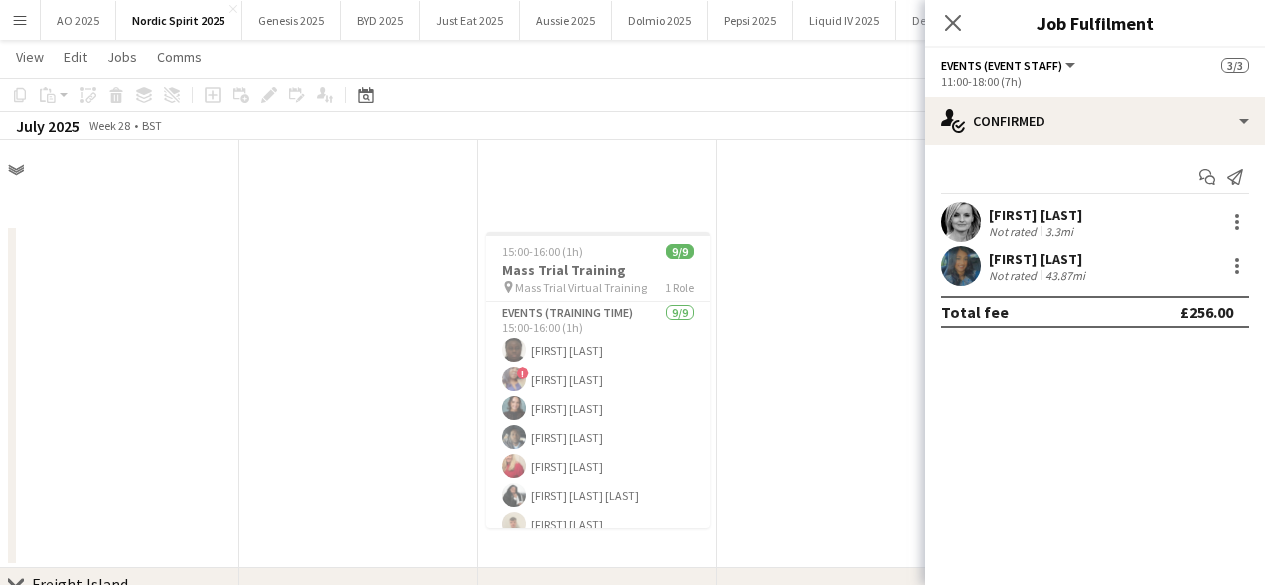 scroll, scrollTop: 2578, scrollLeft: 0, axis: vertical 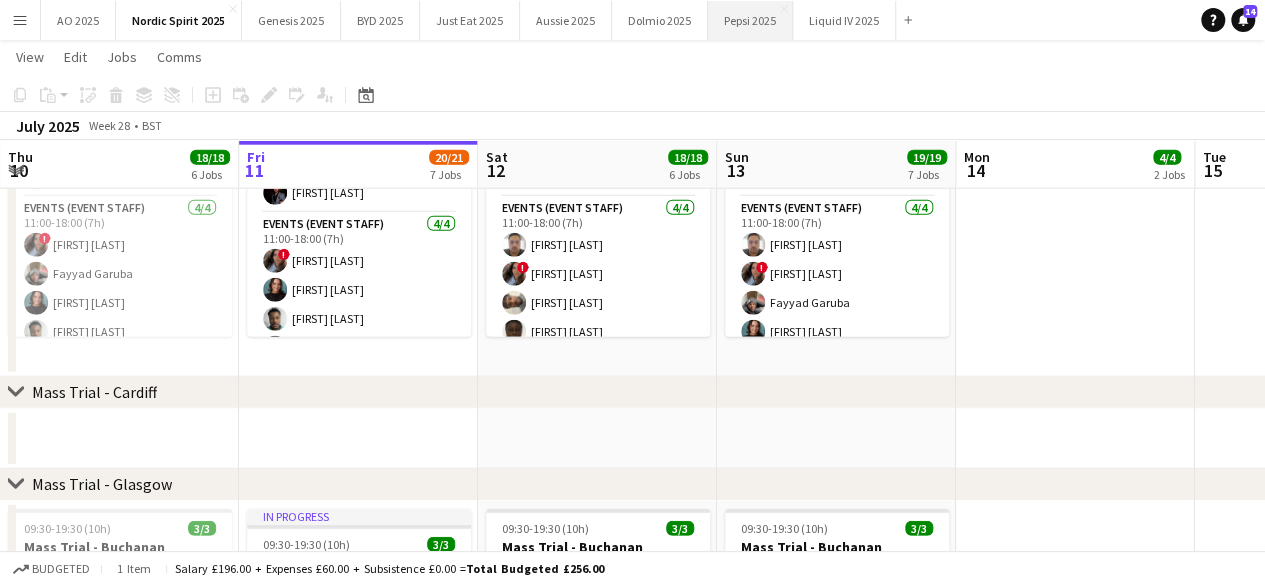 click on "Pepsi 2025
Close" at bounding box center [750, 20] 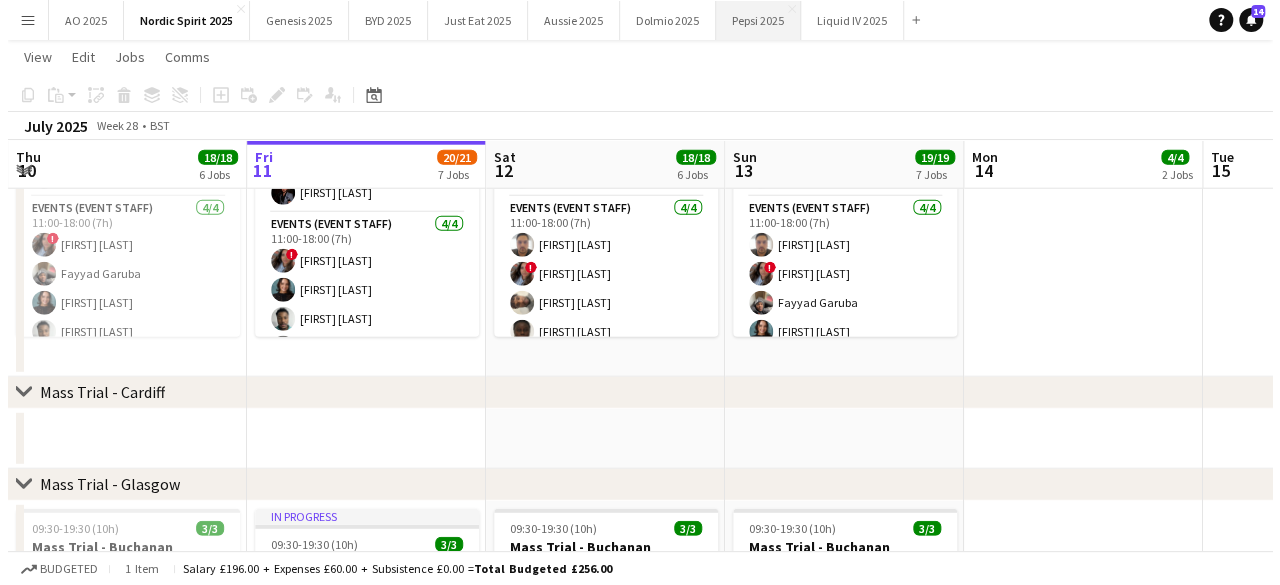 scroll, scrollTop: 0, scrollLeft: 0, axis: both 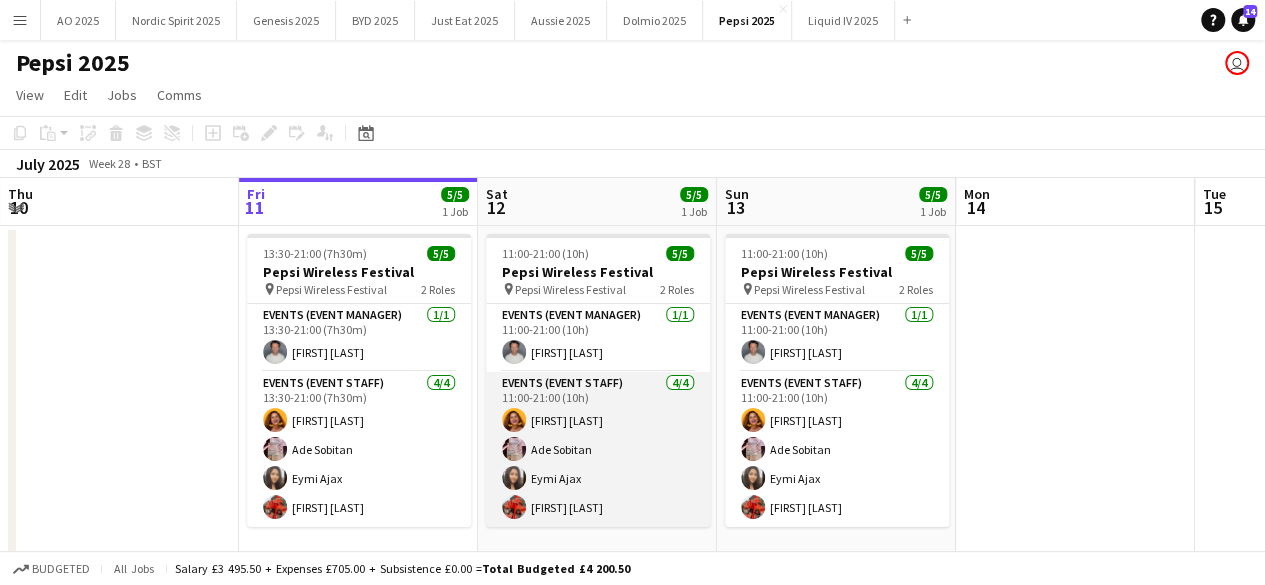 click on "Events (Event Staff)   4/4   11:00-21:00 (10h)
Kirsten Young Ade Sobitan Eymi Ajax Martin McCrystal" at bounding box center [598, 449] 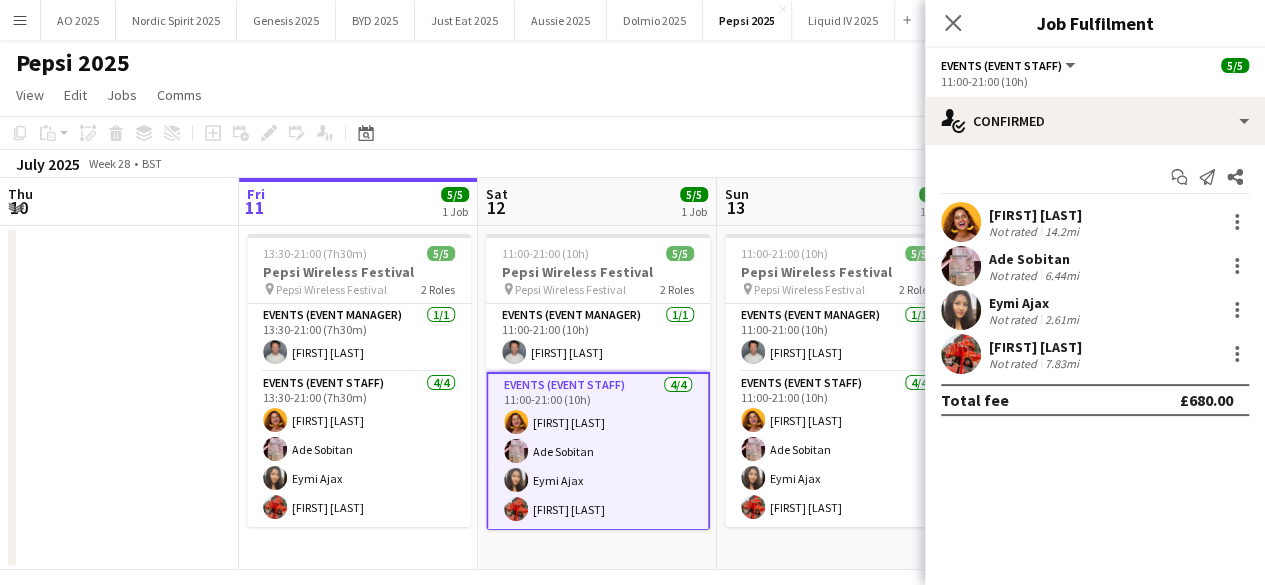 click on "Copy
Paste
Paste   Ctrl+V Paste with crew  Ctrl+Shift+V
Paste linked Job
Delete
Group
Ungroup
Add job
Add linked Job
Edit
Edit linked Job
Applicants
Date picker
JUL 2025 JUL 2025 Monday M Tuesday T Wednesday W Thursday T Friday F Saturday S Sunday S  JUL      1   2   3   4   5   6   7   8   9   10   11   12   13   14   15   16   17   18   19   20   21   22   23   24   25   26   27   28   29   30   31
Comparison range
Comparison range
Today" 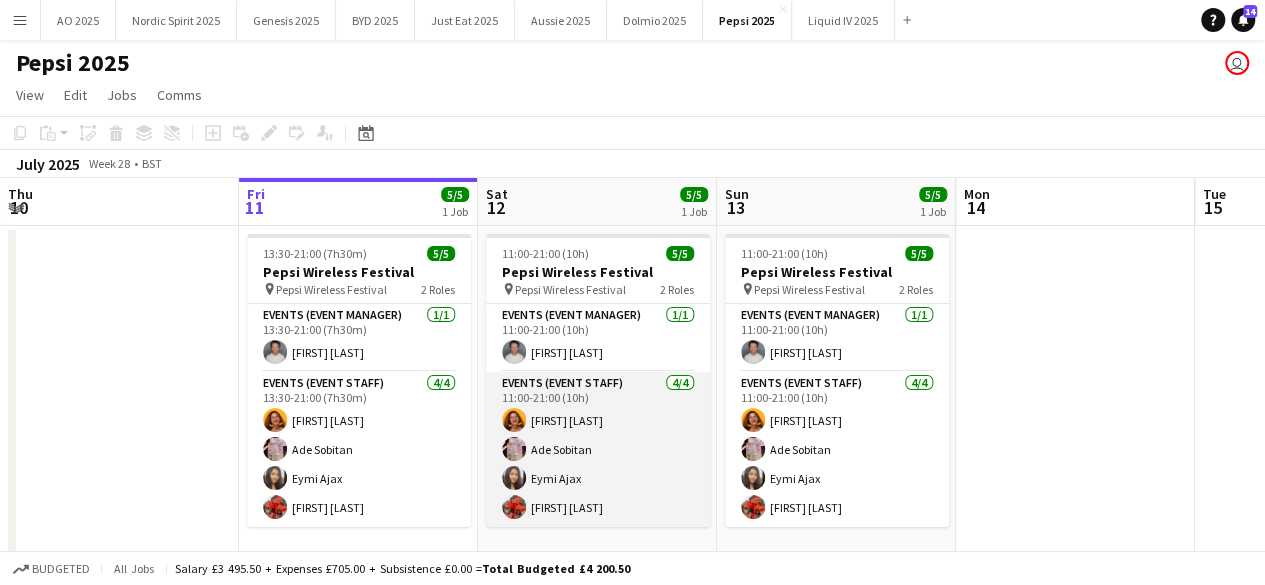 click on "Events (Event Staff)   4/4   11:00-21:00 (10h)
Kirsten Young Ade Sobitan Eymi Ajax Martin McCrystal" at bounding box center [598, 449] 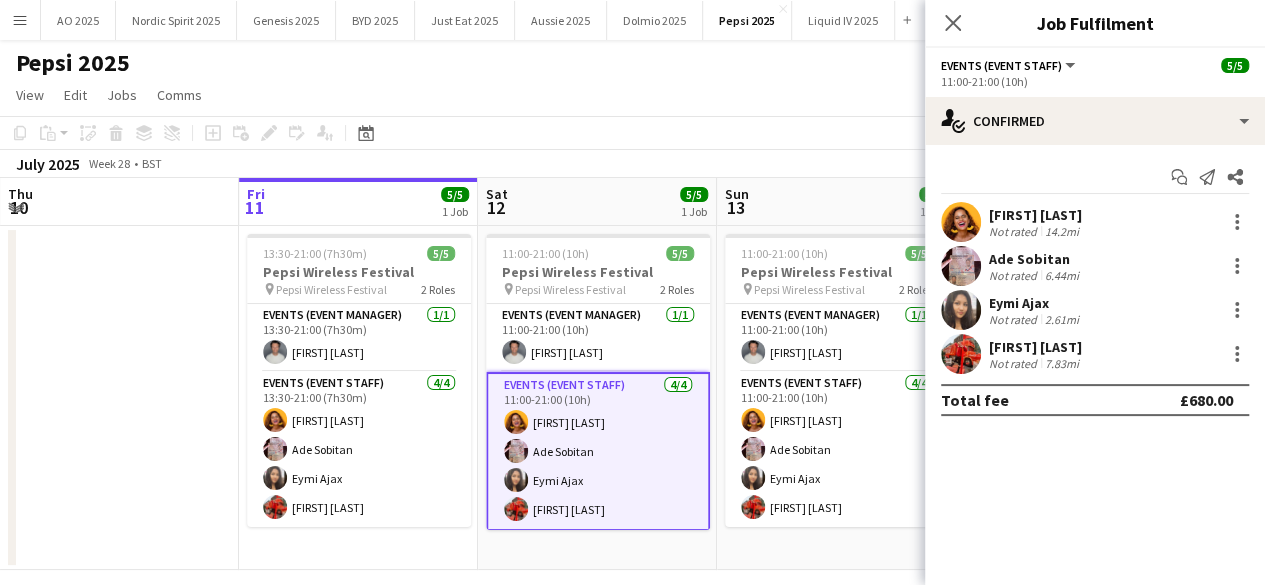 click on "11:00-21:00 (10h)    5/5   Pepsi Wireless Festival
pin
Pepsi Wireless Festival   2 Roles   Events (Event Manager)   1/1   11:00-21:00 (10h)
Andy Bradley  Events (Event Staff)   4/4   11:00-21:00 (10h)
Kirsten Young Ade Sobitan Eymi Ajax Martin McCrystal" at bounding box center (597, 398) 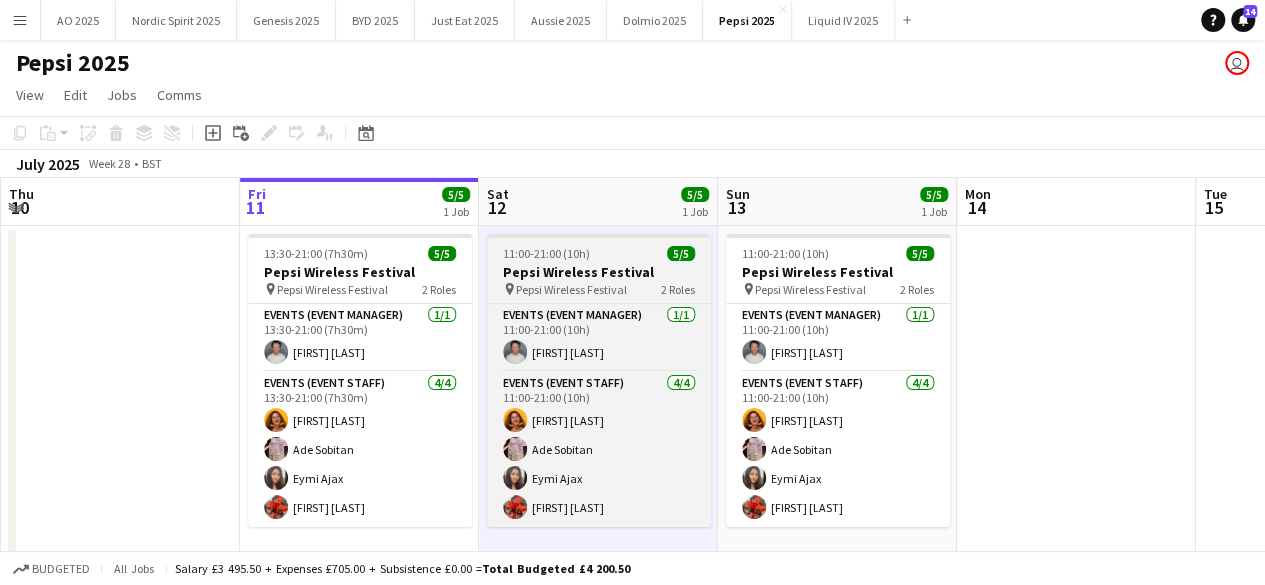 click on "11:00-21:00 (10h)    5/5   Pepsi Wireless Festival
pin
Pepsi Wireless Festival   2 Roles   Events (Event Manager)   1/1   11:00-21:00 (10h)
Andy Bradley  Events (Event Staff)   4/4   11:00-21:00 (10h)
Kirsten Young Ade Sobitan Eymi Ajax Martin McCrystal" at bounding box center [599, 380] 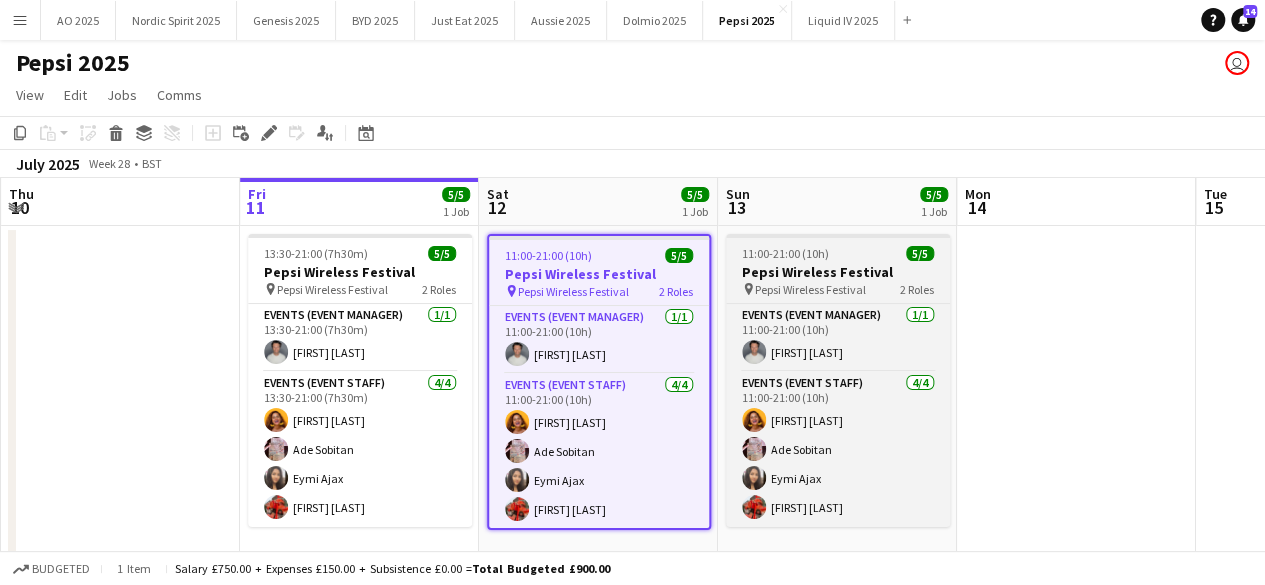 click on "11:00-21:00 (10h)" at bounding box center [785, 253] 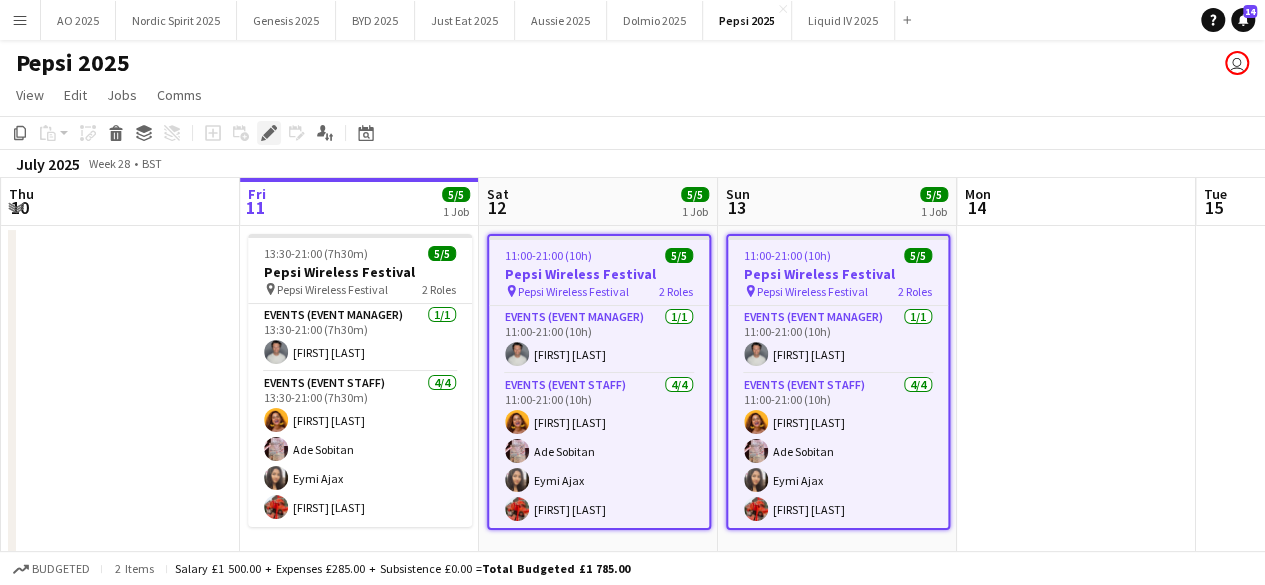 click on "Edit" 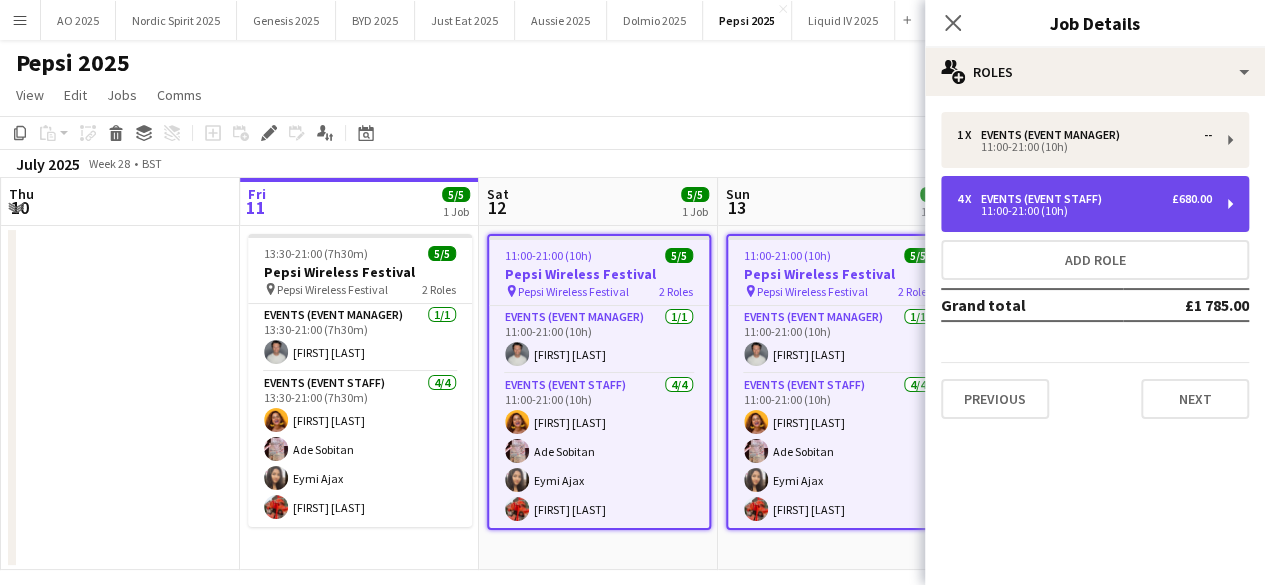 click on "11:00-21:00 (10h)" at bounding box center [1084, 211] 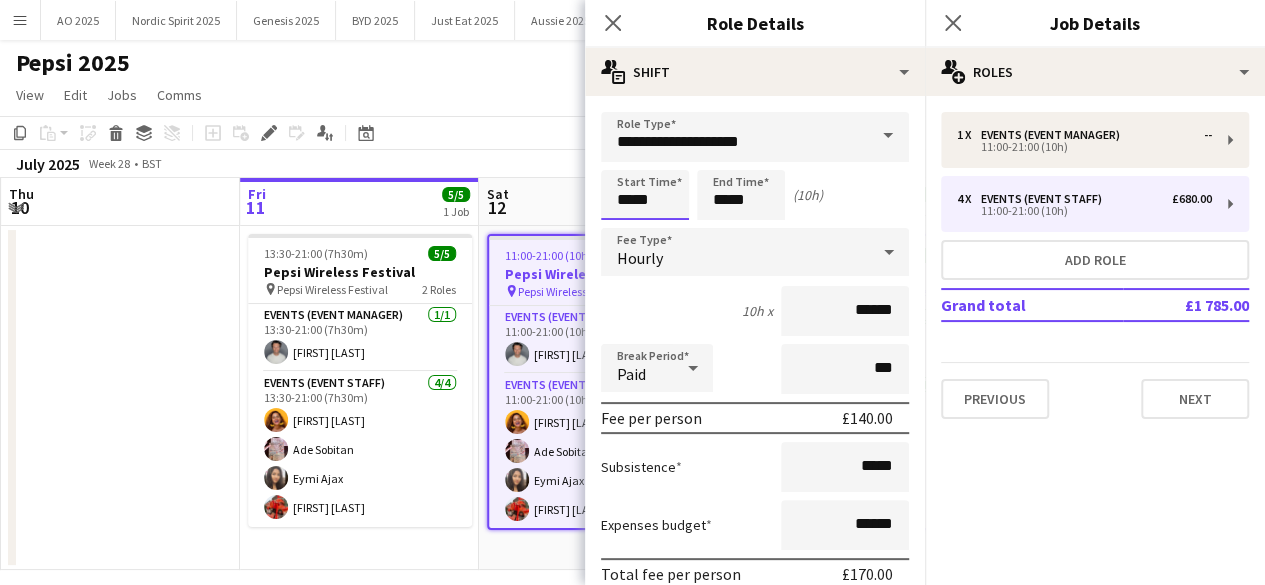 click on "*****" at bounding box center [645, 195] 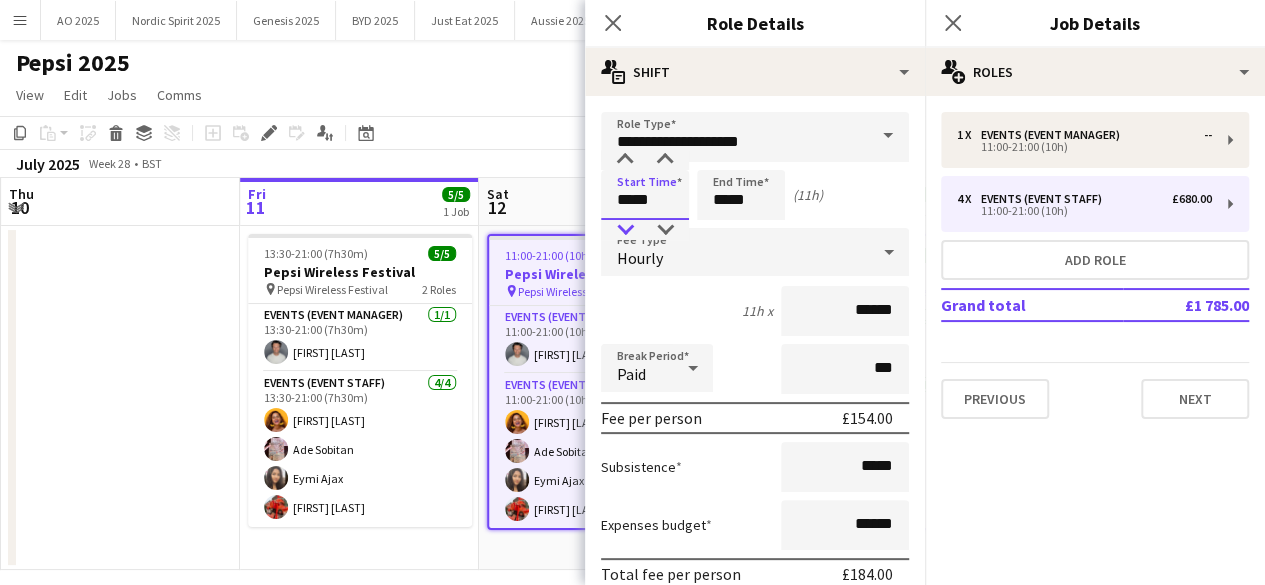 click at bounding box center (625, 230) 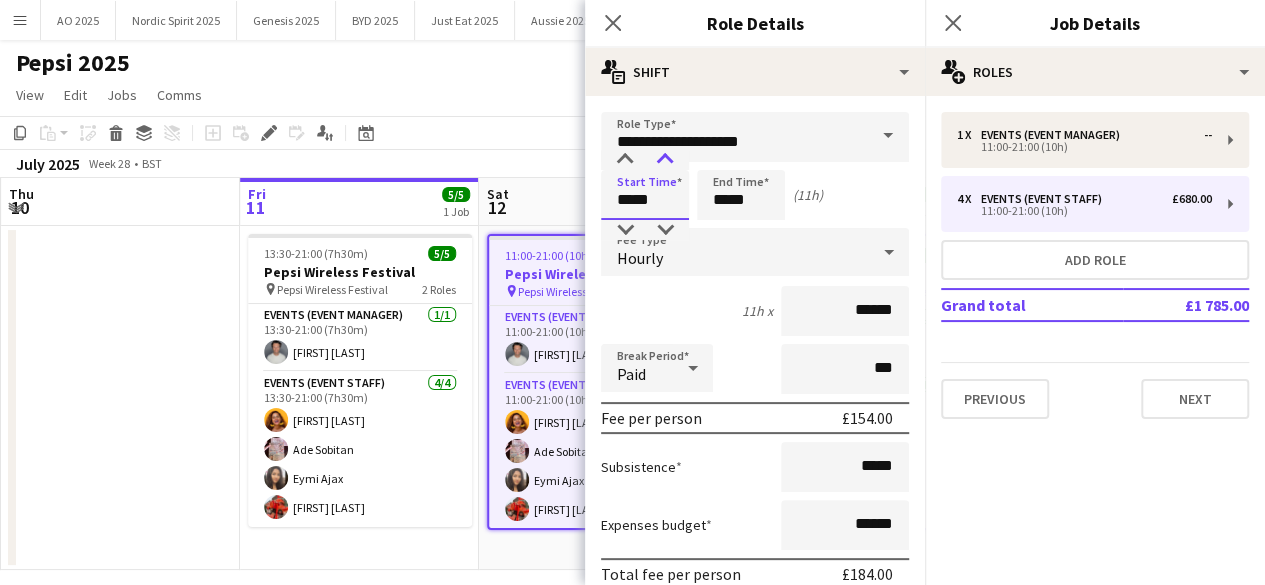 click at bounding box center [665, 160] 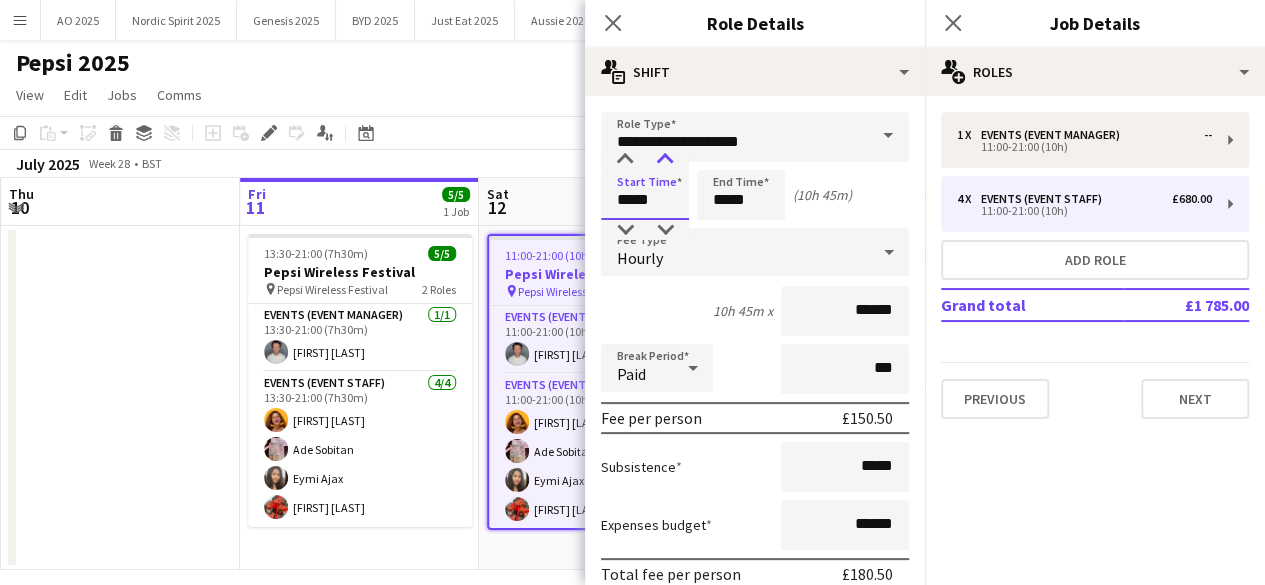 type on "*****" 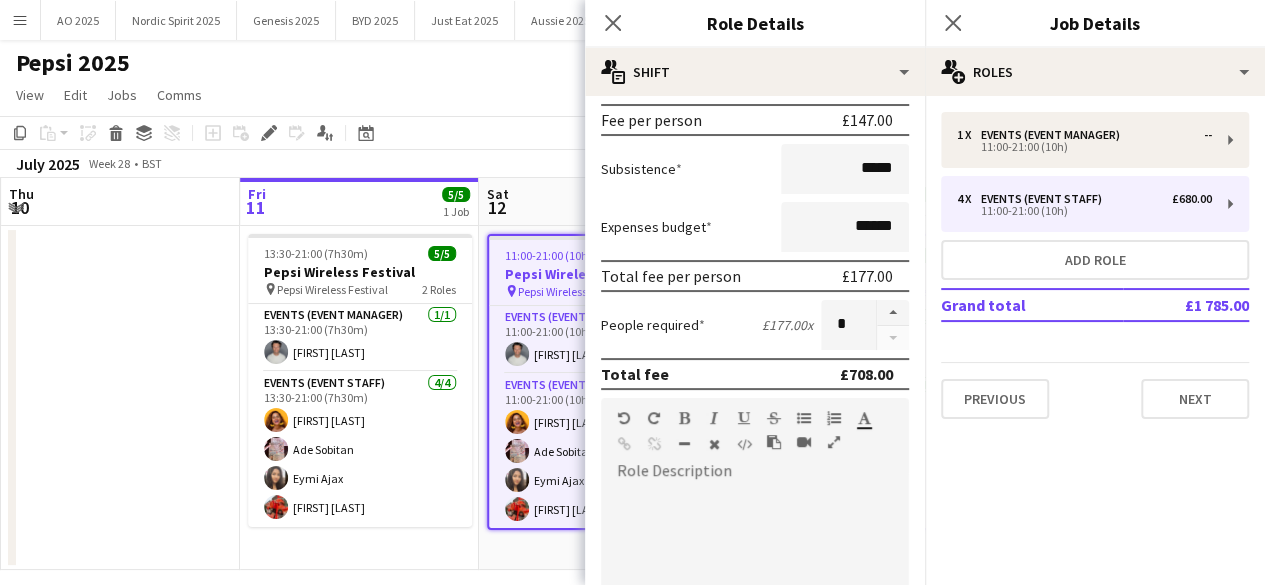 scroll, scrollTop: 666, scrollLeft: 0, axis: vertical 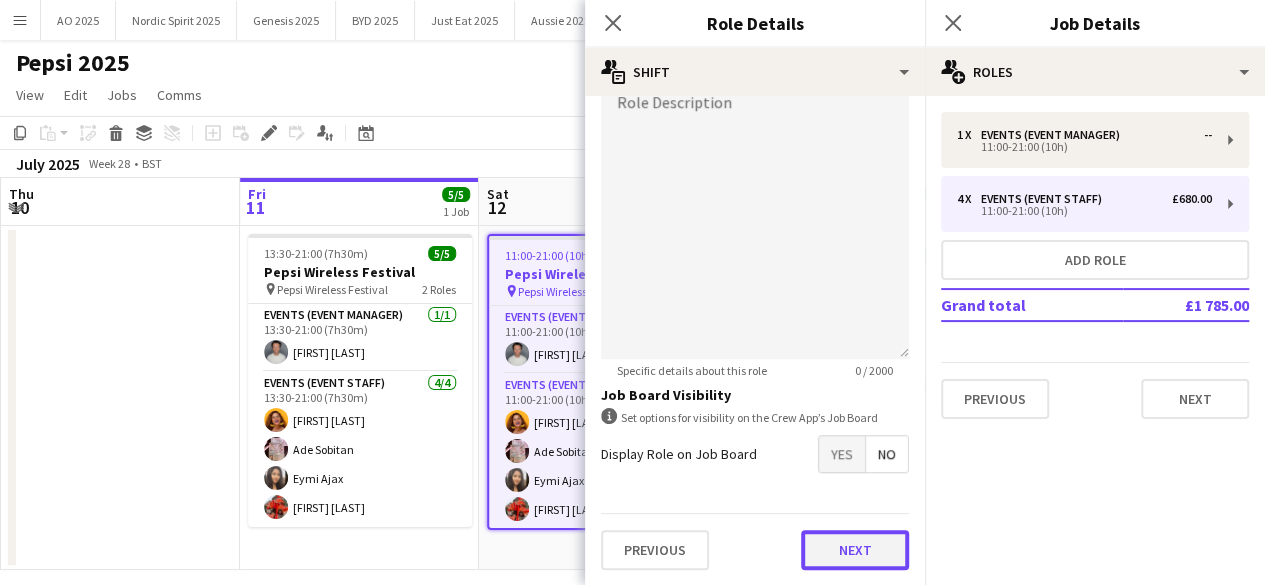 click on "Next" at bounding box center (855, 550) 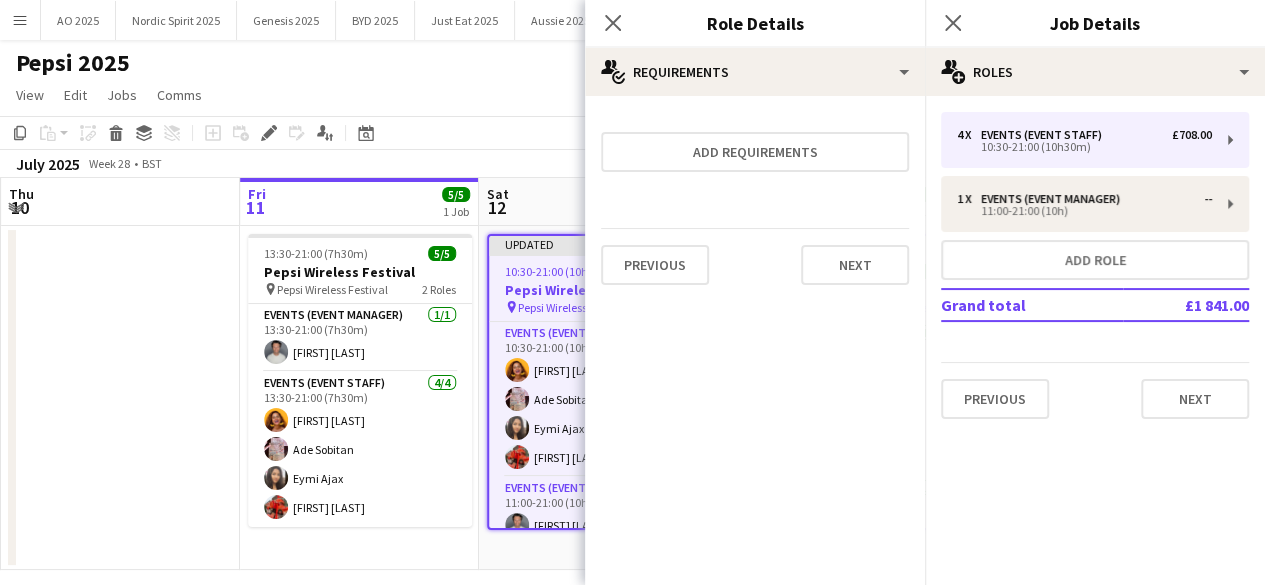 scroll, scrollTop: 0, scrollLeft: 0, axis: both 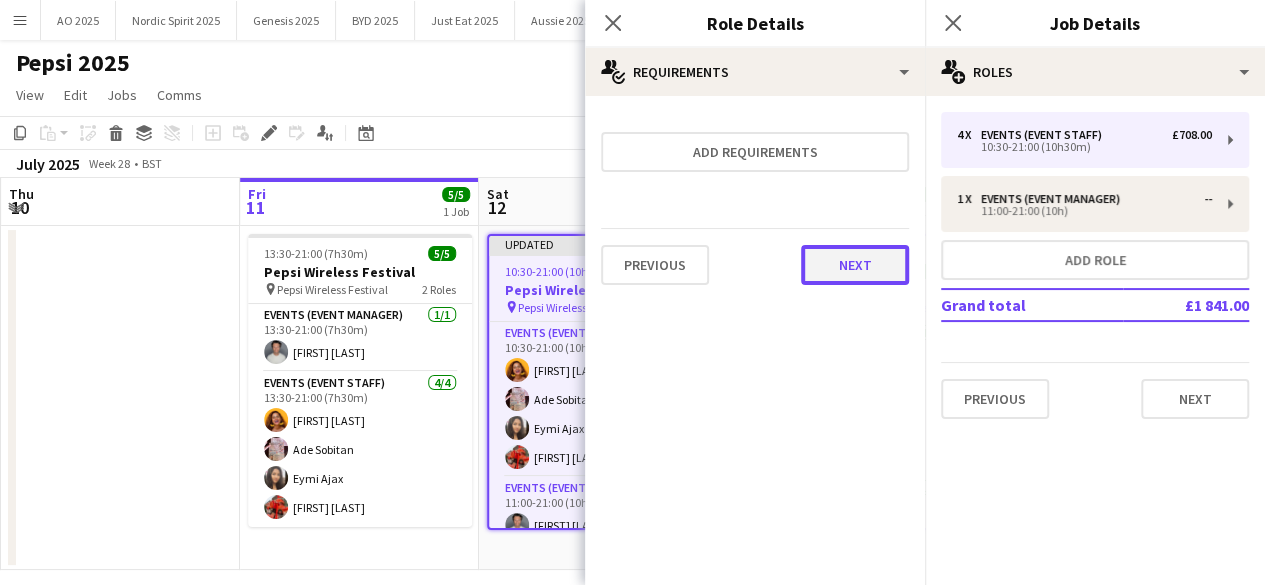 click on "Next" at bounding box center [855, 265] 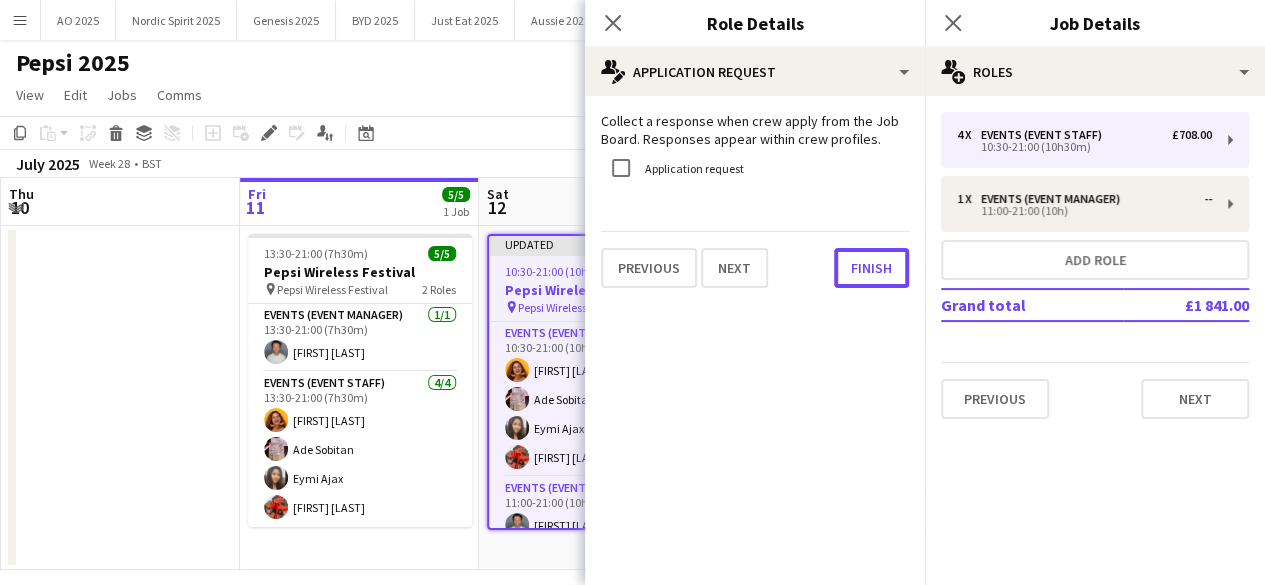 click on "Finish" at bounding box center [871, 268] 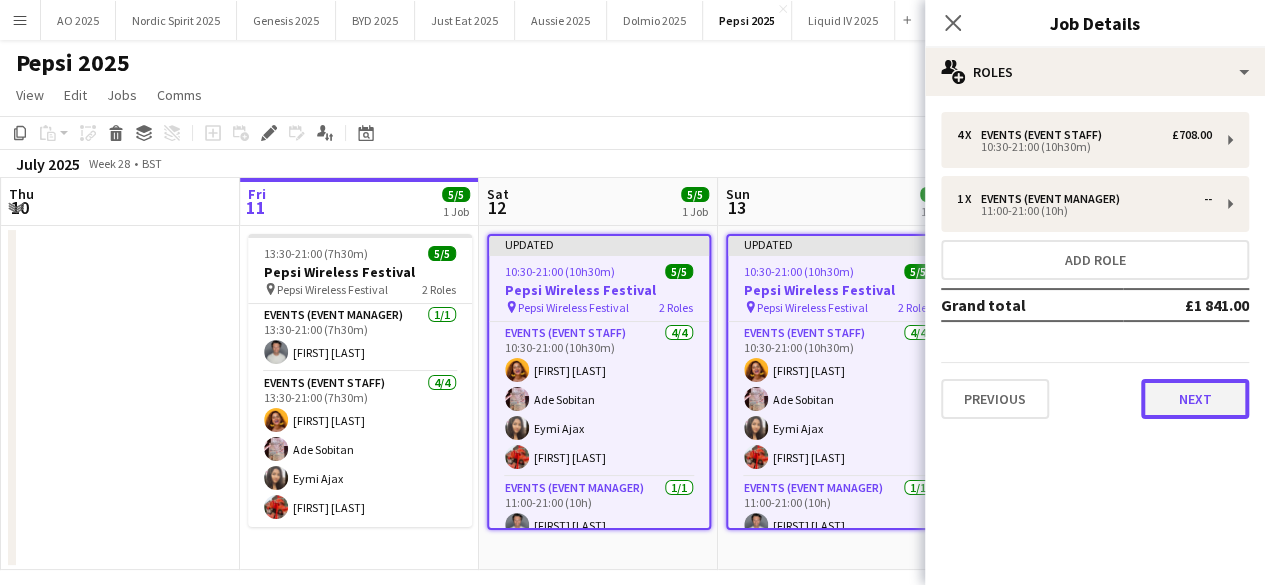 click on "Next" at bounding box center (1195, 399) 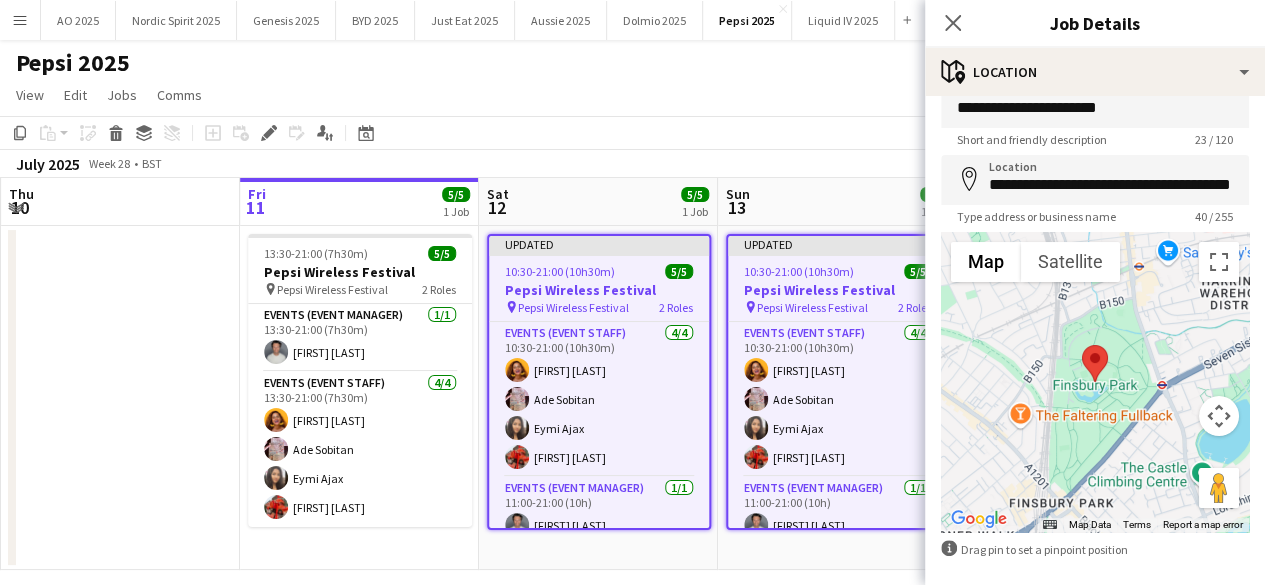 scroll, scrollTop: 121, scrollLeft: 0, axis: vertical 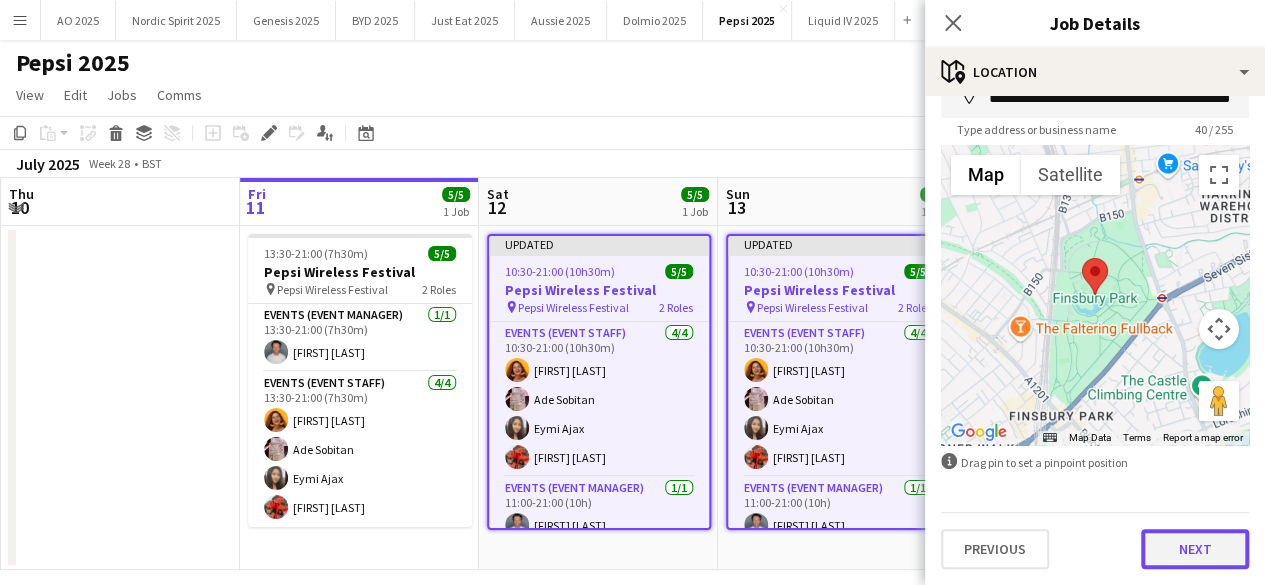click on "Next" at bounding box center (1195, 549) 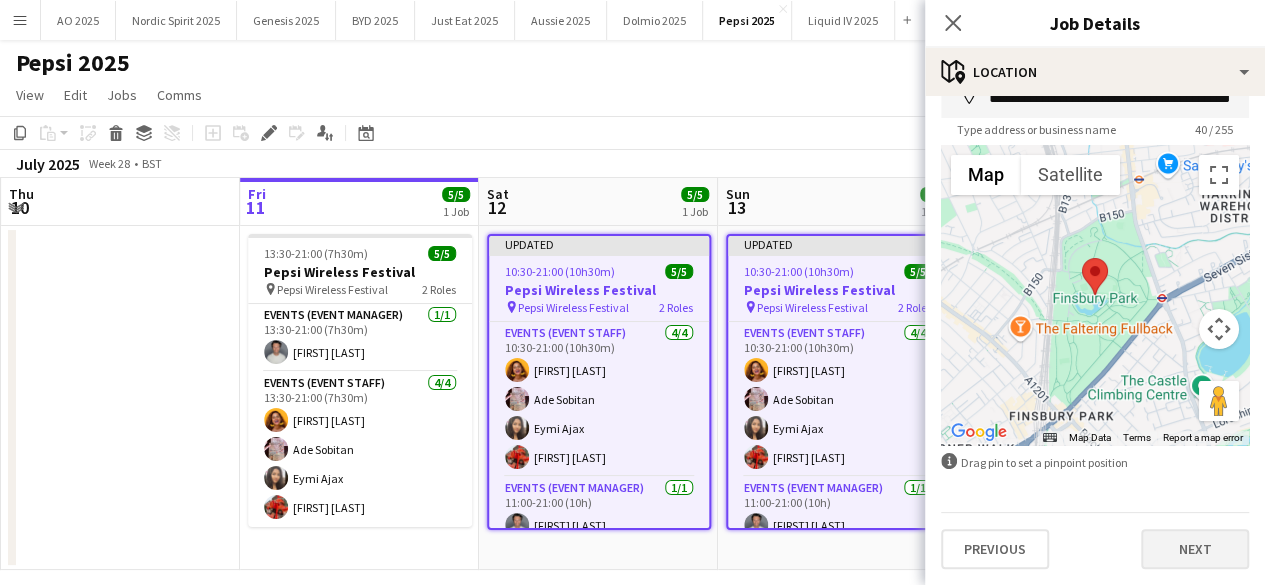 scroll, scrollTop: 0, scrollLeft: 0, axis: both 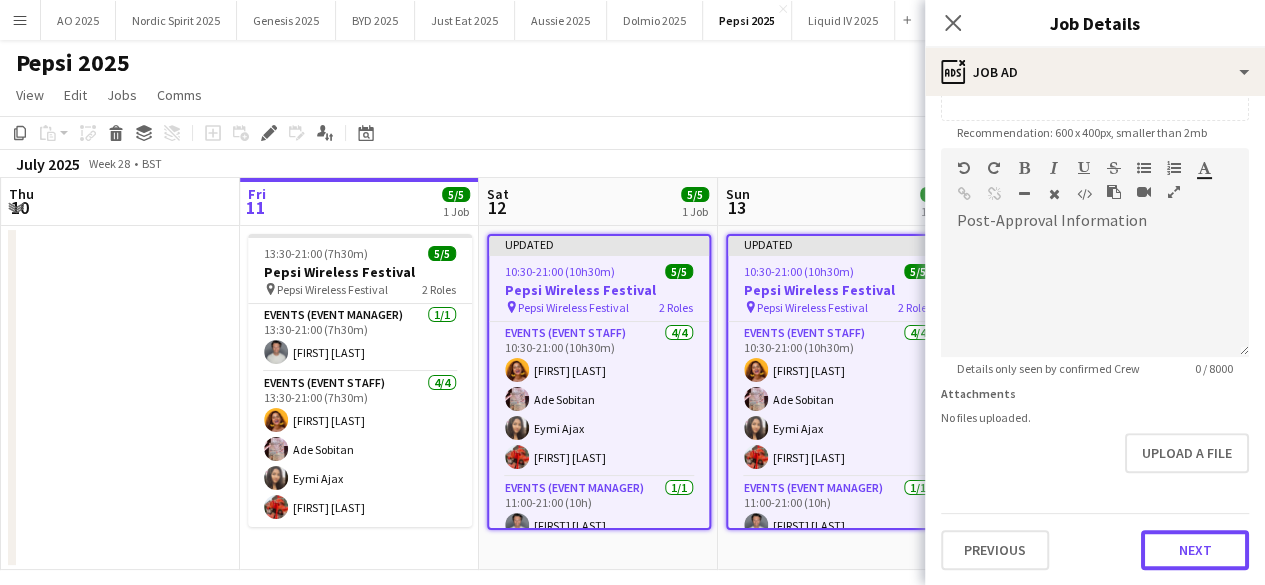 click on "**********" at bounding box center [1095, 139] 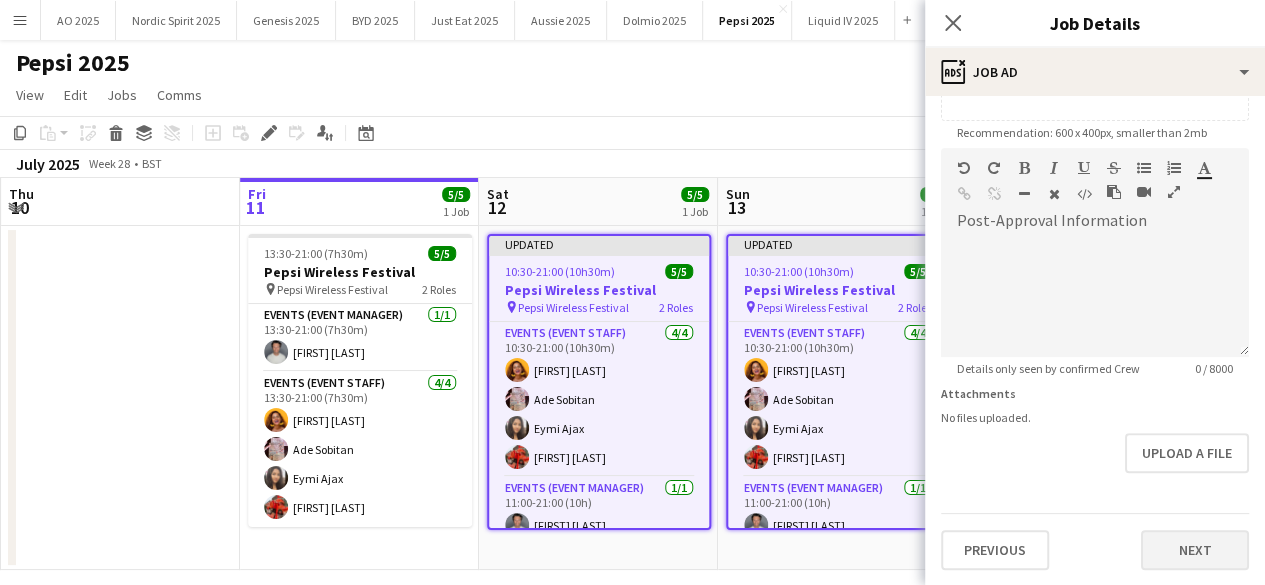 click on "Previous   Next" at bounding box center [1095, 541] 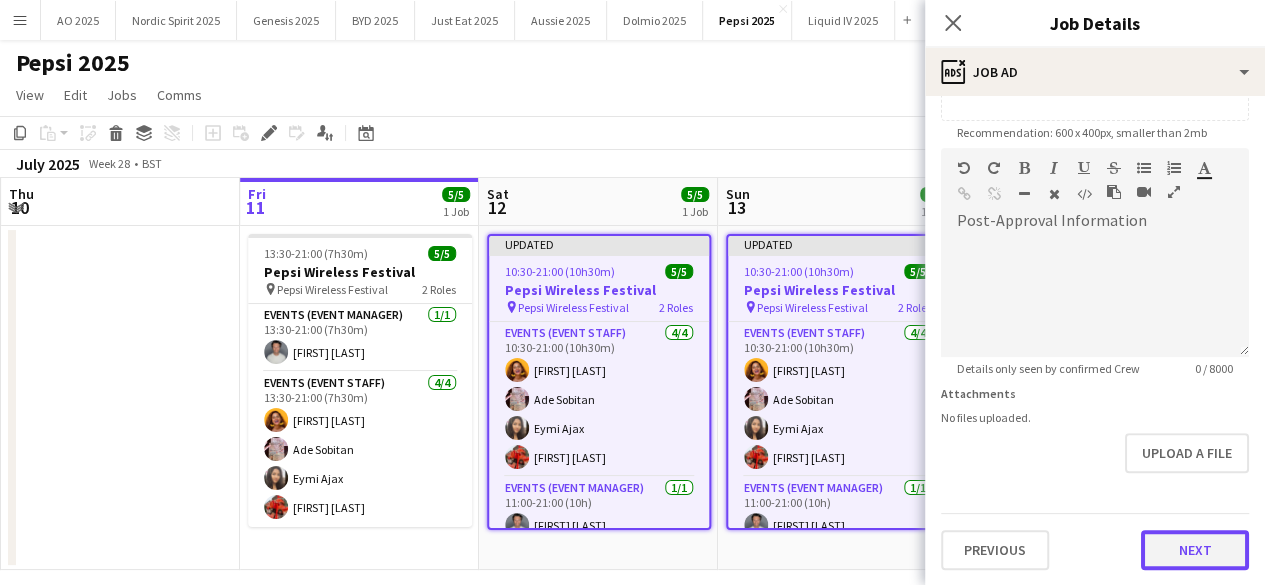 click on "Next" at bounding box center (1195, 550) 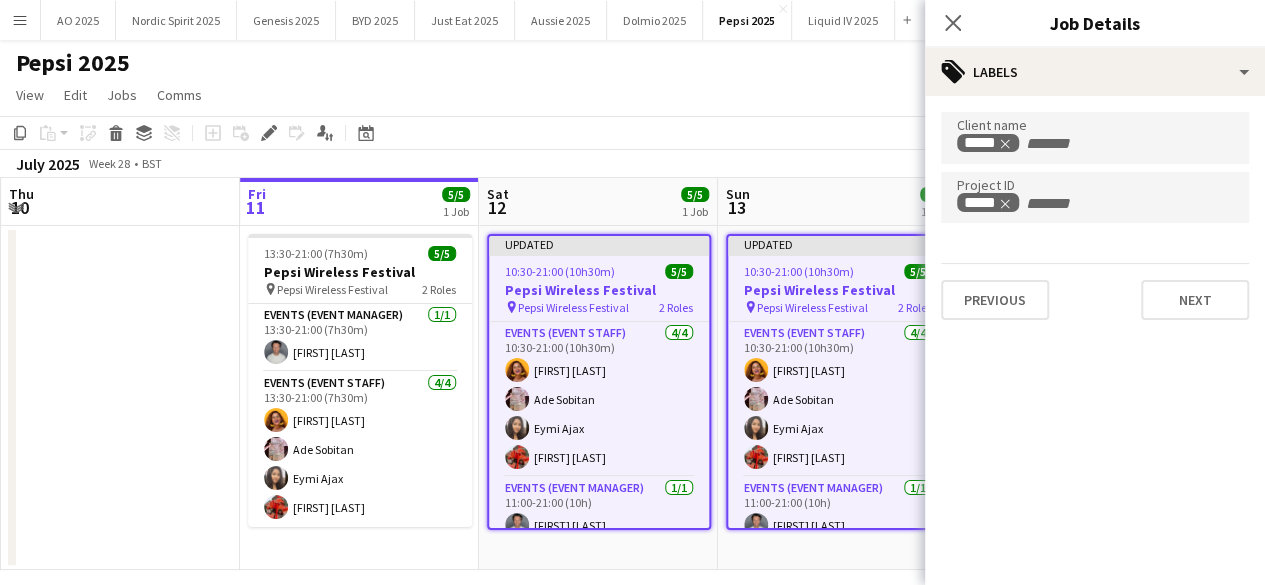 scroll, scrollTop: 0, scrollLeft: 0, axis: both 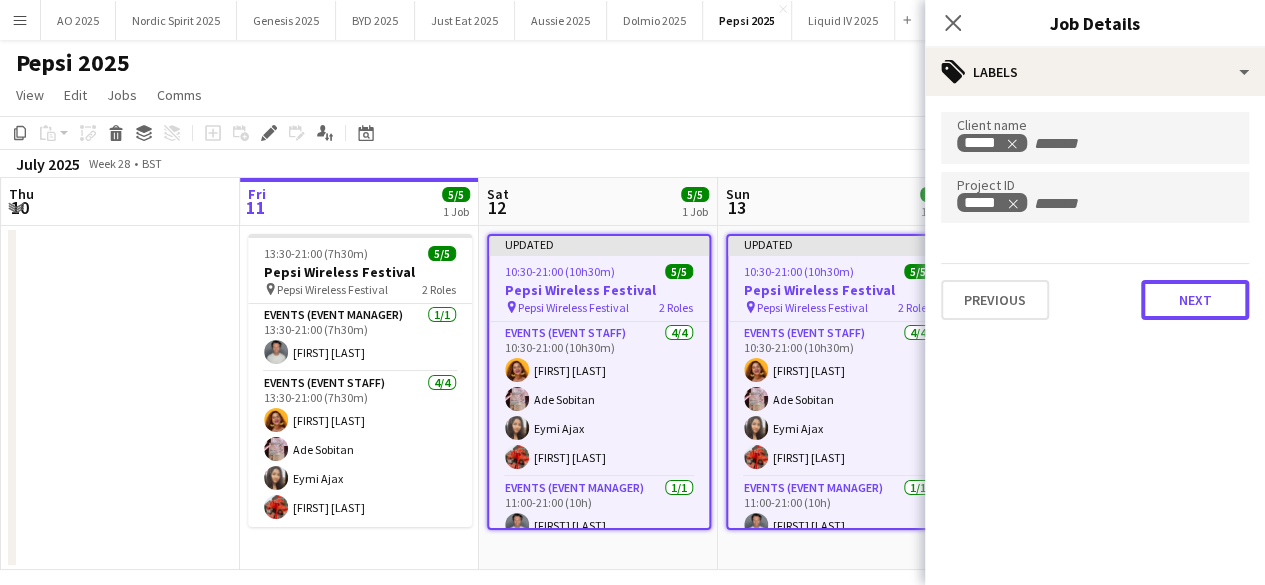 click on "Next" at bounding box center (1195, 300) 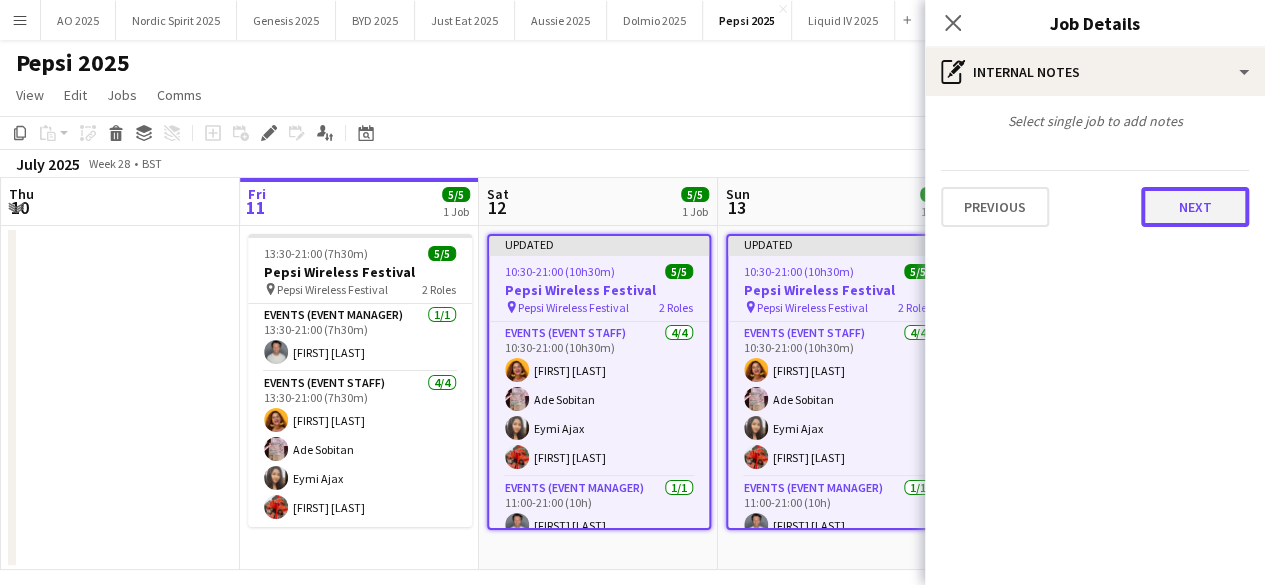 click on "Next" at bounding box center (1195, 207) 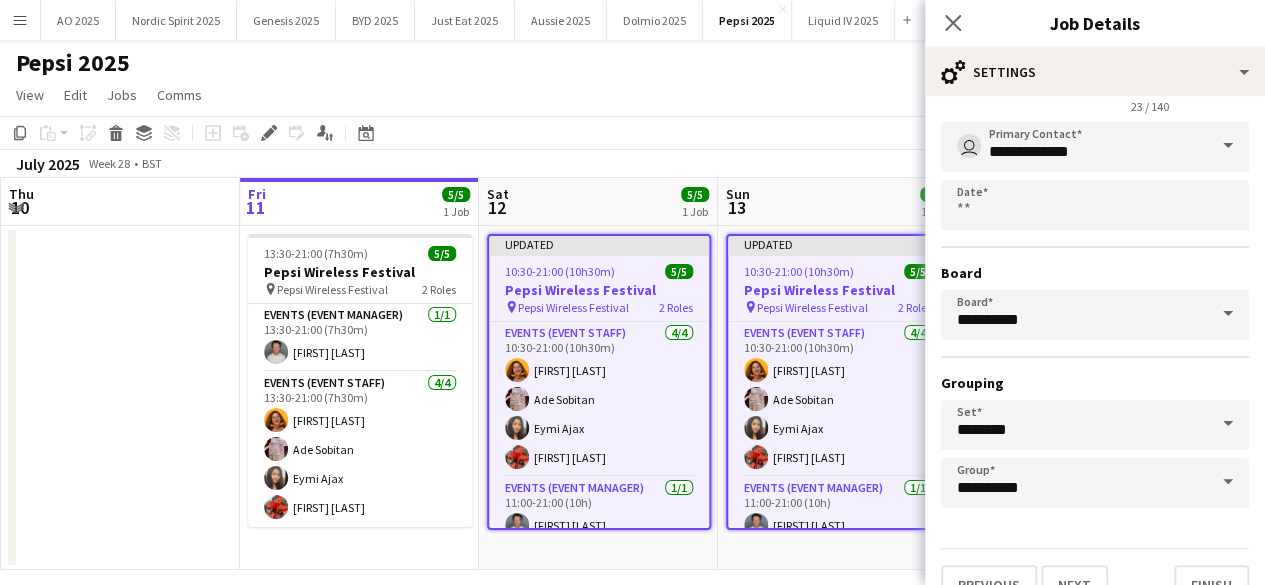 scroll, scrollTop: 132, scrollLeft: 0, axis: vertical 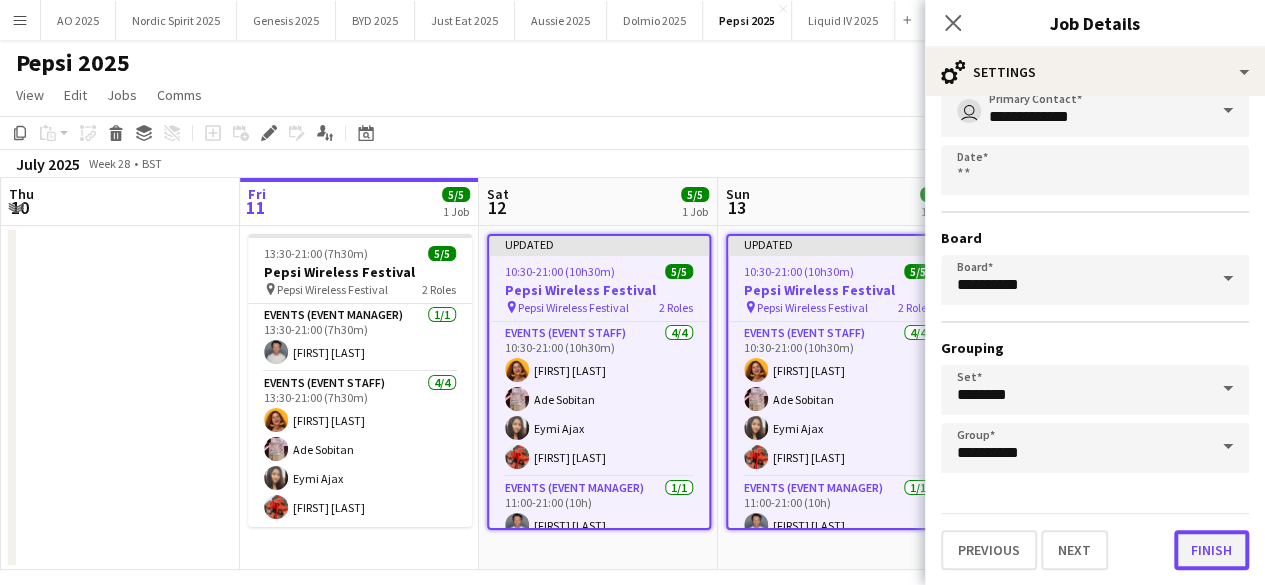 click on "Finish" at bounding box center (1211, 550) 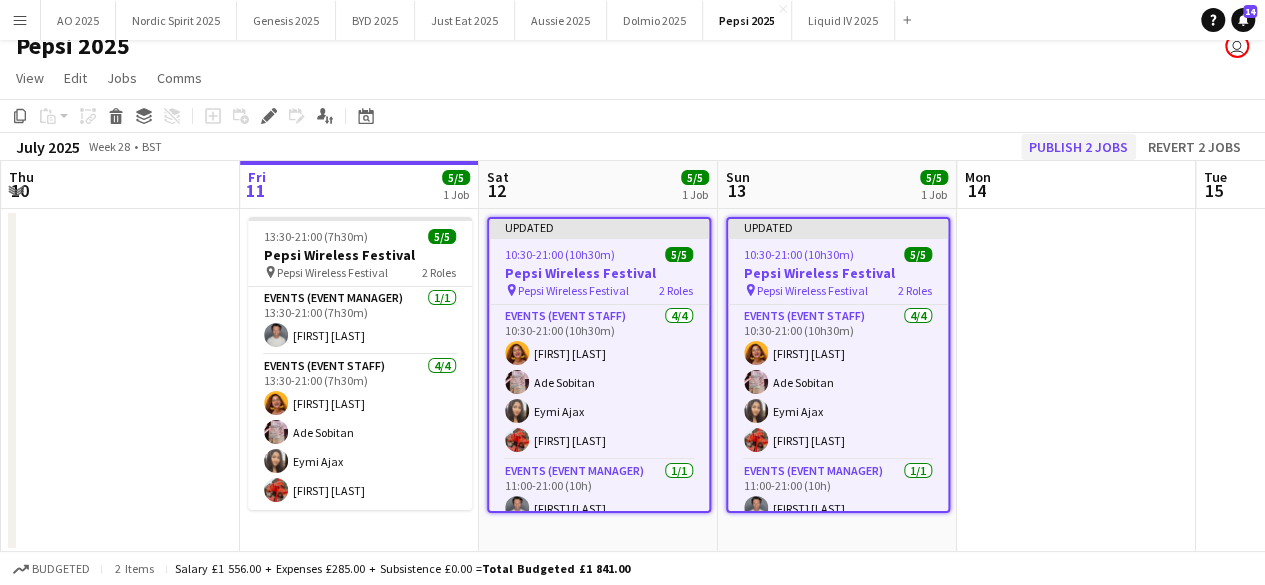 scroll, scrollTop: 18, scrollLeft: 0, axis: vertical 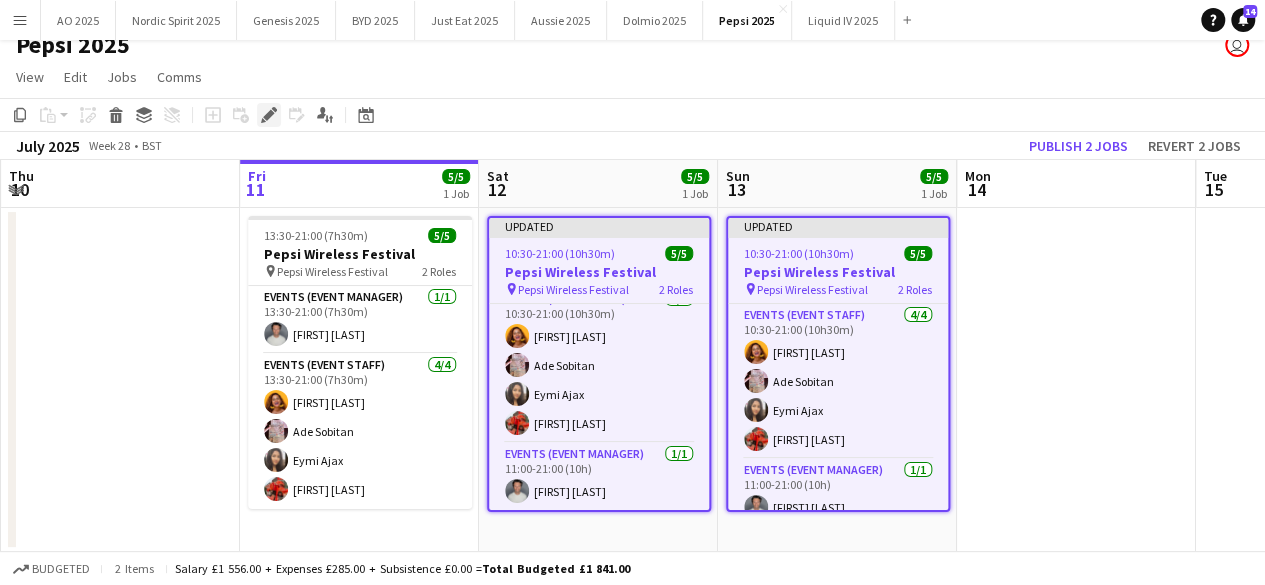 click on "Edit" 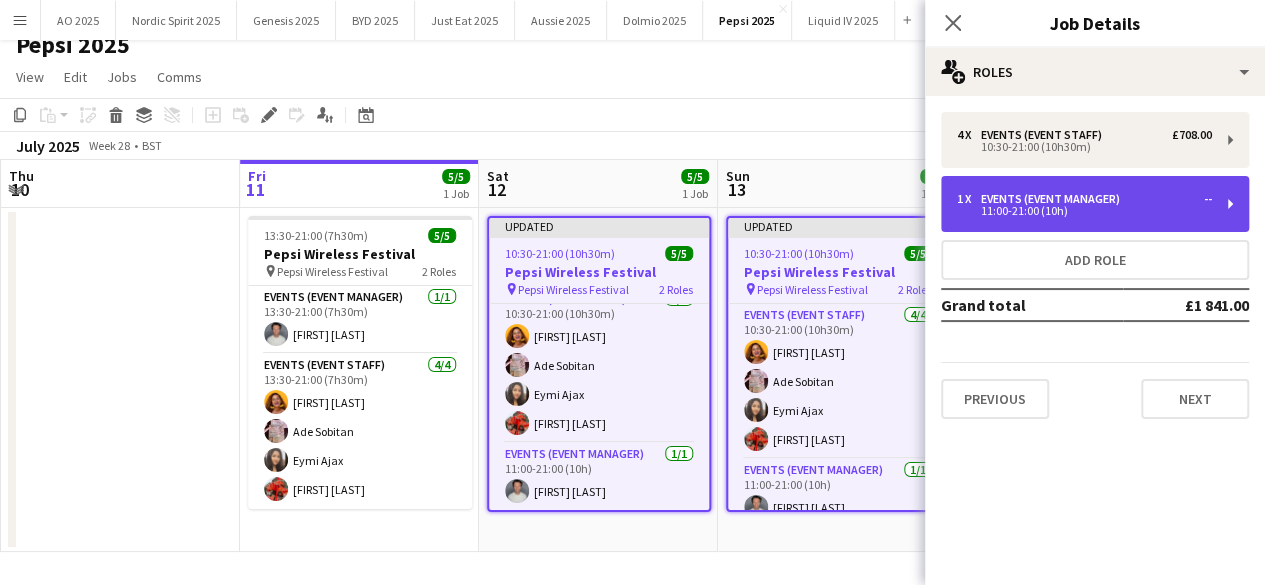 click on "Events (Event Manager)" at bounding box center (1054, 199) 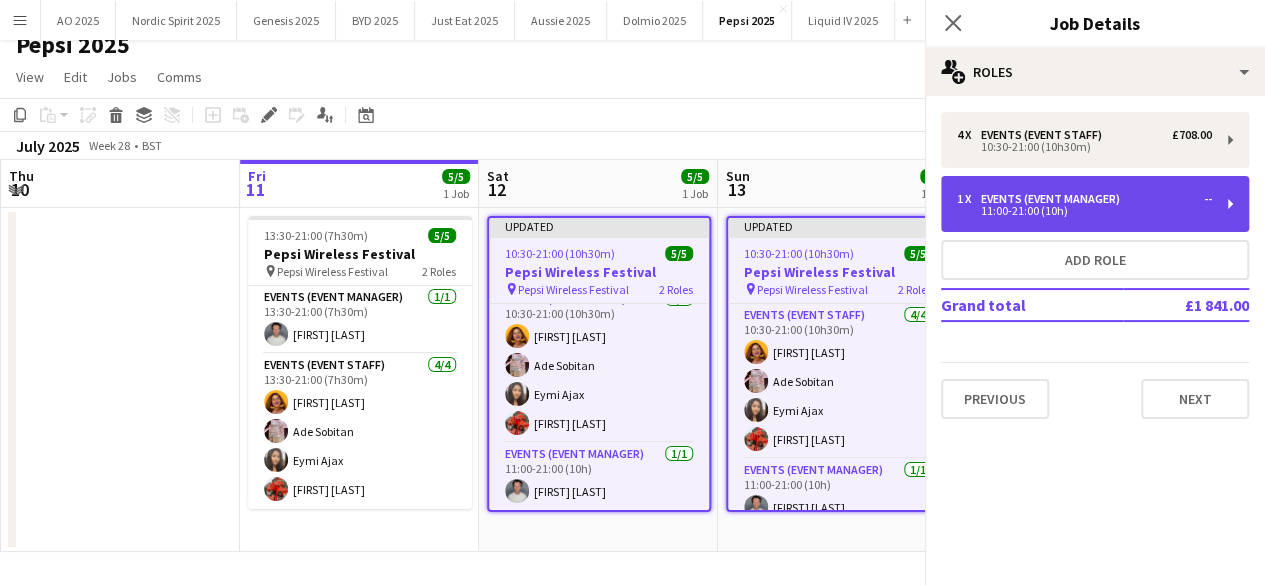 click on "Events (Event Manager)" at bounding box center (1054, 199) 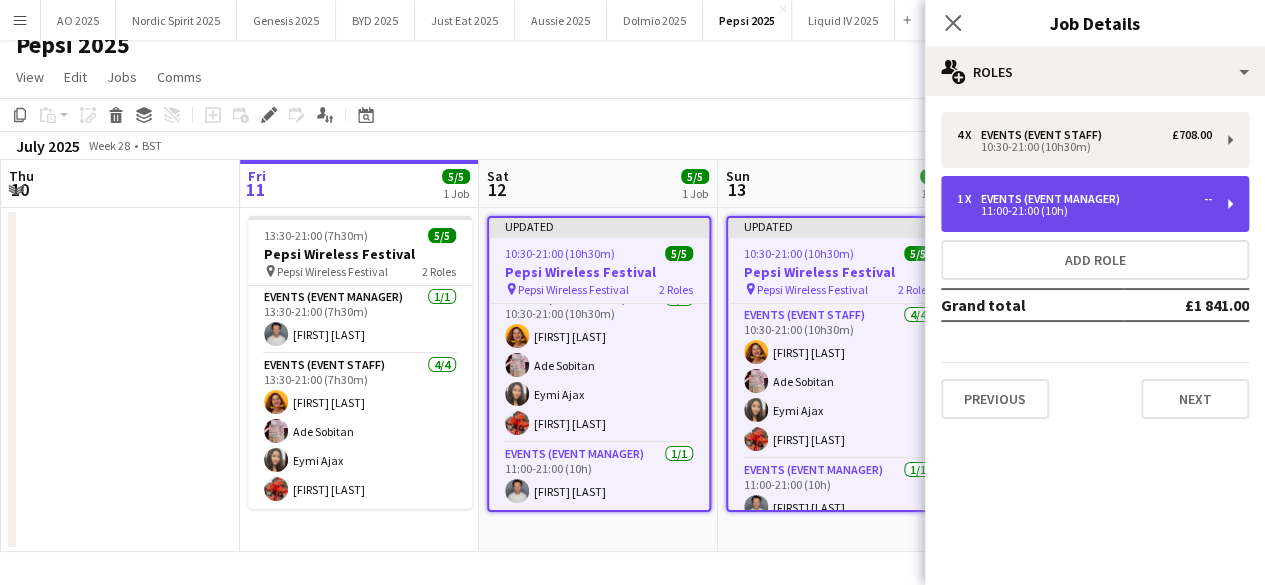 click on "11:00-21:00 (10h)" at bounding box center [1084, 211] 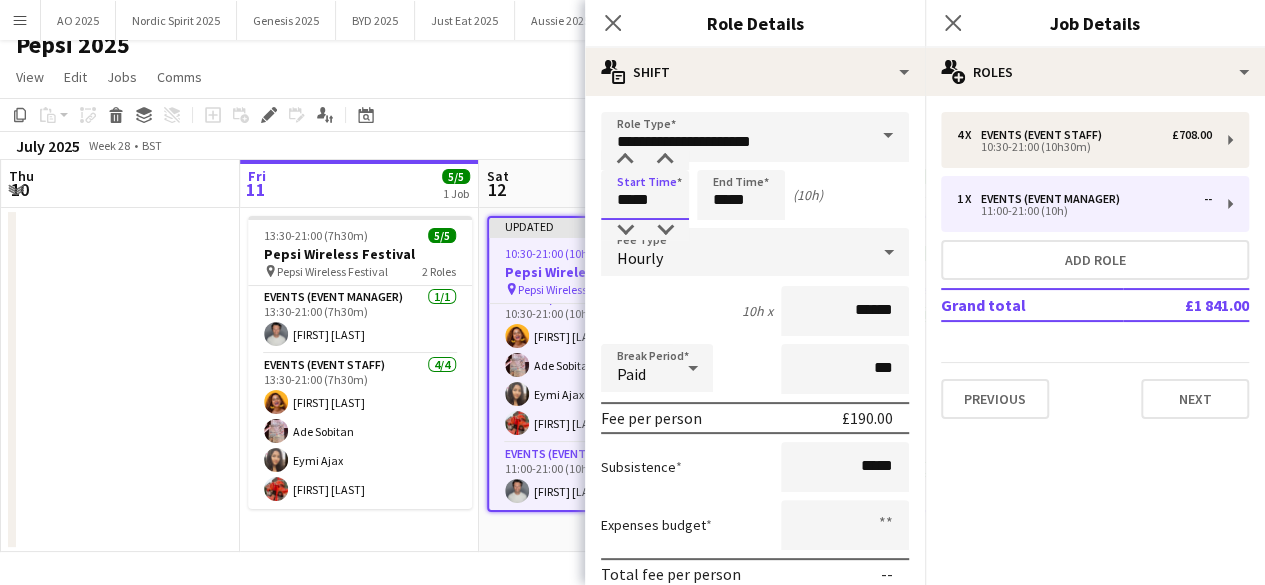 click on "*****" at bounding box center [645, 195] 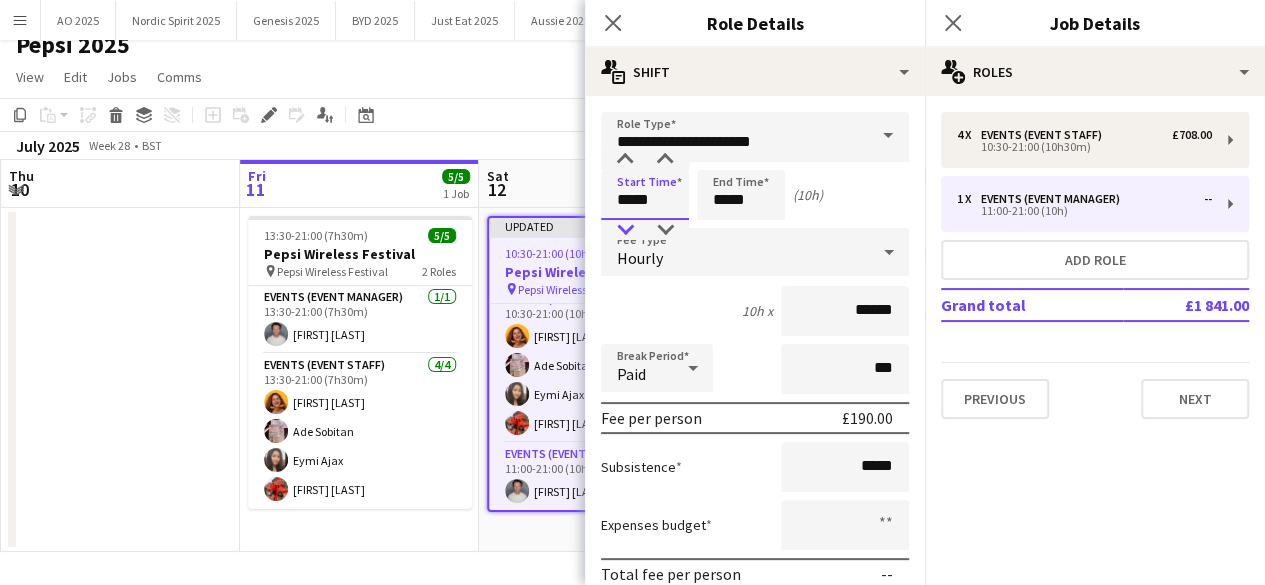click at bounding box center (625, 230) 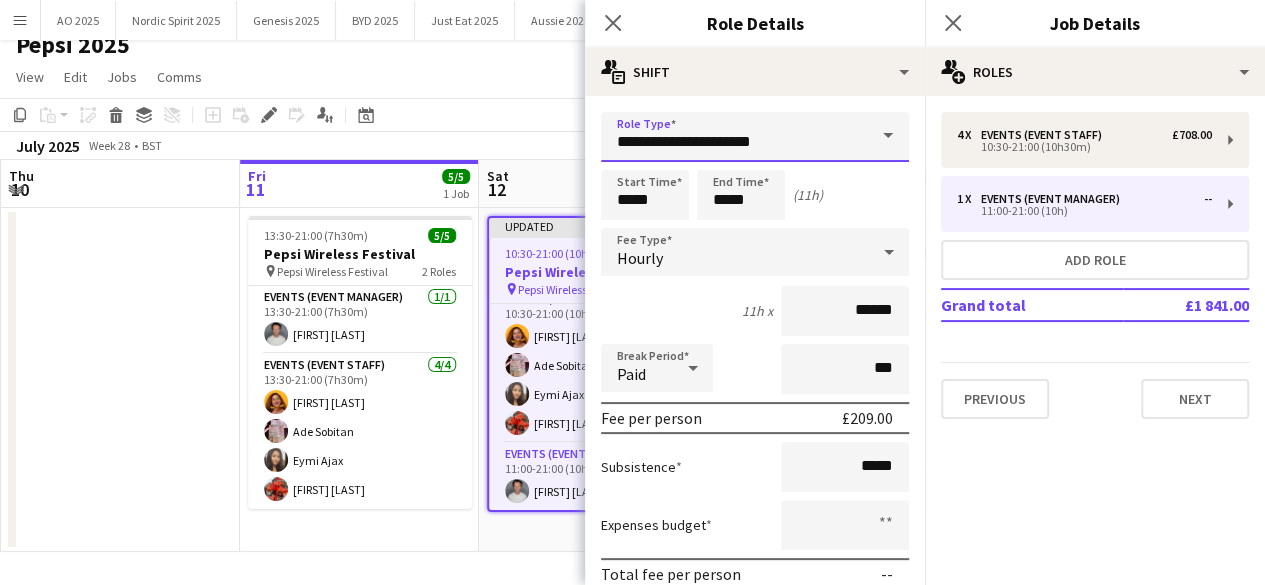 click on "**********" at bounding box center (755, 137) 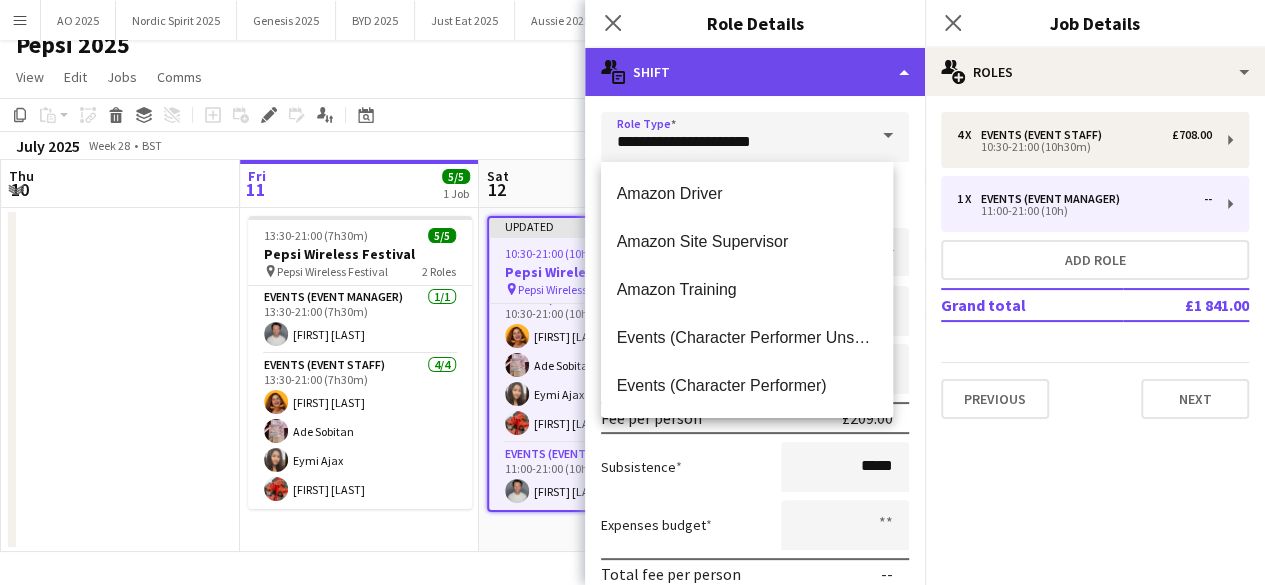 click on "multiple-actions-text
Shift" 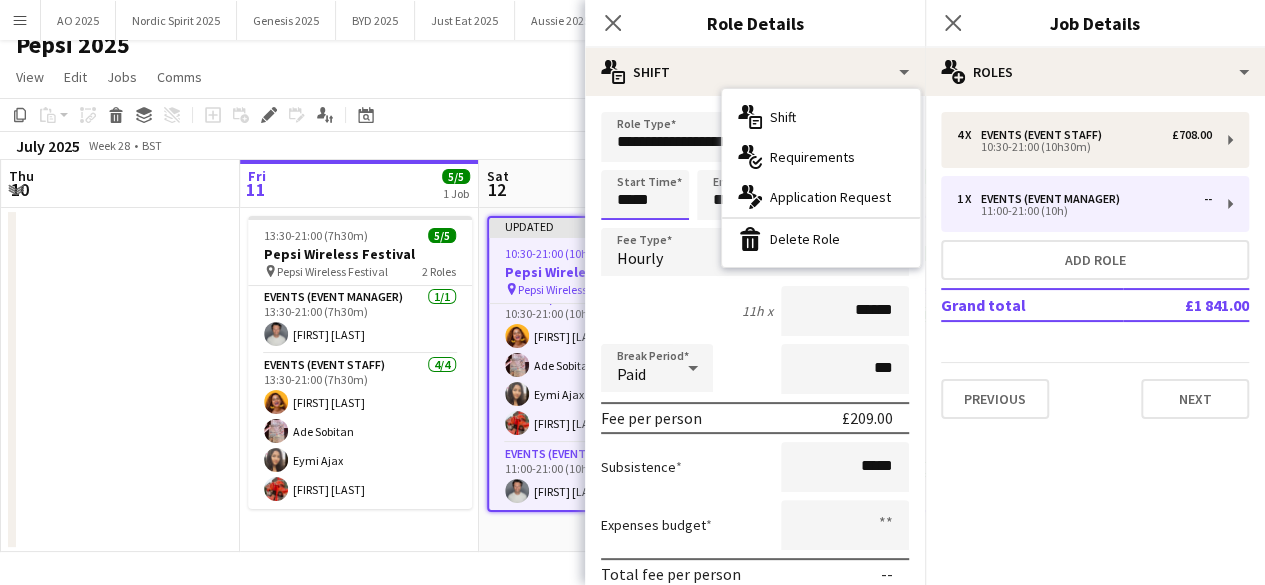 click on "*****" at bounding box center [645, 195] 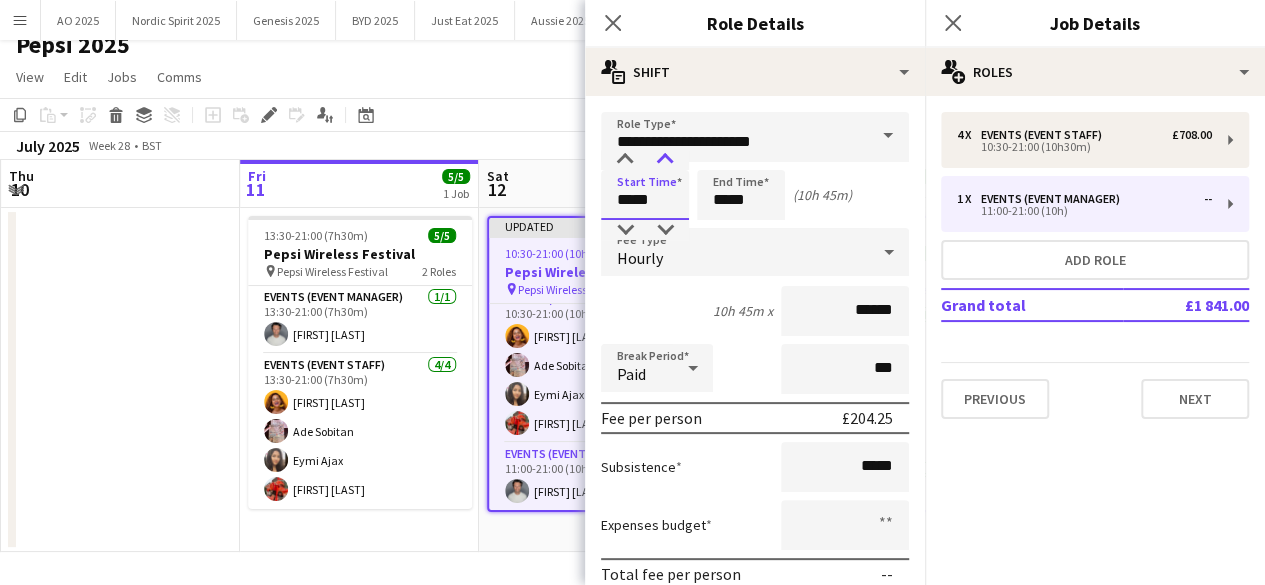 click at bounding box center (665, 160) 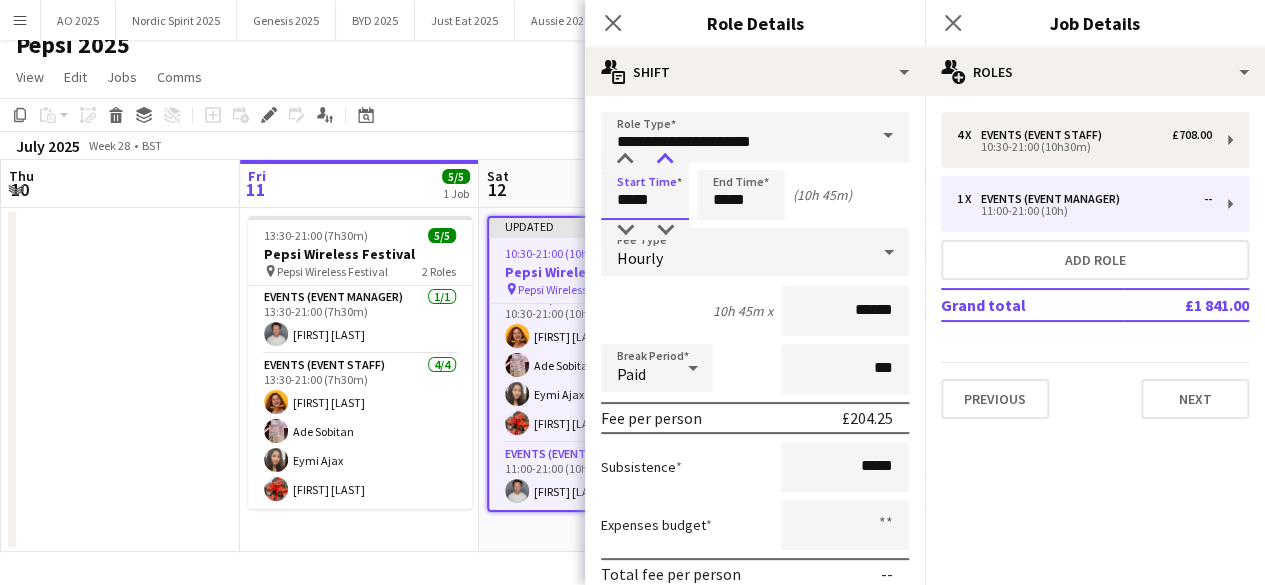 type on "*****" 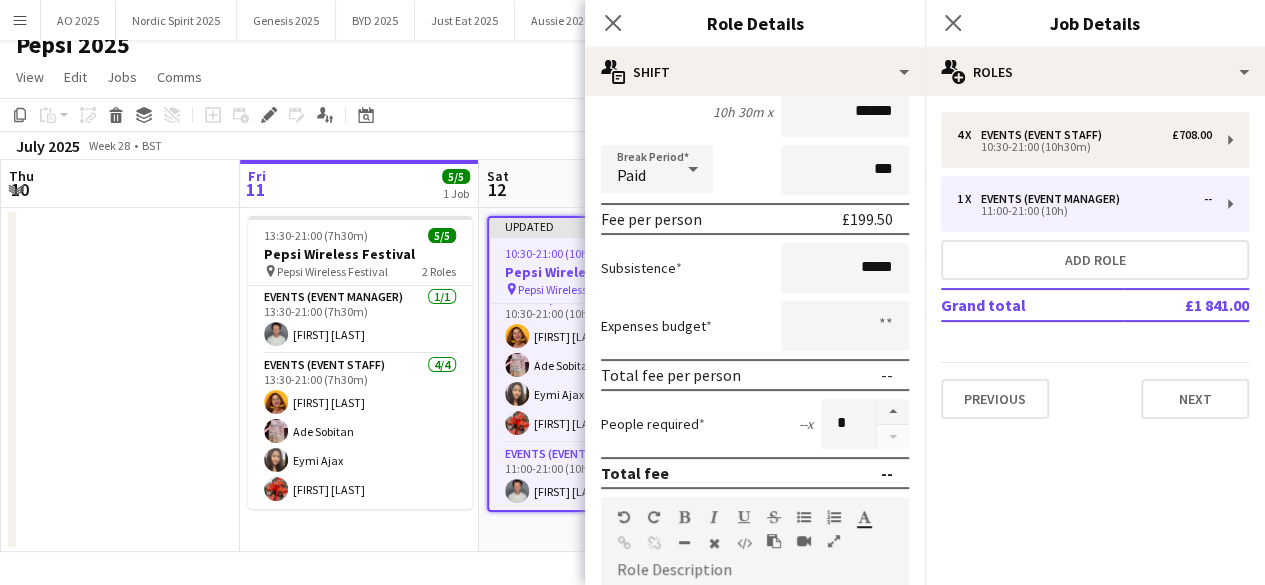 scroll, scrollTop: 666, scrollLeft: 0, axis: vertical 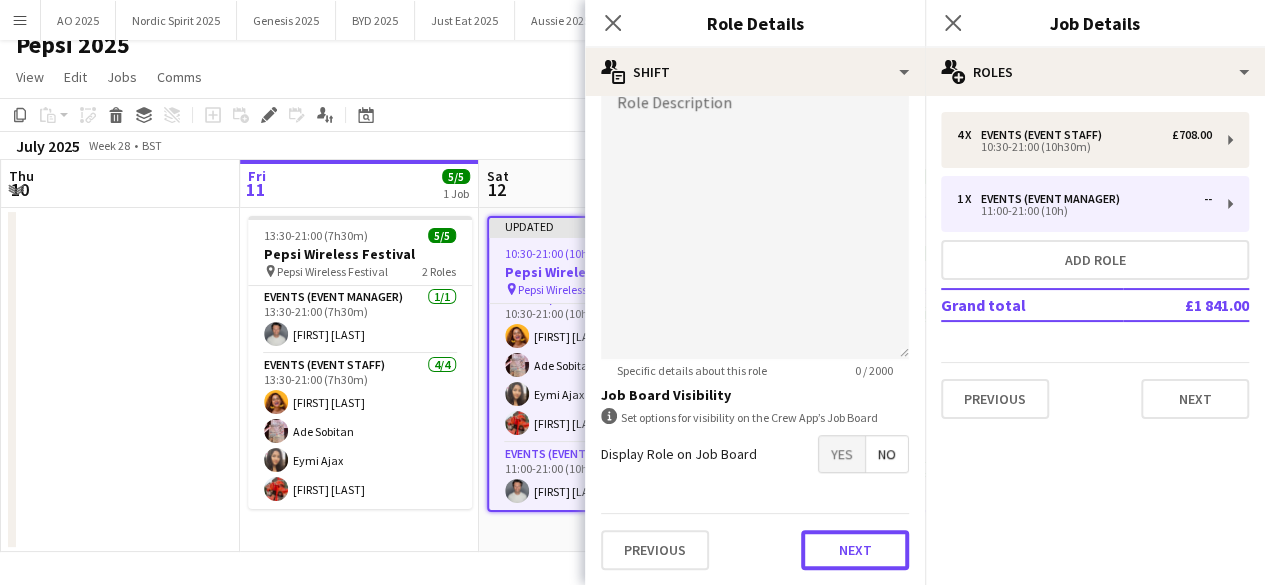 click on "Next" at bounding box center (855, 550) 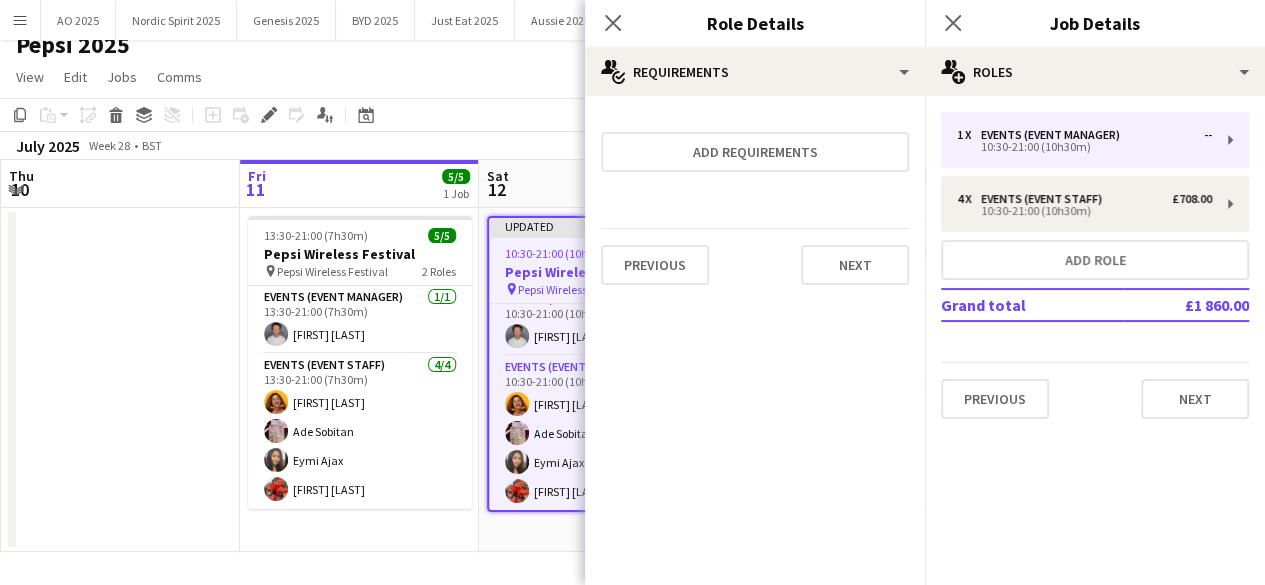 scroll, scrollTop: 0, scrollLeft: 0, axis: both 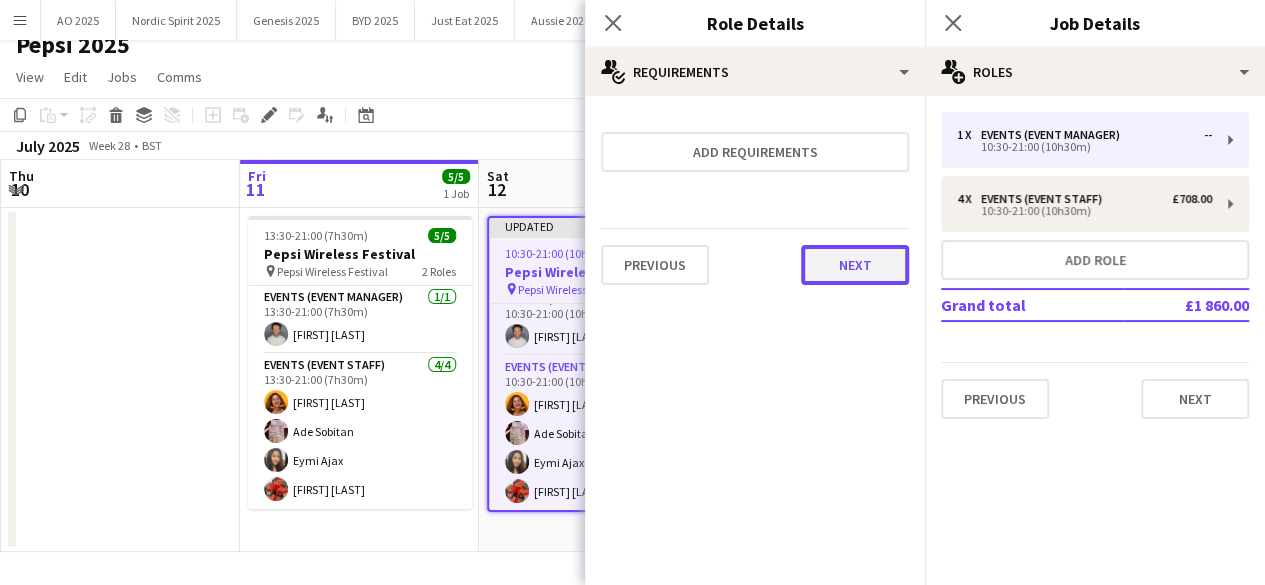 click on "Next" at bounding box center (855, 265) 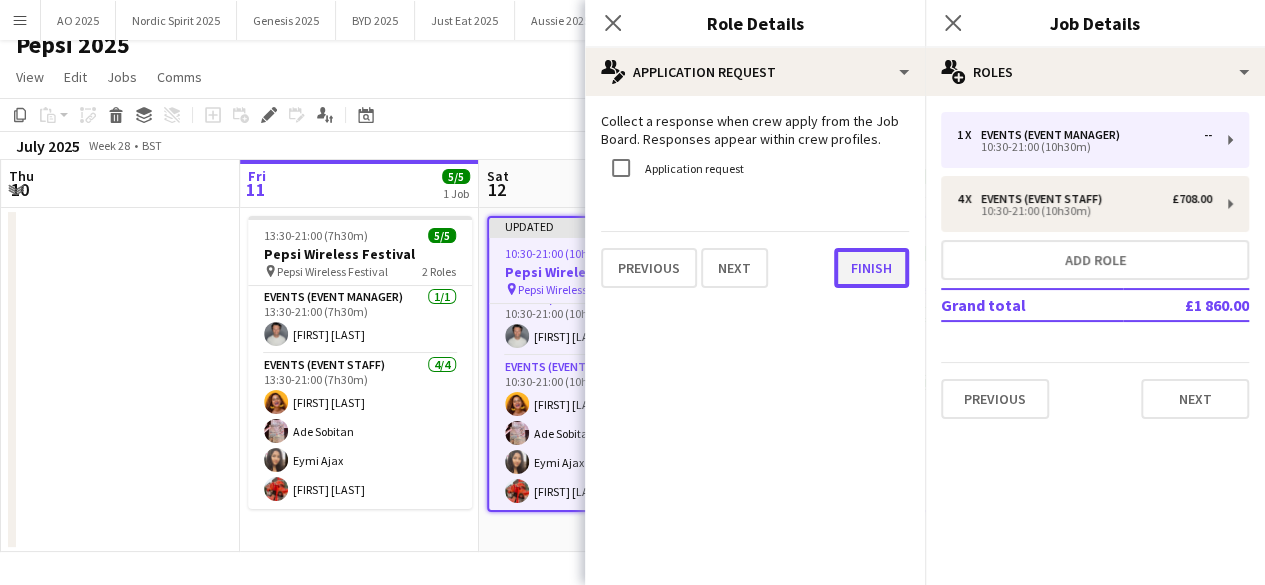 click on "Finish" at bounding box center [871, 268] 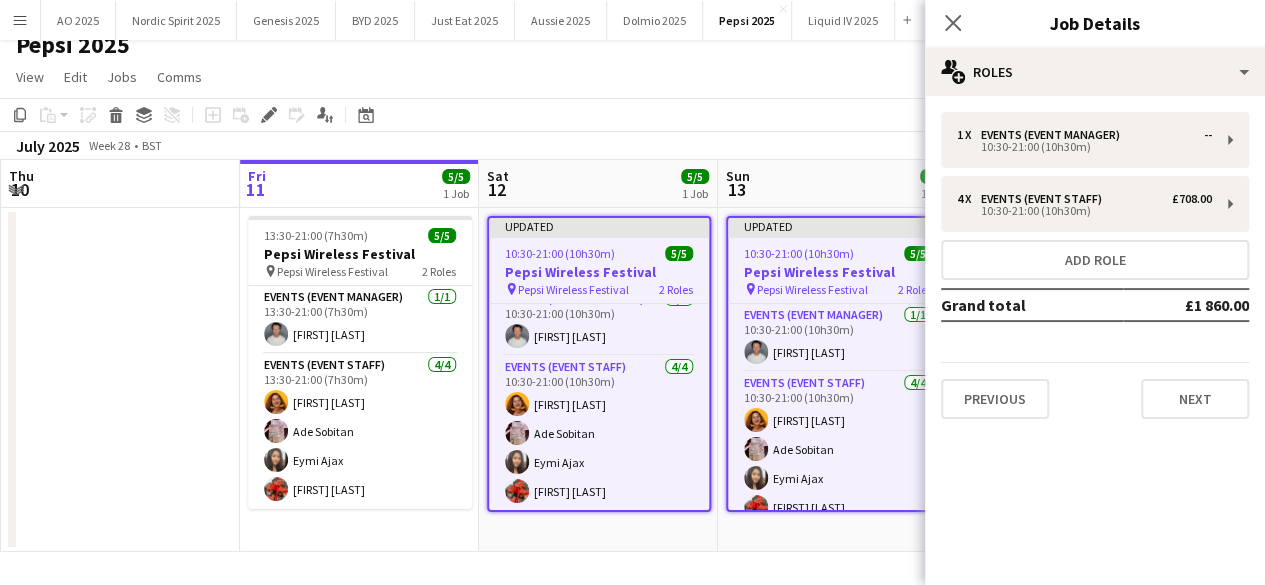 click on "Updated   10:30-21:00 (10h30m)    5/5   Pepsi Wireless Festival
pin
Pepsi Wireless Festival   2 Roles   Events (Event Manager)   1/1   10:30-21:00 (10h30m)
Andy Bradley  Events (Event Staff)   4/4   10:30-21:00 (10h30m)
Kirsten Young Ade Sobitan Eymi Ajax Martin McCrystal" at bounding box center [837, 380] 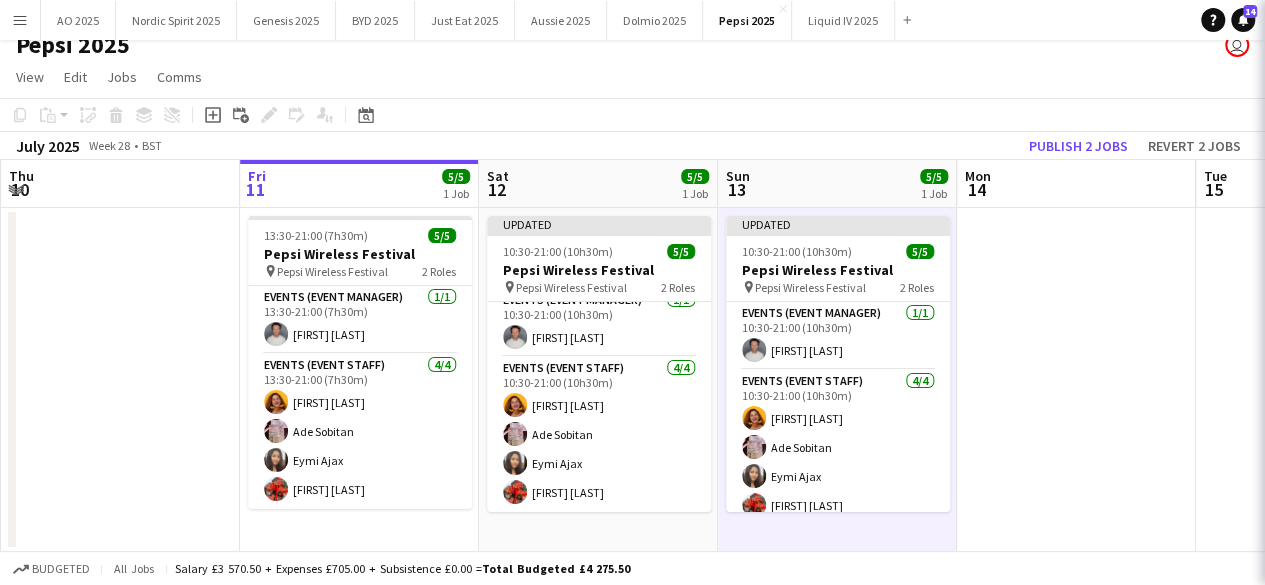 scroll, scrollTop: 12, scrollLeft: 0, axis: vertical 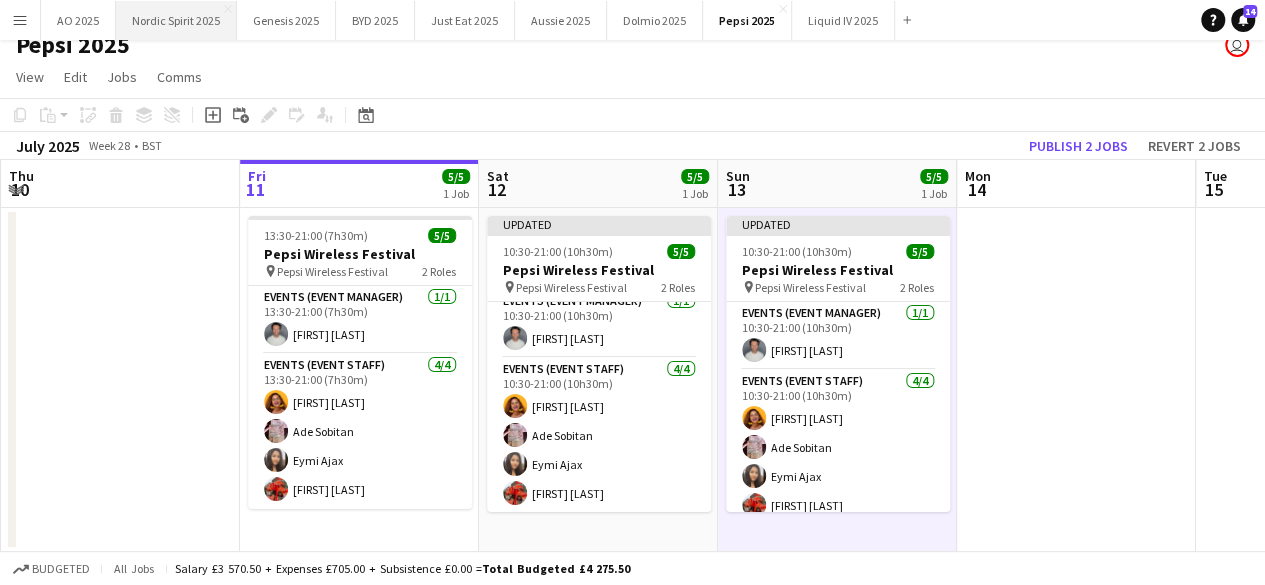 click on "Nordic Spirit 2025
Close" at bounding box center [176, 20] 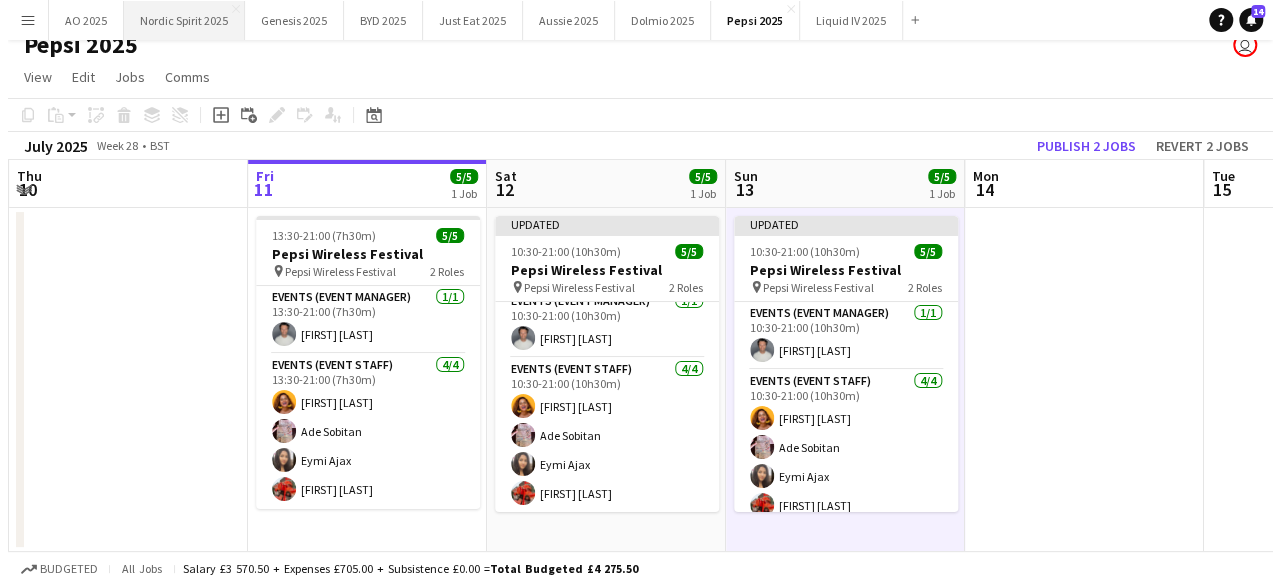 scroll, scrollTop: 0, scrollLeft: 0, axis: both 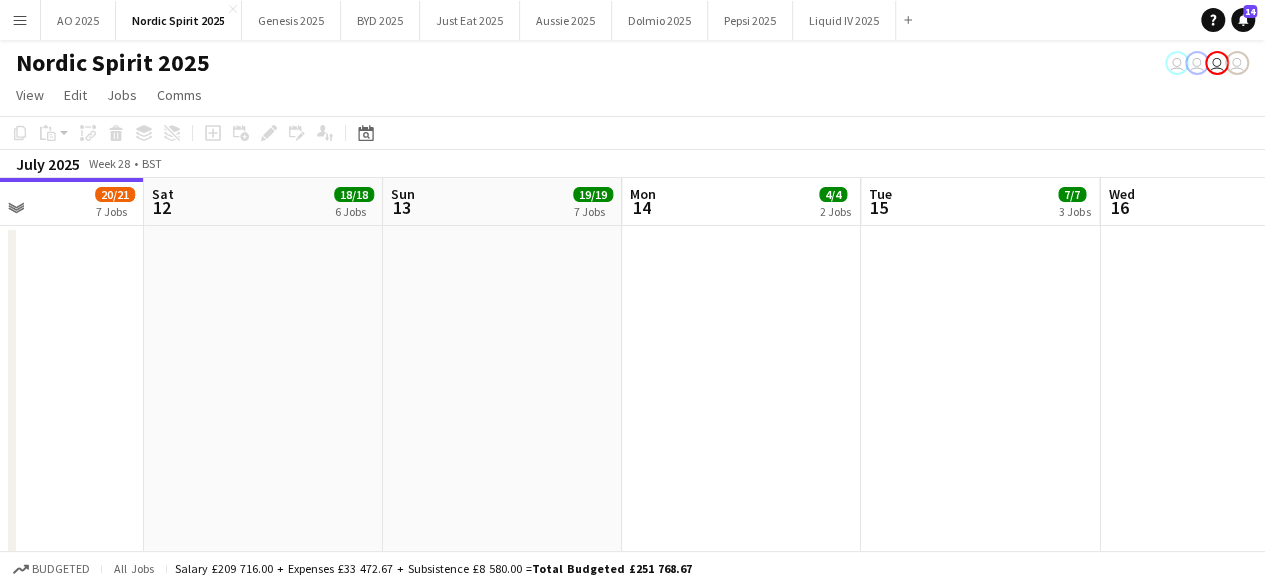 drag, startPoint x: 930, startPoint y: 289, endPoint x: 596, endPoint y: 359, distance: 341.2565 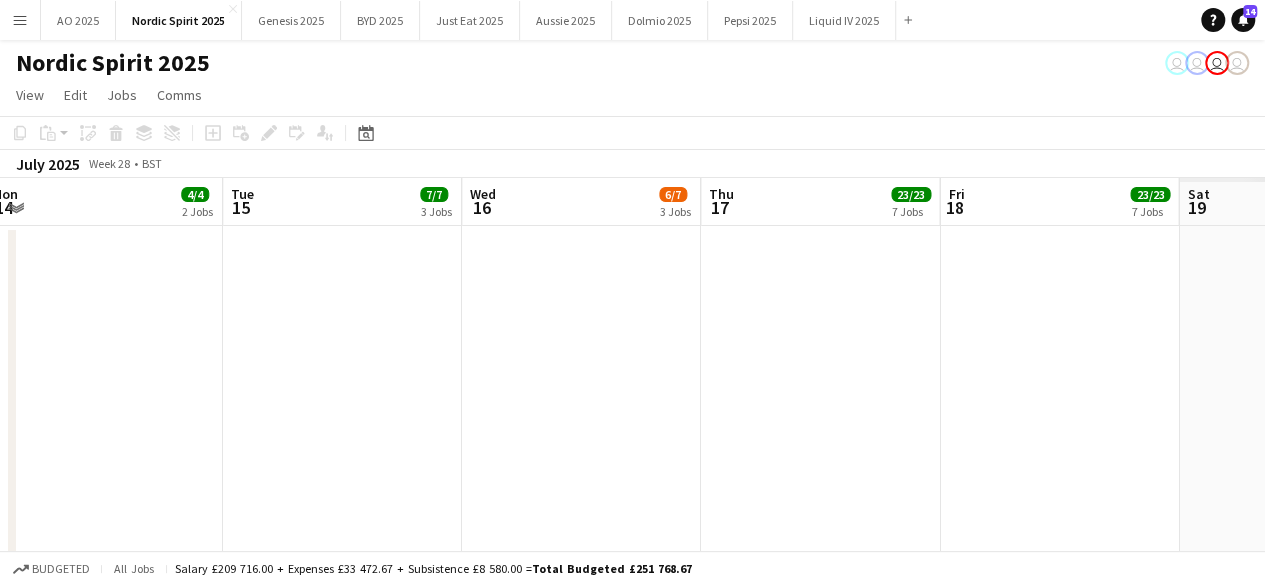 scroll, scrollTop: 0, scrollLeft: 677, axis: horizontal 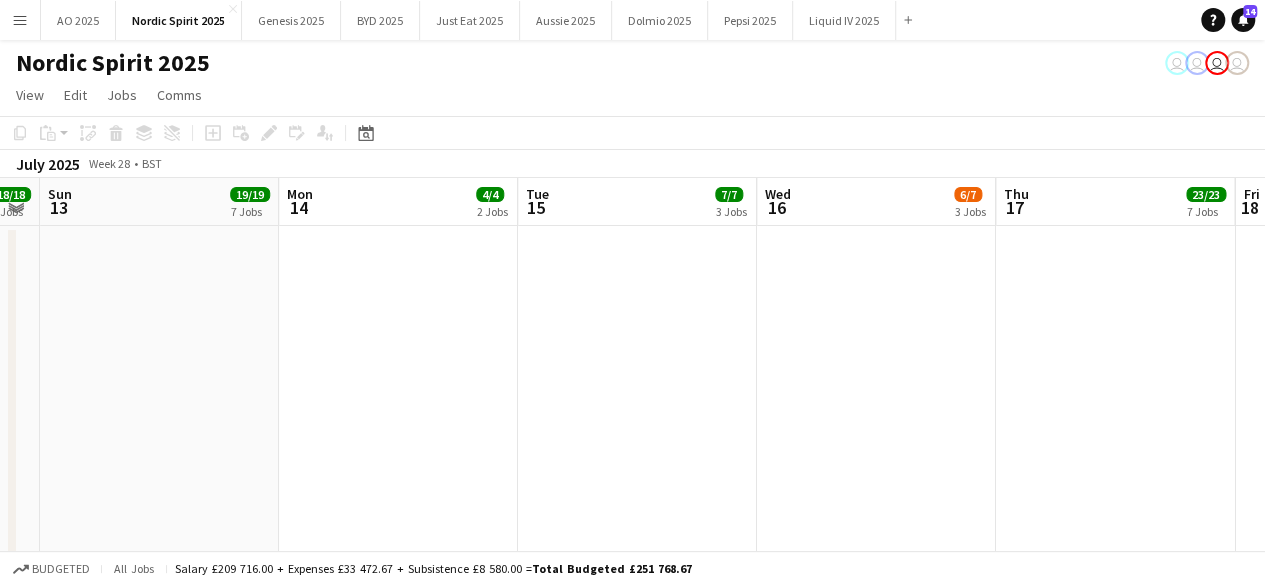 drag, startPoint x: 1079, startPoint y: 377, endPoint x: 736, endPoint y: 427, distance: 346.62515 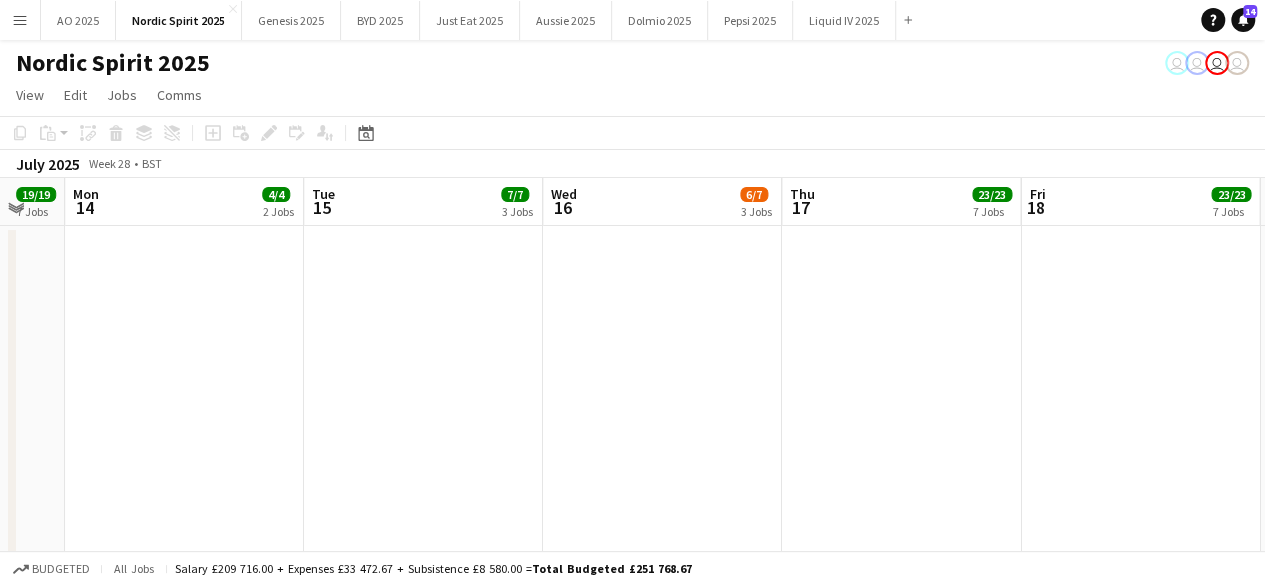 drag, startPoint x: 934, startPoint y: 373, endPoint x: 760, endPoint y: 406, distance: 177.10167 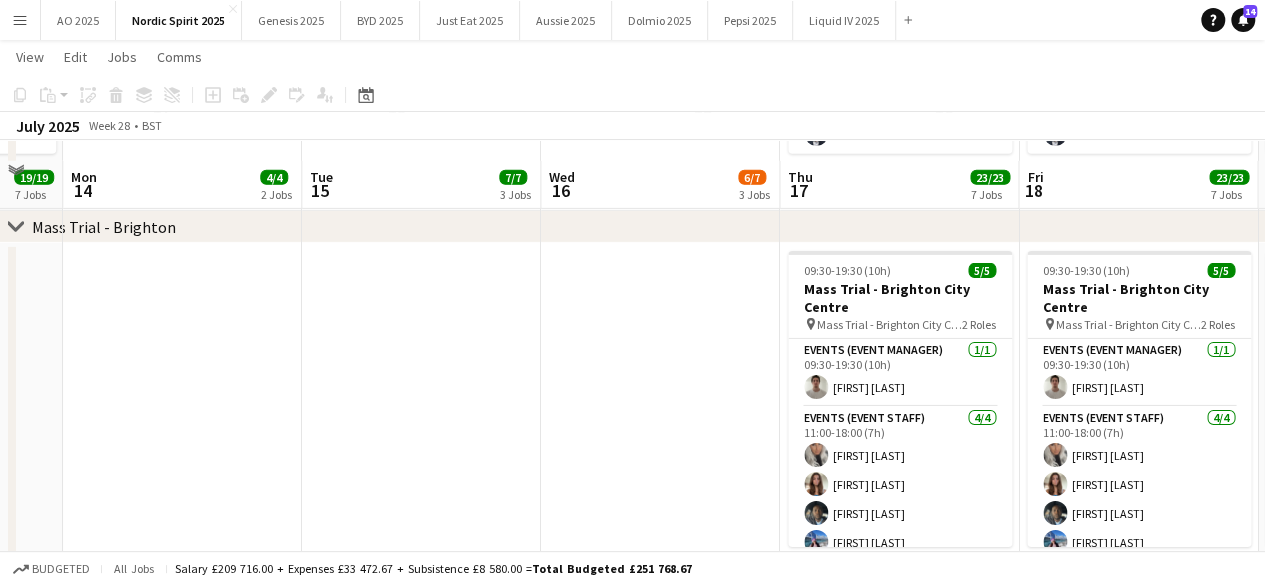 scroll, scrollTop: 3226, scrollLeft: 0, axis: vertical 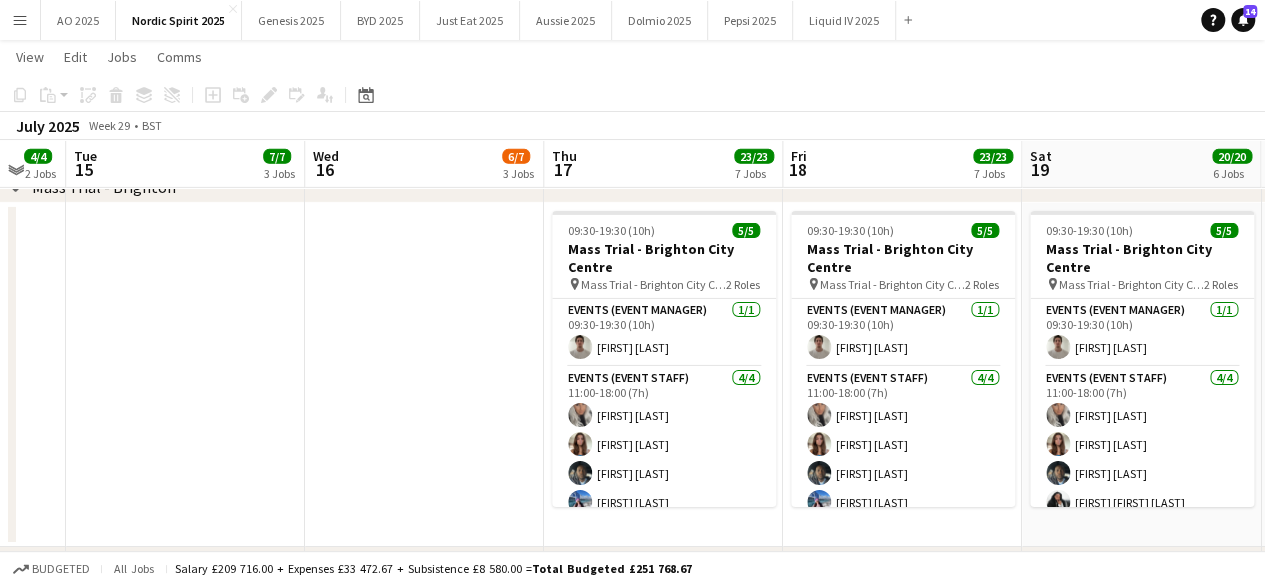 drag, startPoint x: 1182, startPoint y: 530, endPoint x: 946, endPoint y: 540, distance: 236.21178 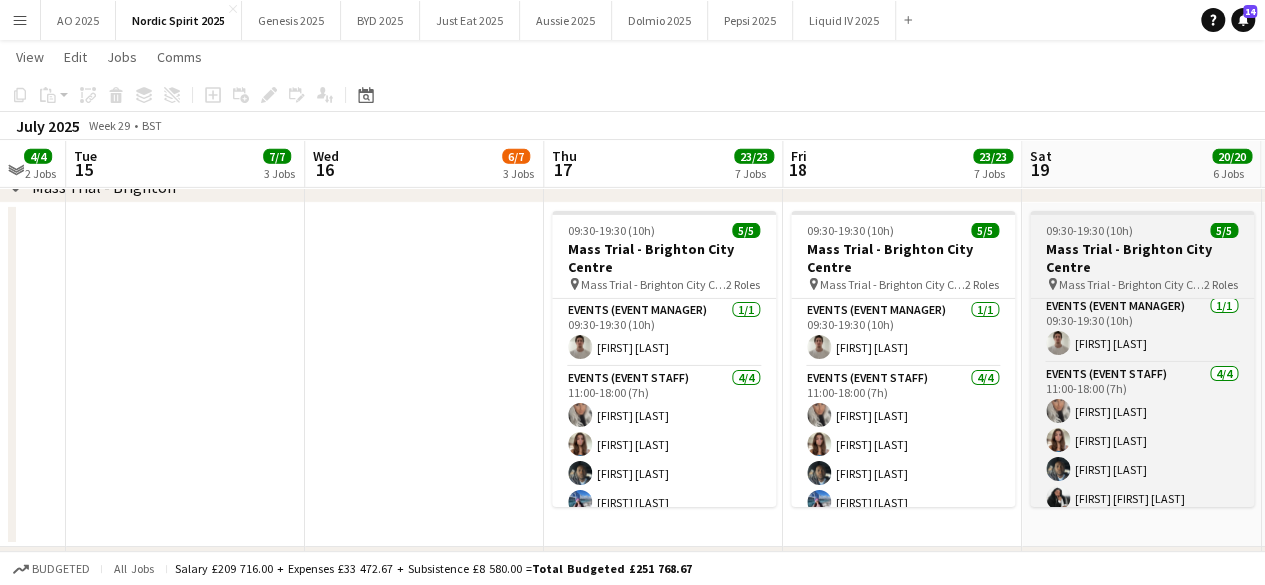 scroll, scrollTop: 0, scrollLeft: 0, axis: both 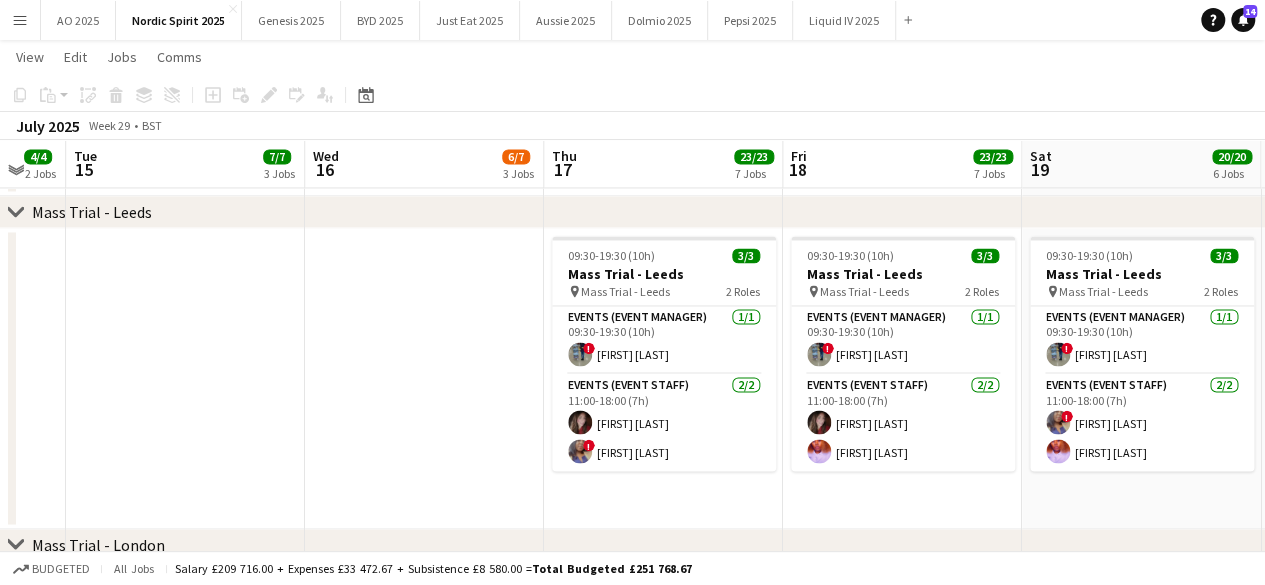 click at bounding box center (424, 378) 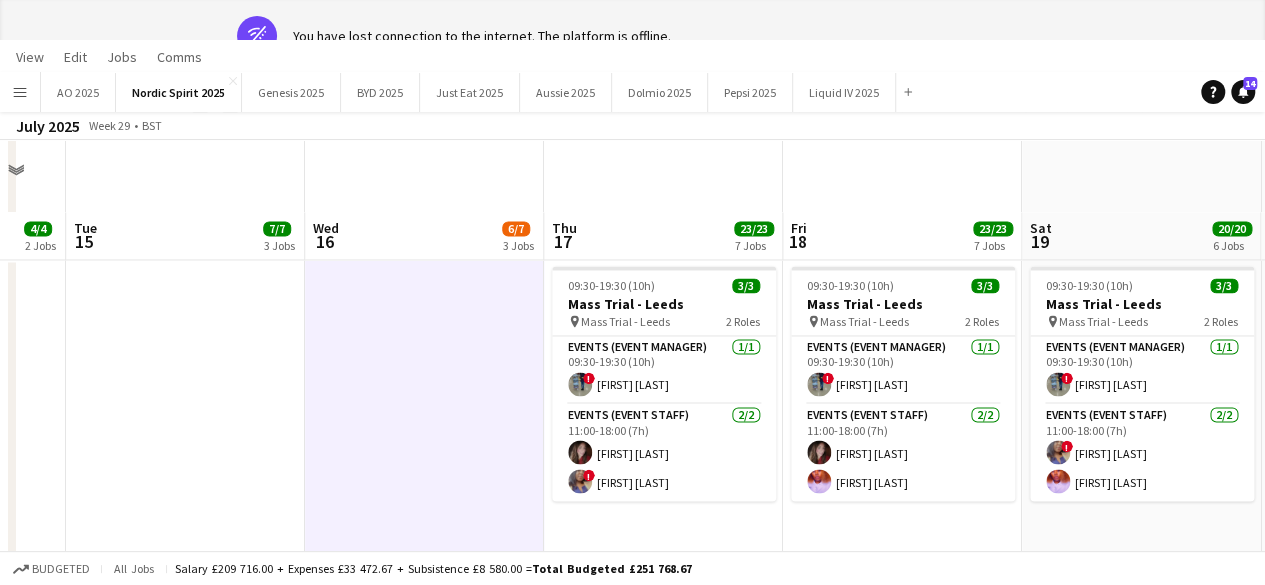 scroll, scrollTop: 928, scrollLeft: 0, axis: vertical 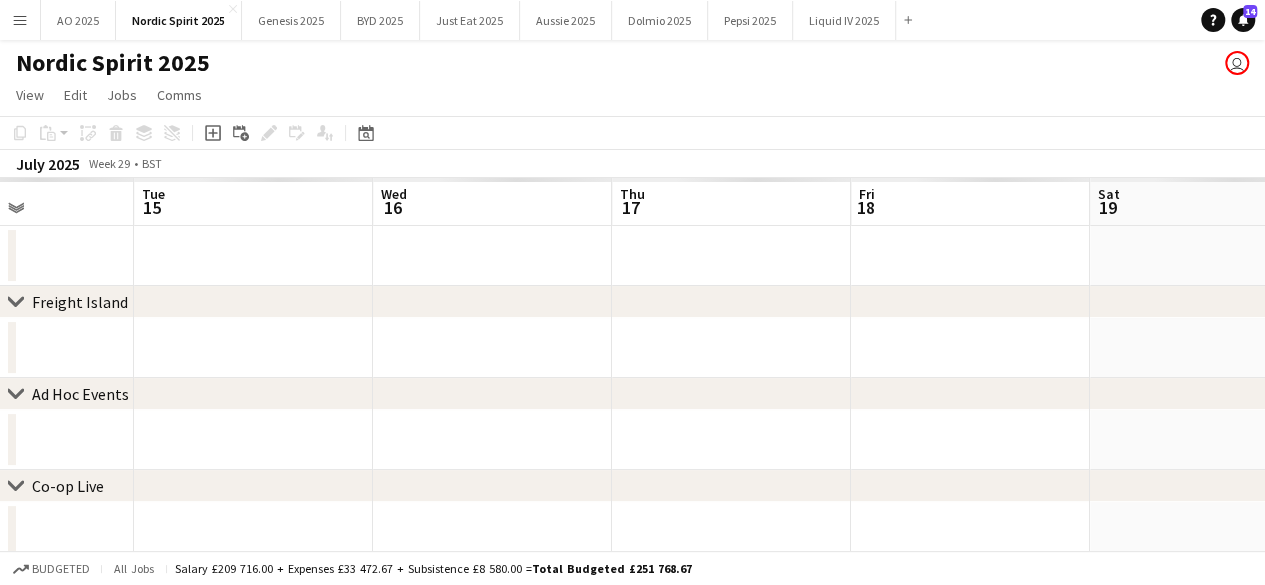 drag, startPoint x: 914, startPoint y: 341, endPoint x: 1138, endPoint y: 293, distance: 229.08514 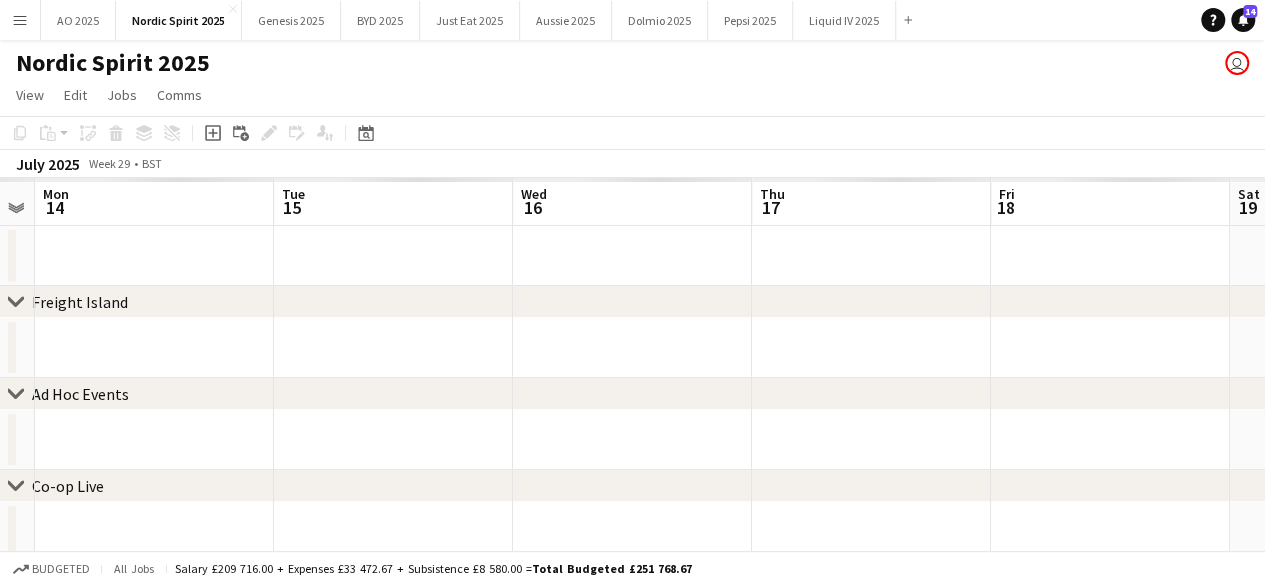 drag, startPoint x: 764, startPoint y: 369, endPoint x: 923, endPoint y: 348, distance: 160.3808 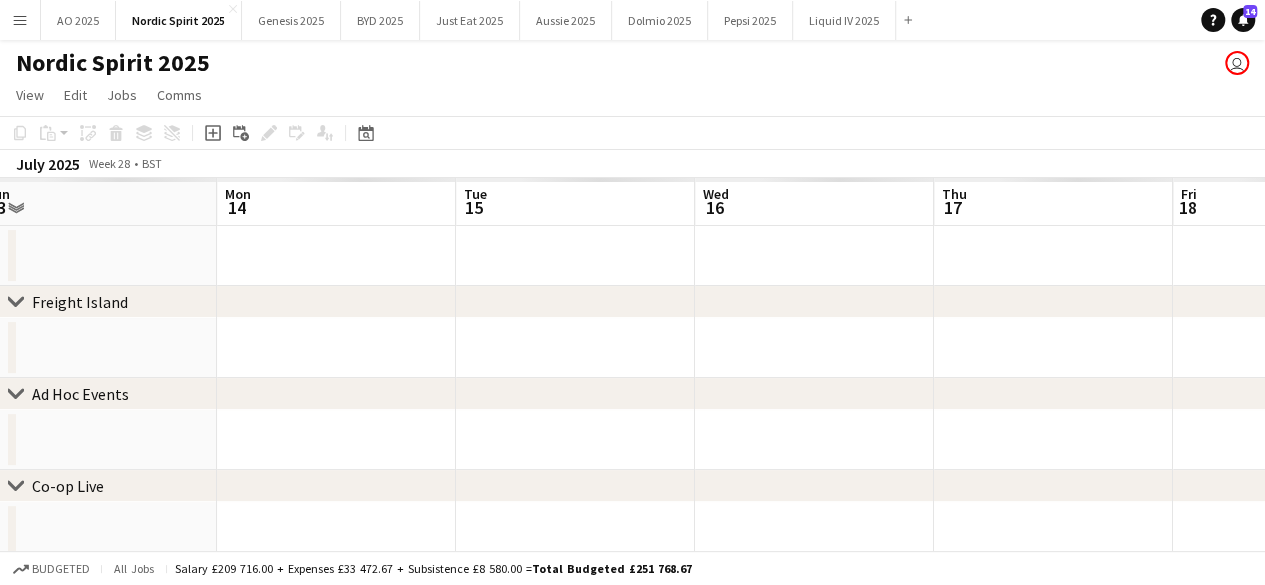 drag, startPoint x: 888, startPoint y: 332, endPoint x: 1008, endPoint y: 335, distance: 120.03749 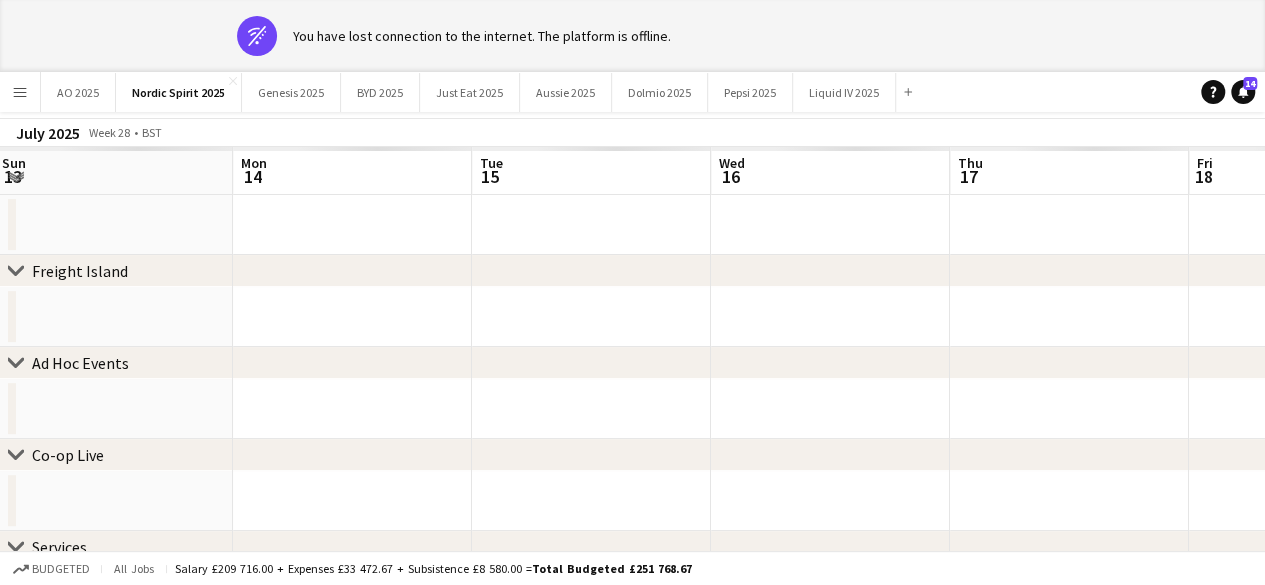 scroll, scrollTop: 107, scrollLeft: 0, axis: vertical 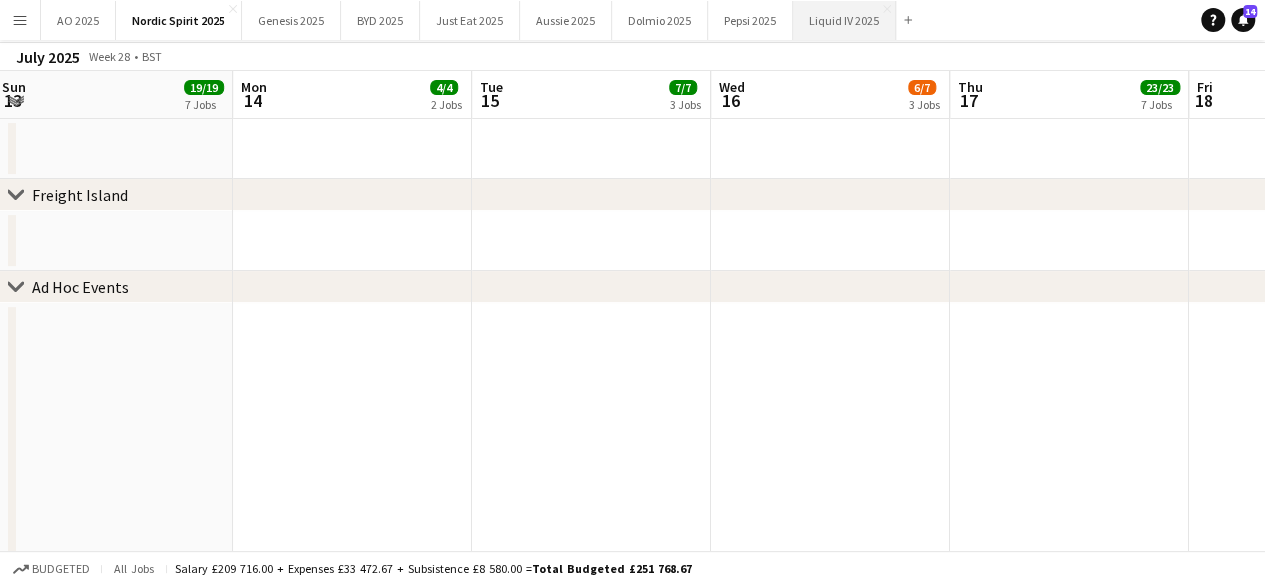 click on "Liquid IV 2025
Close" at bounding box center [844, 20] 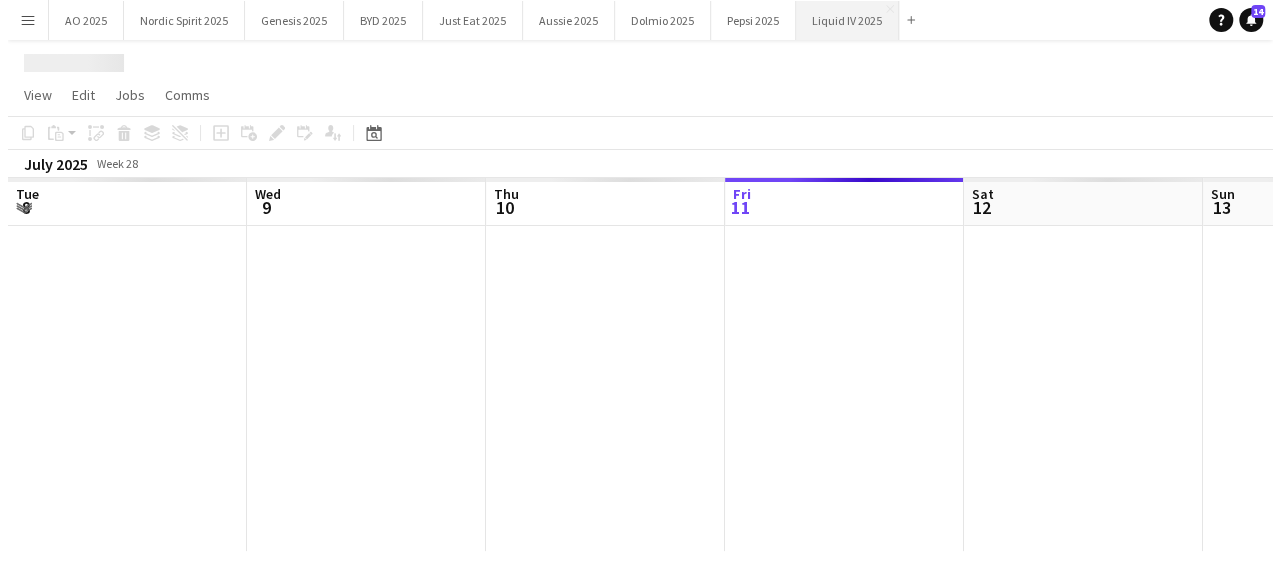 scroll, scrollTop: 0, scrollLeft: 0, axis: both 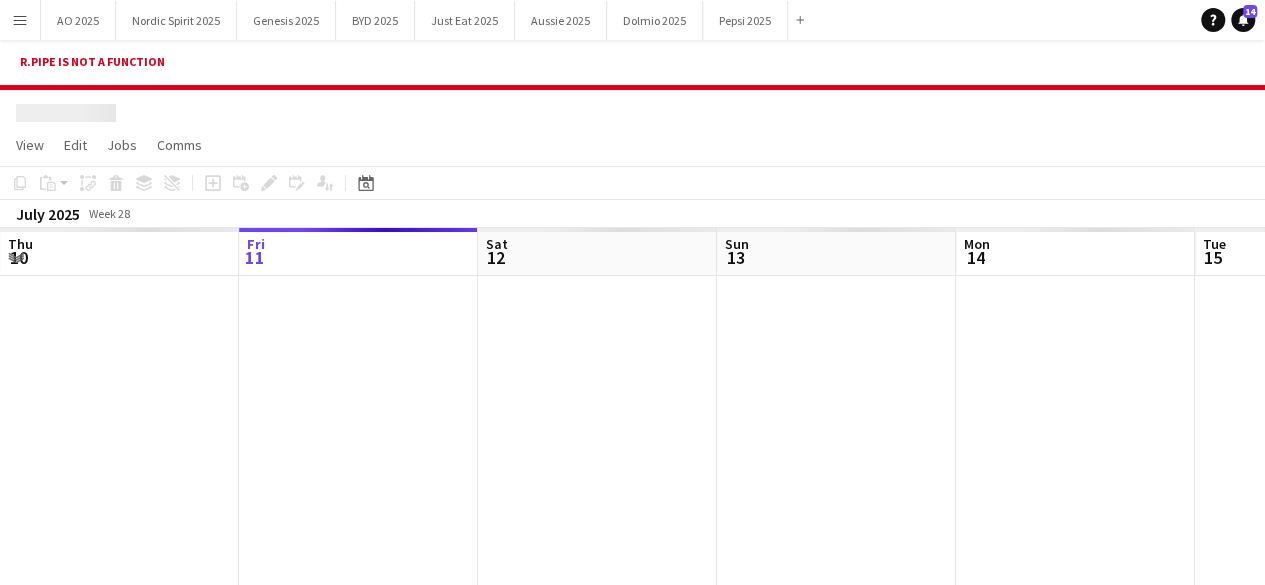 click on "Menu" at bounding box center (20, 20) 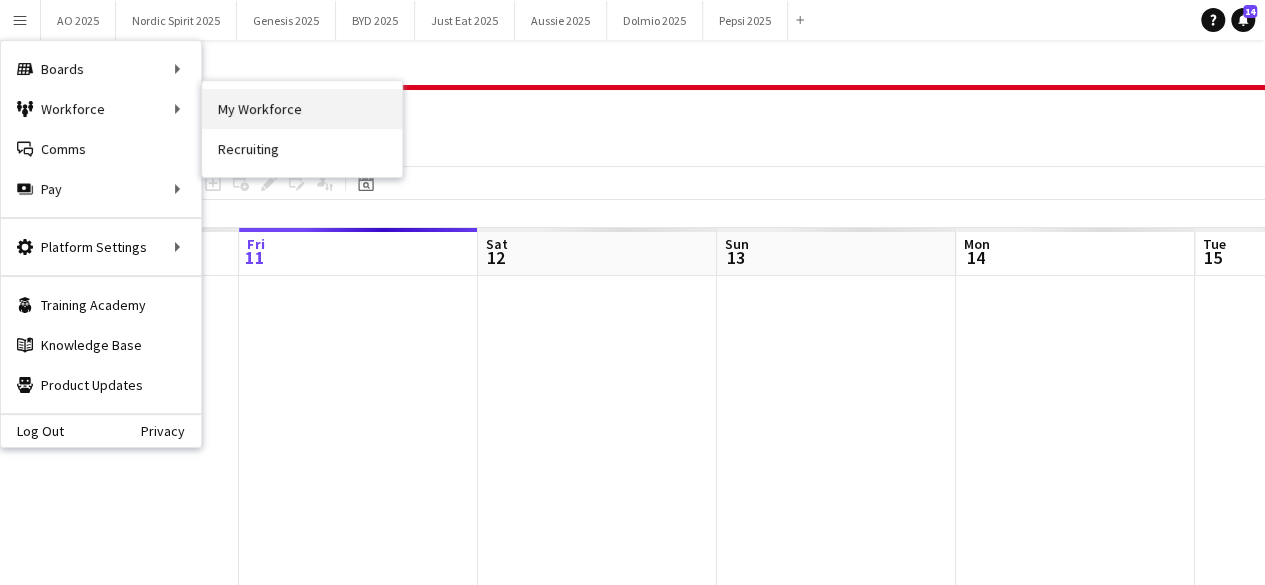 click on "My Workforce" at bounding box center (302, 109) 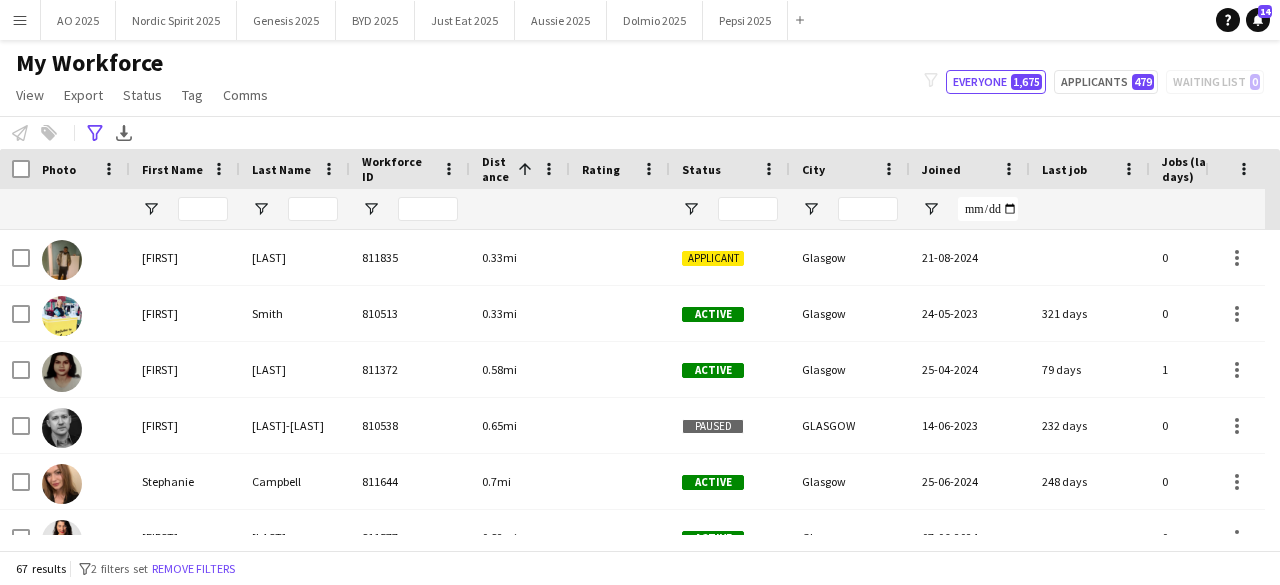 click on "Menu" at bounding box center (20, 20) 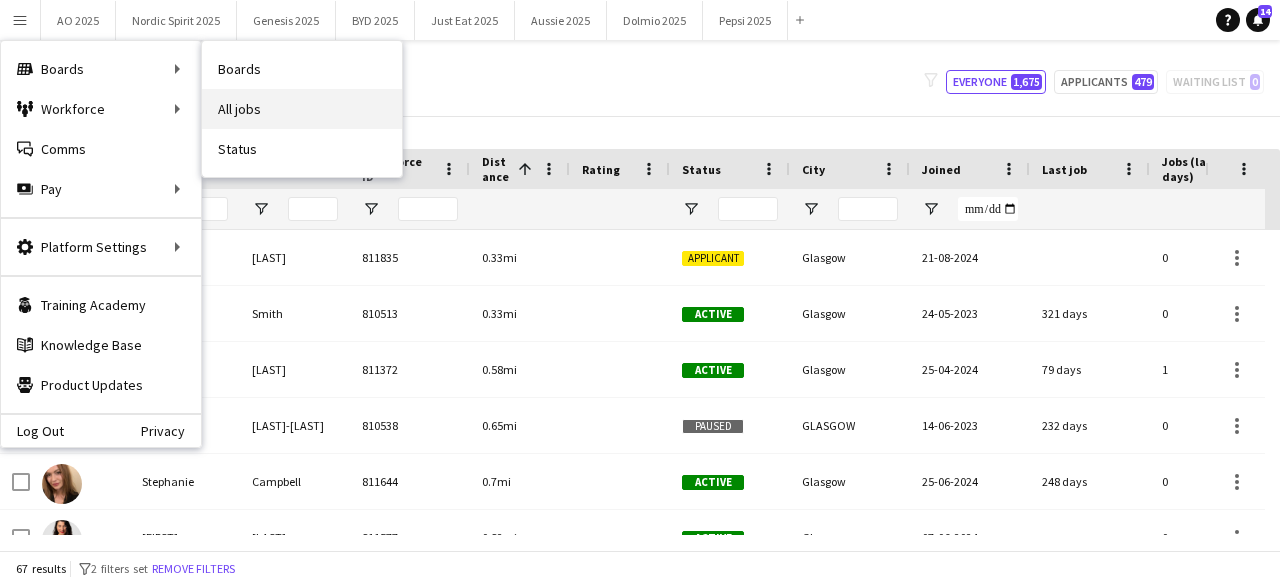 click on "All jobs" at bounding box center (302, 109) 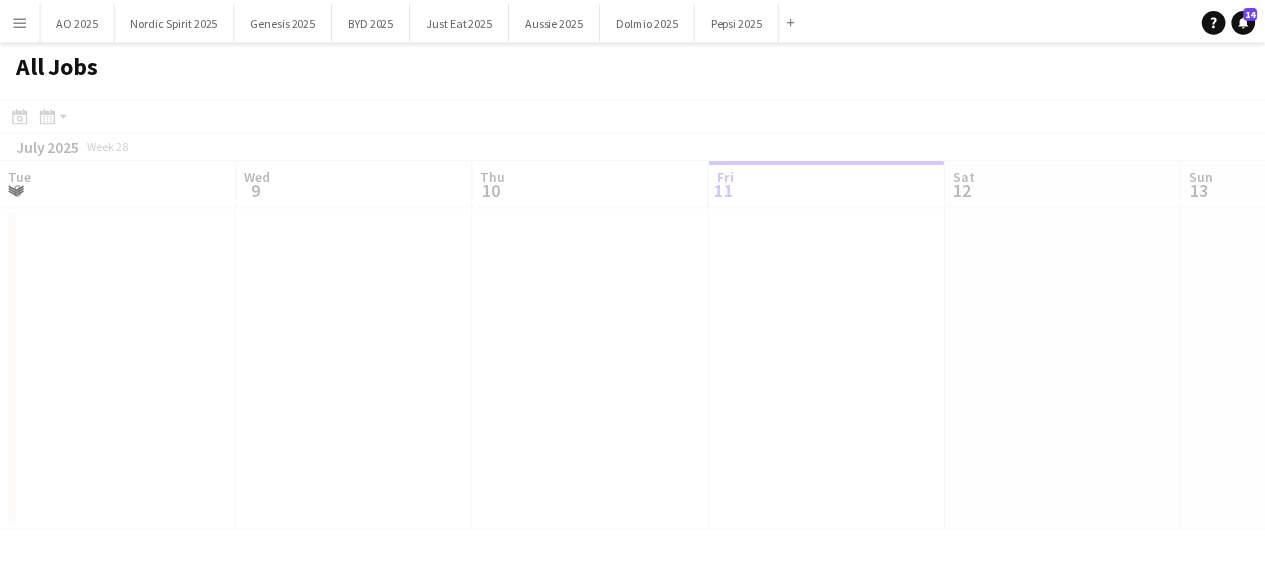 scroll, scrollTop: 0, scrollLeft: 478, axis: horizontal 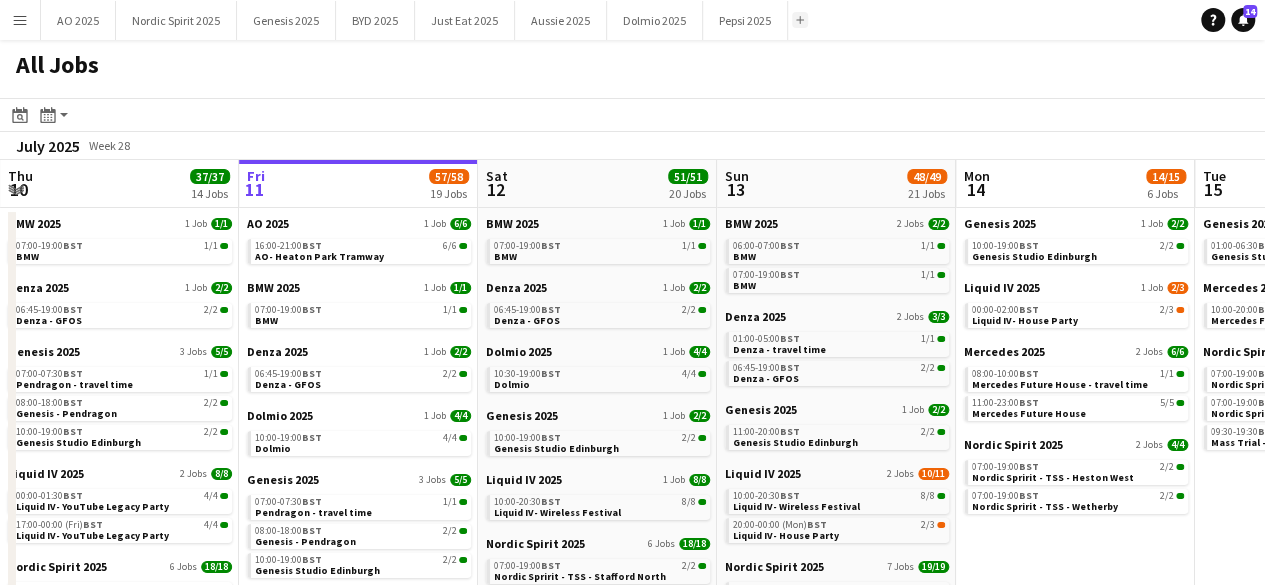 click on "Add" at bounding box center [800, 20] 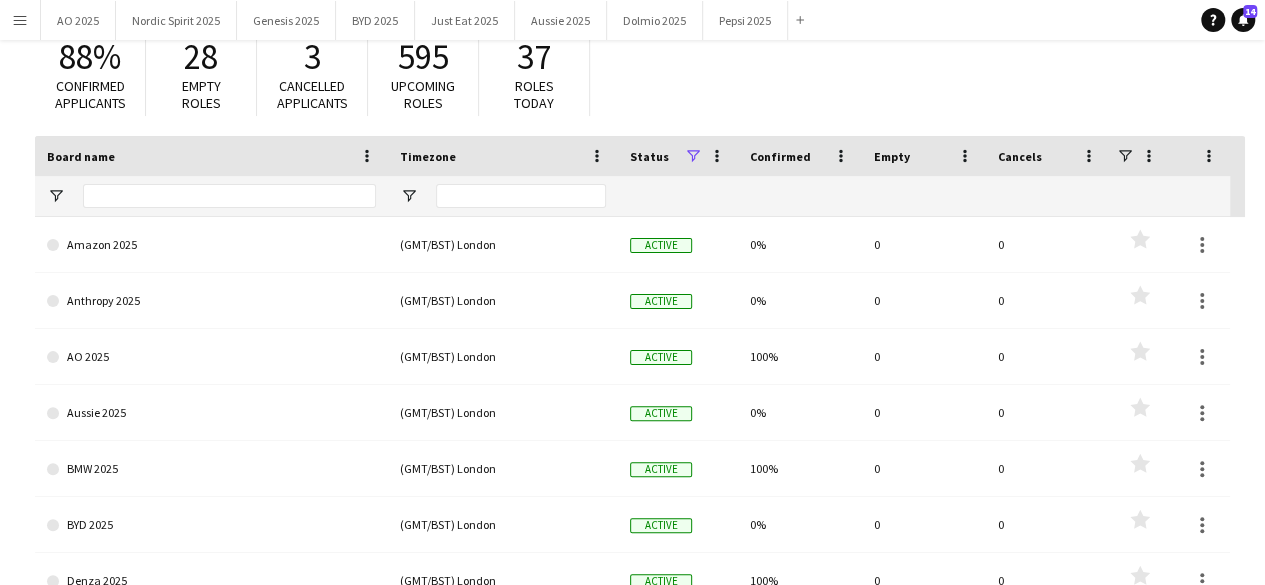 scroll, scrollTop: 126, scrollLeft: 0, axis: vertical 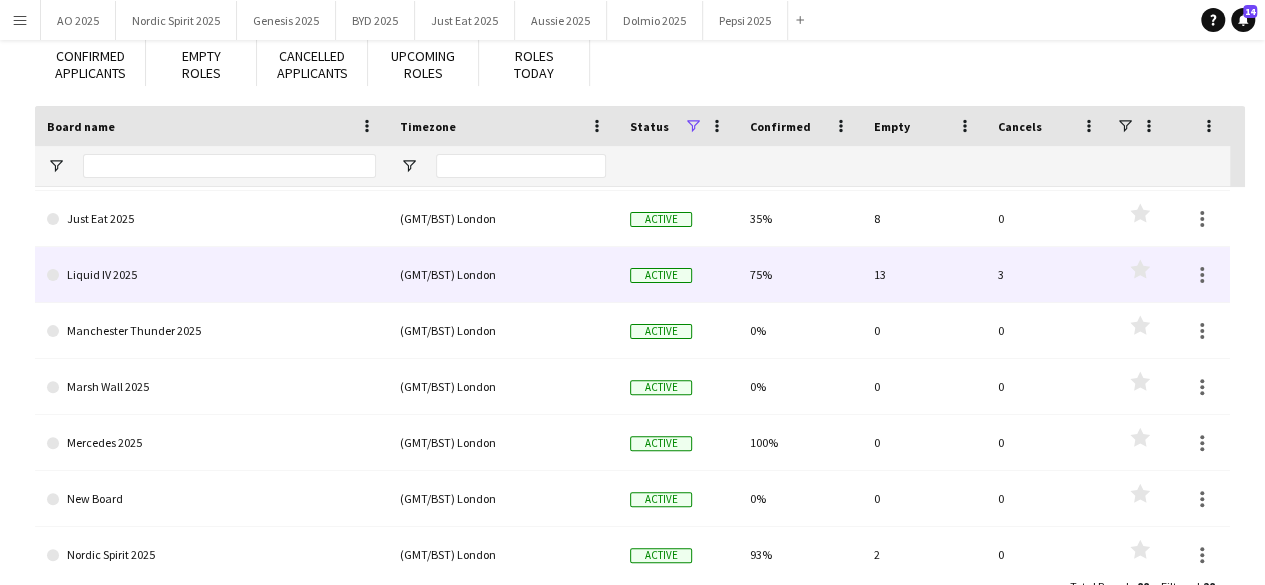 click on "(GMT/BST) London" 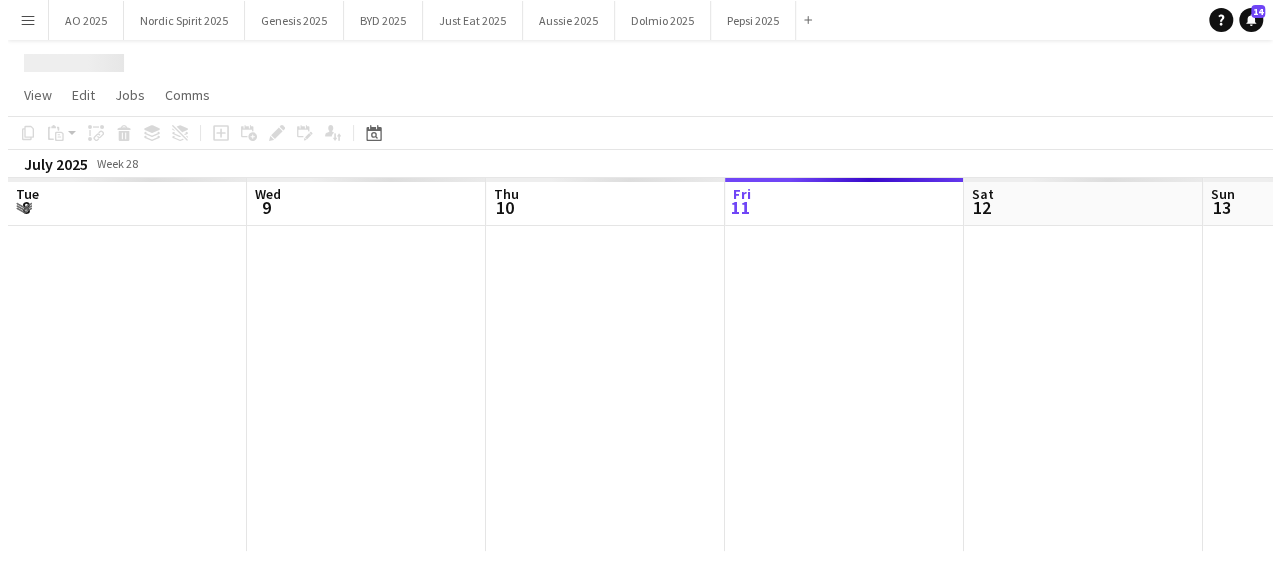 scroll, scrollTop: 0, scrollLeft: 0, axis: both 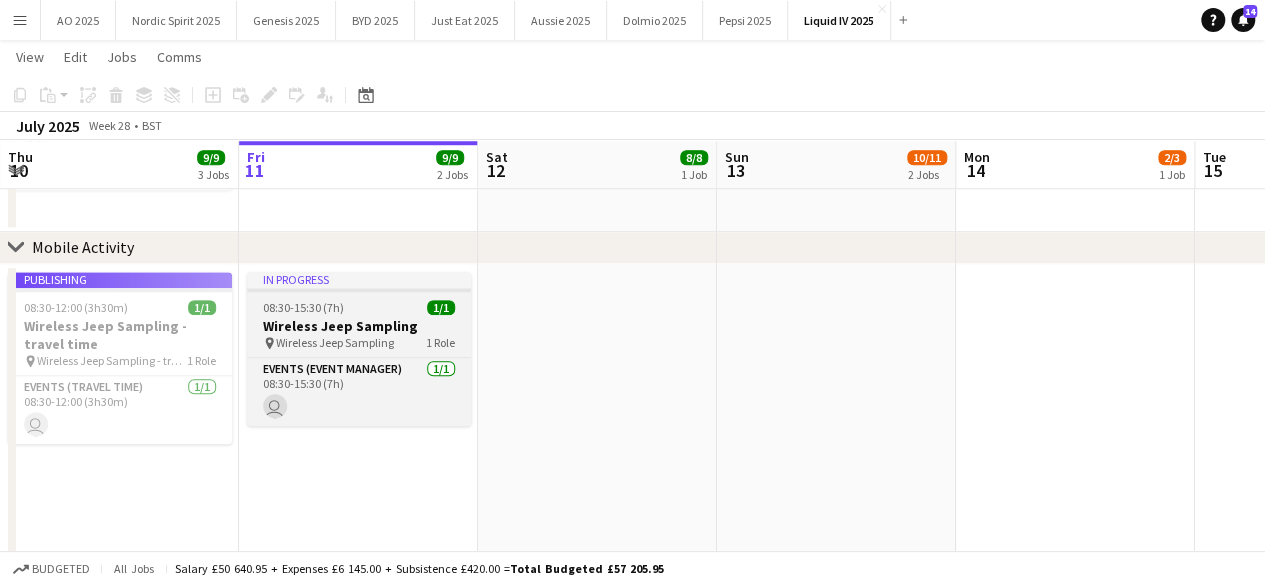 click on "In progress   08:30-15:30 (7h)    1/1   Wireless Jeep Sampling
pin
Wireless Jeep Sampling   1 Role   Events (Event Manager)   1/1   08:30-15:30 (7h)
user" at bounding box center [359, 349] 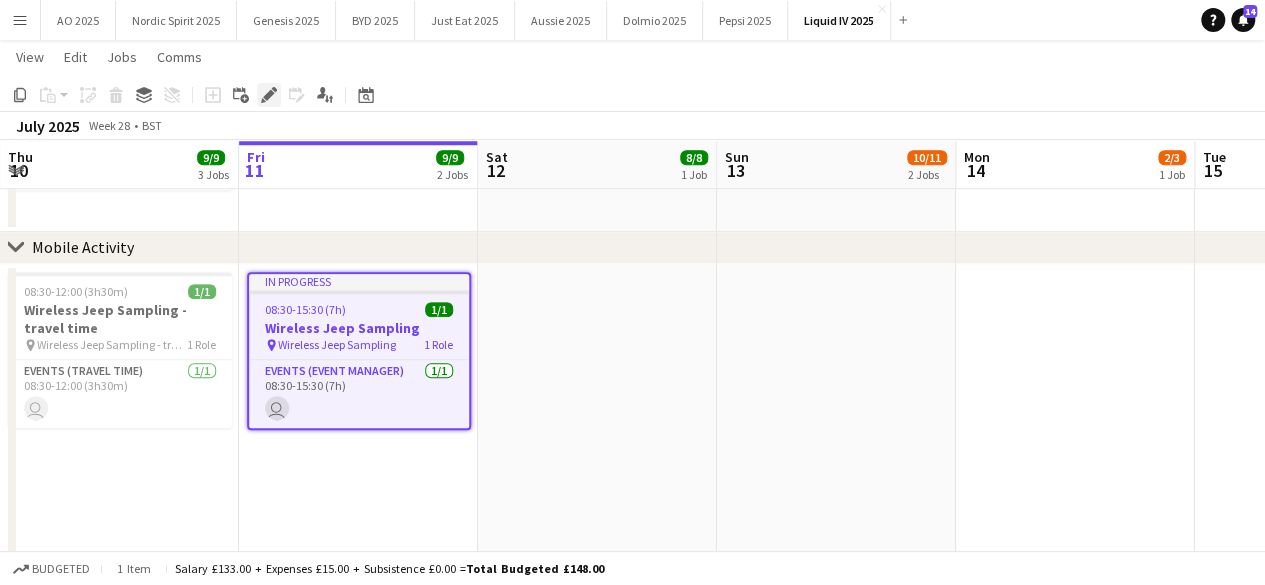 click 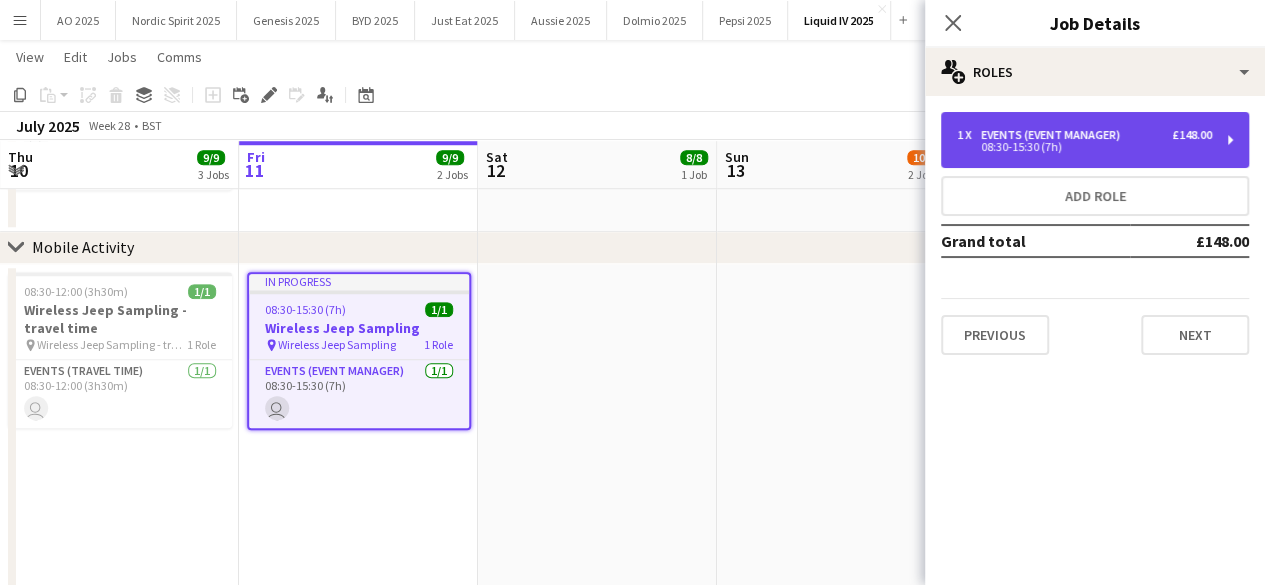 click on "Events (Event Manager)" at bounding box center [1054, 135] 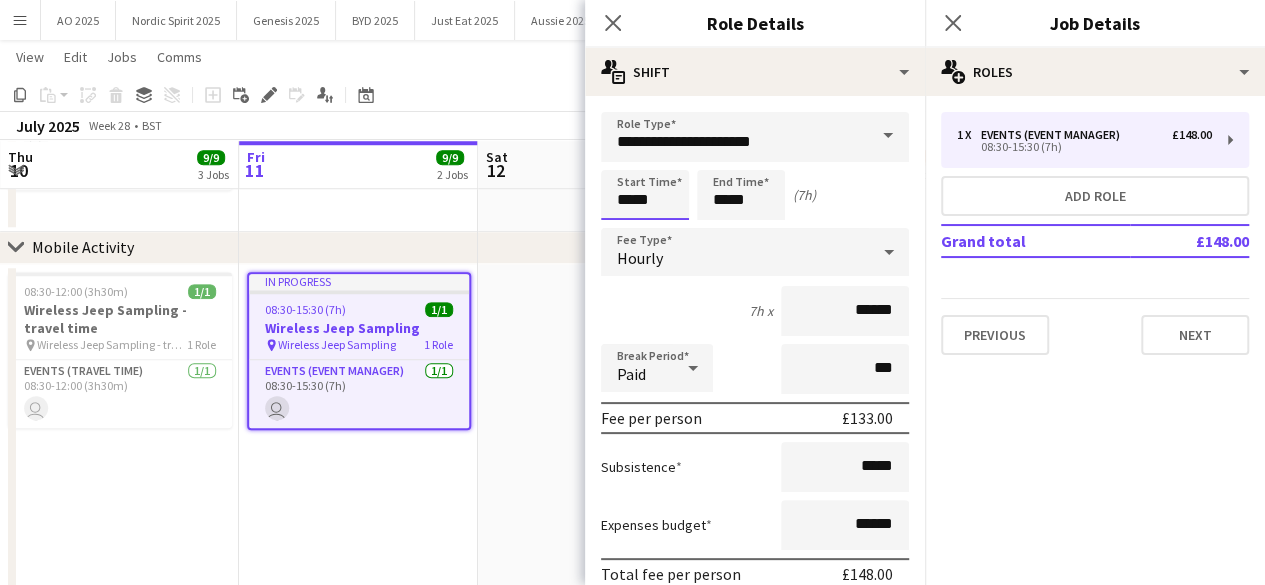 scroll, scrollTop: 0, scrollLeft: 0, axis: both 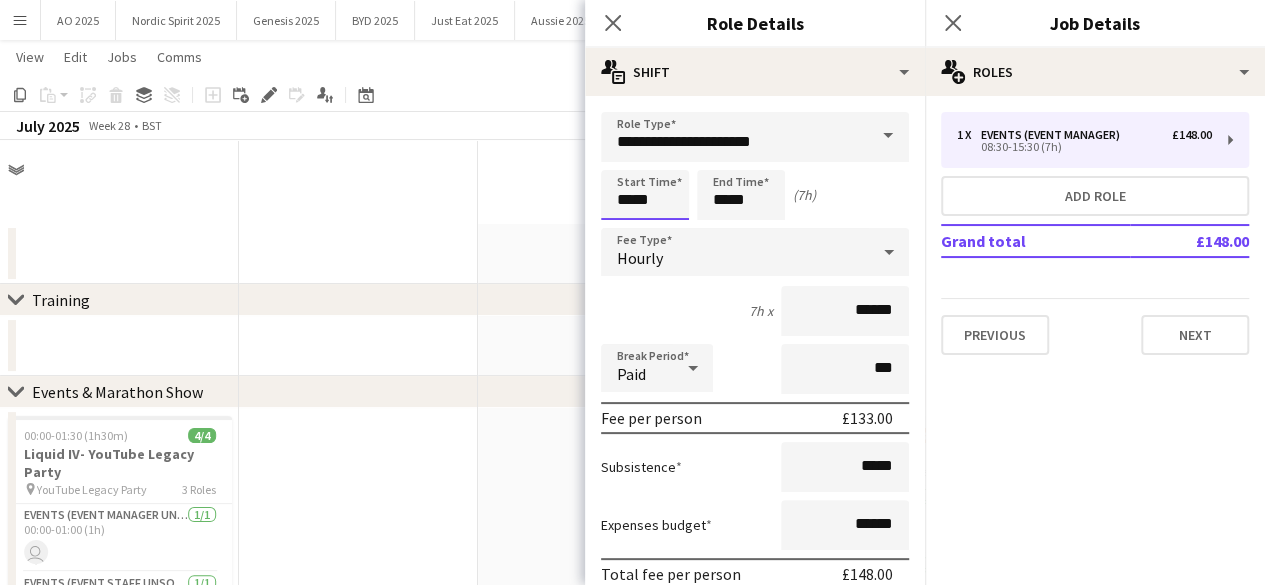 click on "Menu
Boards
Boards   Boards   All jobs   Status
Workforce
Workforce   My Workforce   Recruiting
Comms
Comms
Pay
Pay   Approvals
Platform Settings
Platform Settings   Your settings
Training Academy
Training Academy
Knowledge Base
Knowledge Base
Product Updates
Product Updates   Log Out   Privacy   AO 2025
Close
Nordic Spirit 2025
Close
Genesis 2025
Close
BYD 2025
Close
Just Eat 2025
Close
Aussie 2025
Close
Dolmio 2025
Close
Pepsi 2025
Close
Liquid IV 2025
Close
Add
Help" at bounding box center (632, 1007) 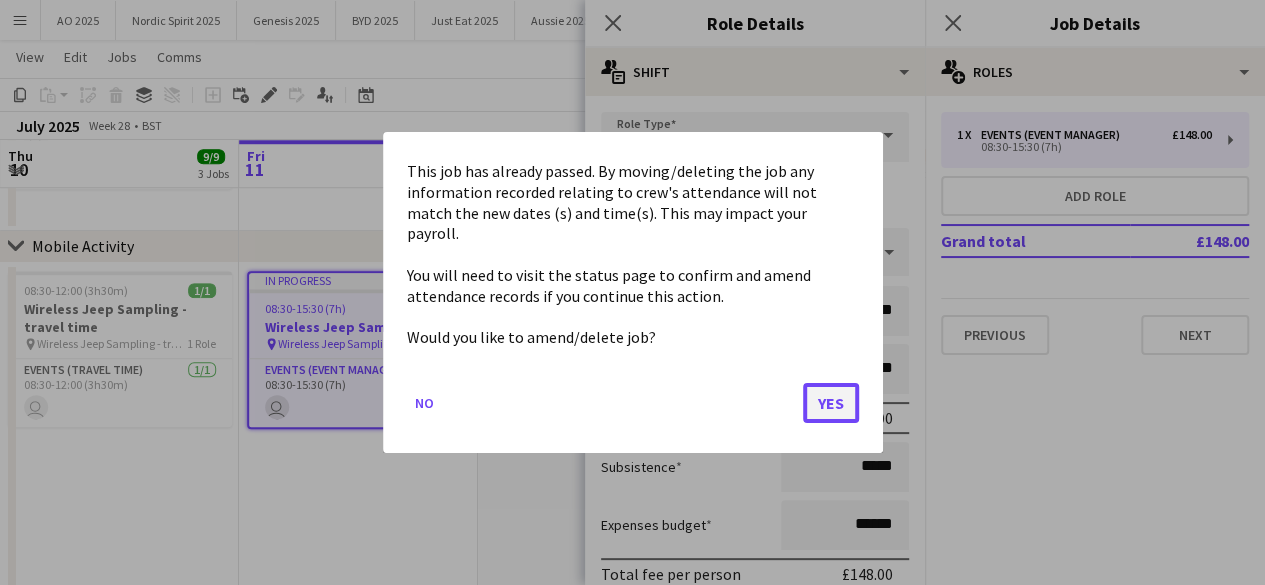 click on "Yes" 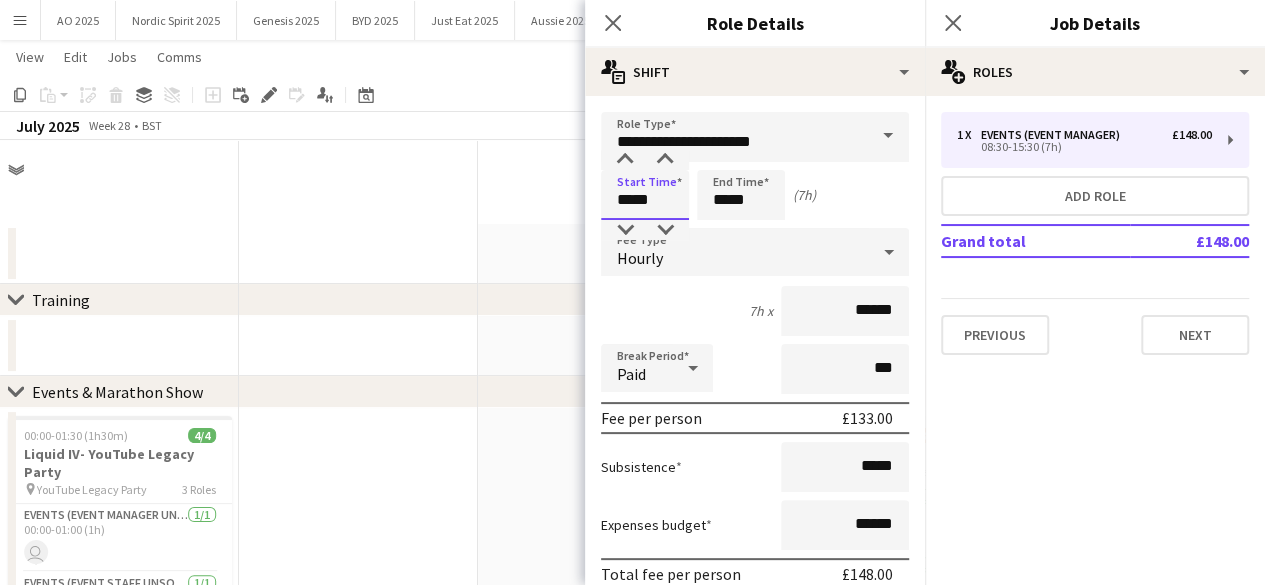 scroll, scrollTop: 812, scrollLeft: 0, axis: vertical 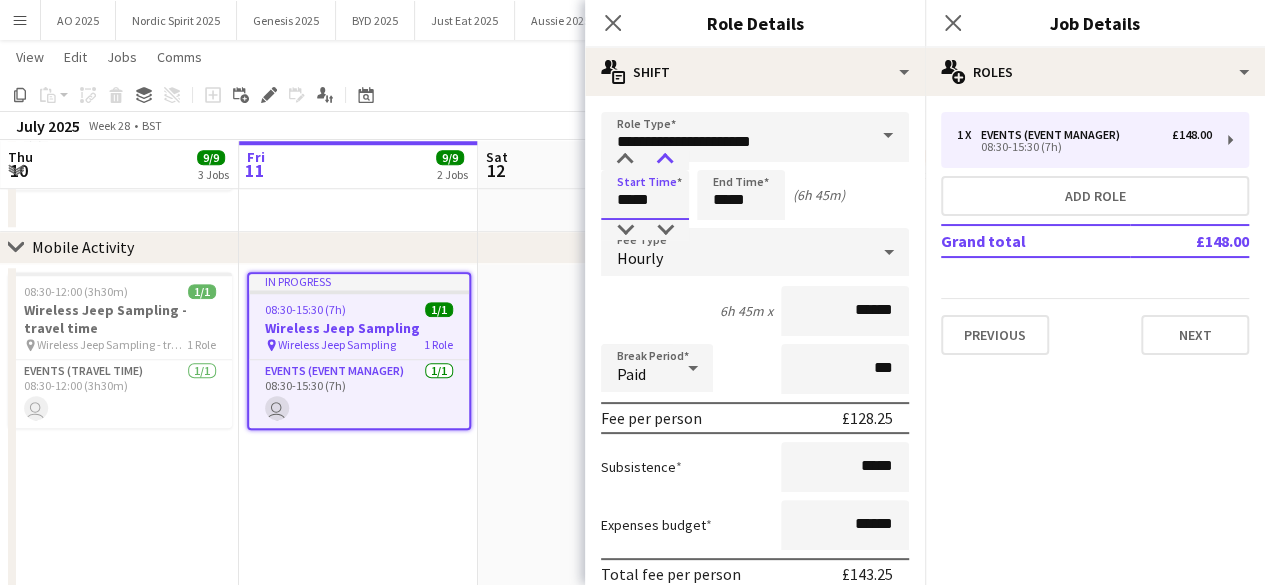 click at bounding box center (665, 160) 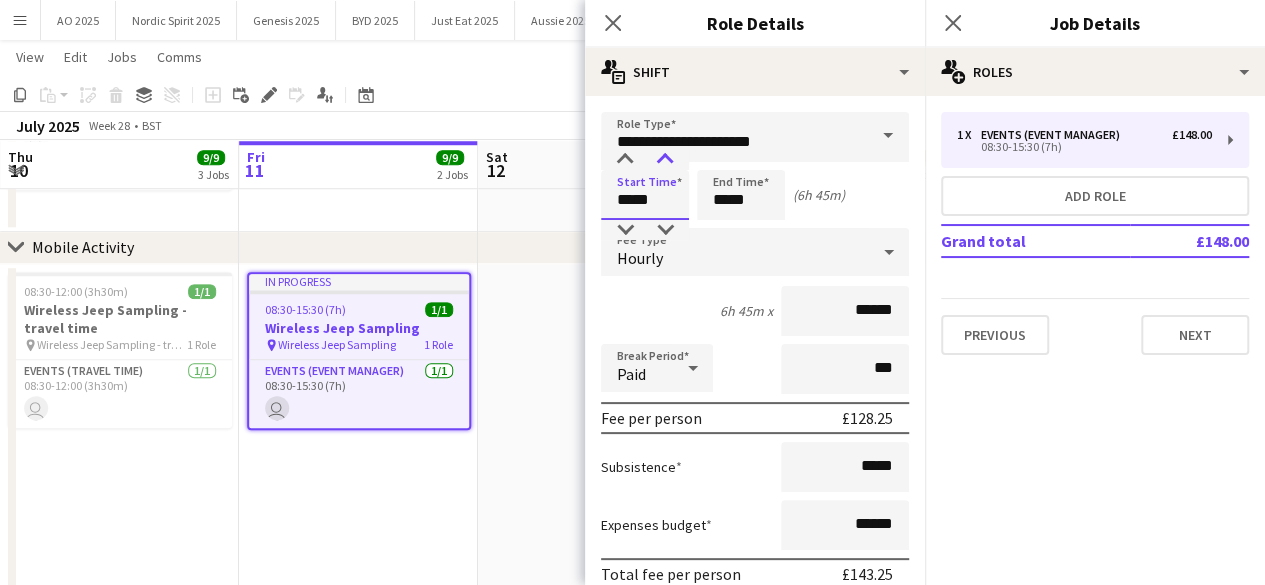 click at bounding box center (665, 160) 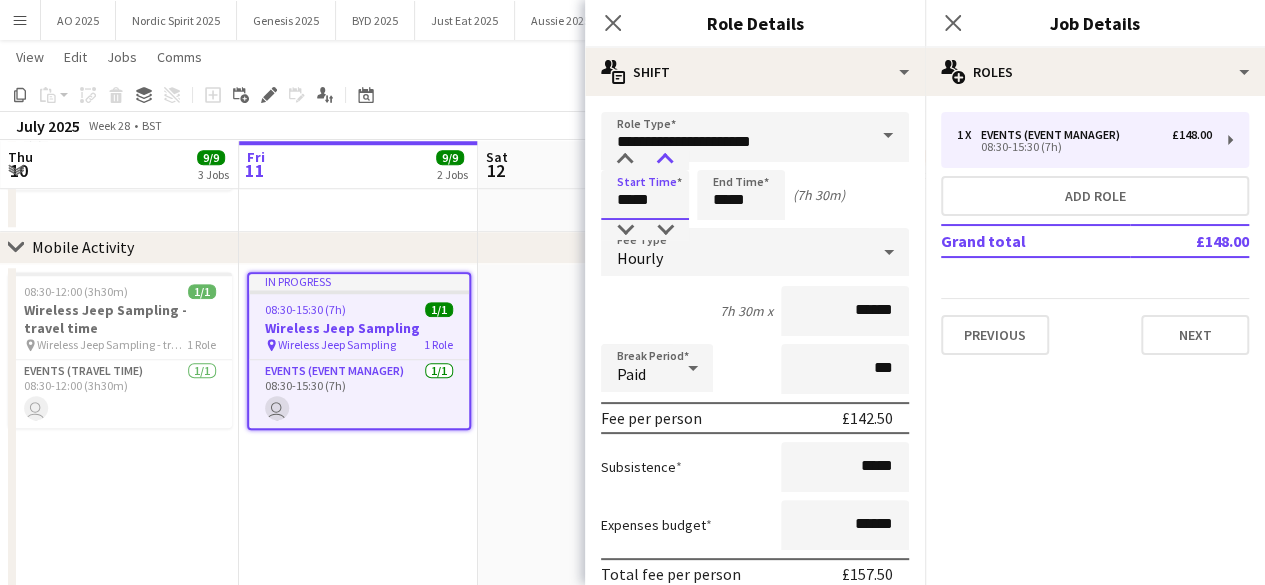 click at bounding box center (665, 160) 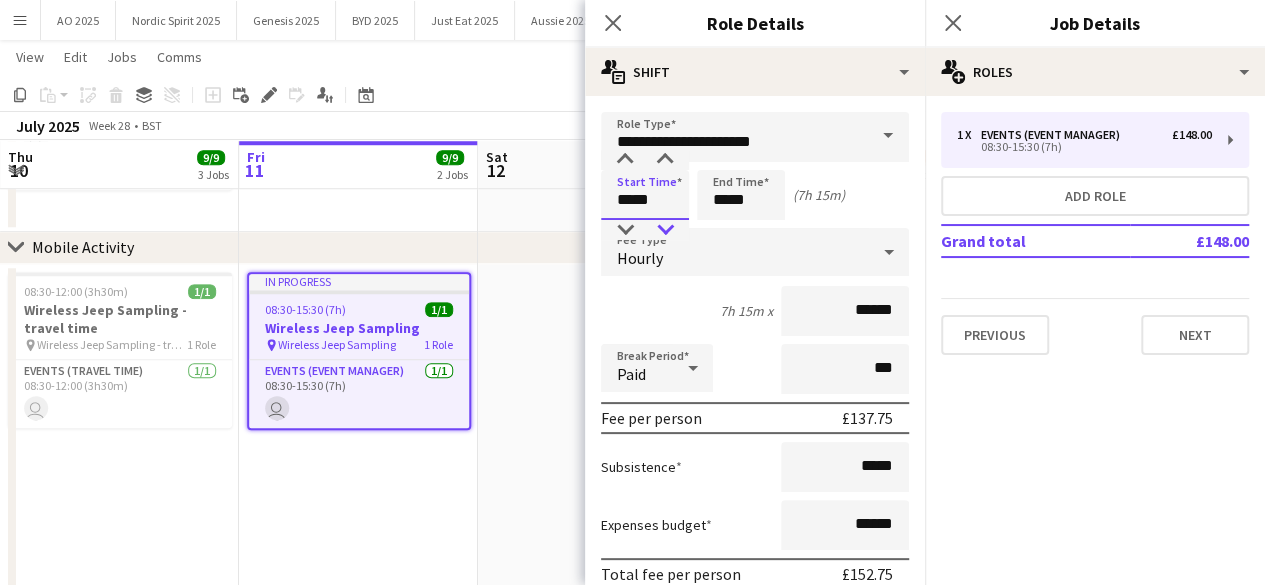 type on "*****" 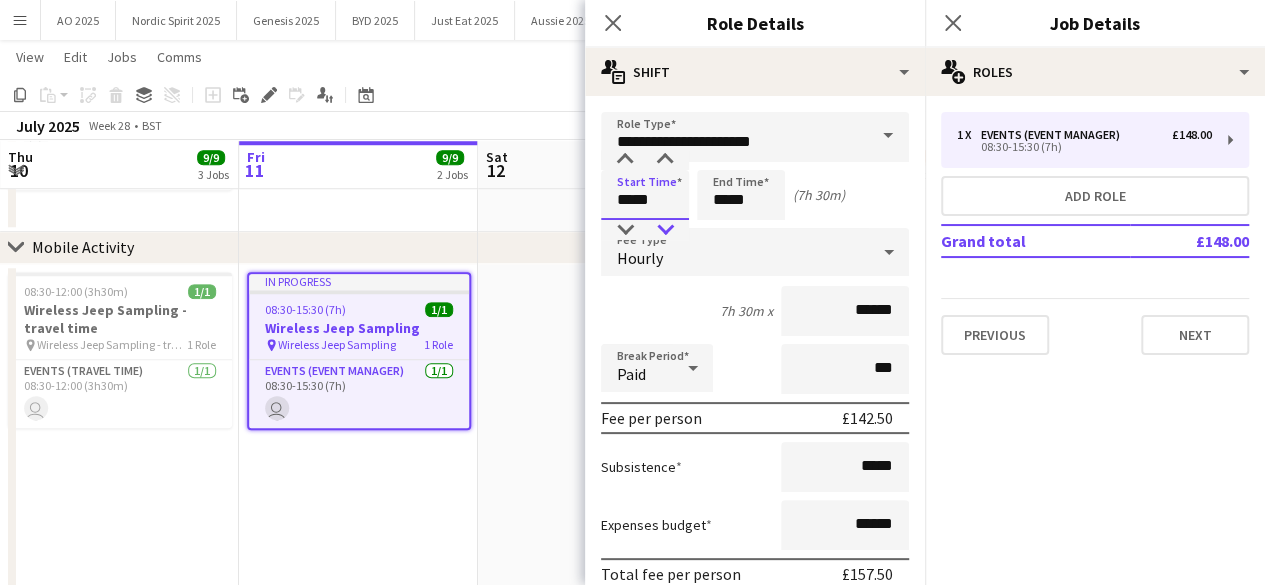 click at bounding box center [665, 230] 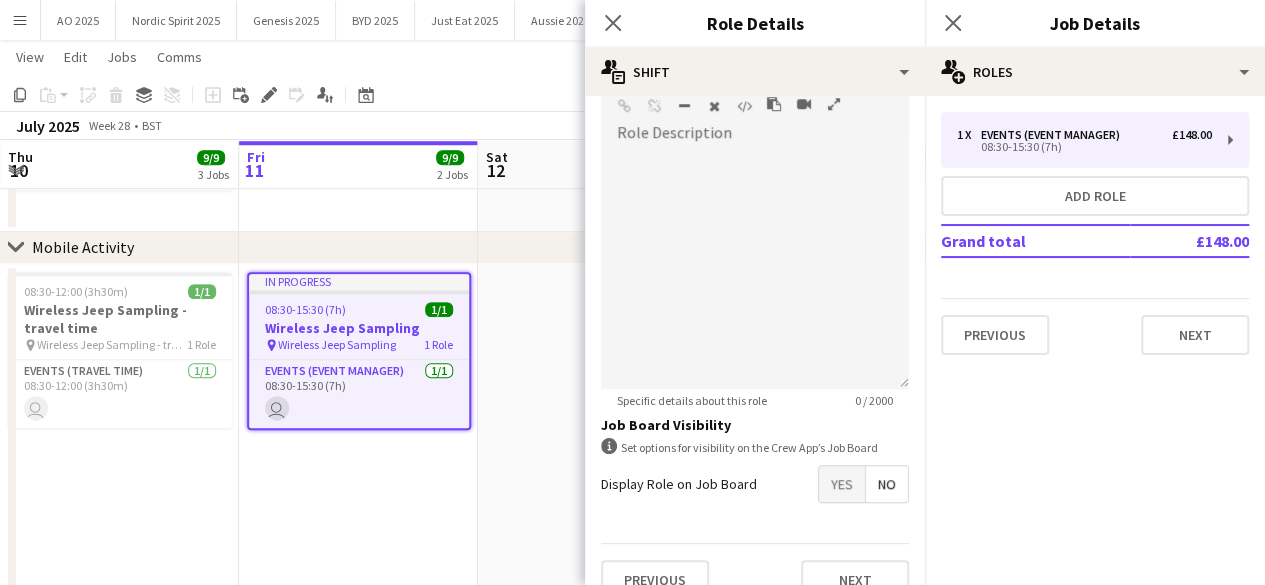 scroll, scrollTop: 666, scrollLeft: 0, axis: vertical 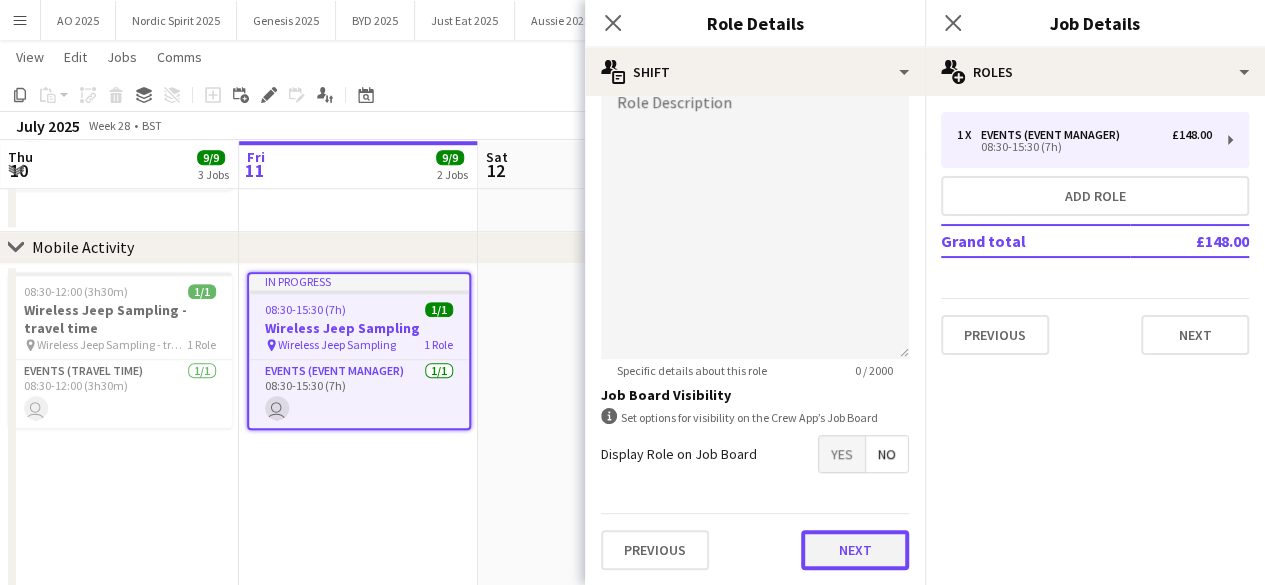 click on "Next" at bounding box center [855, 550] 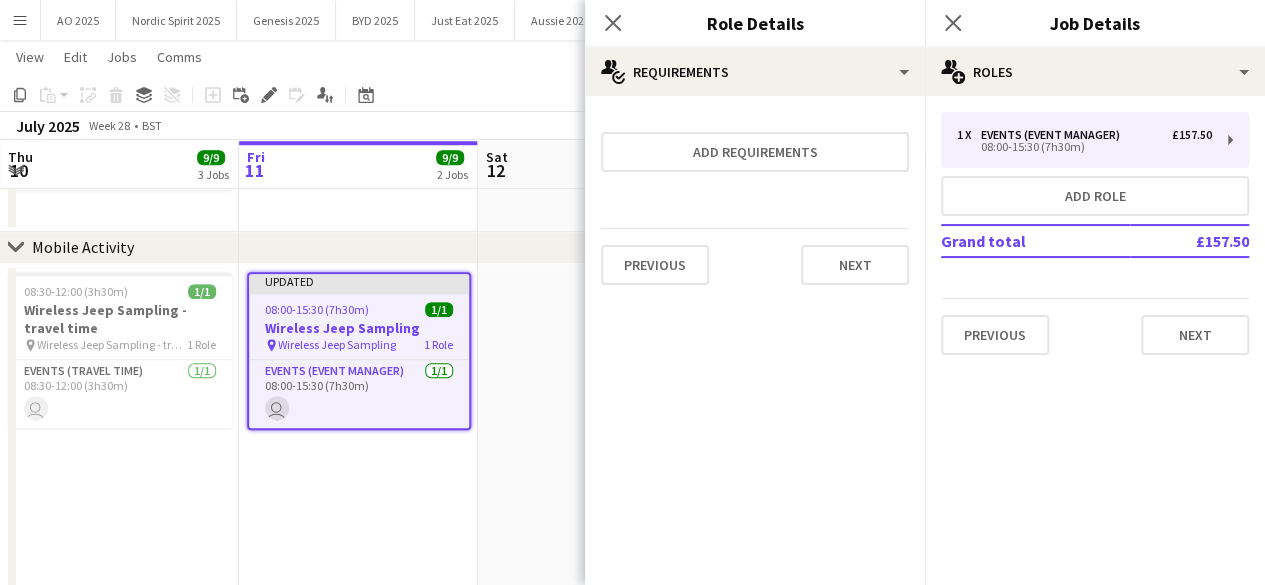 scroll, scrollTop: 0, scrollLeft: 0, axis: both 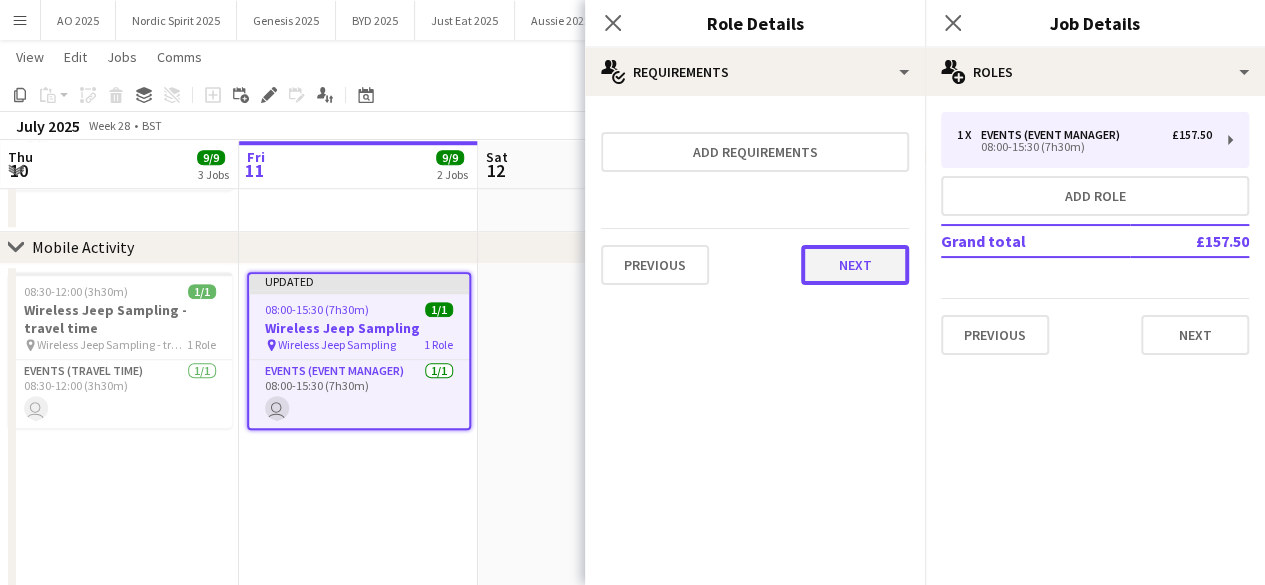 click on "Next" at bounding box center [855, 265] 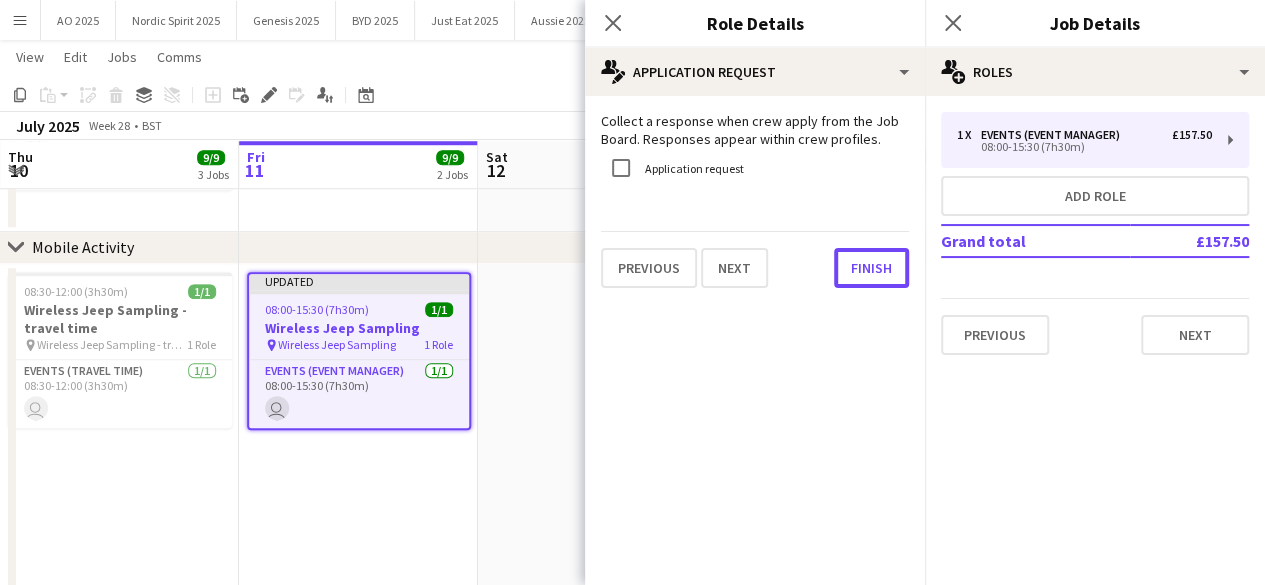 click on "Finish" at bounding box center [871, 268] 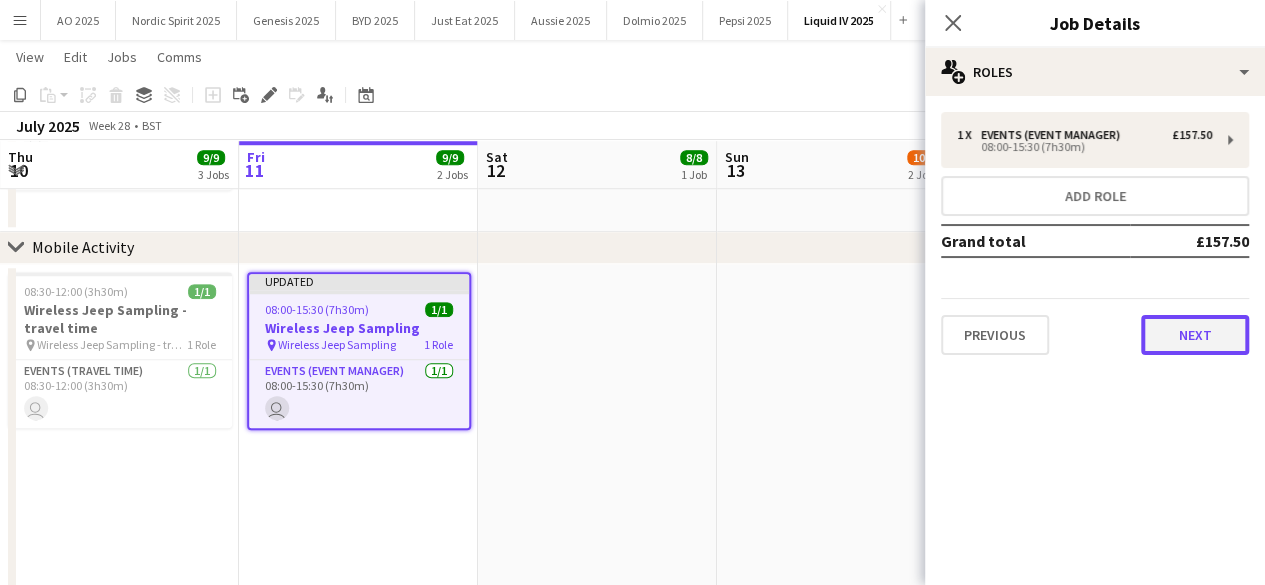 click on "Next" at bounding box center (1195, 335) 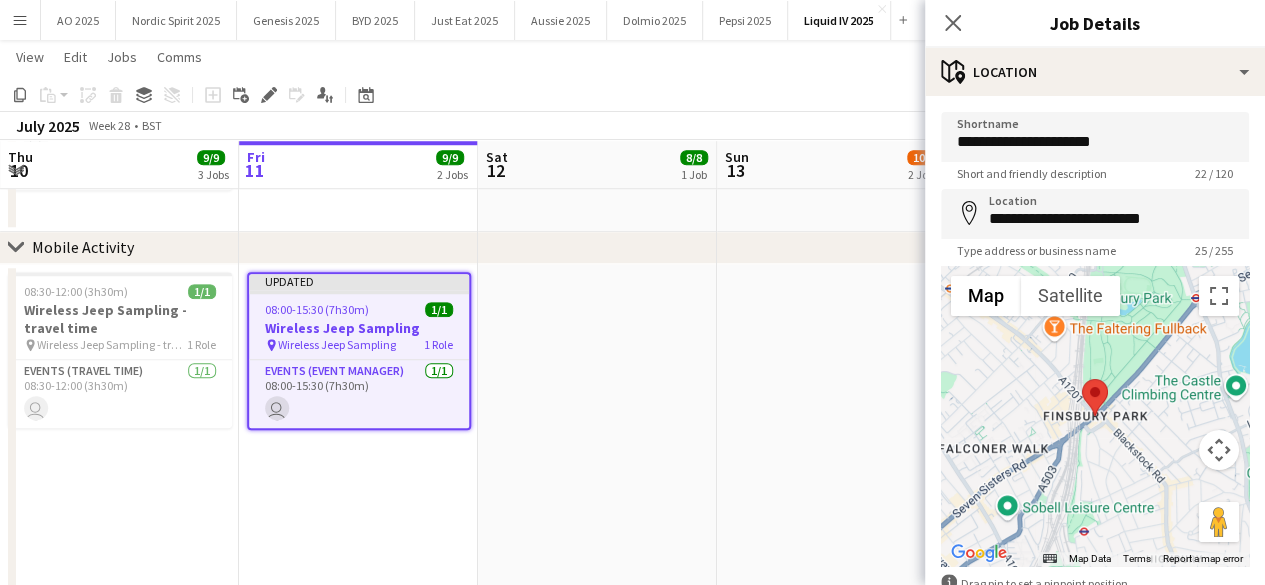 scroll, scrollTop: 121, scrollLeft: 0, axis: vertical 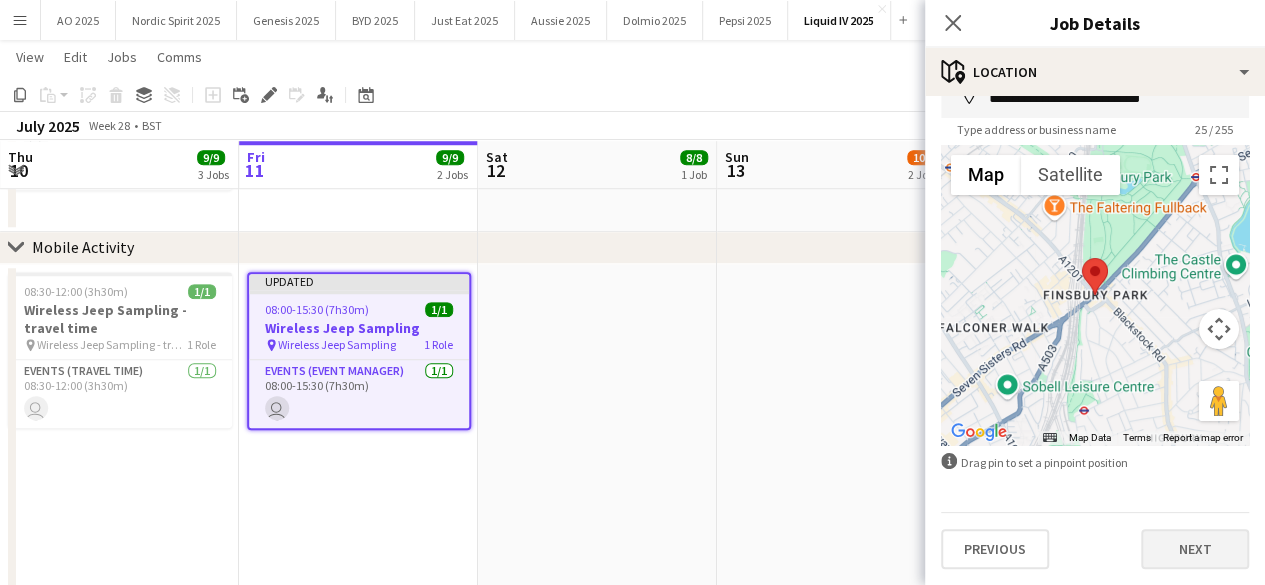 click on "Previous   Next" at bounding box center (1095, 540) 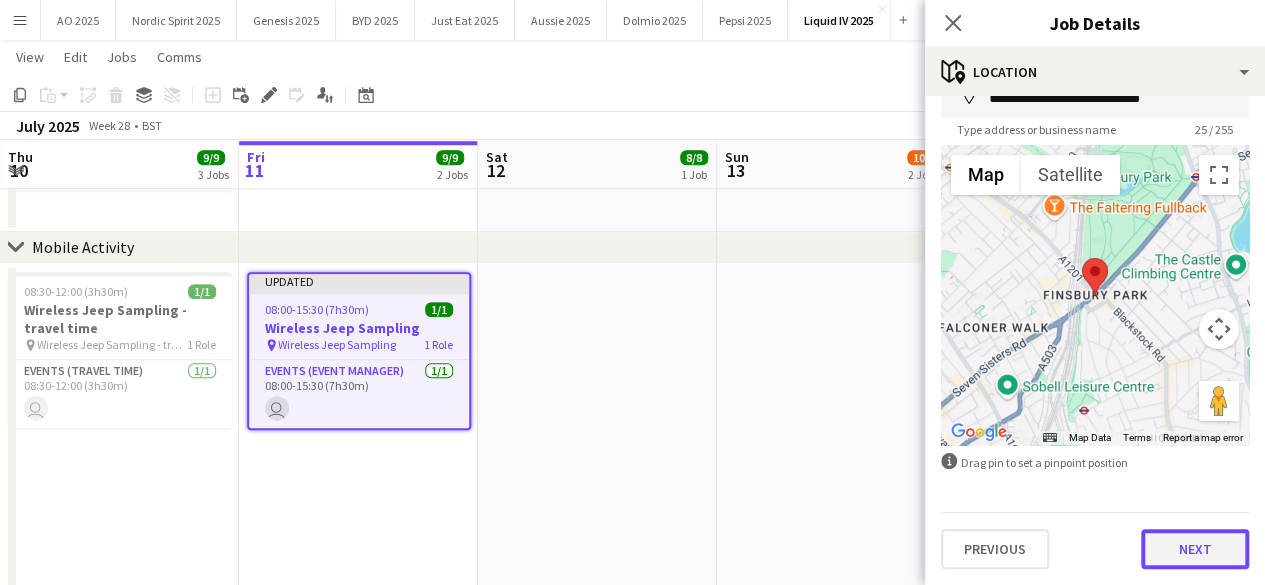 click on "Next" at bounding box center [1195, 549] 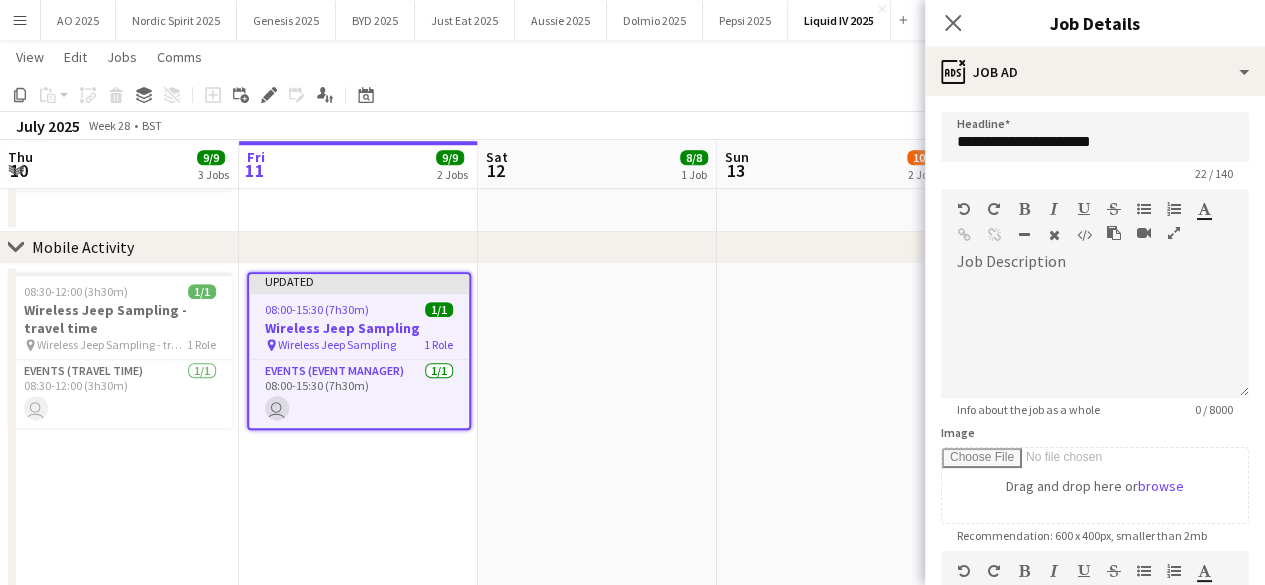 scroll, scrollTop: 0, scrollLeft: 0, axis: both 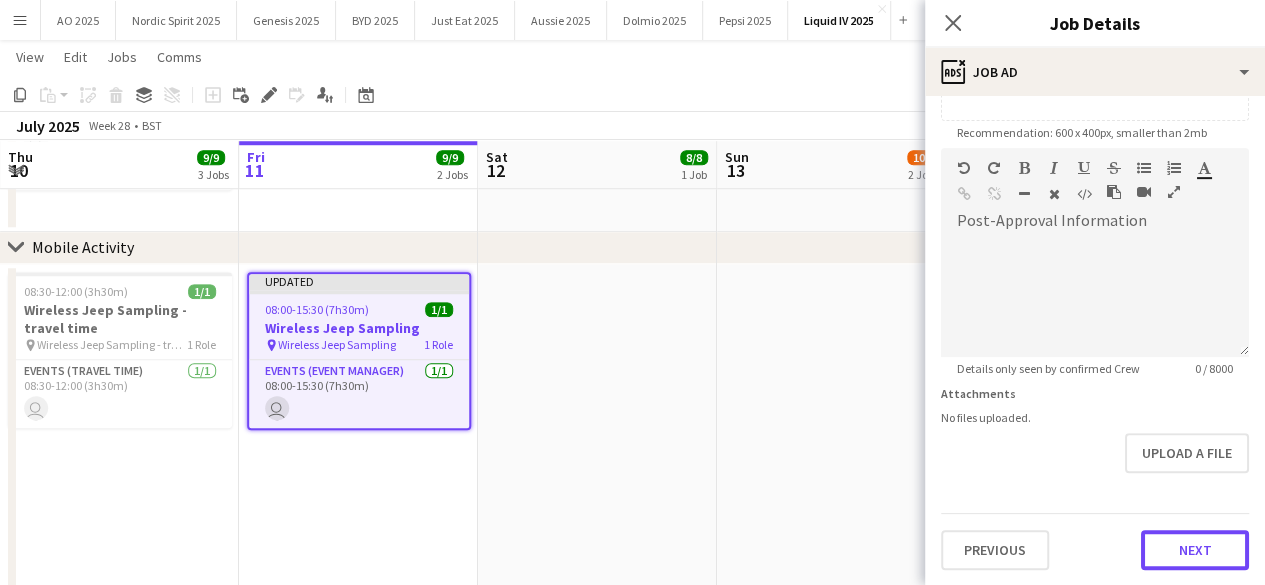 click on "**********" at bounding box center [1095, 139] 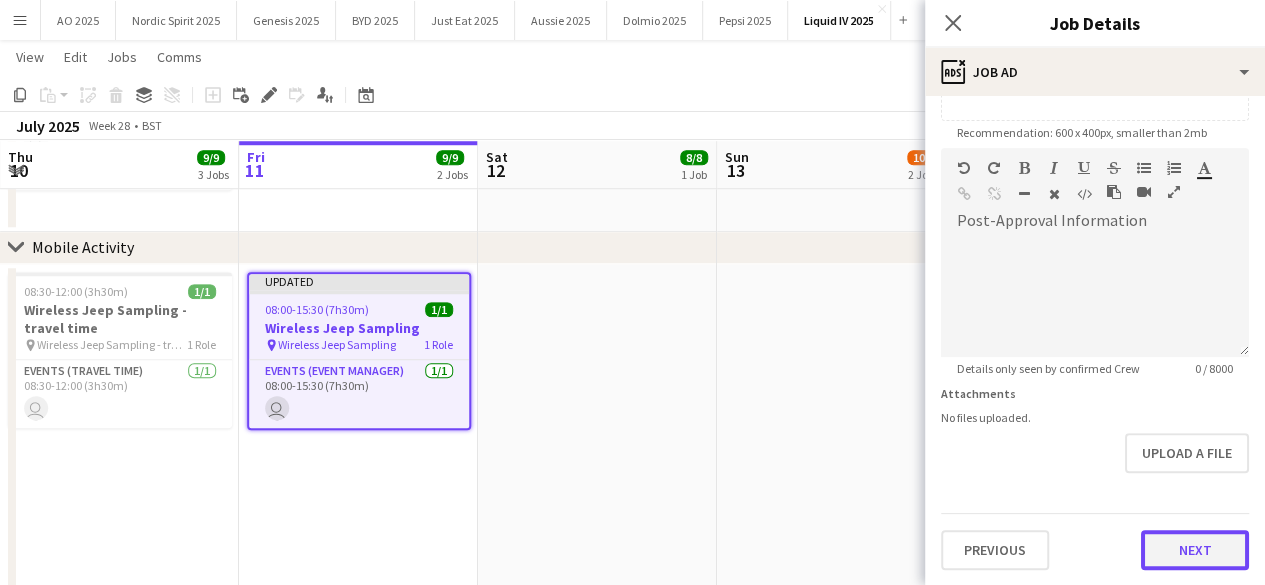 click on "Next" at bounding box center [1195, 550] 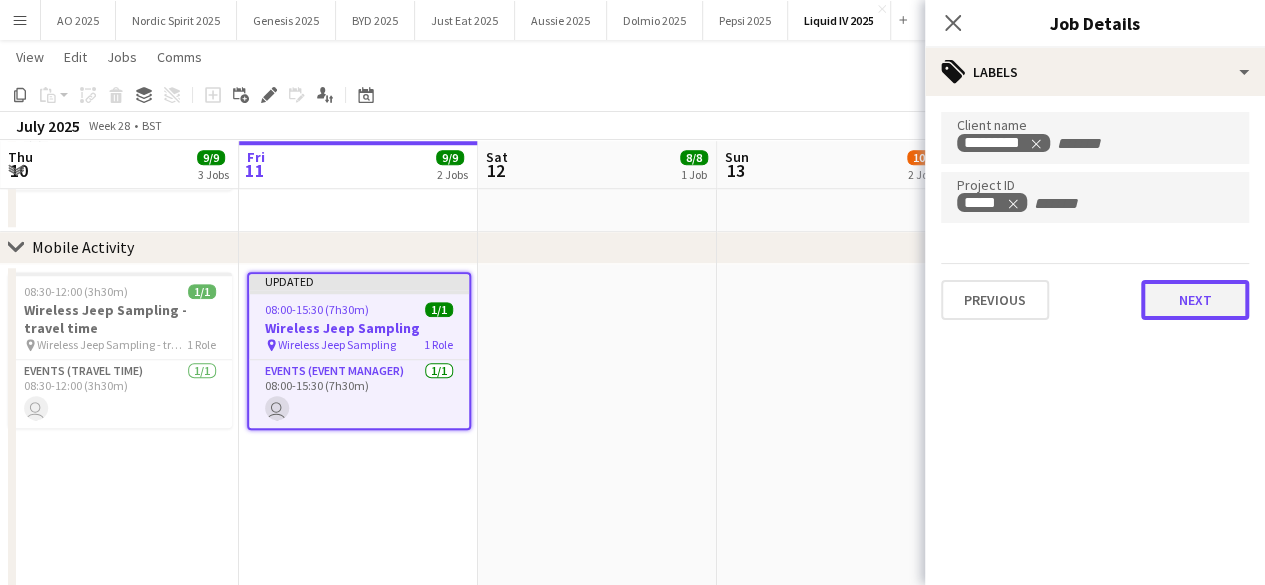 click on "Next" at bounding box center [1195, 300] 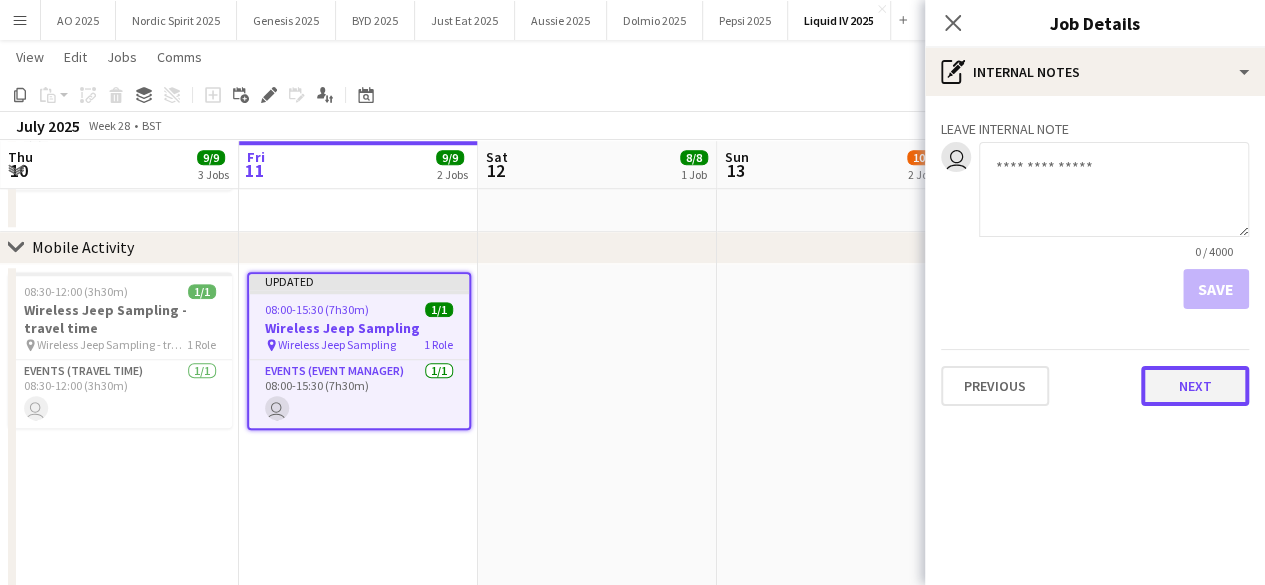click on "Next" at bounding box center [1195, 386] 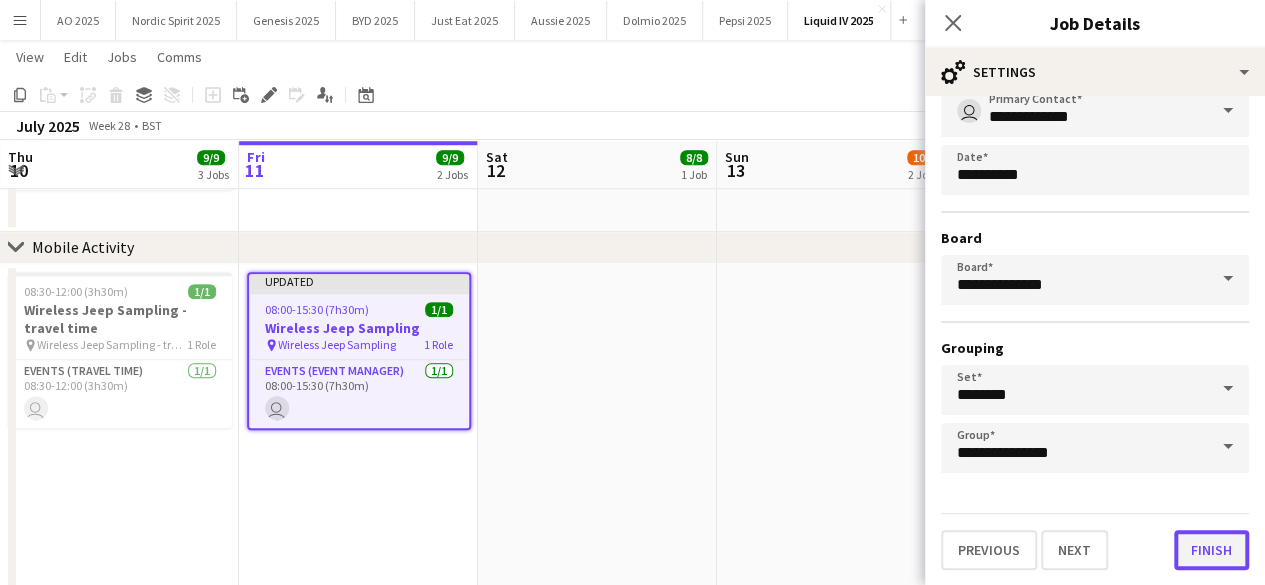 click on "Finish" at bounding box center (1211, 550) 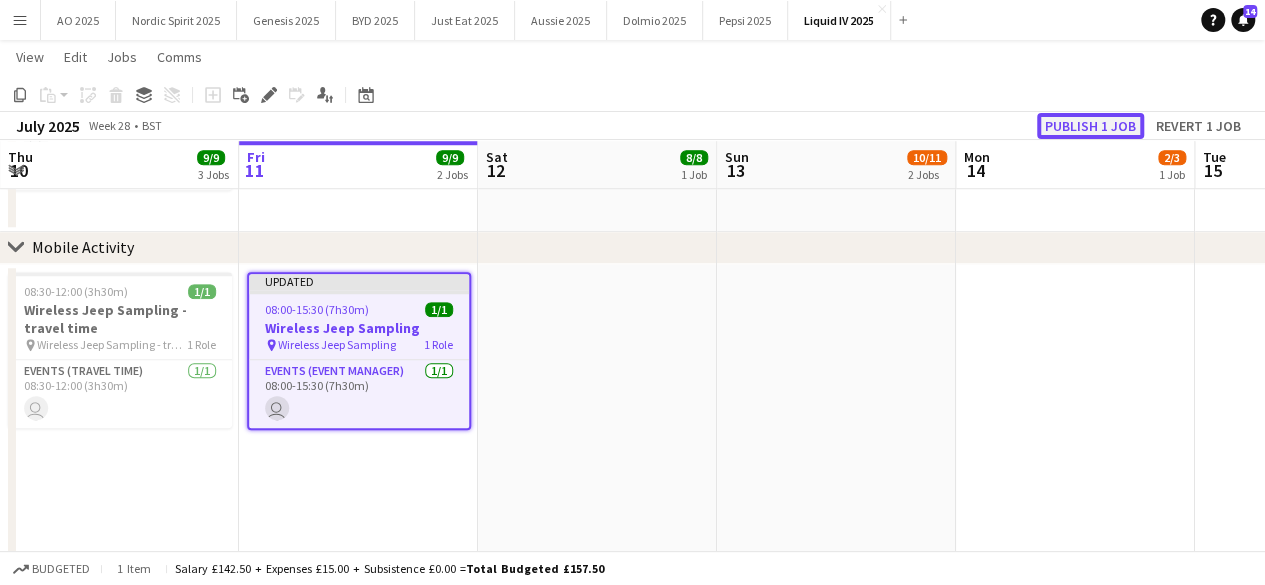 click on "Publish 1 job" 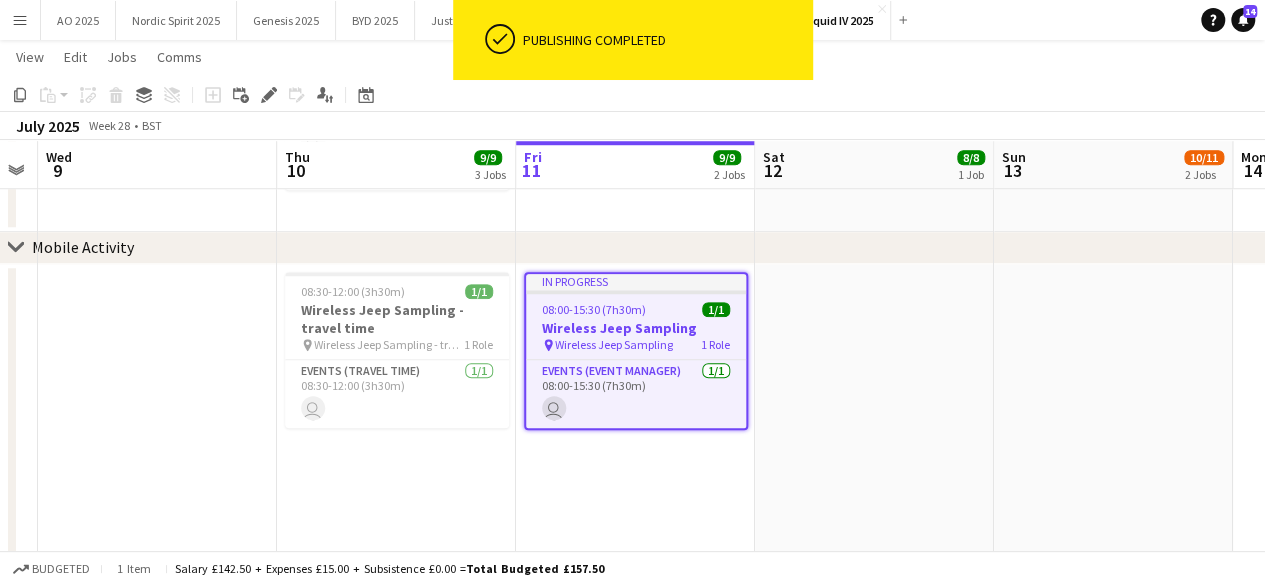 drag, startPoint x: 540, startPoint y: 461, endPoint x: 818, endPoint y: 473, distance: 278.25888 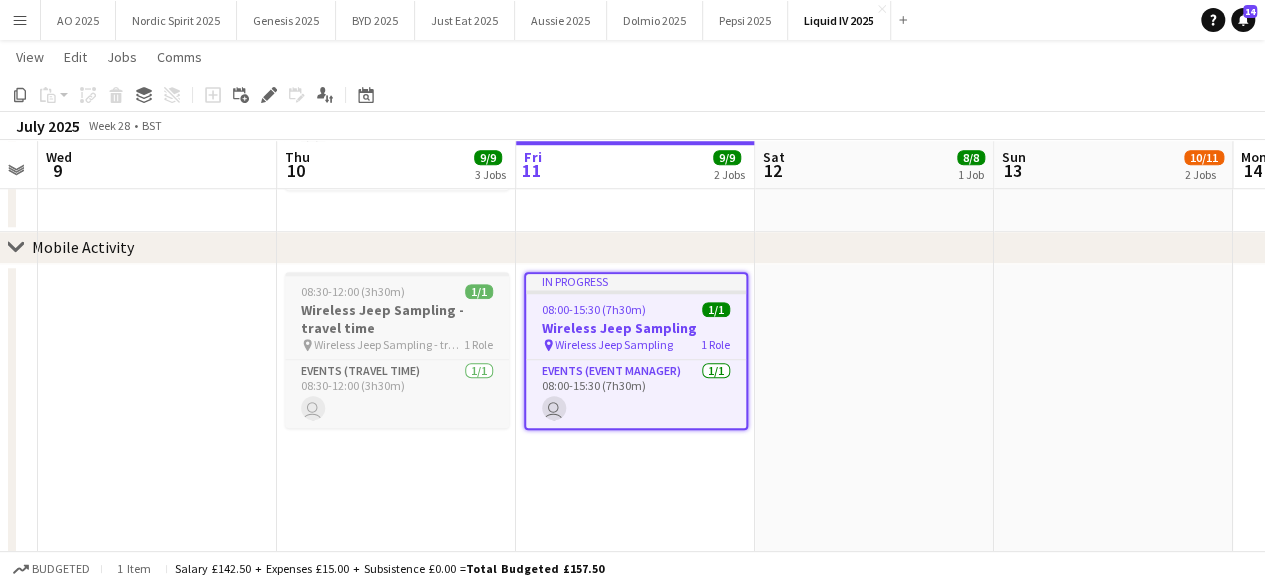 click on "Wireless Jeep Sampling - travel time" at bounding box center (397, 319) 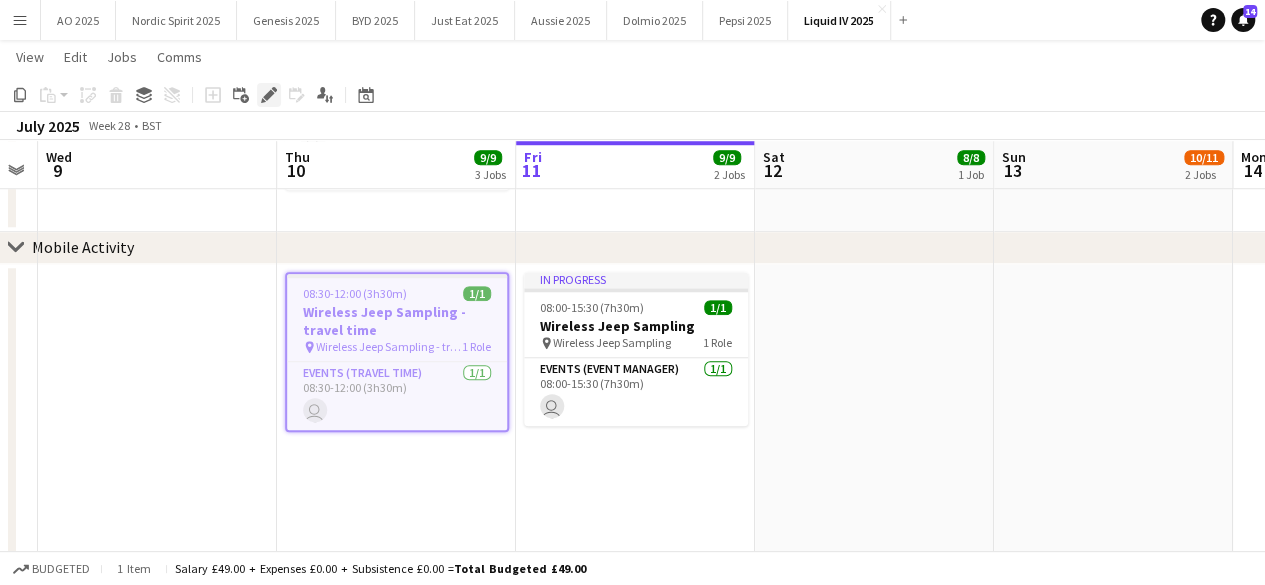 click on "Edit" 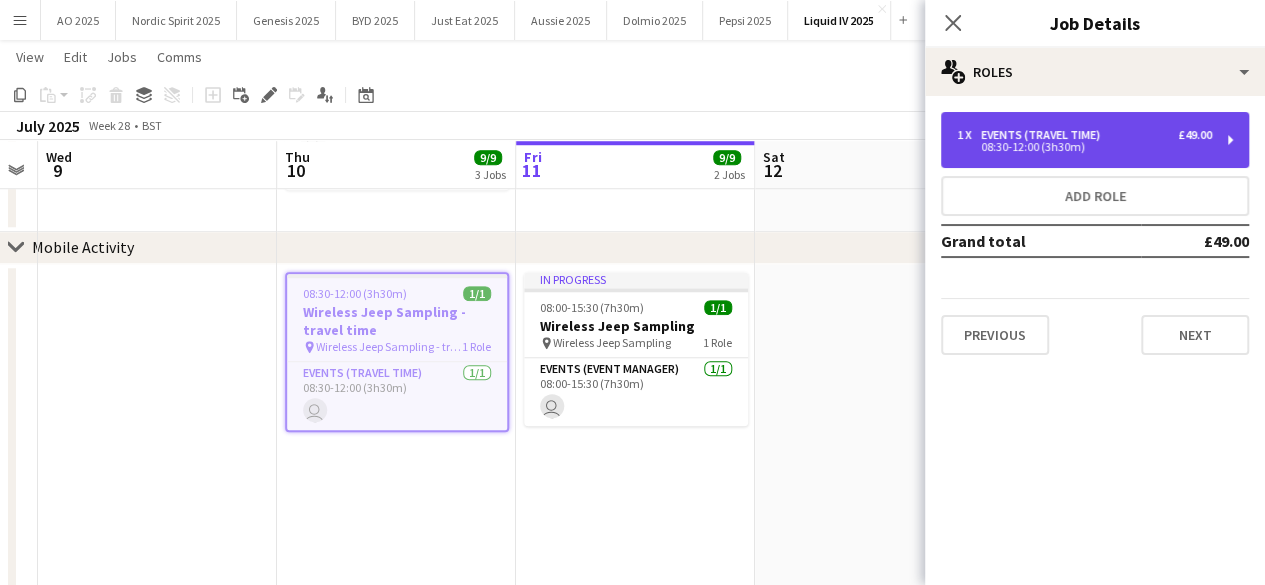 click on "Events (Travel Time)" at bounding box center [1044, 135] 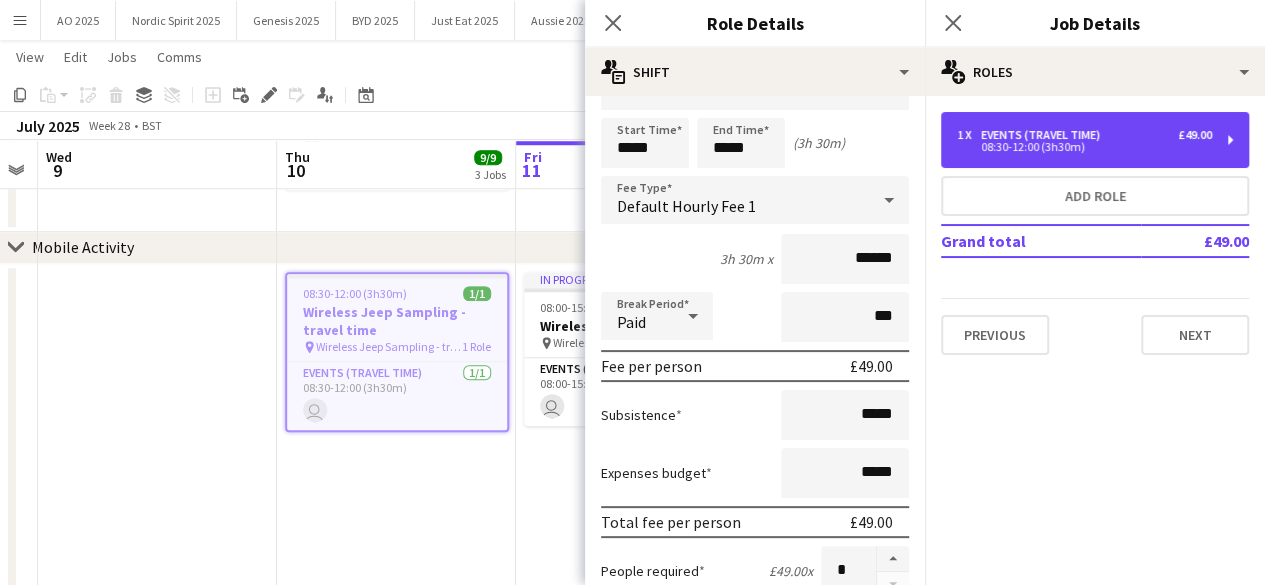 scroll, scrollTop: 0, scrollLeft: 0, axis: both 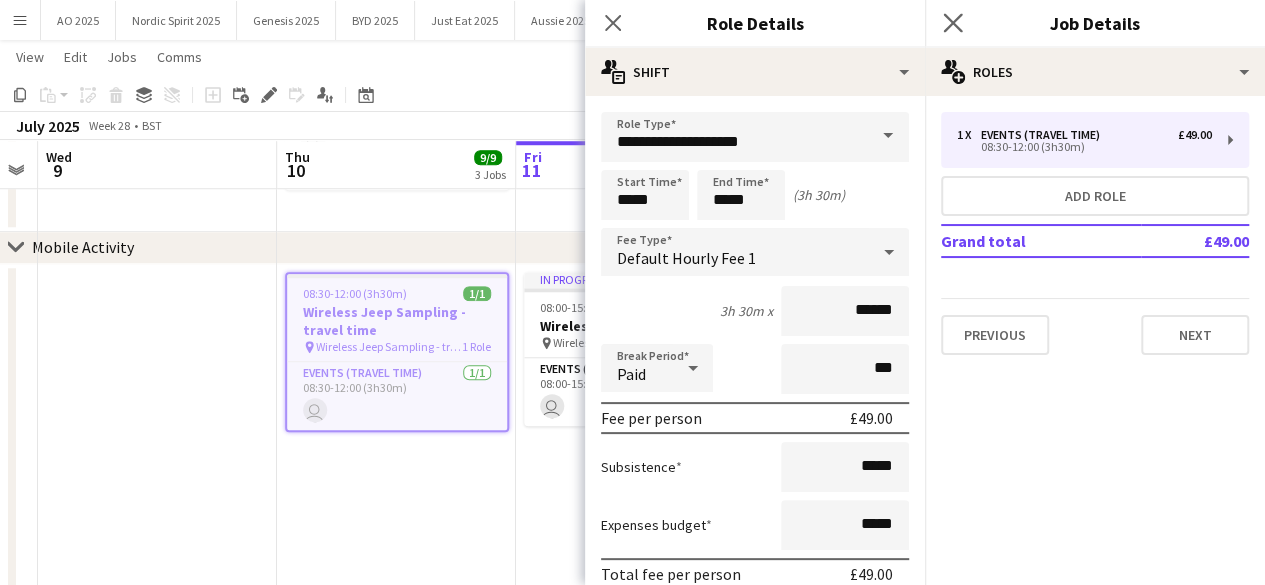 click on "Close pop-in" 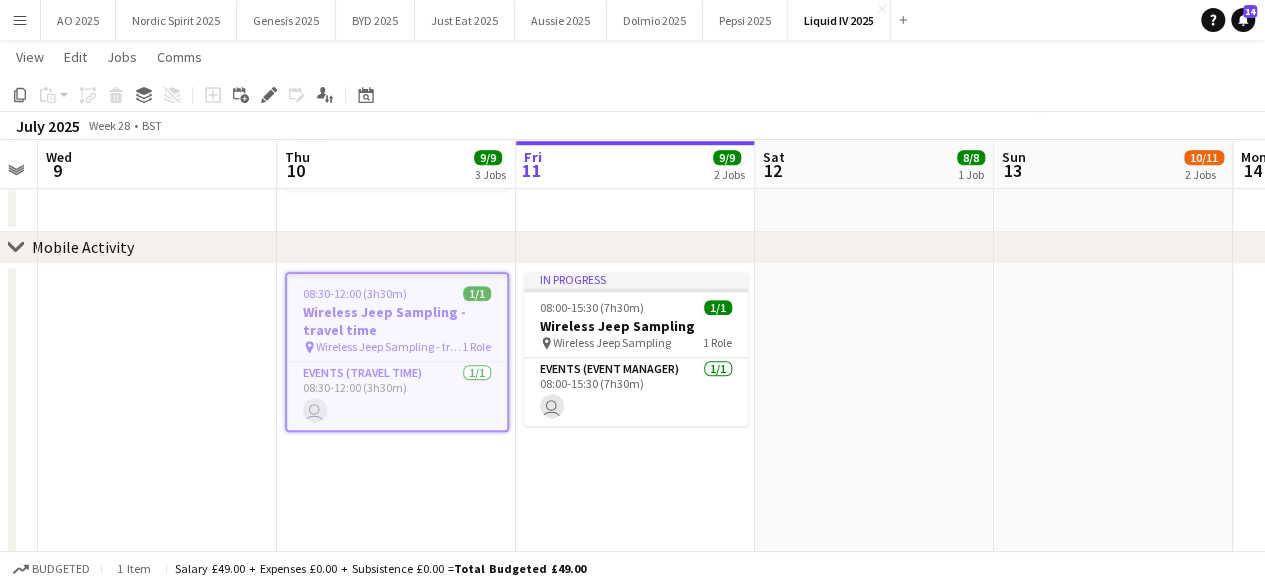 click at bounding box center (874, 436) 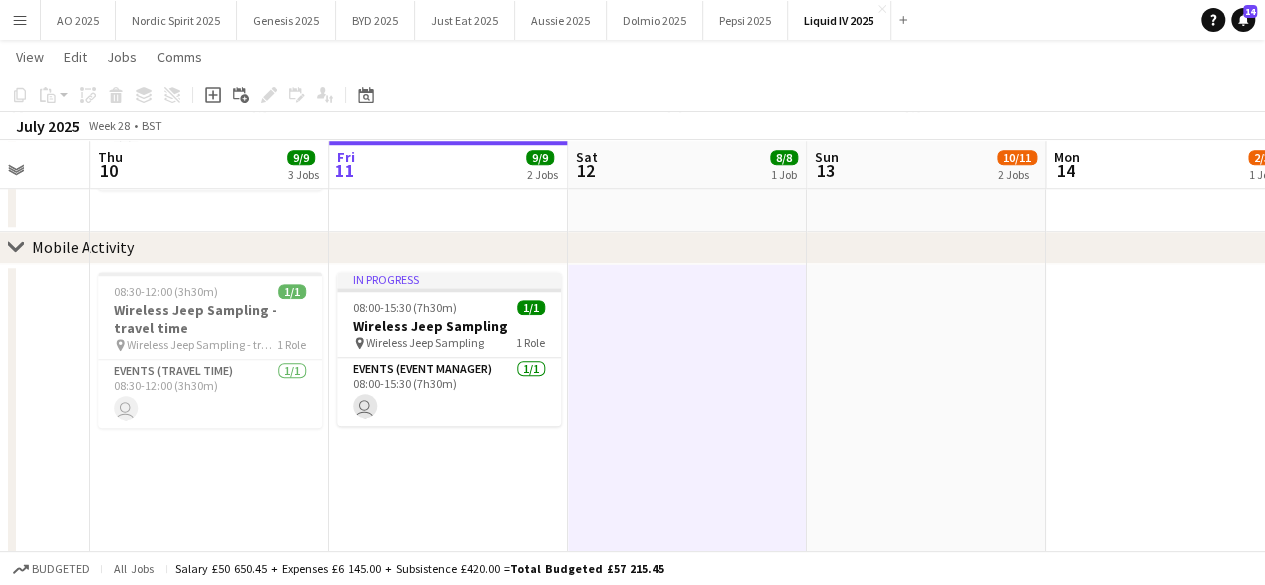 drag, startPoint x: 1069, startPoint y: 289, endPoint x: 858, endPoint y: 325, distance: 214.04906 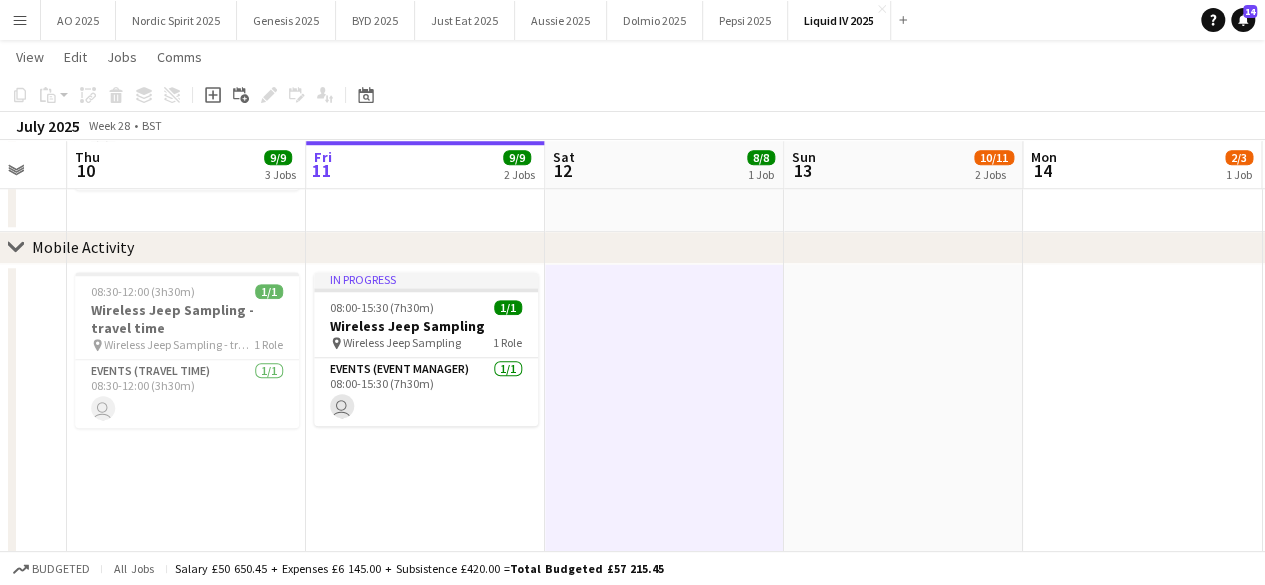 click on "Menu" at bounding box center [20, 20] 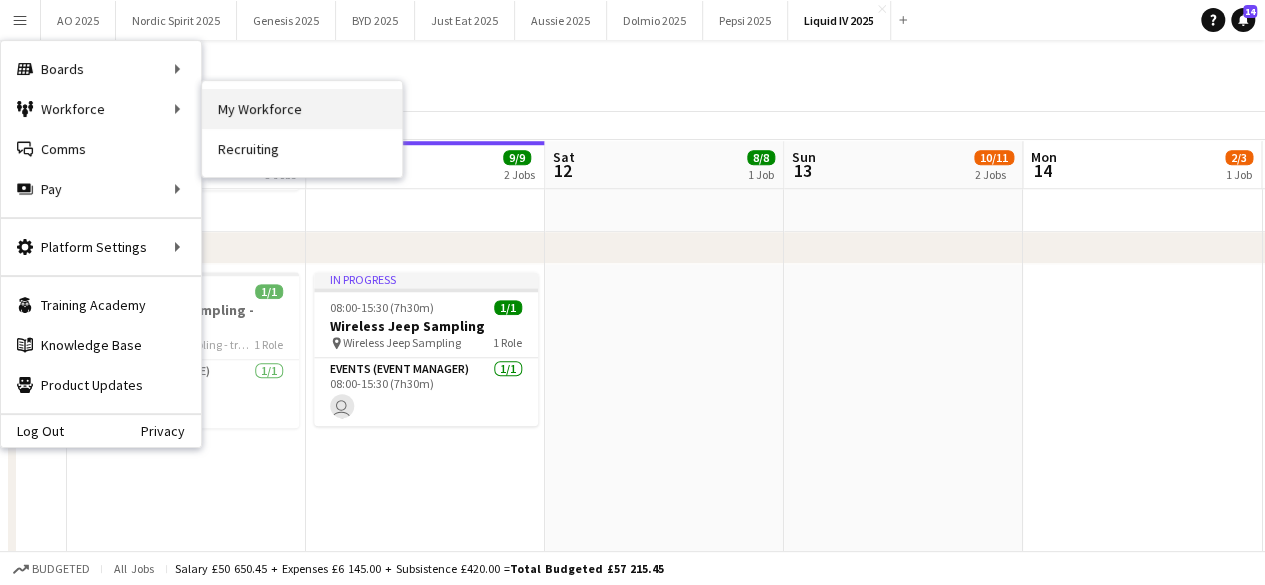 click on "My Workforce" at bounding box center (302, 109) 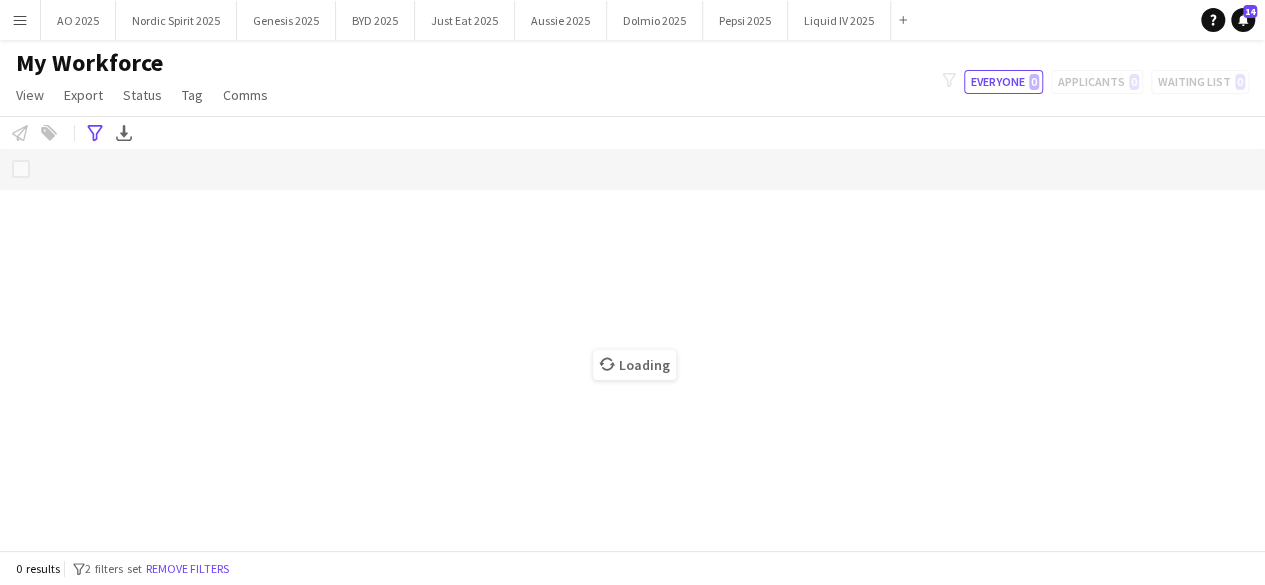 scroll, scrollTop: 0, scrollLeft: 0, axis: both 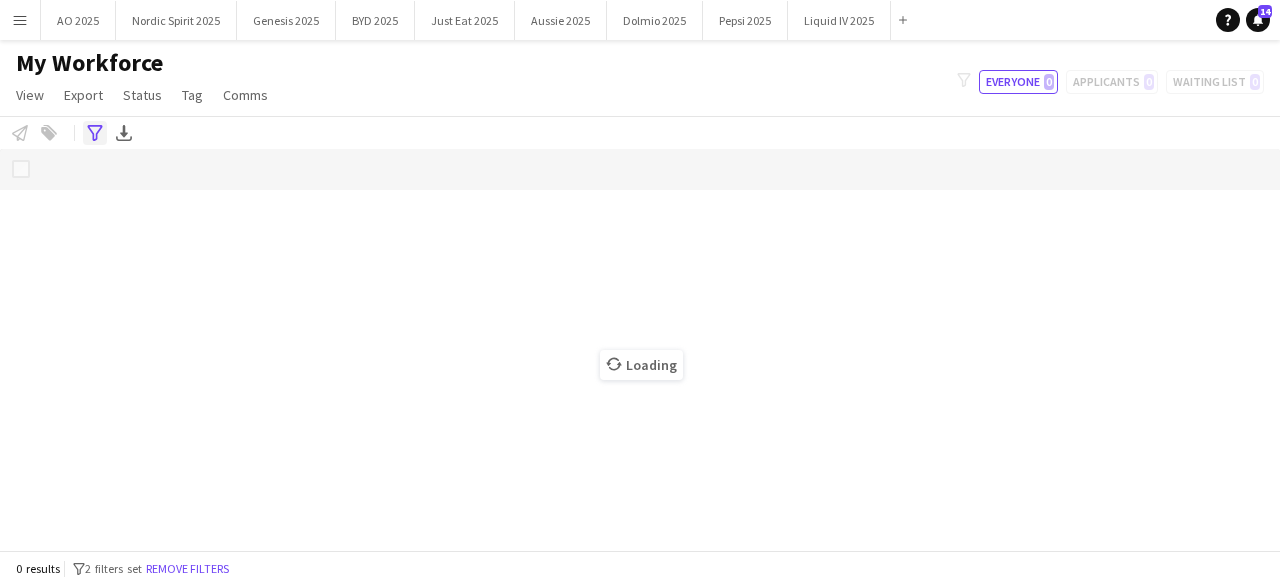 click on "Advanced filters" 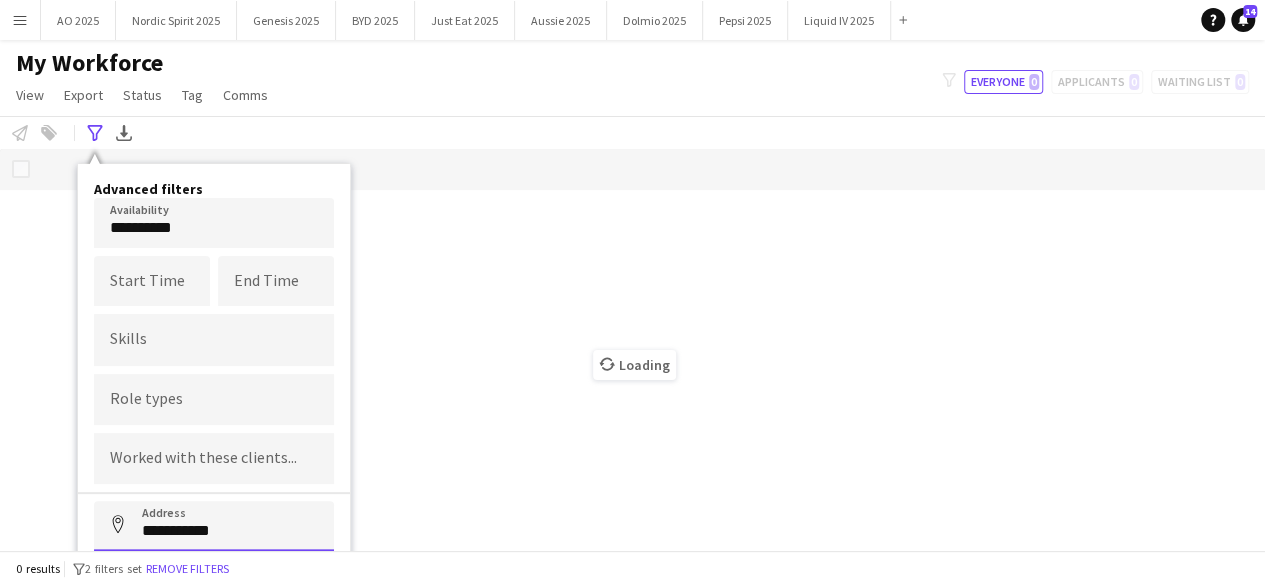 click on "**********" at bounding box center (214, 526) 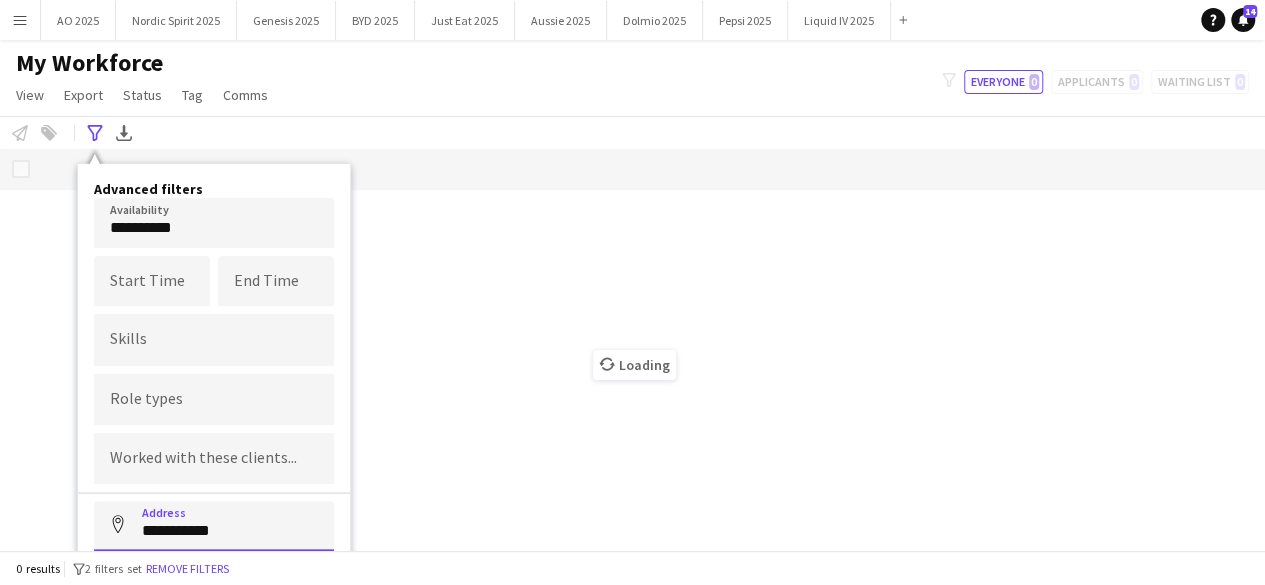 click on "**********" at bounding box center (214, 526) 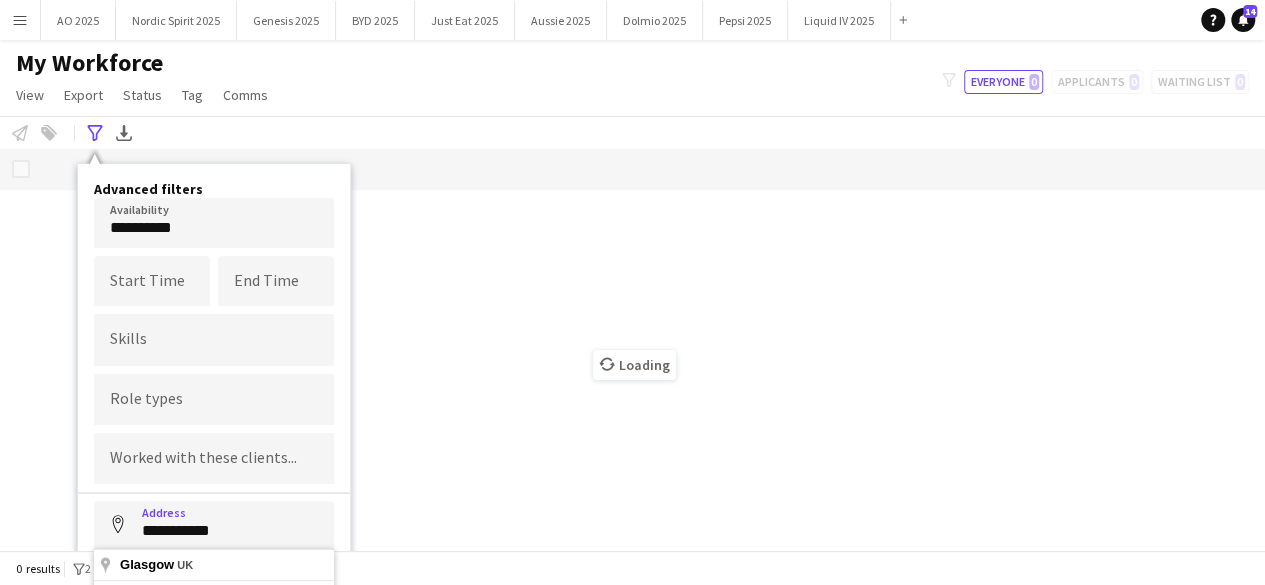 click on "**********" at bounding box center (214, 526) 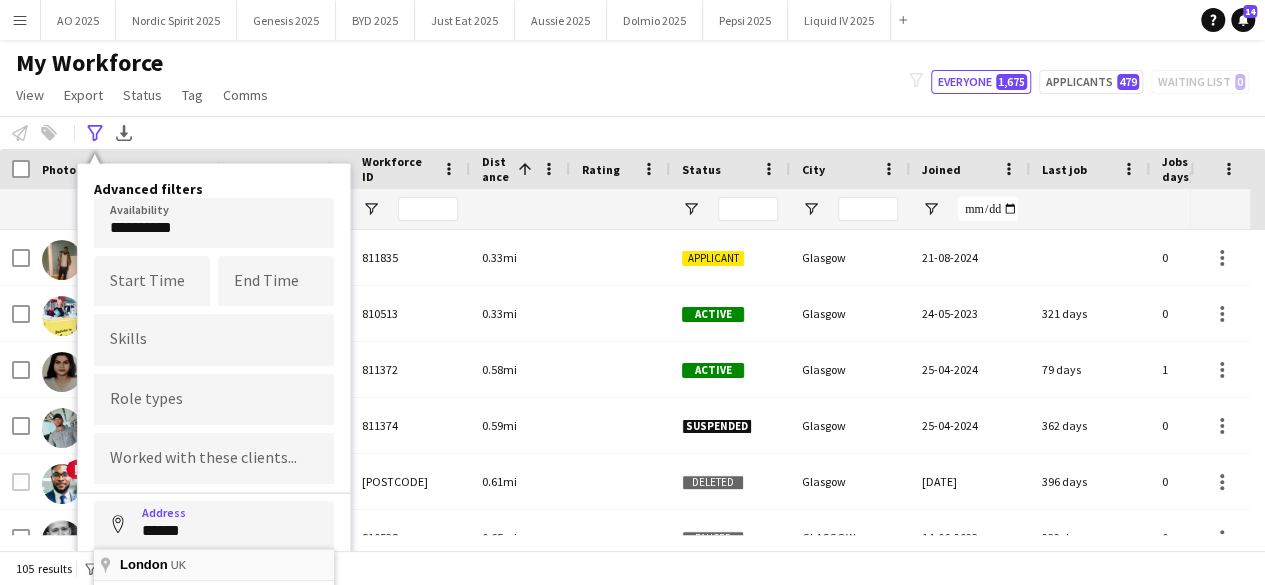 type on "**********" 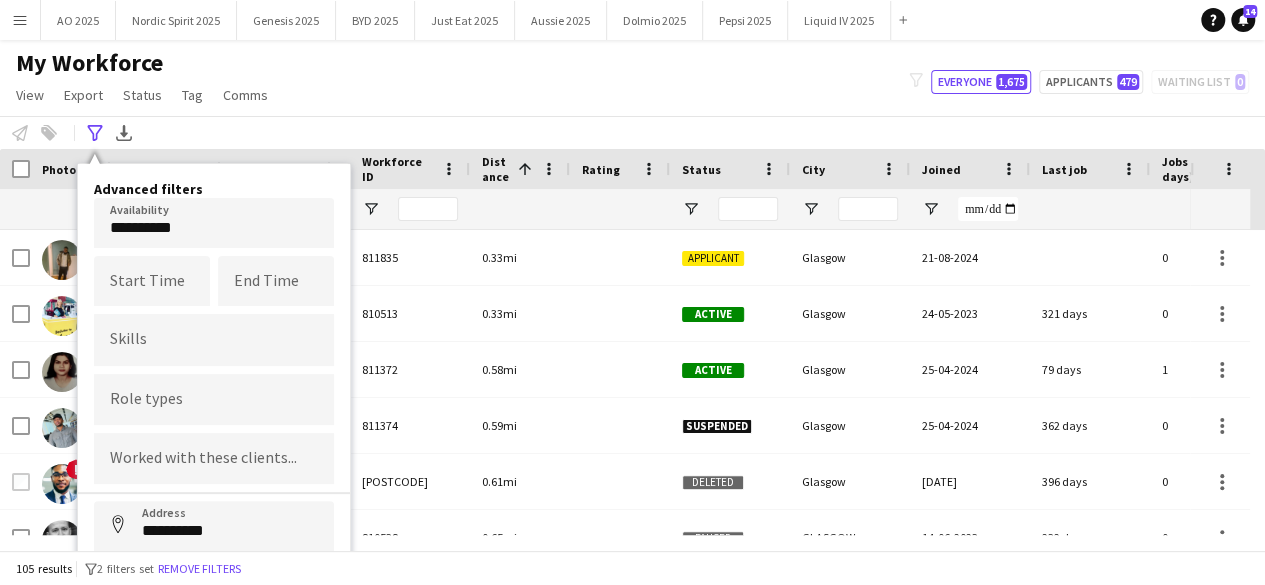 click on "Menu
Boards
Boards   Boards   All jobs   Status
Workforce
Workforce   My Workforce   Recruiting
Comms
Comms
Pay
Pay   Approvals
Platform Settings
Platform Settings   Your settings
Training Academy
Training Academy
Knowledge Base
Knowledge Base
Product Updates
Product Updates   Log Out   Privacy   AO 2025
Close
Nordic Spirit 2025
Close
Genesis 2025
Close
BYD 2025
Close
Just Eat 2025
Close
Aussie 2025
Close
Dolmio 2025
Close
Pepsi 2025
Close
Liquid IV 2025
Close
Add
Help" at bounding box center [632, 292] 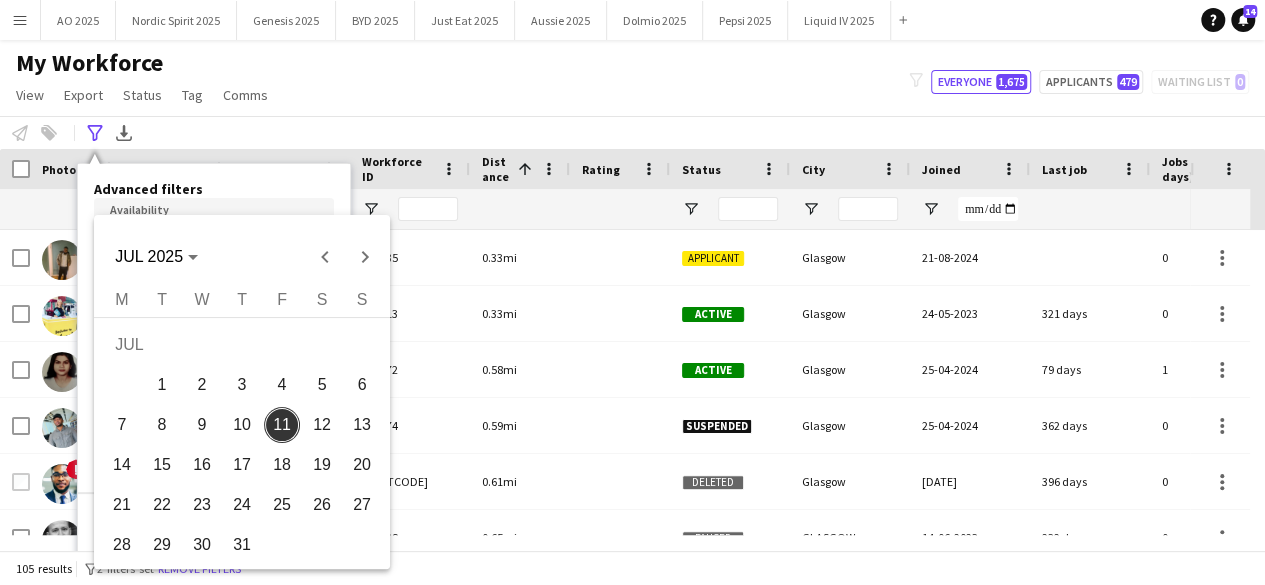 click on "12" at bounding box center [322, 425] 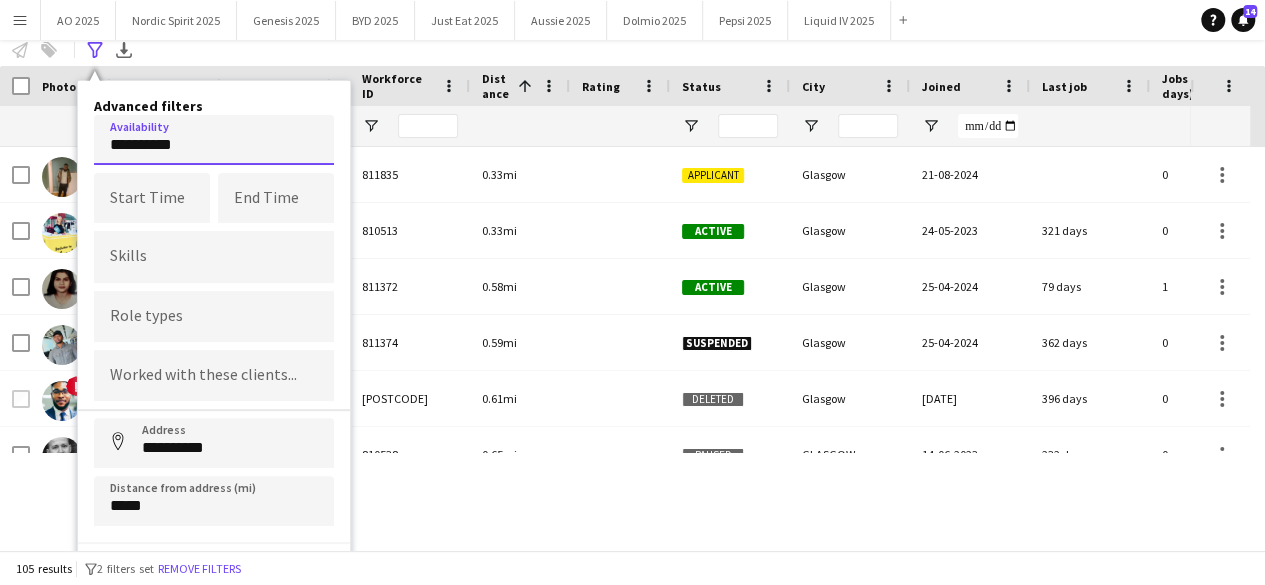 scroll, scrollTop: 111, scrollLeft: 0, axis: vertical 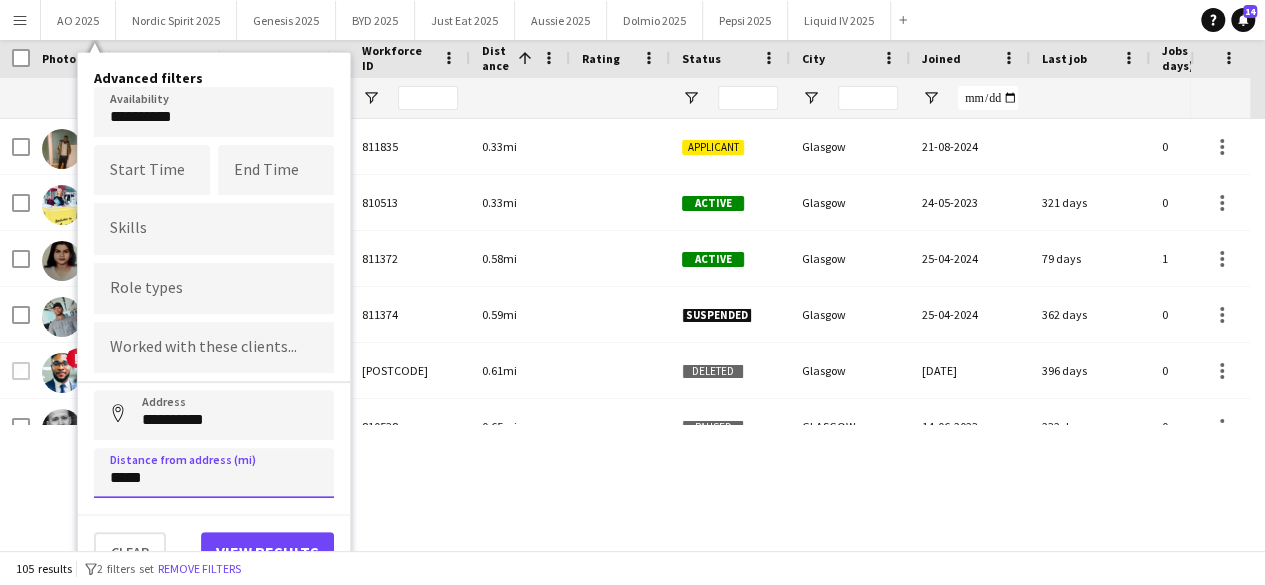 click on "*****" at bounding box center [214, 473] 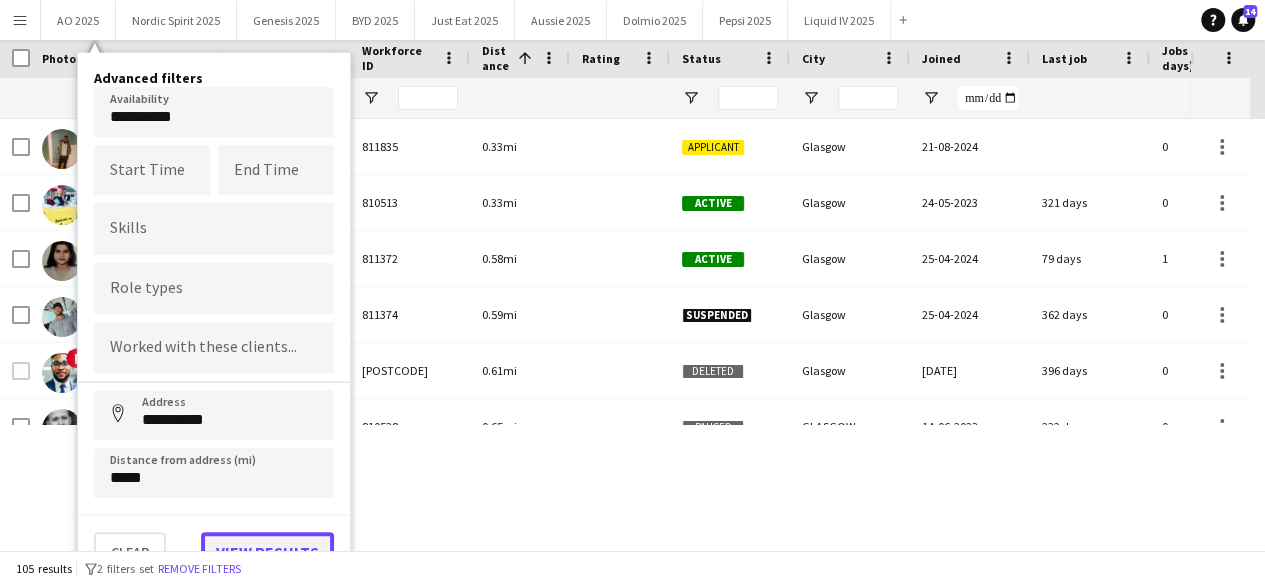click on "View results" at bounding box center [267, 552] 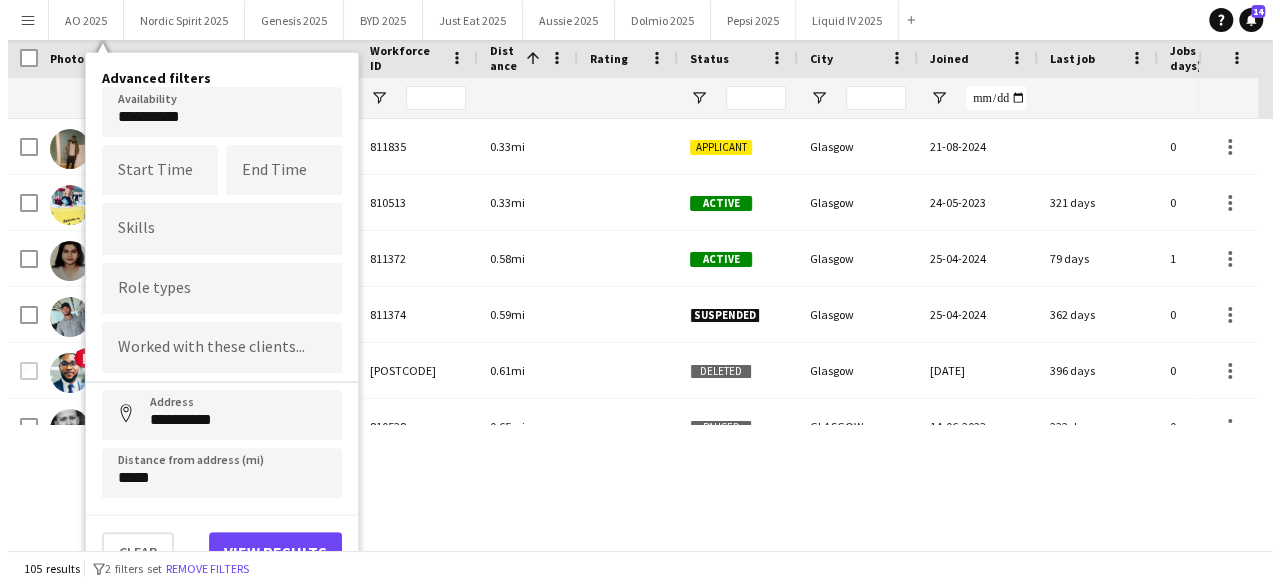 scroll, scrollTop: 0, scrollLeft: 0, axis: both 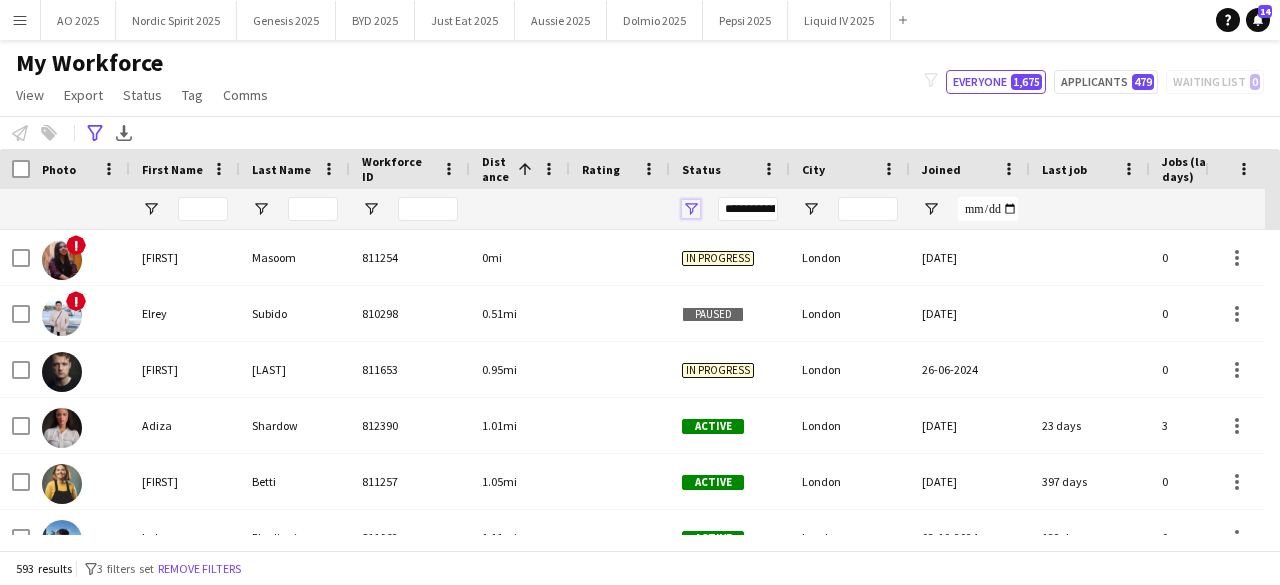 click at bounding box center (691, 209) 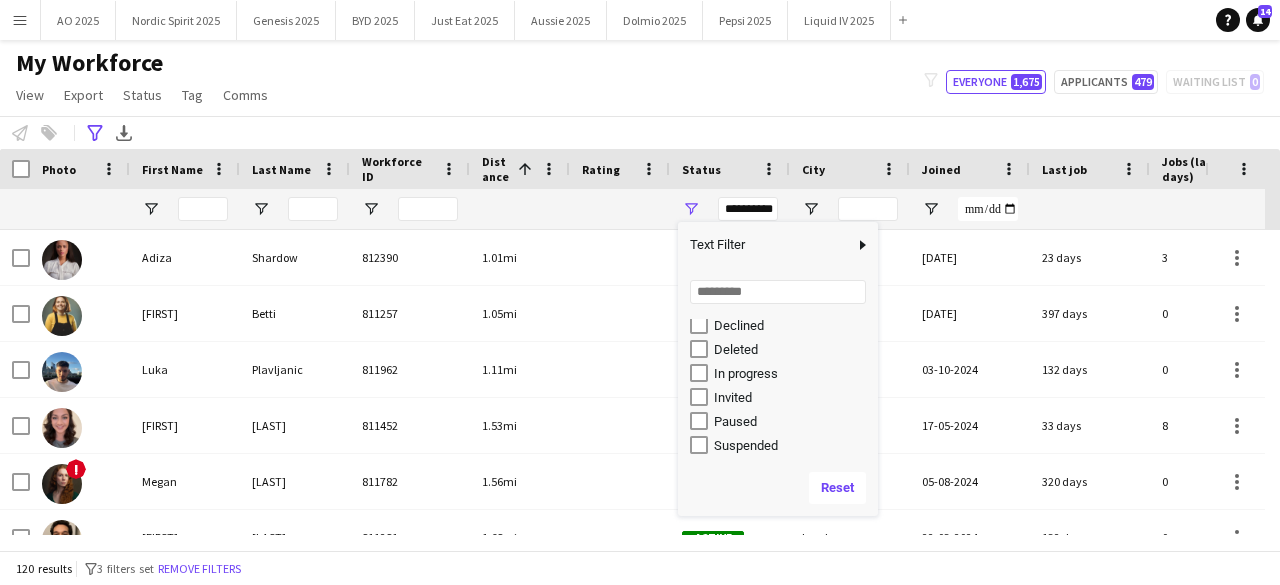 scroll, scrollTop: 126, scrollLeft: 0, axis: vertical 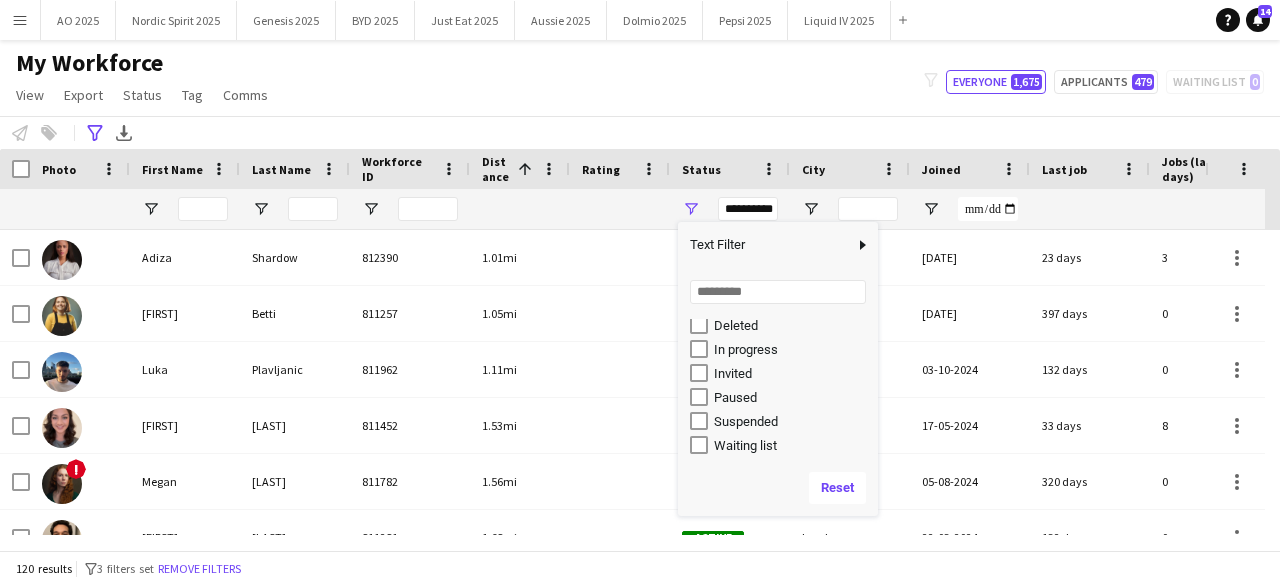 click on "Paused" at bounding box center (793, 397) 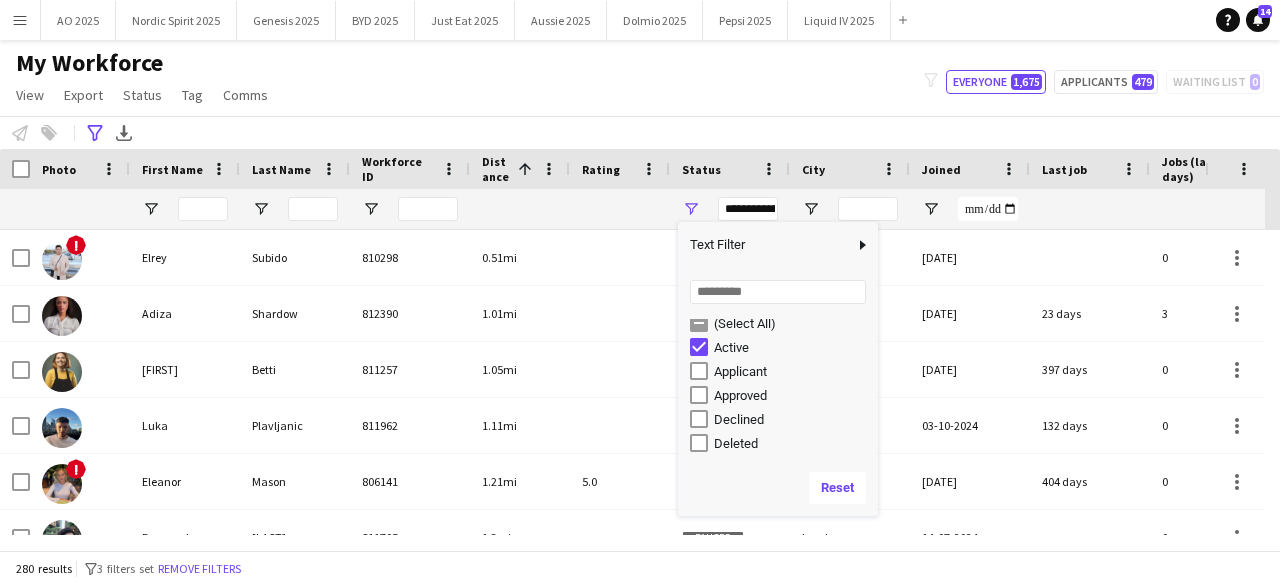 scroll, scrollTop: 0, scrollLeft: 0, axis: both 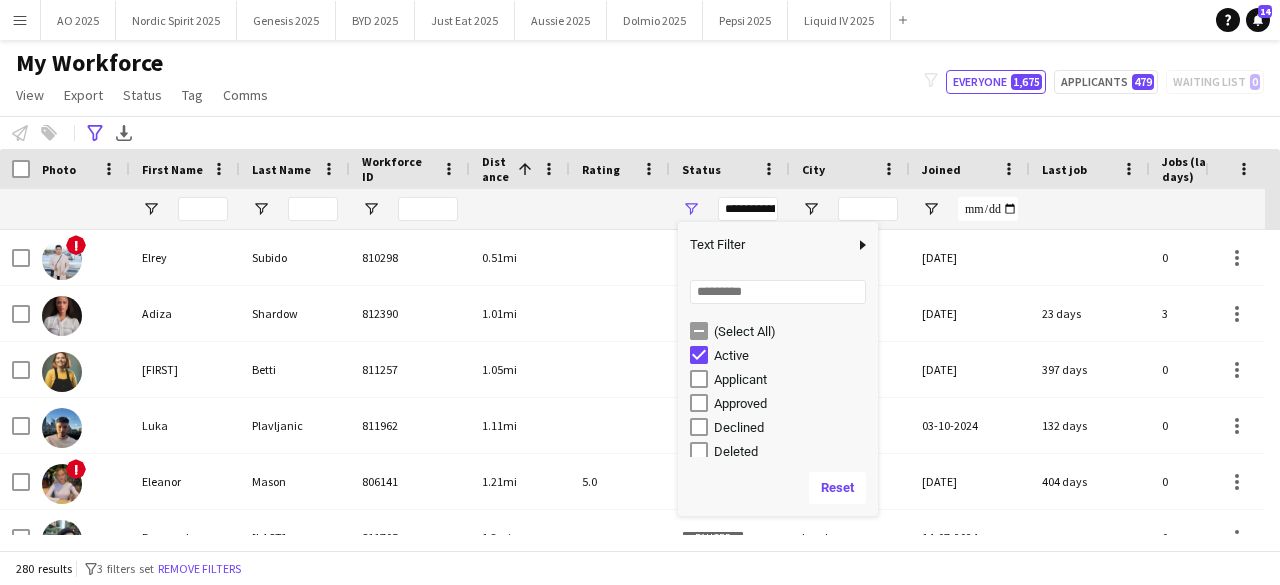 click on "Applicant" at bounding box center [793, 379] 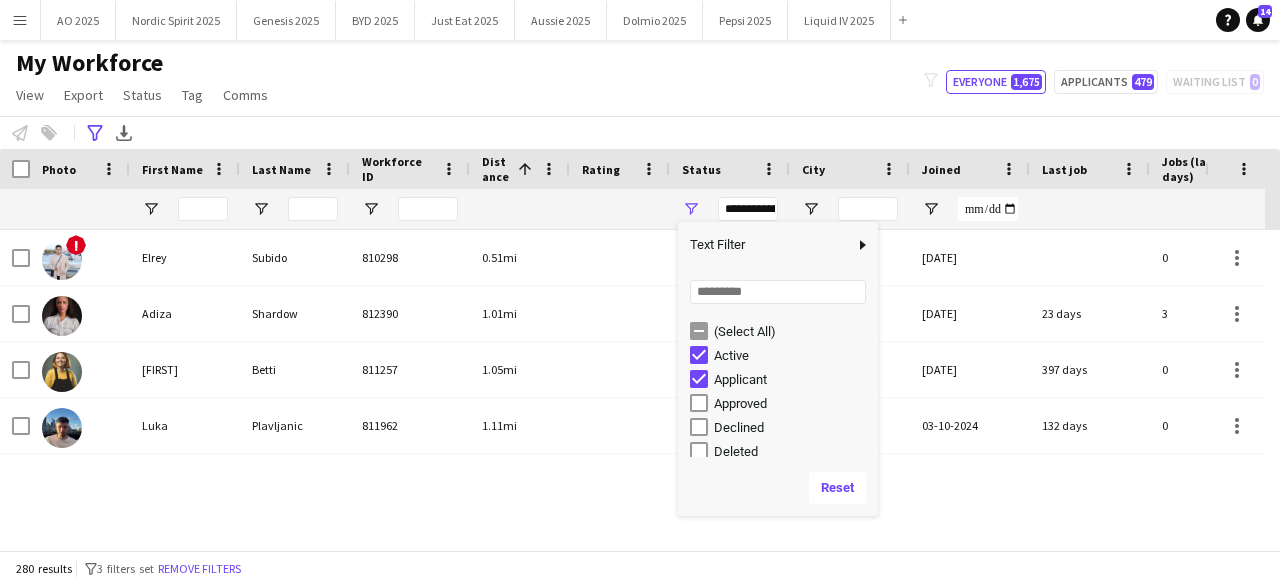 type on "**********" 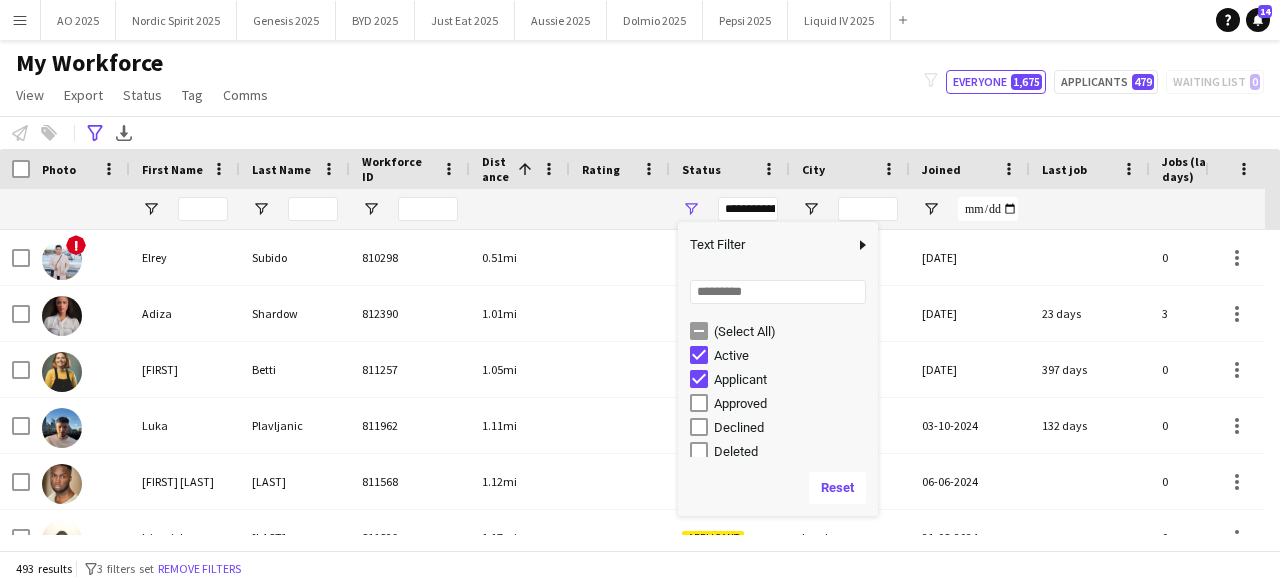click on "My Workforce   View   Views  Default view Compliance Log New view Update view Delete view Edit name Customise view Customise filters Reset Filters Reset View Reset All  Export  Export as XLSX Export as PDF  Status  Edit  Tag  New tag  Edit tag  Amazon (5) CPM (1152) Genesis (25) MINI Plant (0) Nordic Spirit (1) Ploom (223) Test (0) TRO (9) TRS (20) Under Armour (1)  Add to tag  Amazon (5) CPM (1152) Genesis (25) MINI Plant (0) Nordic Spirit (1) Ploom (223) Test (0) TRO (9) TRS (20) Under Armour (1)  Untag  Amazon (5) CPM (1152) Genesis (25) MINI Plant (0) Nordic Spirit (1) Ploom (223) Test (0) TRO (9) TRS (20) Under Armour (1)  Tag chat  Amazon (5) CPM (1152) Genesis (25) MINI Plant (0) Nordic Spirit (1) Ploom (223) Test (0) TRO (9) TRS (20) Under Armour (1)  Tag share page  Amazon (5) CPM (1152) Genesis (25) MINI Plant (0) Nordic Spirit (1) Ploom (223) Test (0) TRO (9) TRS (20) Under Armour (1)  Comms  Send notification
filter-1
Everyone   1,675   479   0" 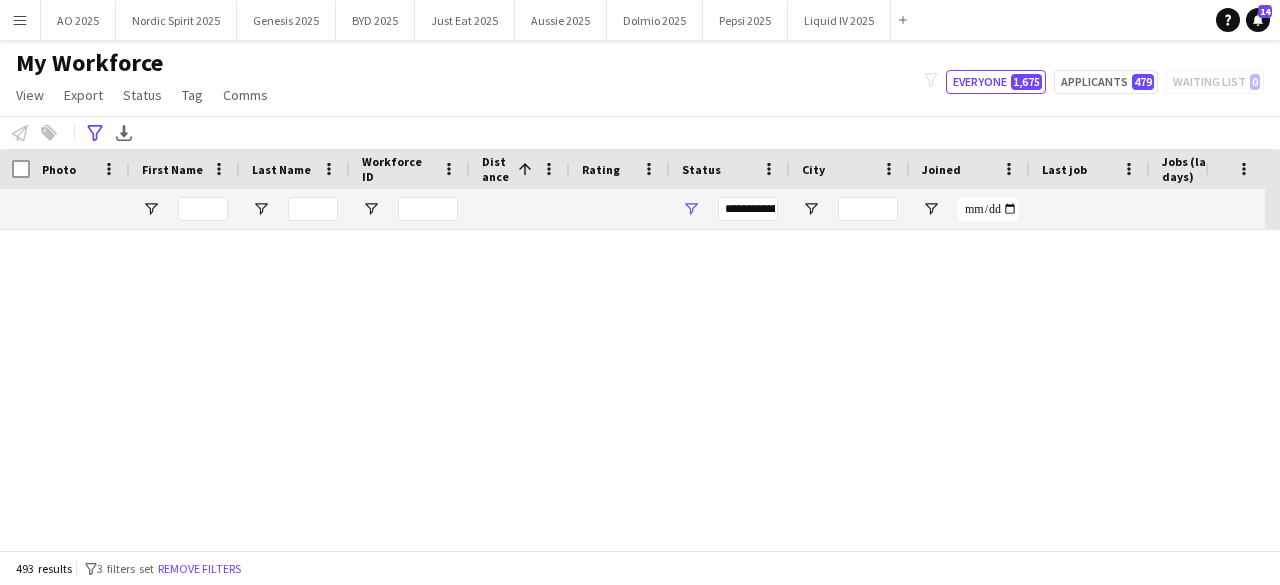 scroll, scrollTop: 27302, scrollLeft: 0, axis: vertical 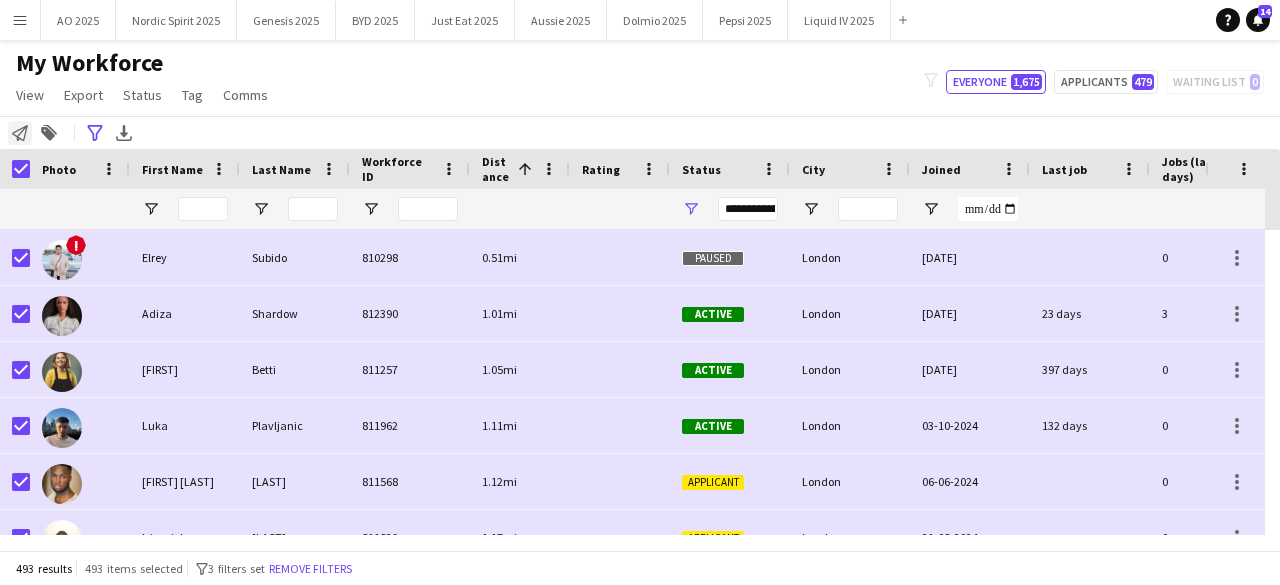 click on "Notify workforce" 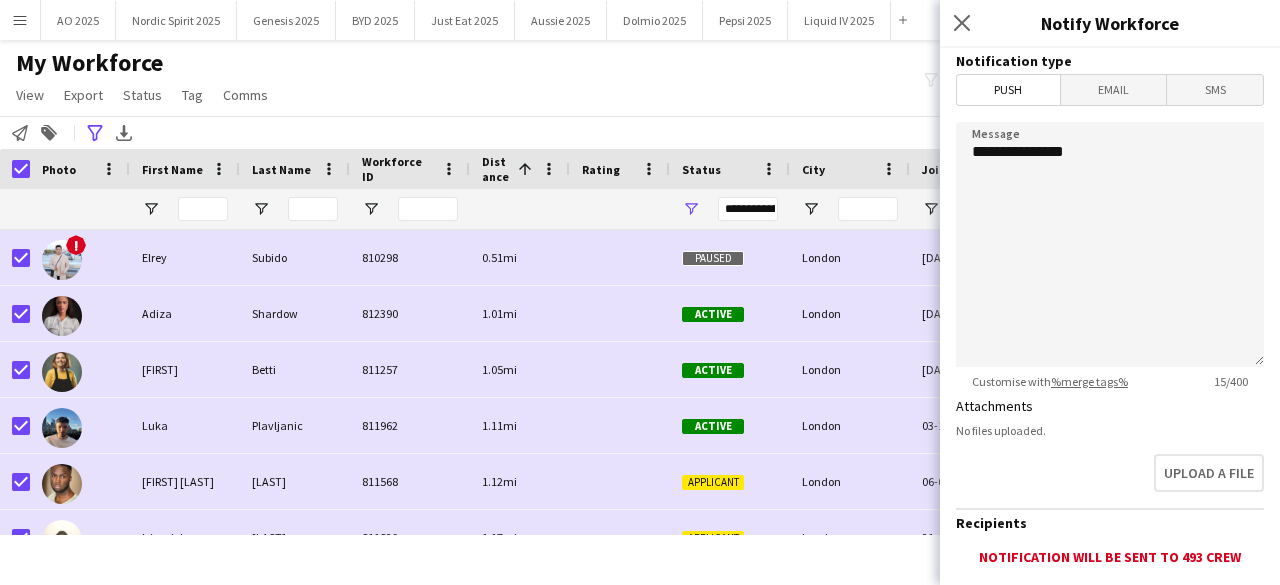 click on "Email" at bounding box center (1114, 90) 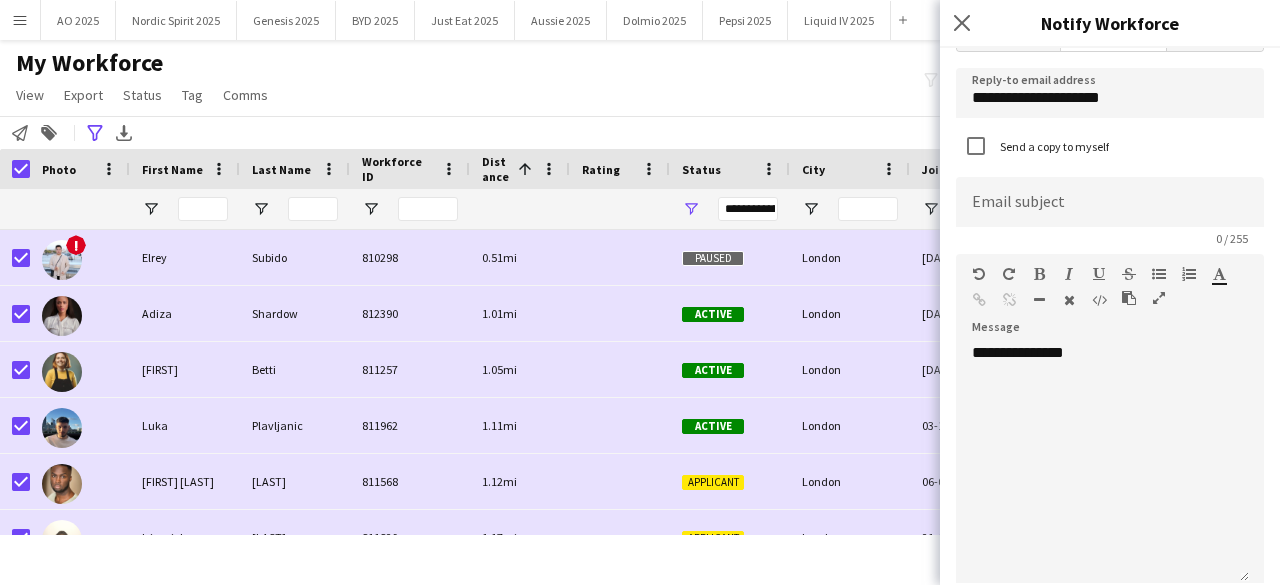 scroll, scrollTop: 0, scrollLeft: 0, axis: both 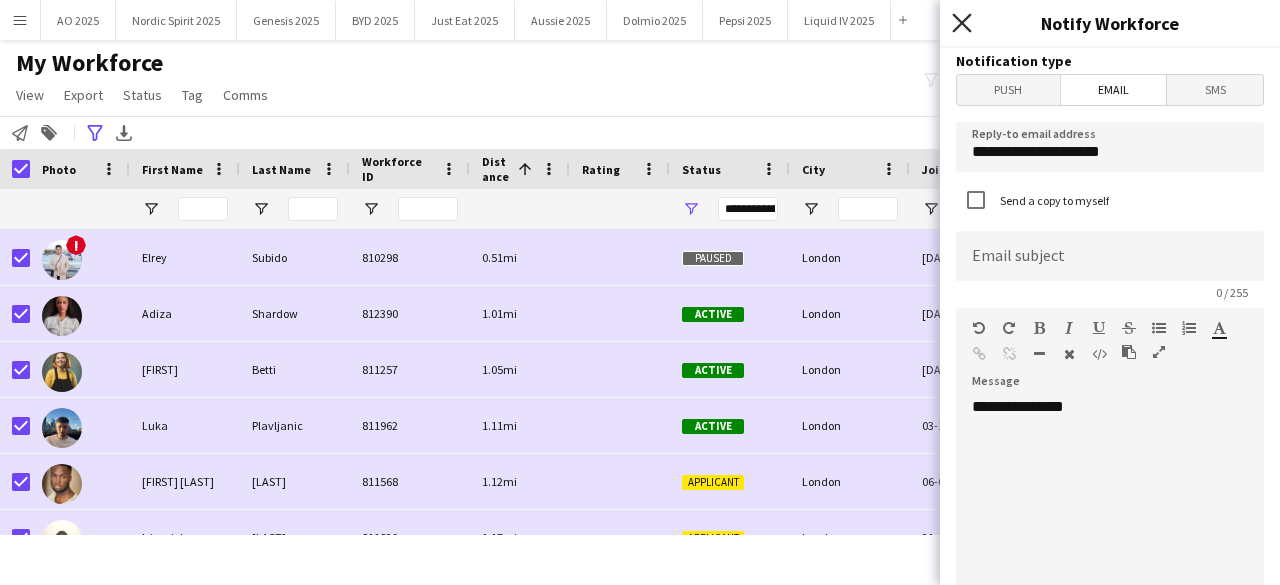 click on "Close pop-in" 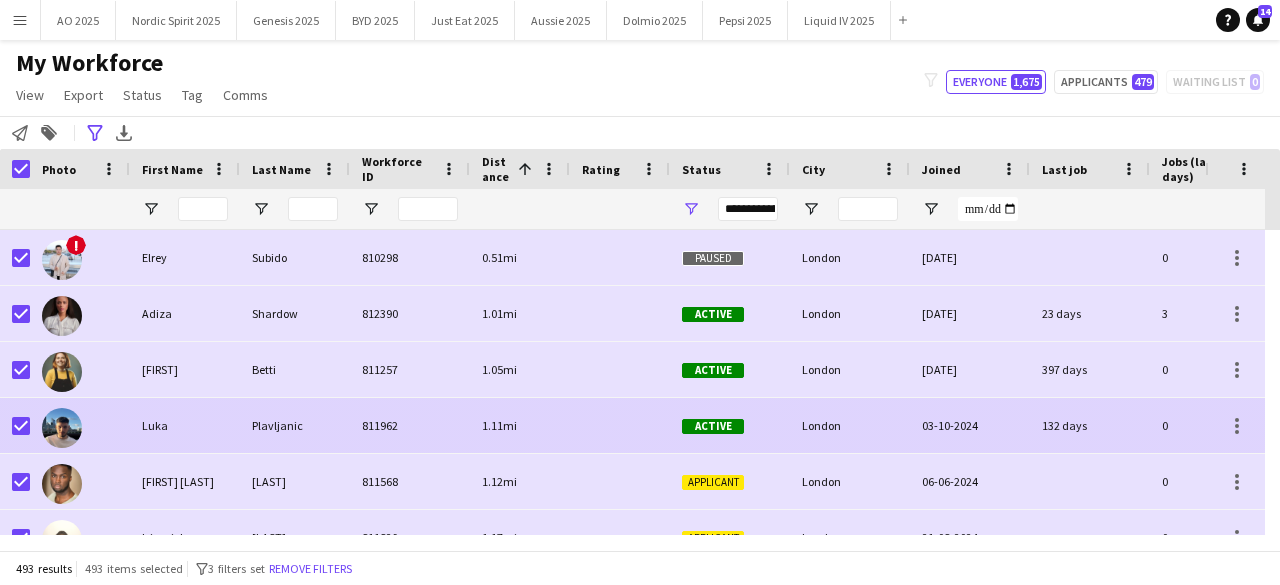 click at bounding box center (62, 428) 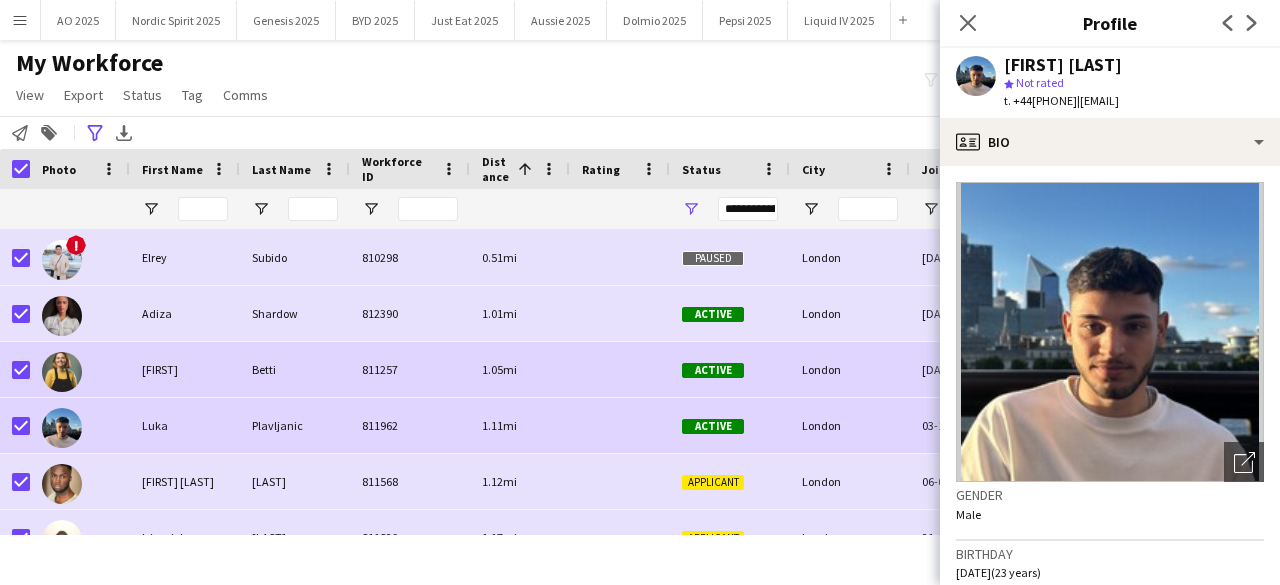 click at bounding box center (62, 372) 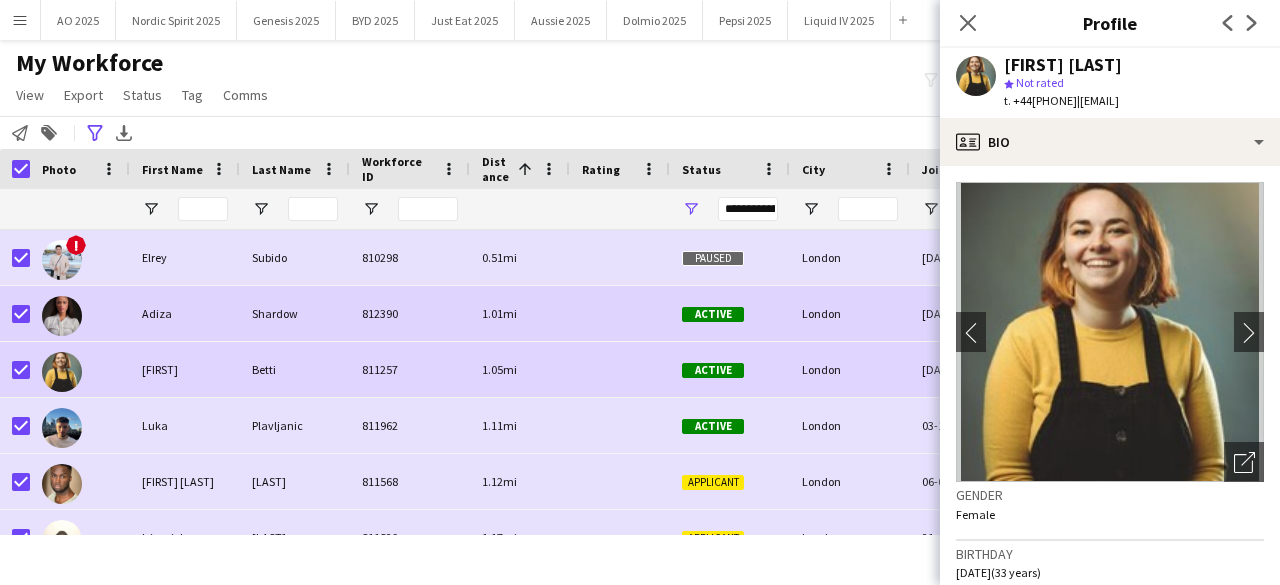 click at bounding box center [62, 316] 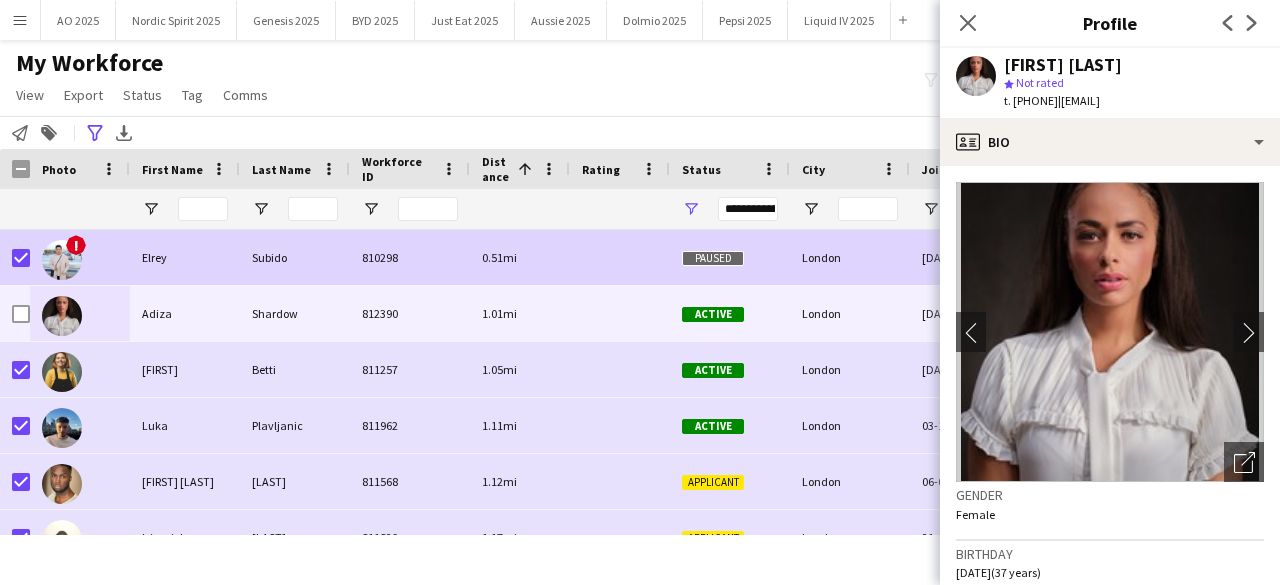 click at bounding box center [62, 260] 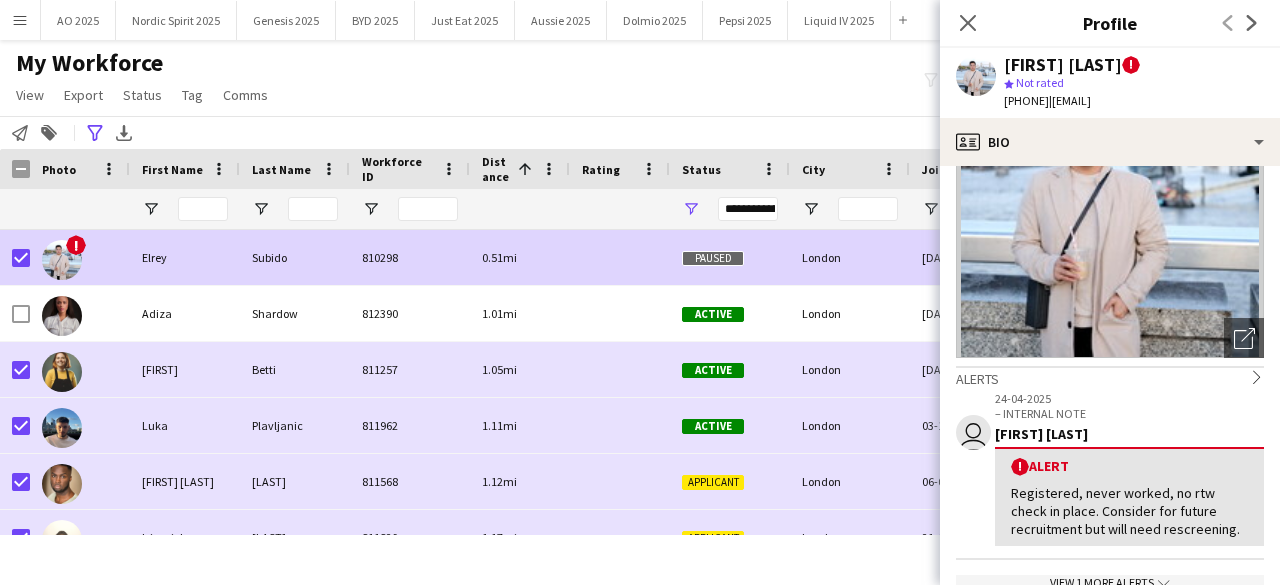 scroll, scrollTop: 0, scrollLeft: 0, axis: both 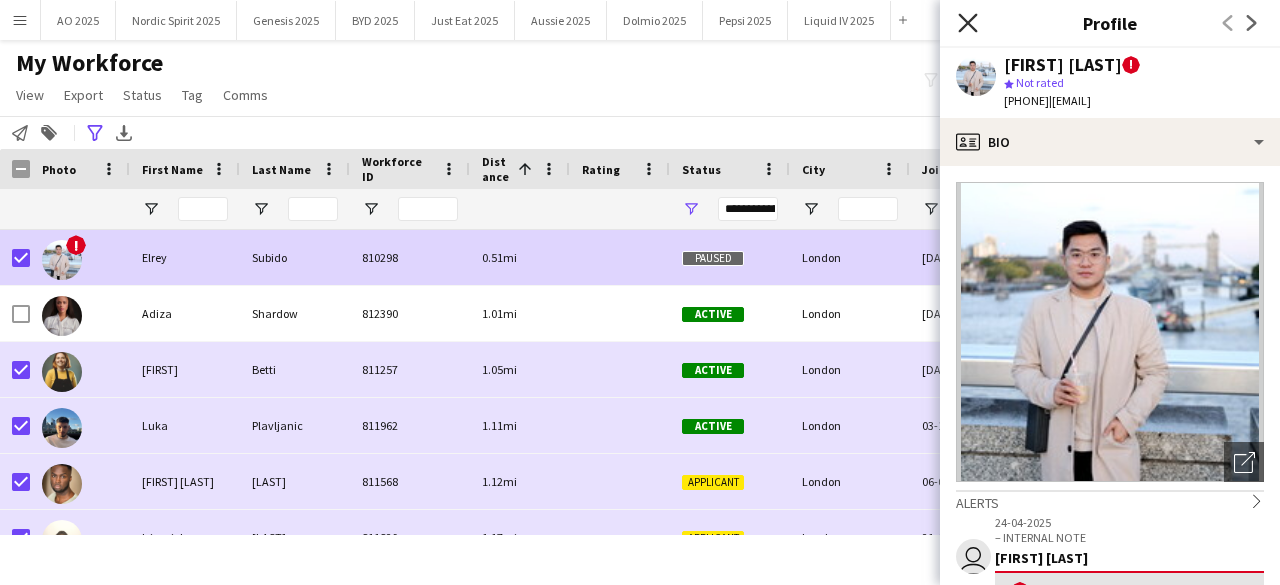 click on "Close pop-in" 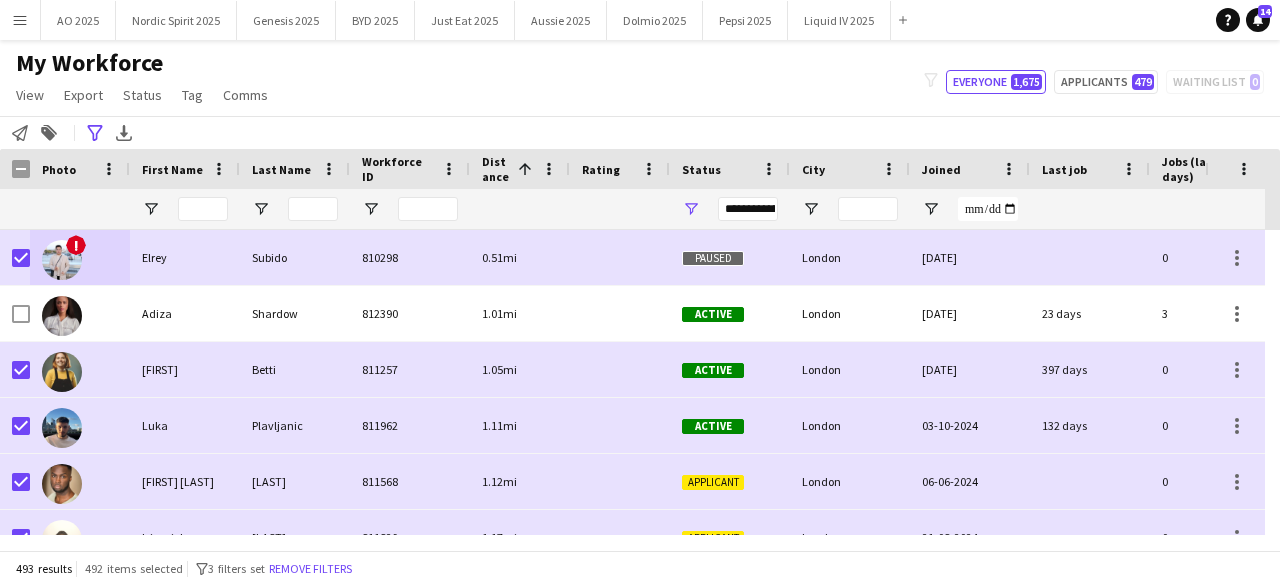 scroll, scrollTop: 40, scrollLeft: 0, axis: vertical 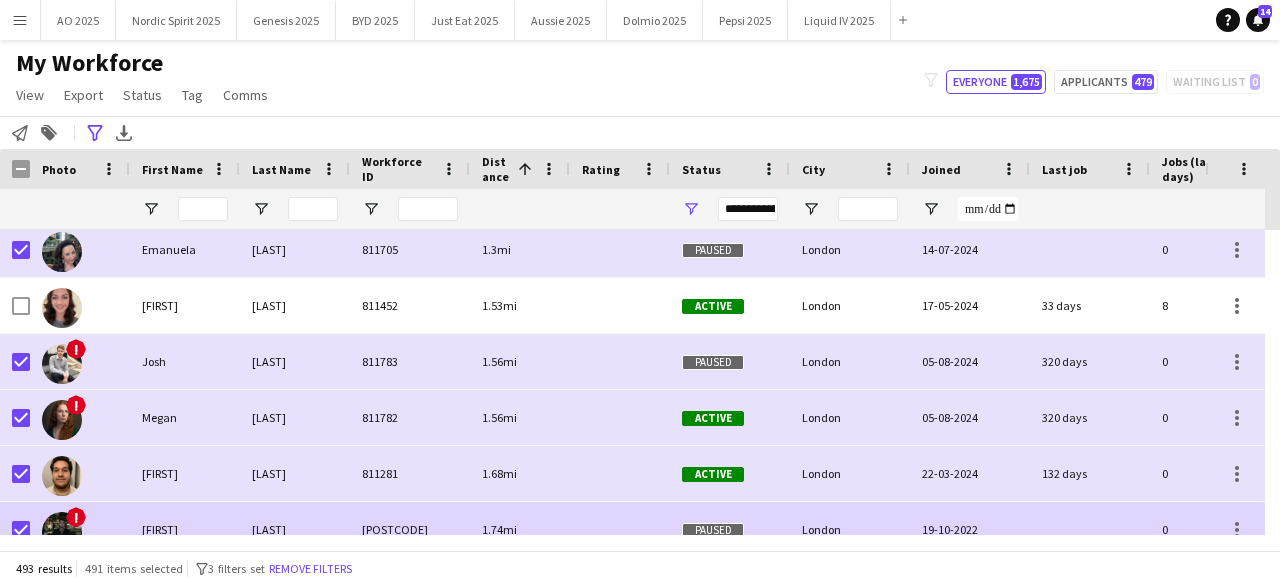click at bounding box center (62, 532) 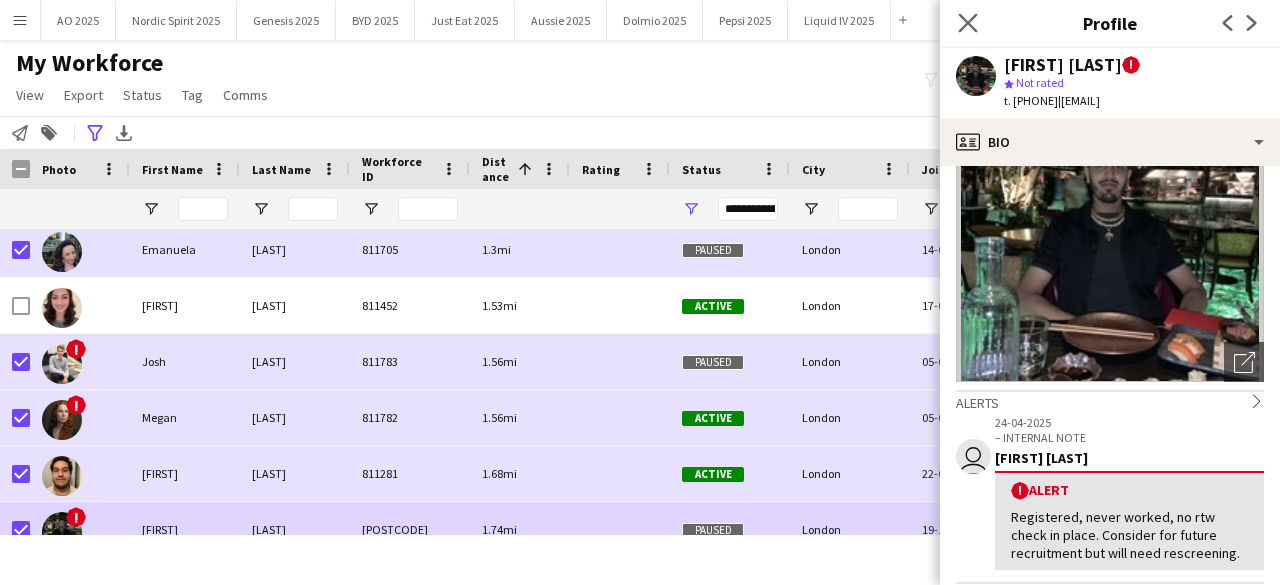 click on "Close pop-in" 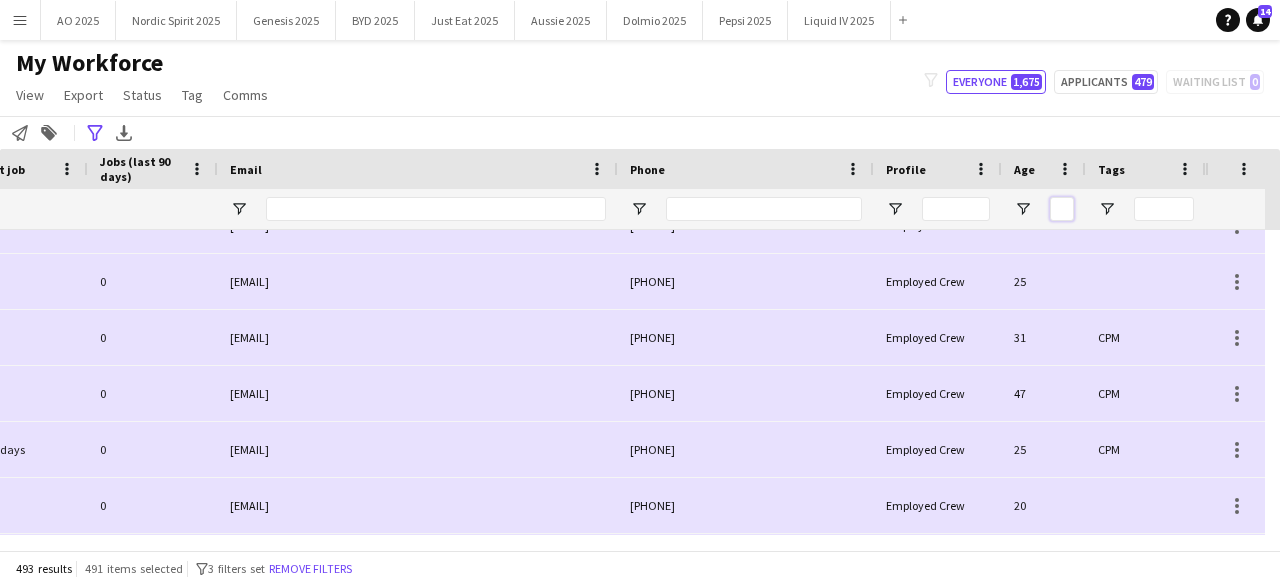 click at bounding box center [1062, 209] 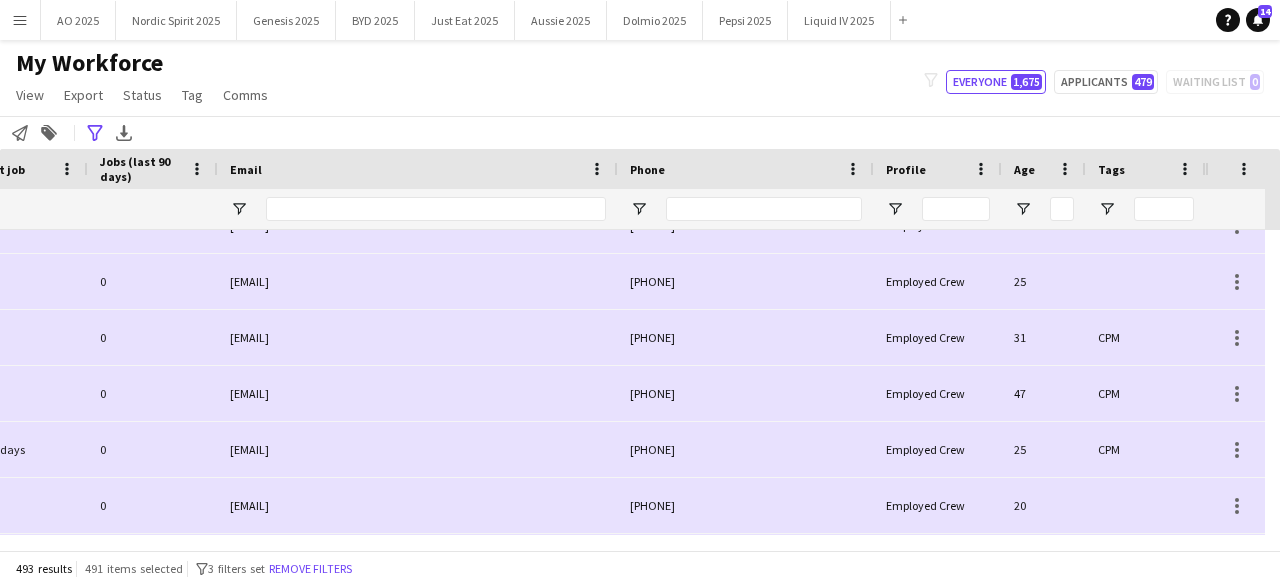 click at bounding box center (1044, 209) 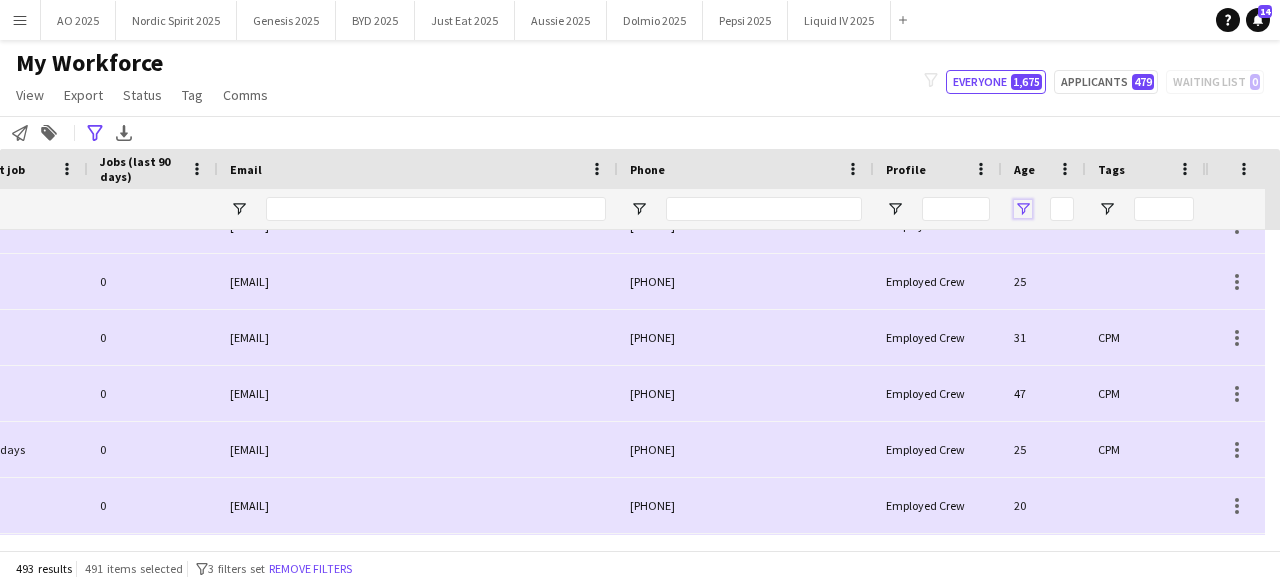 click at bounding box center (1023, 209) 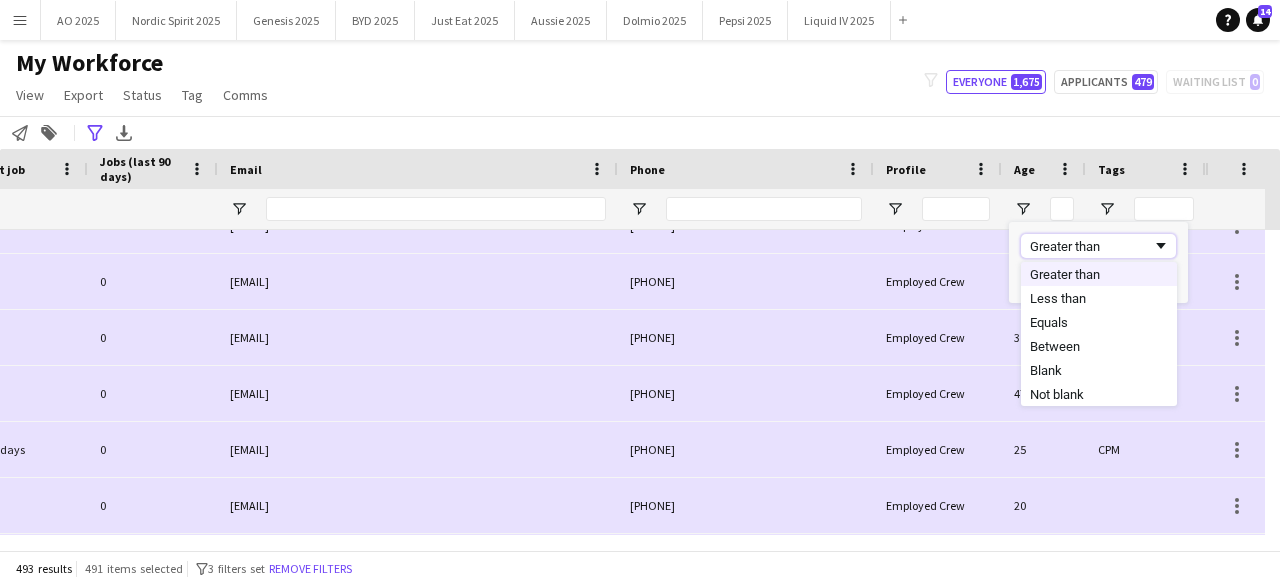 click on "Greater than" at bounding box center (1091, 246) 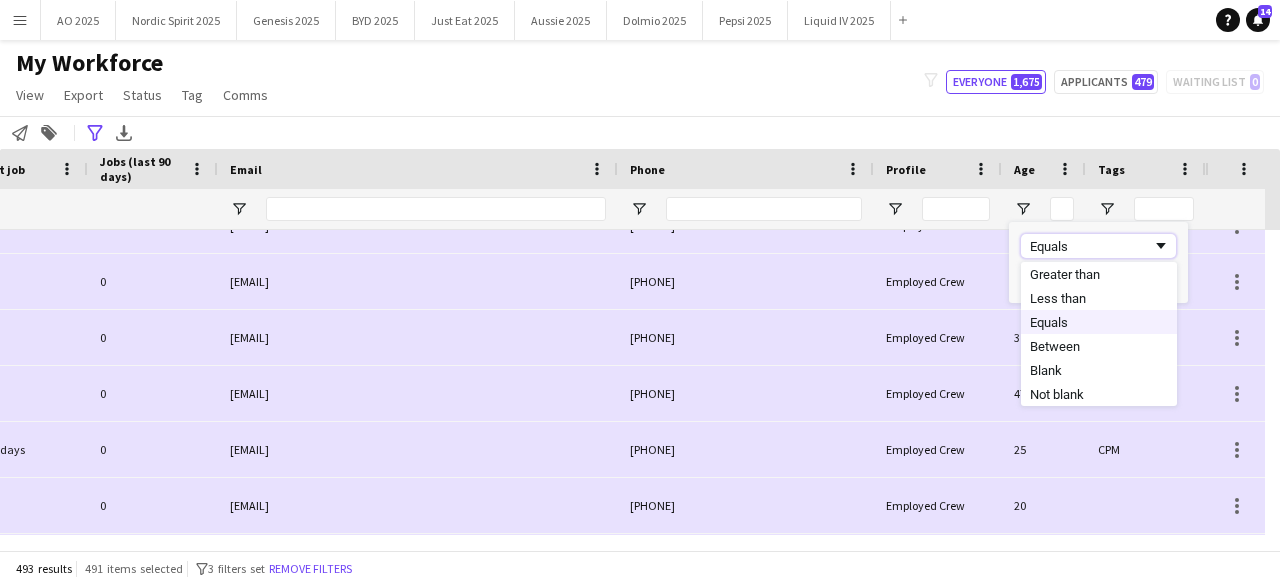 click on "Equals" at bounding box center (1098, 246) 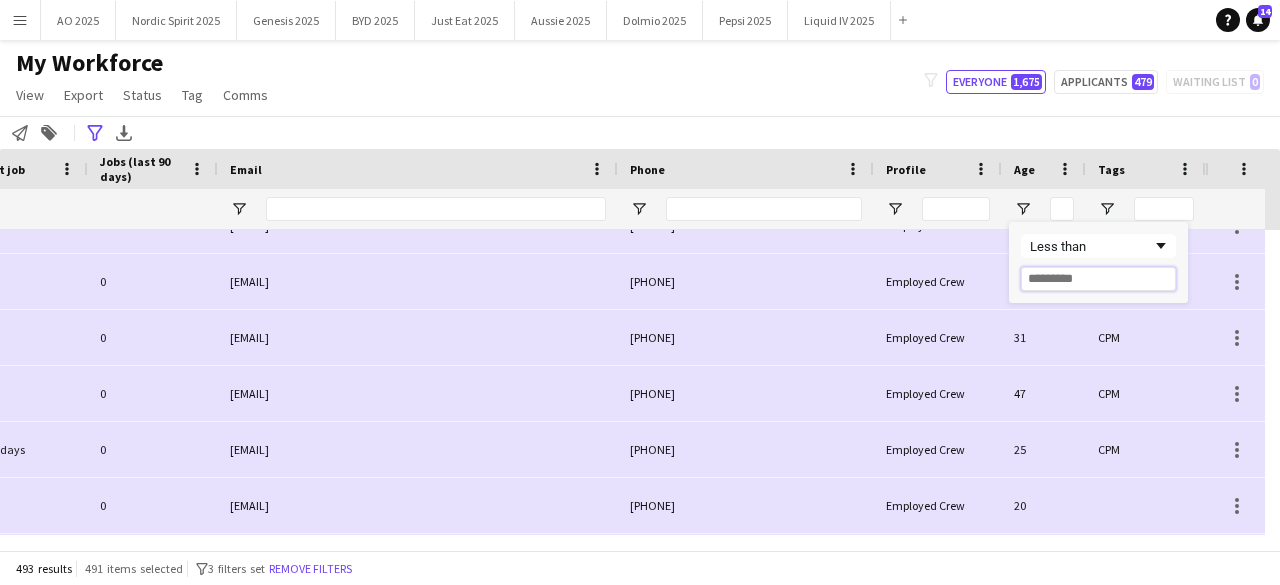 click at bounding box center (1098, 279) 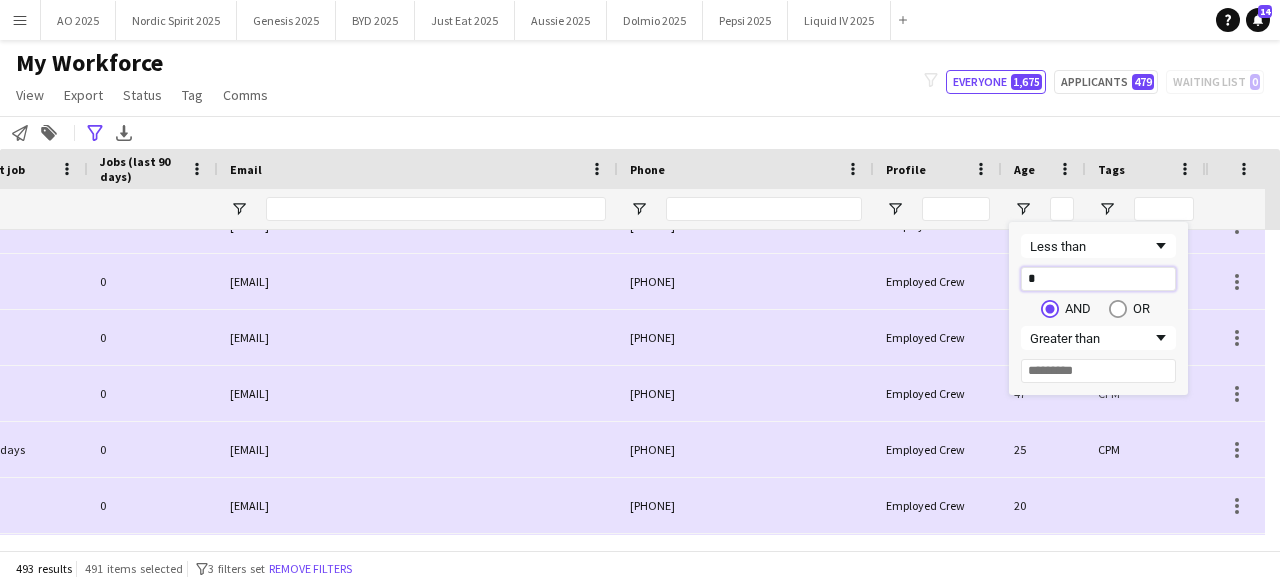 type on "**" 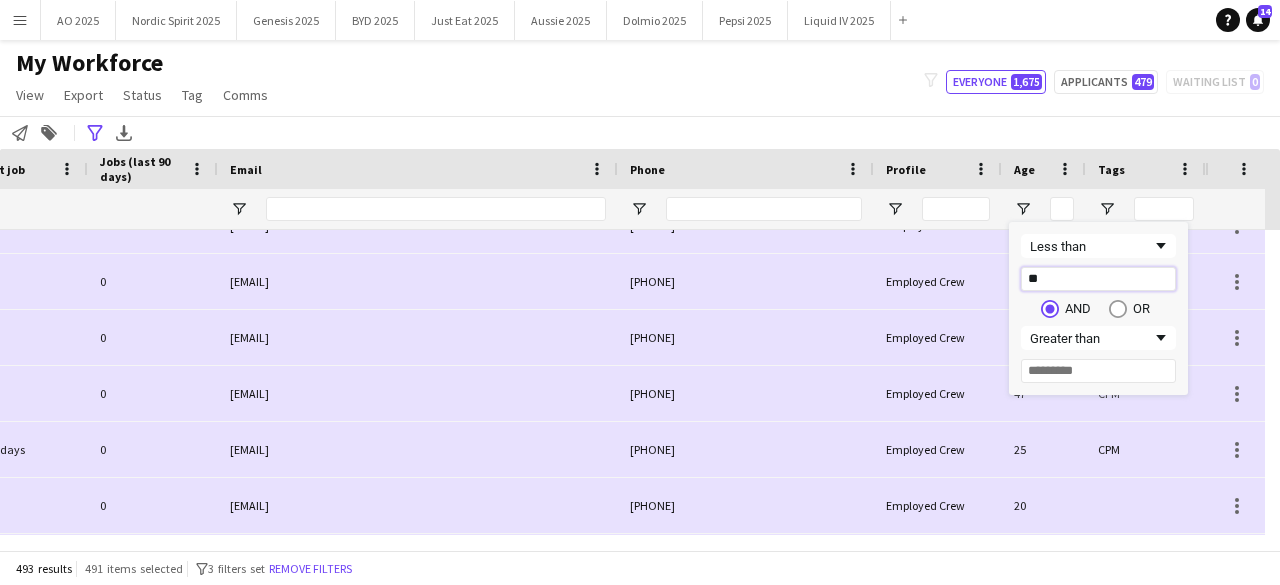 type on "**" 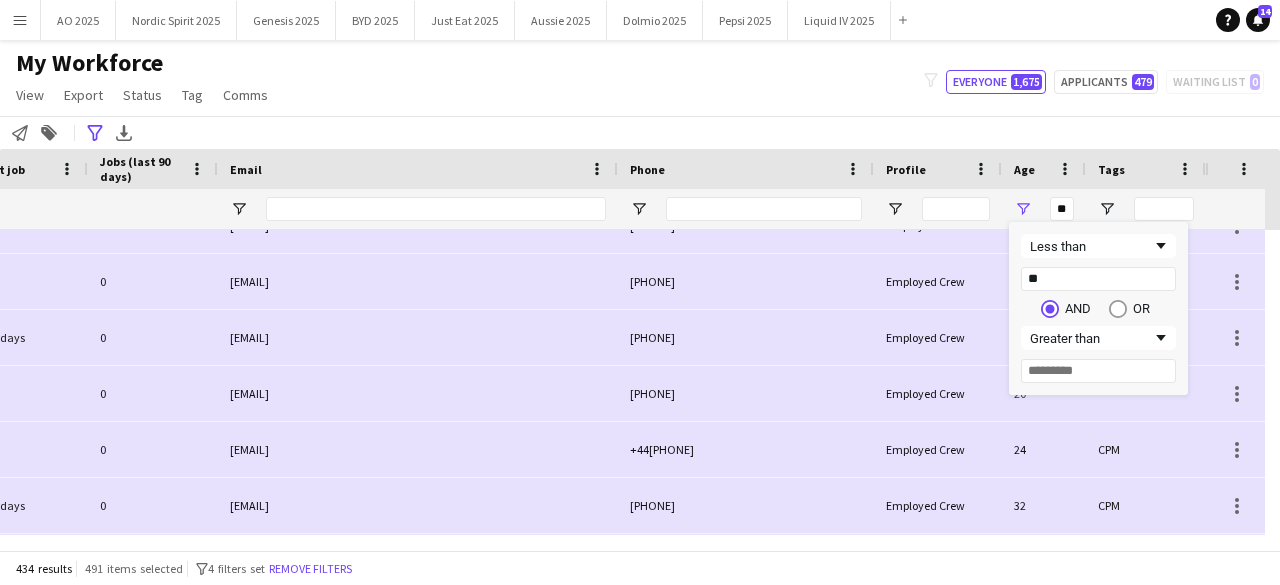 click on "**********" 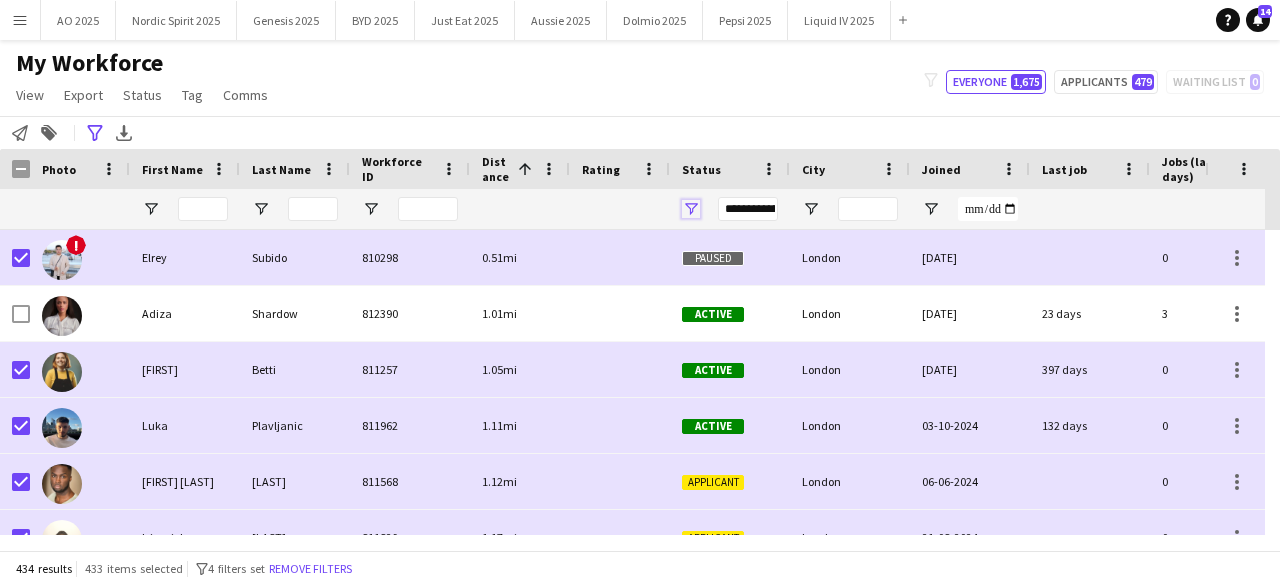 click at bounding box center (691, 209) 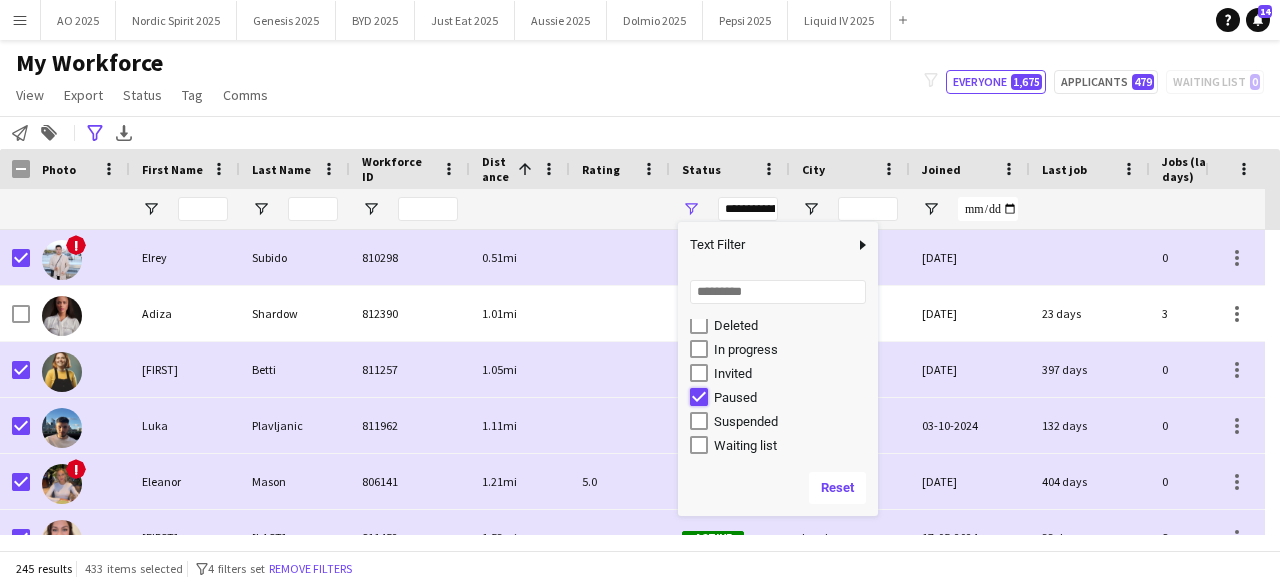 type on "**********" 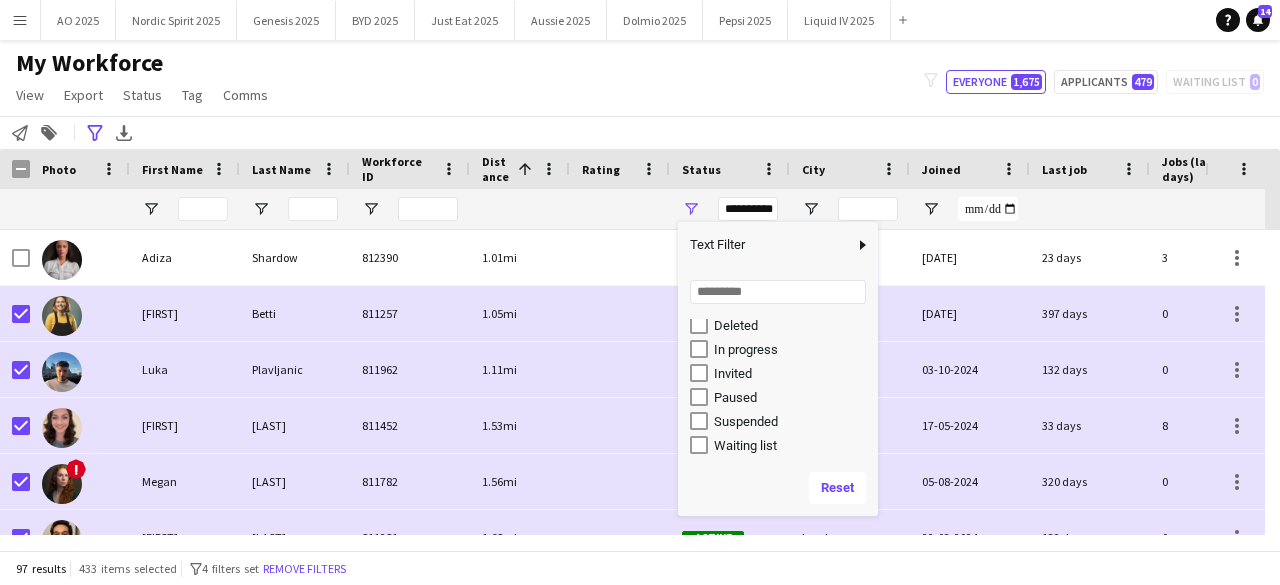 click on "My Workforce   View   Views  Default view Compliance Log New view Update view Delete view Edit name Customise view Customise filters Reset Filters Reset View Reset All  Export  Export as XLSX Export as PDF  Status  Edit  Tag  New tag  Edit tag  Amazon (5) CPM (1152) Genesis (25) MINI Plant (0) Nordic Spirit (1) Ploom (223) Test (0) TRO (9) TRS (20) Under Armour (1)  Add to tag  Amazon (5) CPM (1152) Genesis (25) MINI Plant (0) Nordic Spirit (1) Ploom (223) Test (0) TRO (9) TRS (20) Under Armour (1)  Untag  Amazon (5) CPM (1152) Genesis (25) MINI Plant (0) Nordic Spirit (1) Ploom (223) Test (0) TRO (9) TRS (20) Under Armour (1)  Tag chat  Amazon (5) CPM (1152) Genesis (25) MINI Plant (0) Nordic Spirit (1) Ploom (223) Test (0) TRO (9) TRS (20) Under Armour (1)  Tag share page  Amazon (5) CPM (1152) Genesis (25) MINI Plant (0) Nordic Spirit (1) Ploom (223) Test (0) TRO (9) TRS (20) Under Armour (1)  Comms  Send notification
filter-1
Everyone   1,675   479   0" 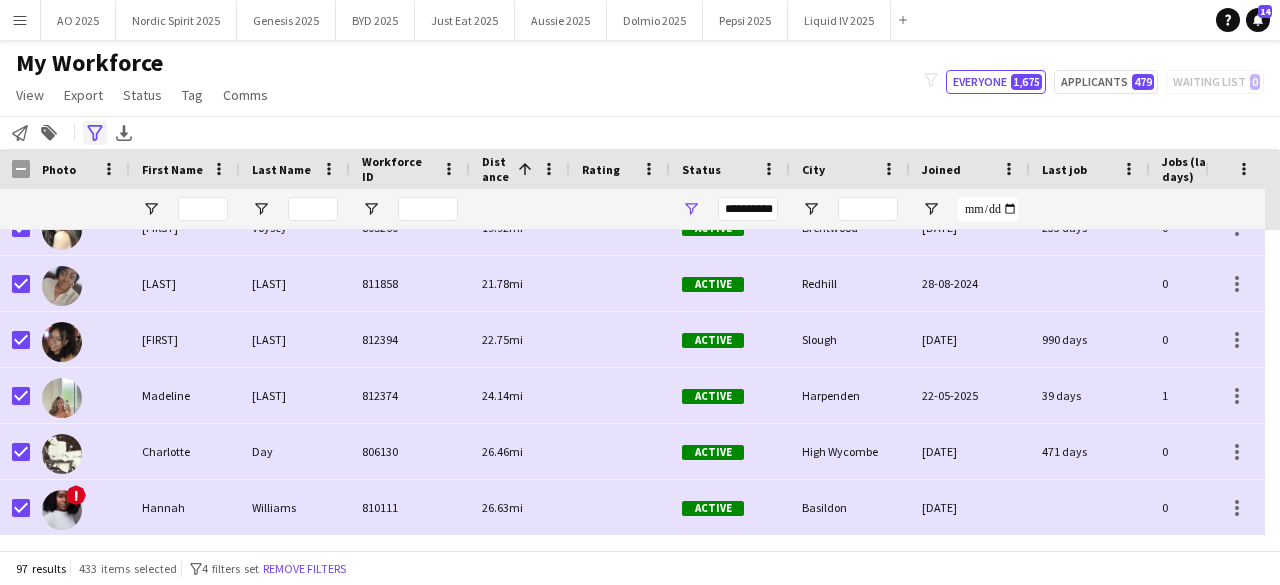 click 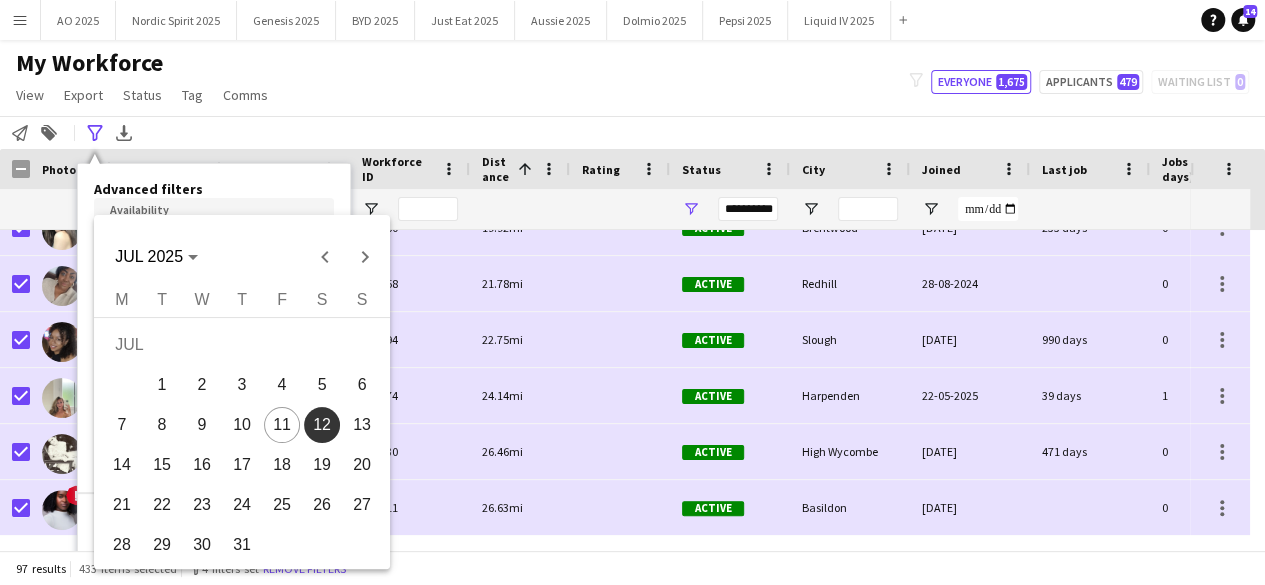 click on "Menu
Boards
Boards   Boards   All jobs   Status
Workforce
Workforce   My Workforce   Recruiting
Comms
Comms
Pay
Pay   Approvals
Platform Settings
Platform Settings   Your settings
Training Academy
Training Academy
Knowledge Base
Knowledge Base
Product Updates
Product Updates   Log Out   Privacy   AO 2025
Close
Nordic Spirit 2025
Close
Genesis 2025
Close
BYD 2025
Close
Just Eat 2025
Close
Aussie 2025
Close
Dolmio 2025
Close
Pepsi 2025
Close
Liquid IV 2025
Close
Add
Help" at bounding box center (632, 292) 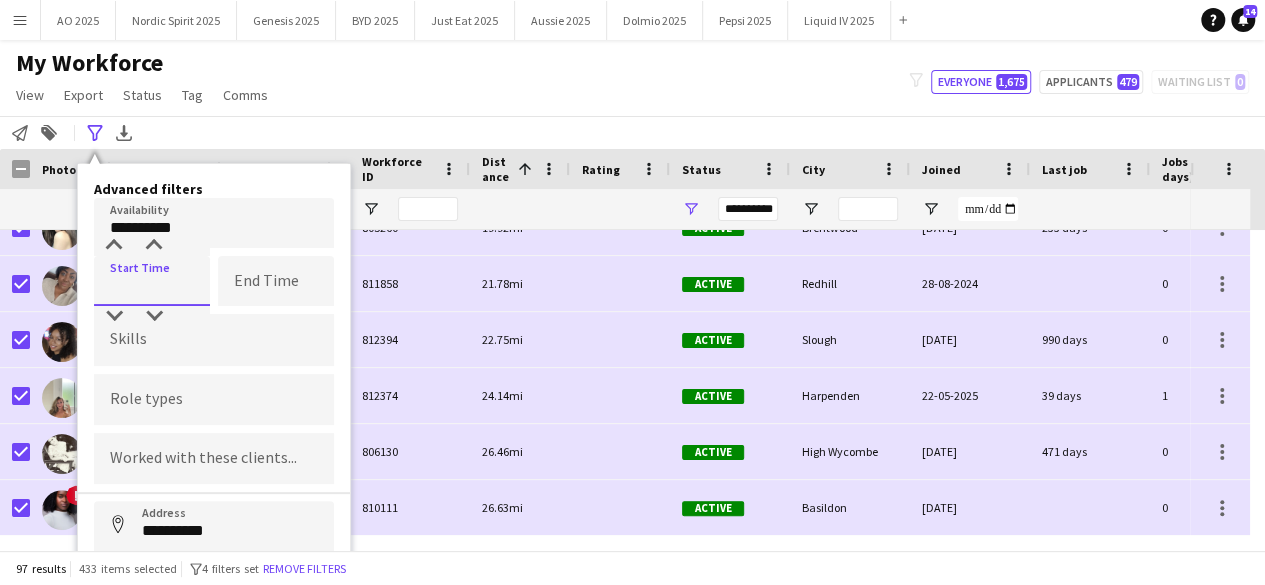 click at bounding box center [152, 281] 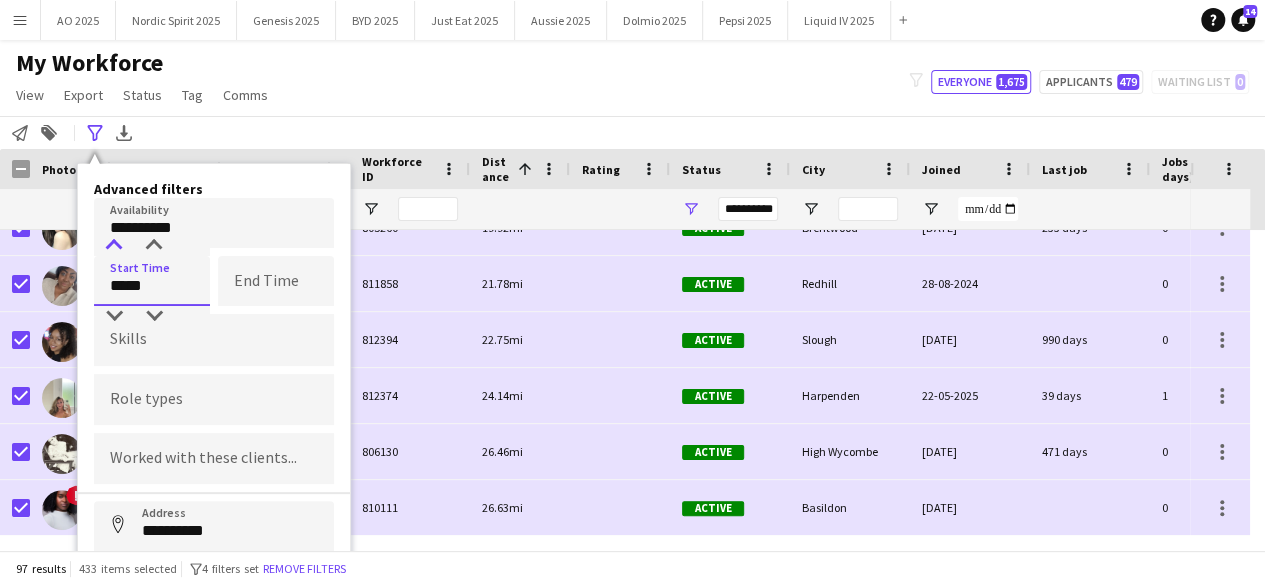 click at bounding box center [114, 246] 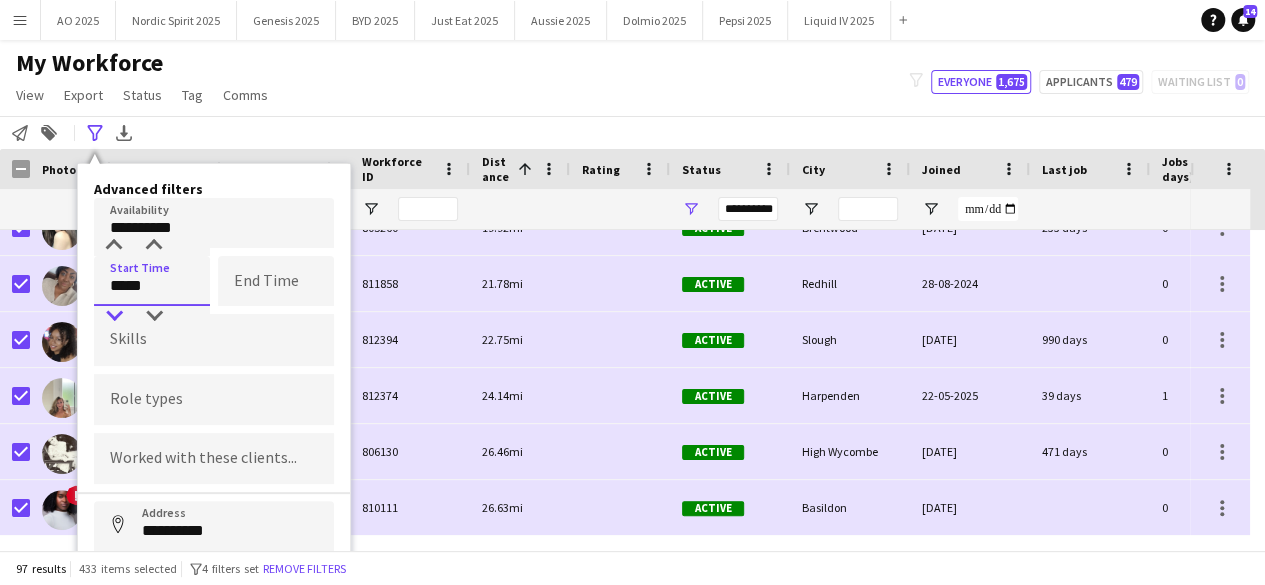 click at bounding box center [114, 316] 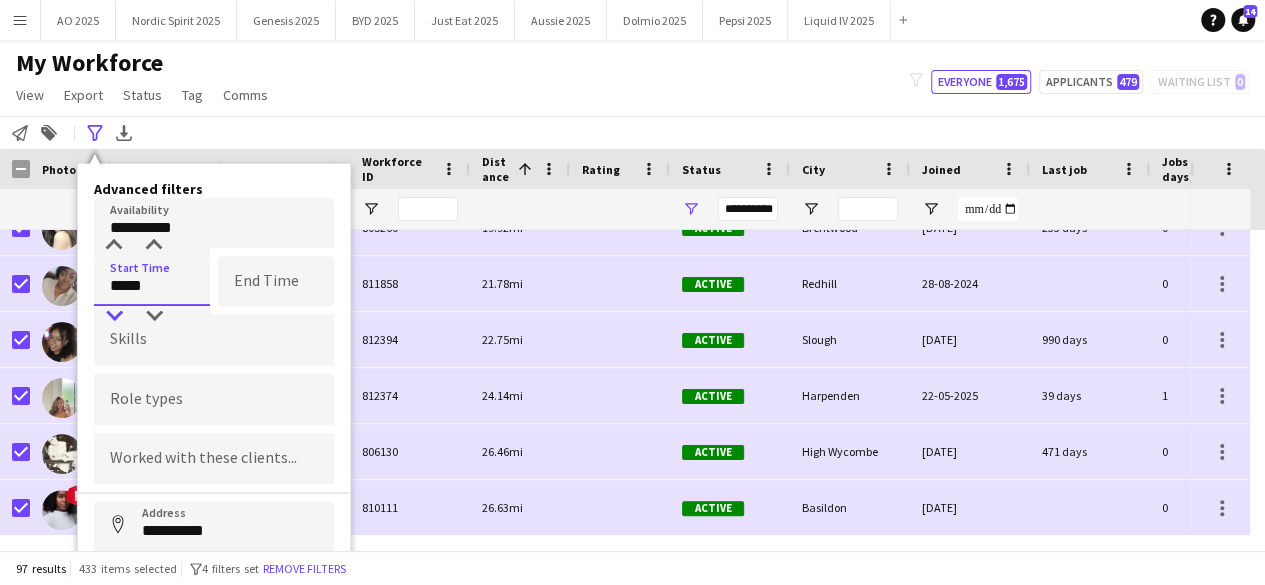 click at bounding box center (114, 316) 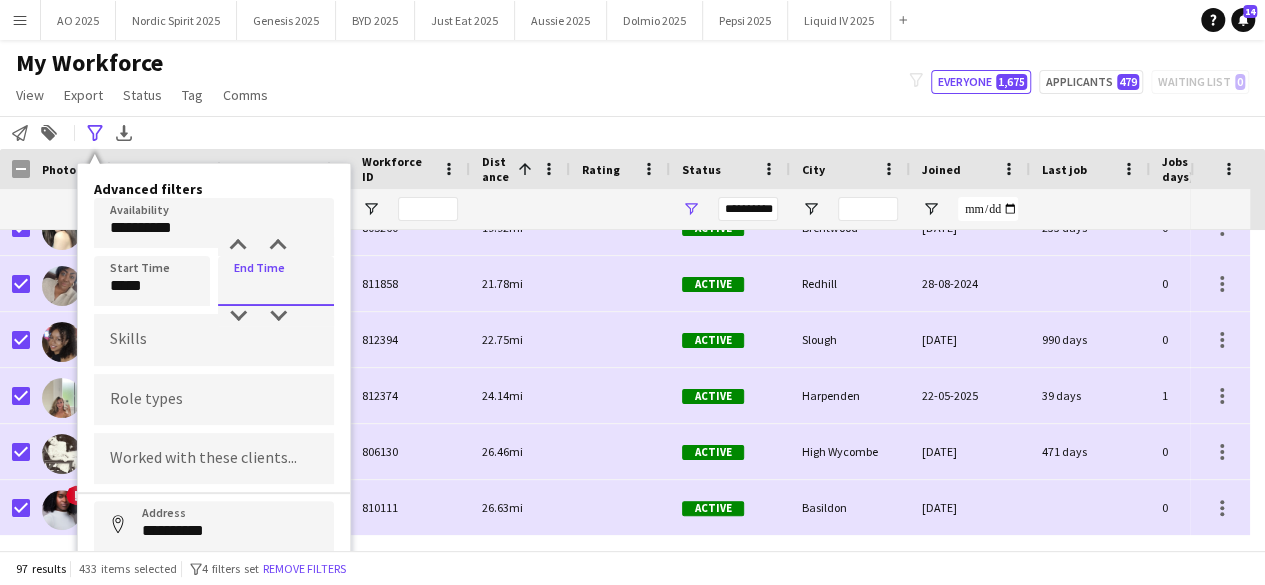click at bounding box center [276, 281] 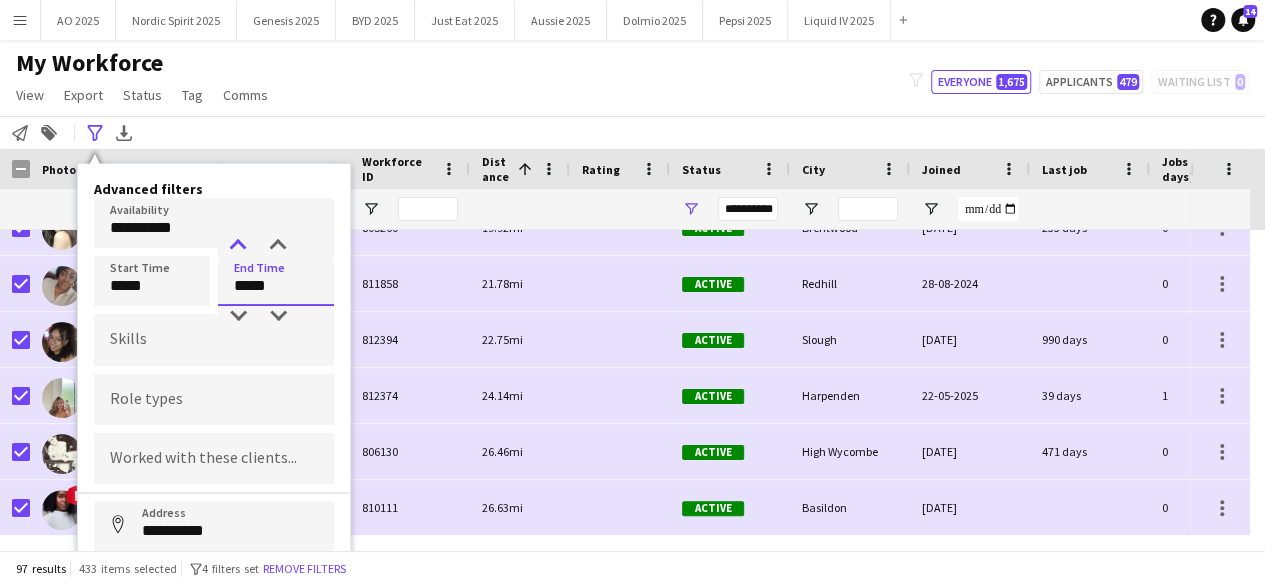 click at bounding box center [238, 246] 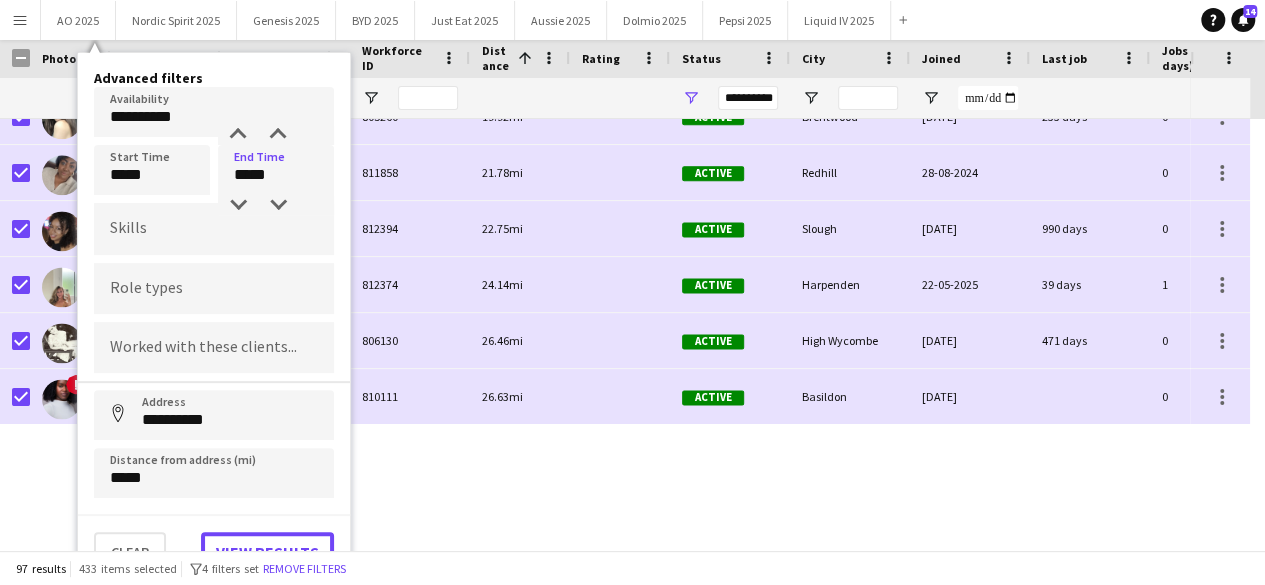 click on "View results" at bounding box center [267, 552] 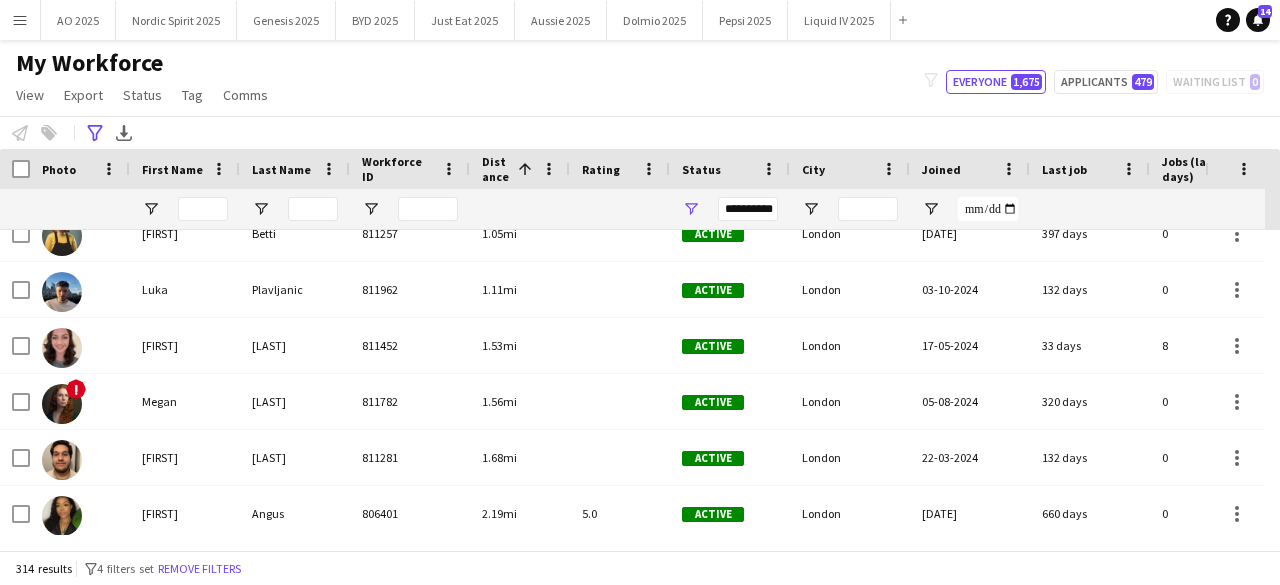 scroll, scrollTop: 0, scrollLeft: 0, axis: both 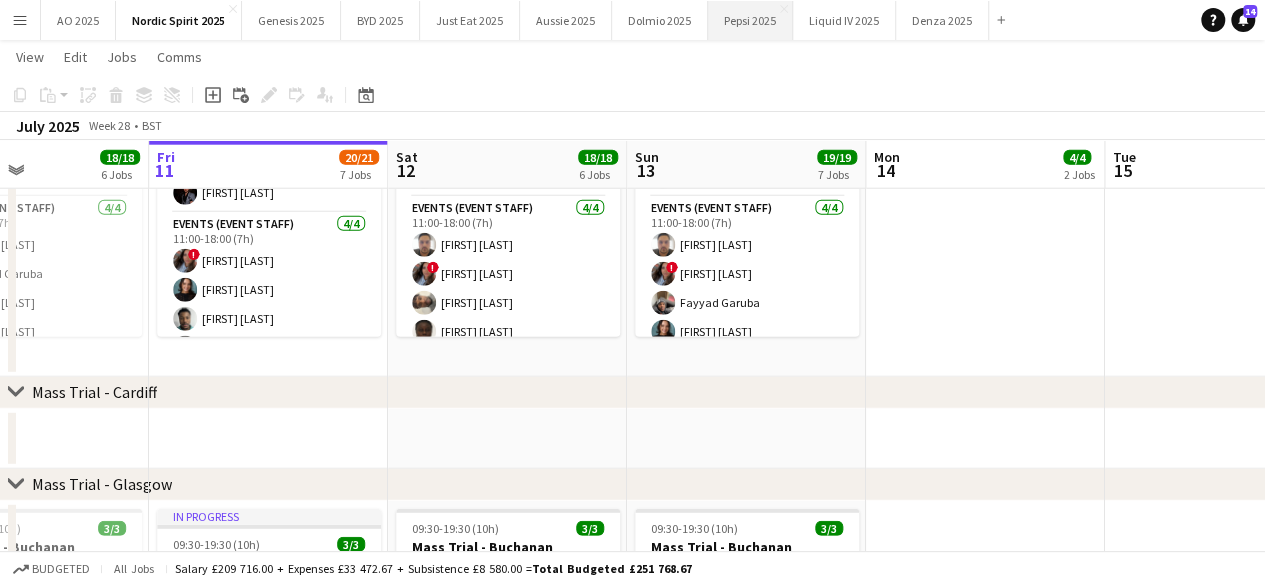 click on "Pepsi 2025
Close" at bounding box center [750, 20] 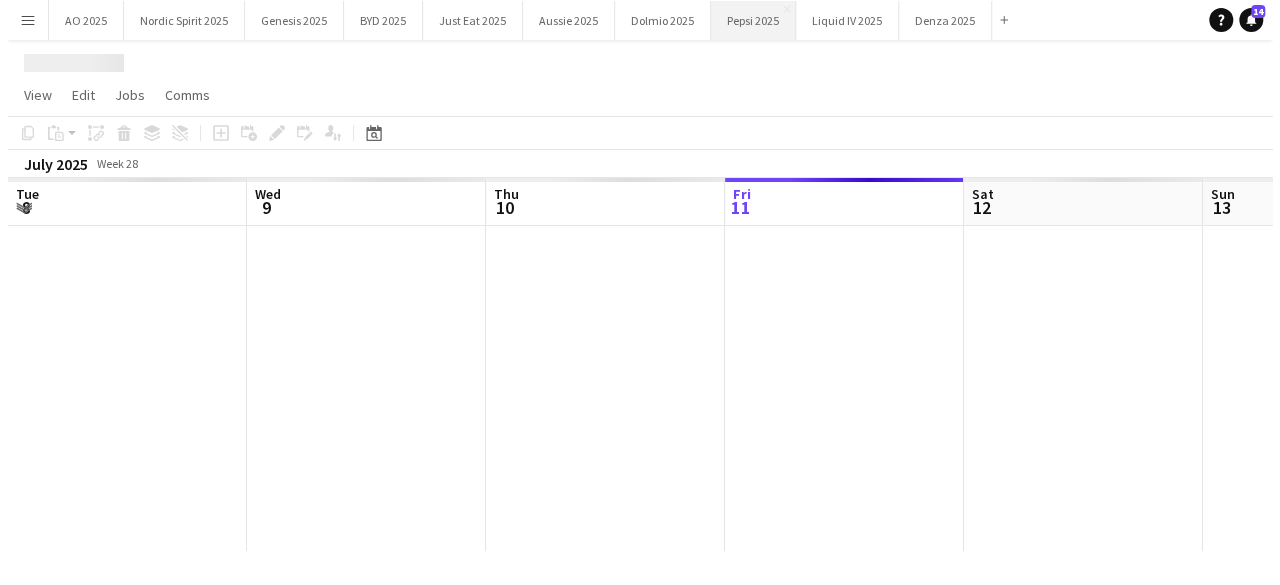 scroll, scrollTop: 0, scrollLeft: 0, axis: both 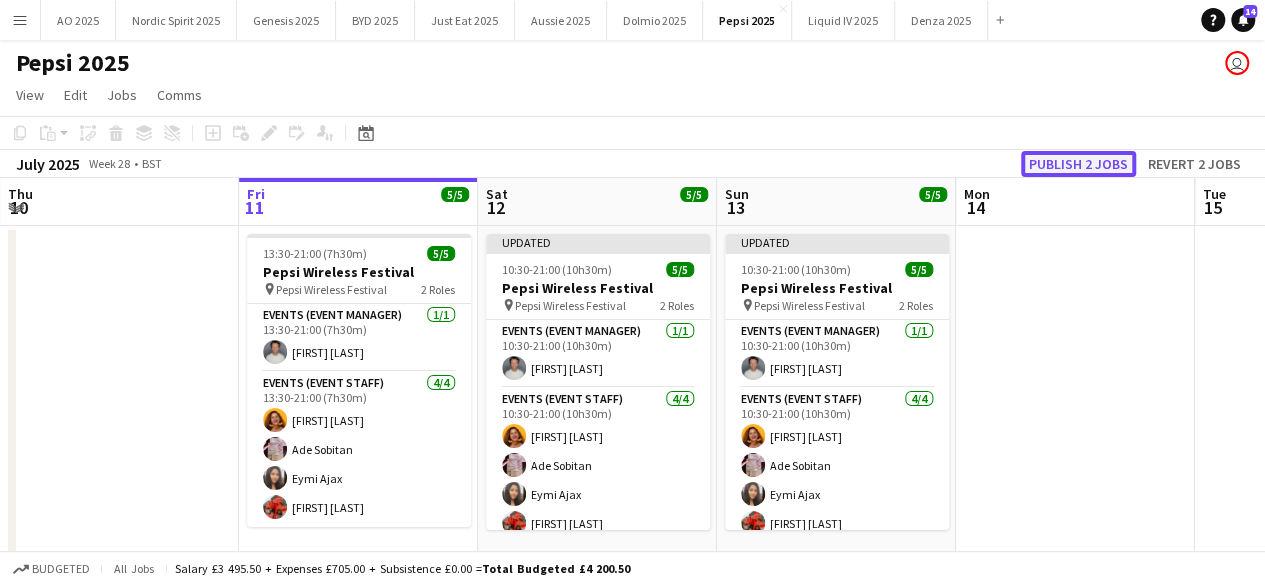 click on "Publish 2 jobs" 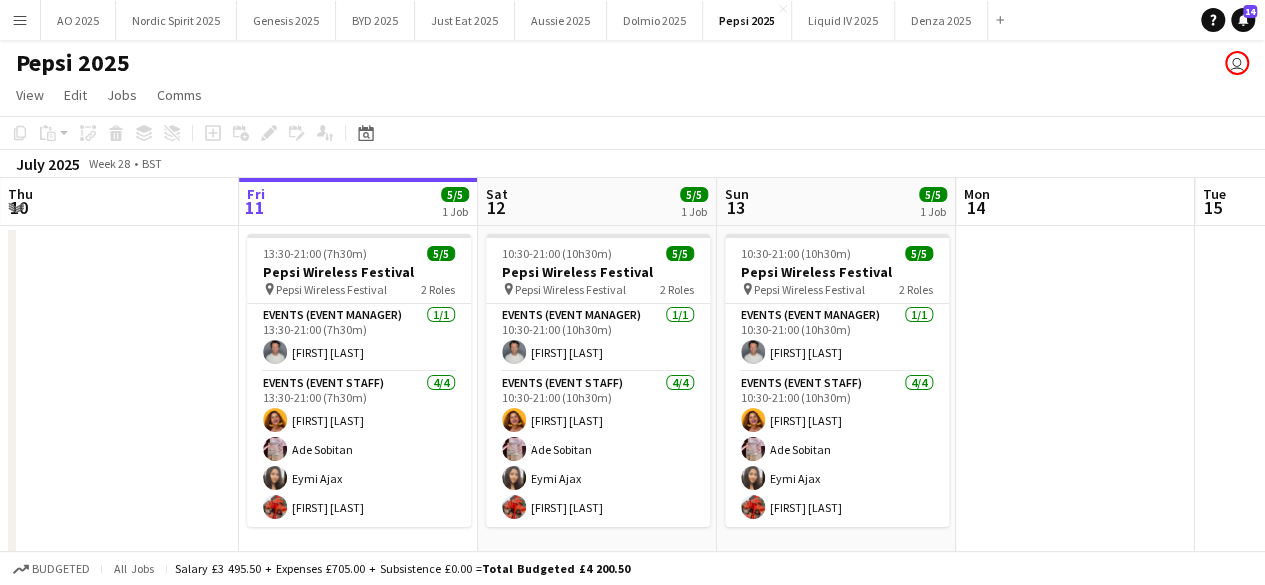 scroll, scrollTop: 0, scrollLeft: 0, axis: both 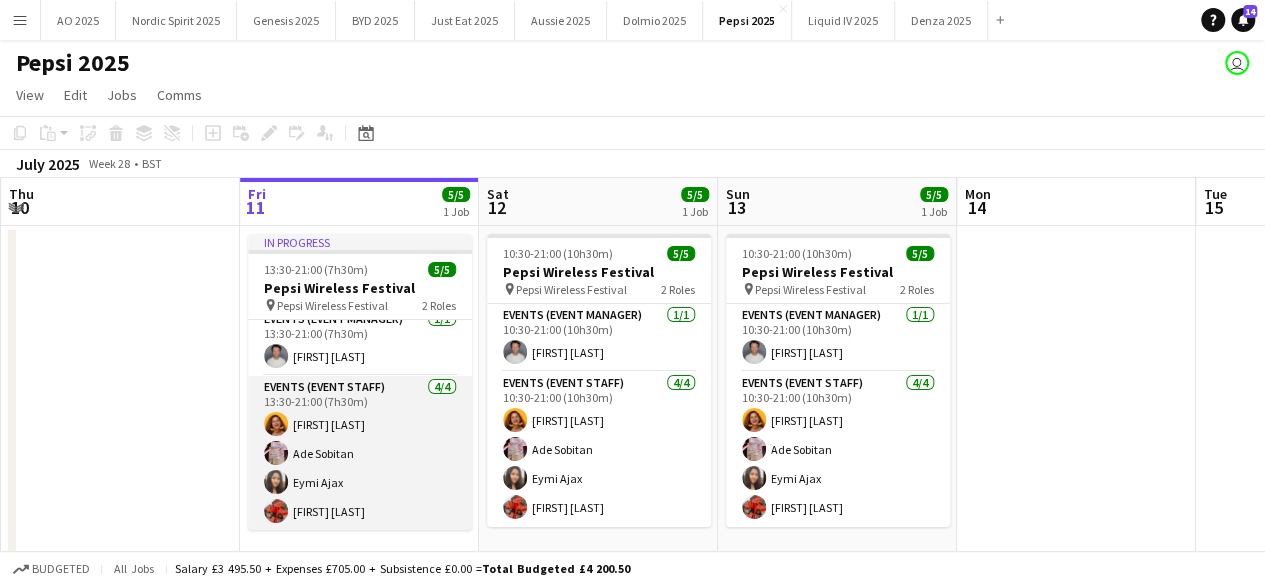 click at bounding box center (276, 511) 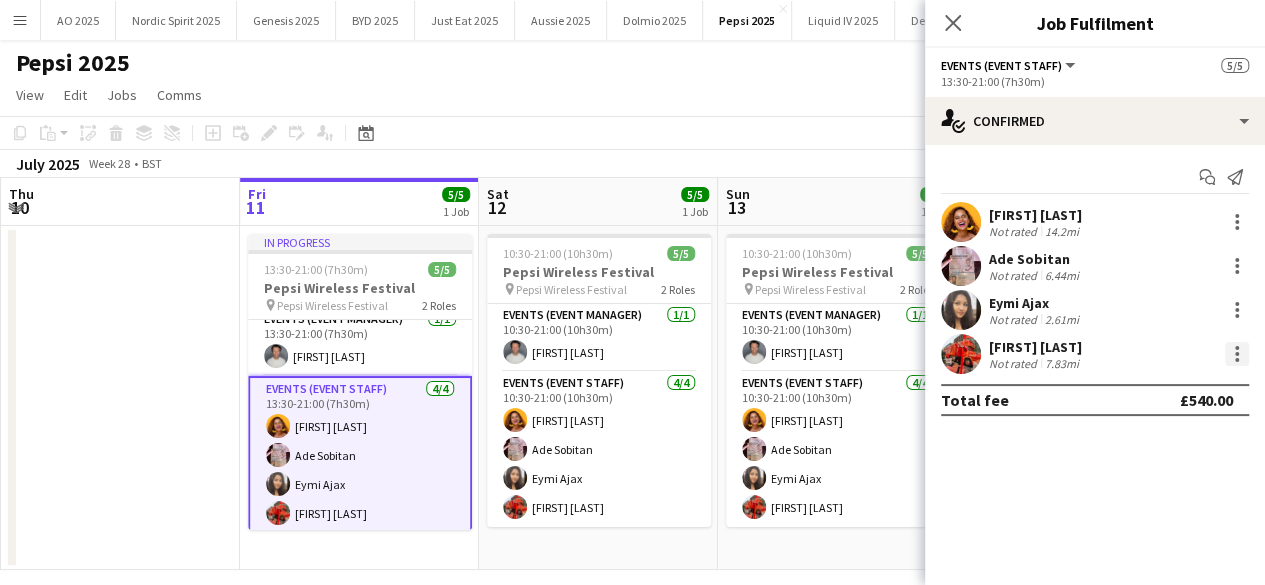 click at bounding box center (1237, 354) 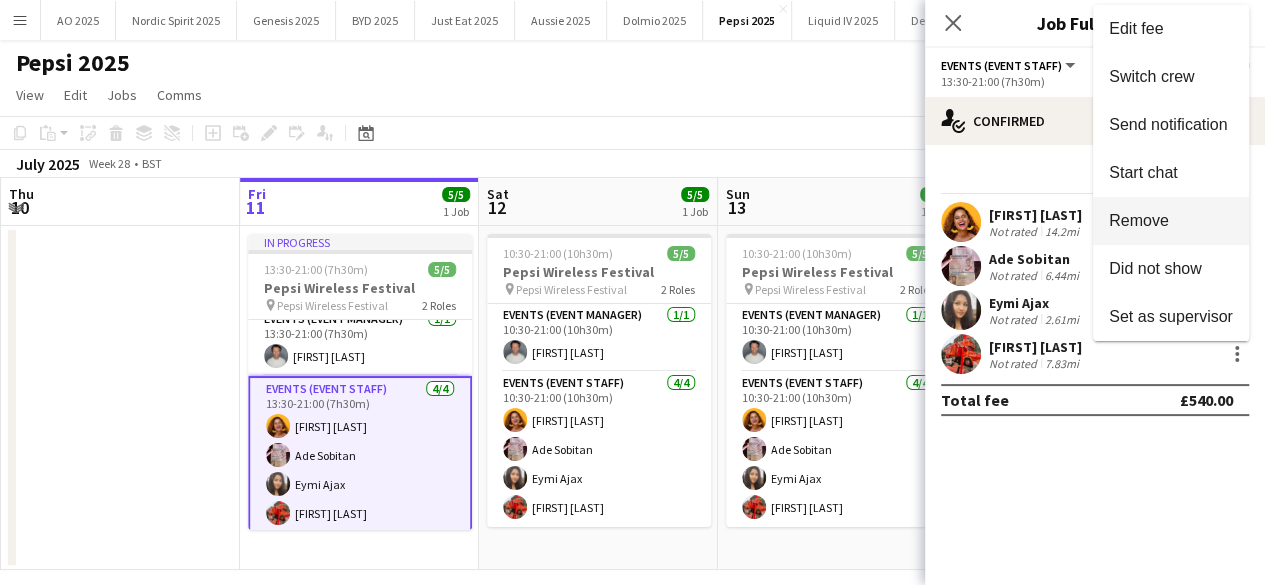 click on "Remove" at bounding box center (1139, 220) 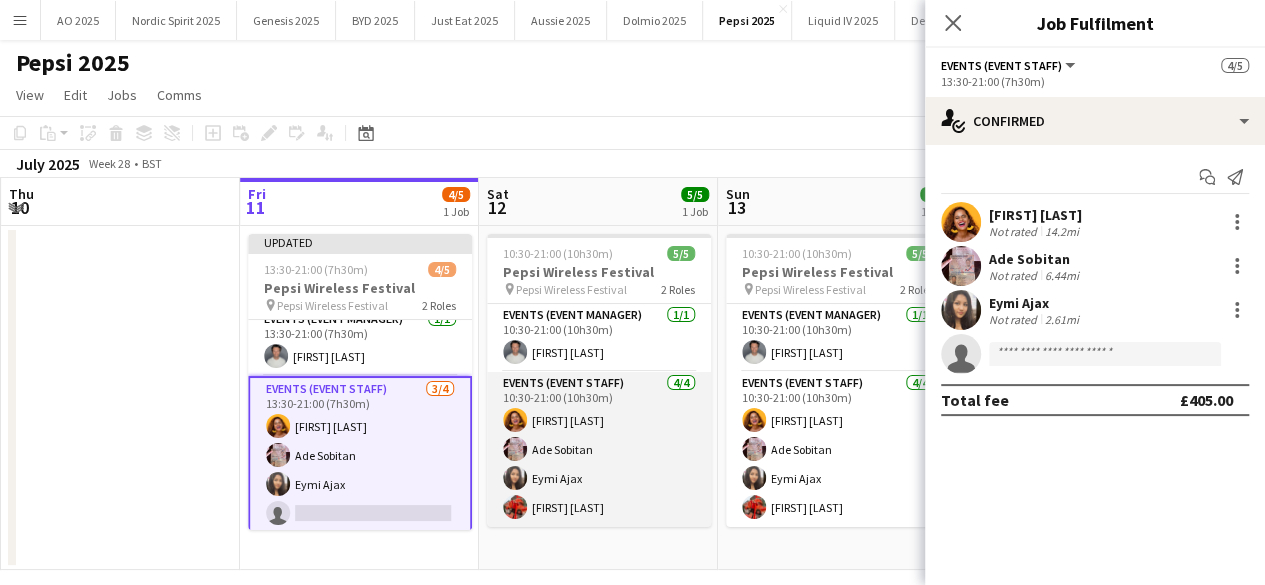 click at bounding box center (515, 507) 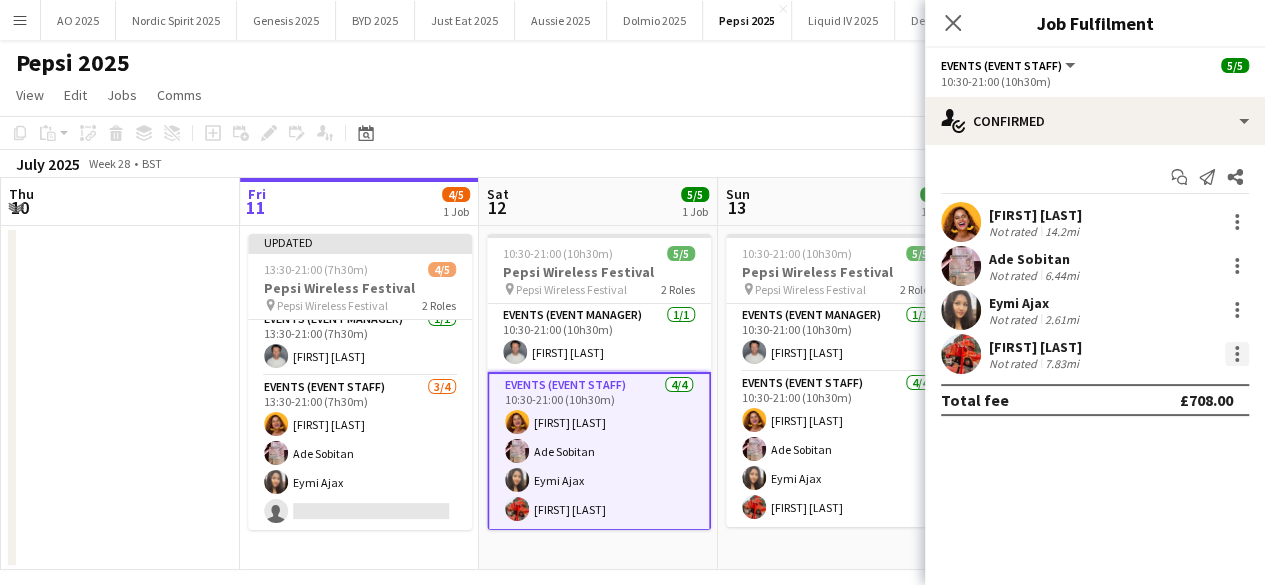 click at bounding box center (1237, 354) 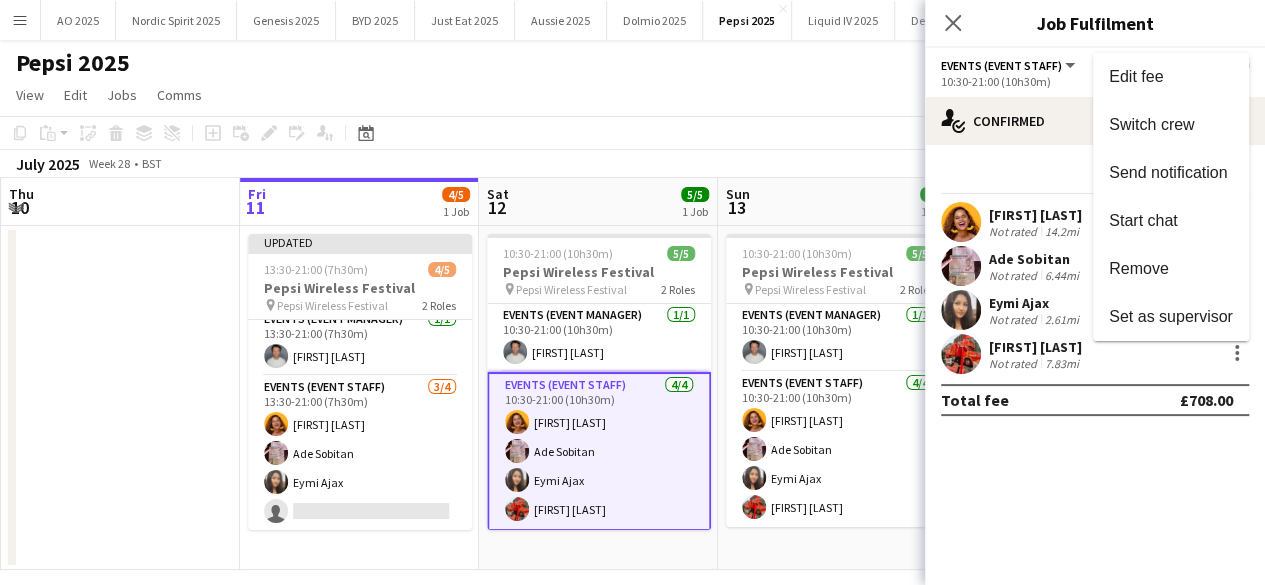 click on "Remove" at bounding box center [1139, 268] 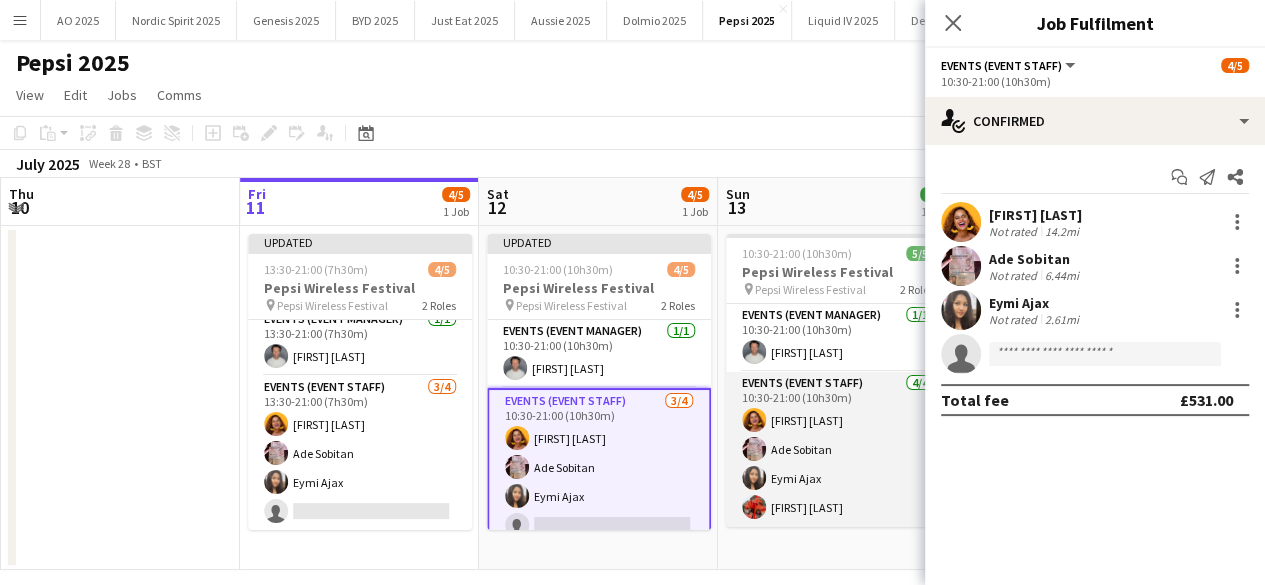 click at bounding box center [754, 507] 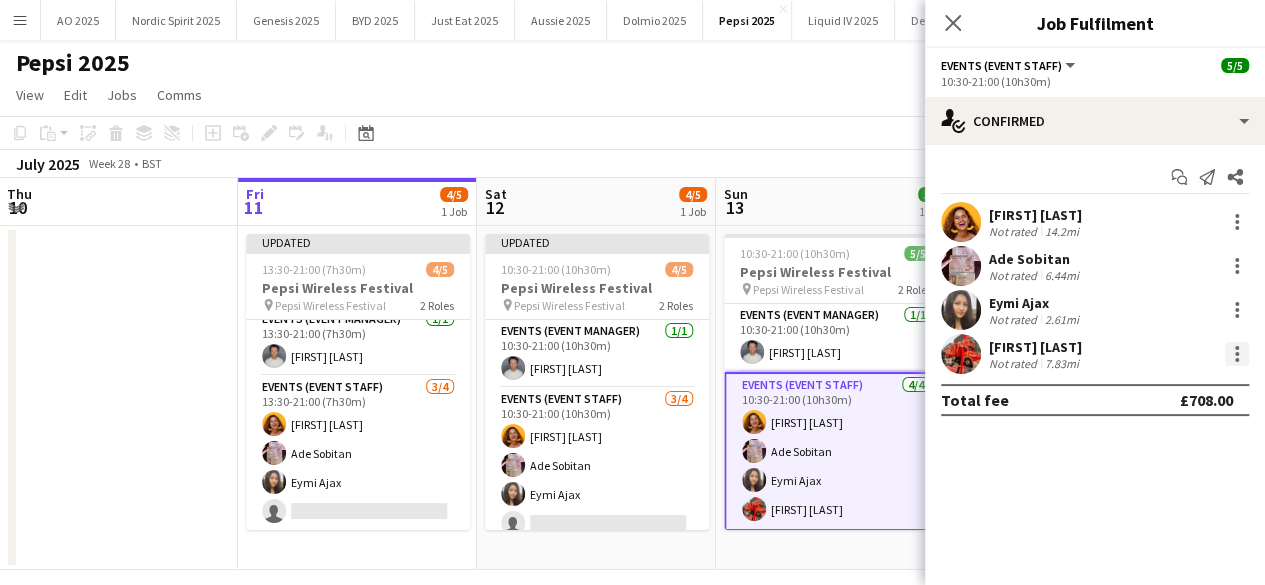 click at bounding box center (1237, 354) 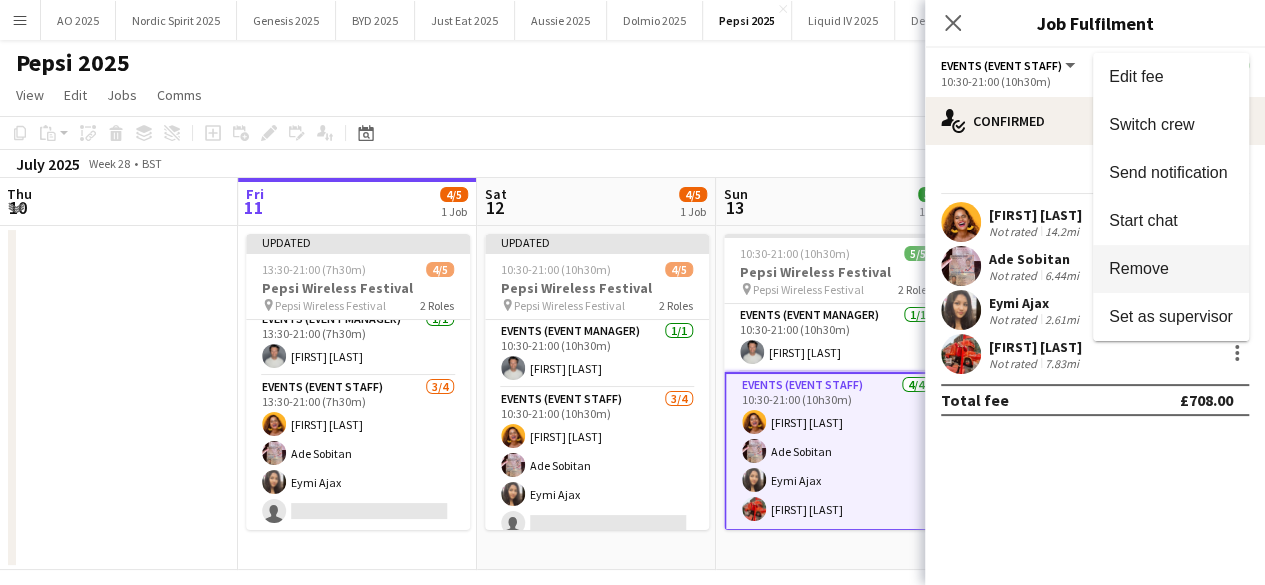 click on "Remove" at bounding box center [1139, 268] 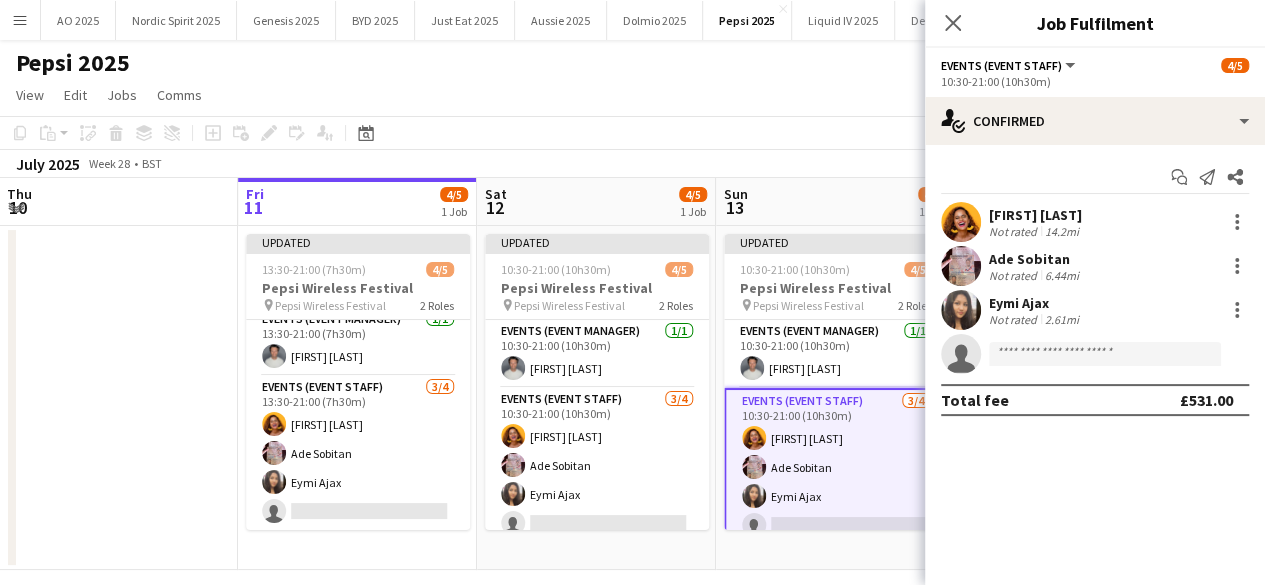 click on "Copy
Paste
Paste   Ctrl+V Paste with crew  Ctrl+Shift+V
Paste linked Job
Delete
Group
Ungroup
Add job
Add linked Job
Edit
Edit linked Job
Applicants
Date picker
JUL 2025 JUL 2025 Monday M Tuesday T Wednesday W Thursday T Friday F Saturday S Sunday S  JUL      1   2   3   4   5   6   7   8   9   10   11   12   13   14   15   16   17   18   19   20   21   22   23   24   25   26   27   28   29   30   31
Comparison range
Comparison range
Today" 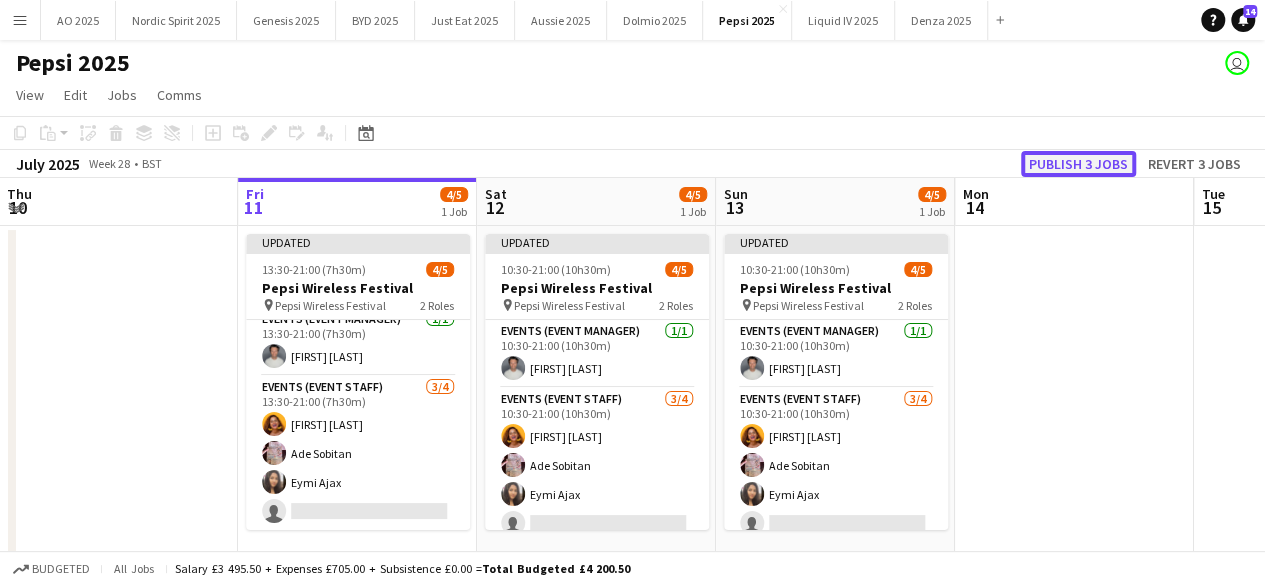 click on "Publish 3 jobs" 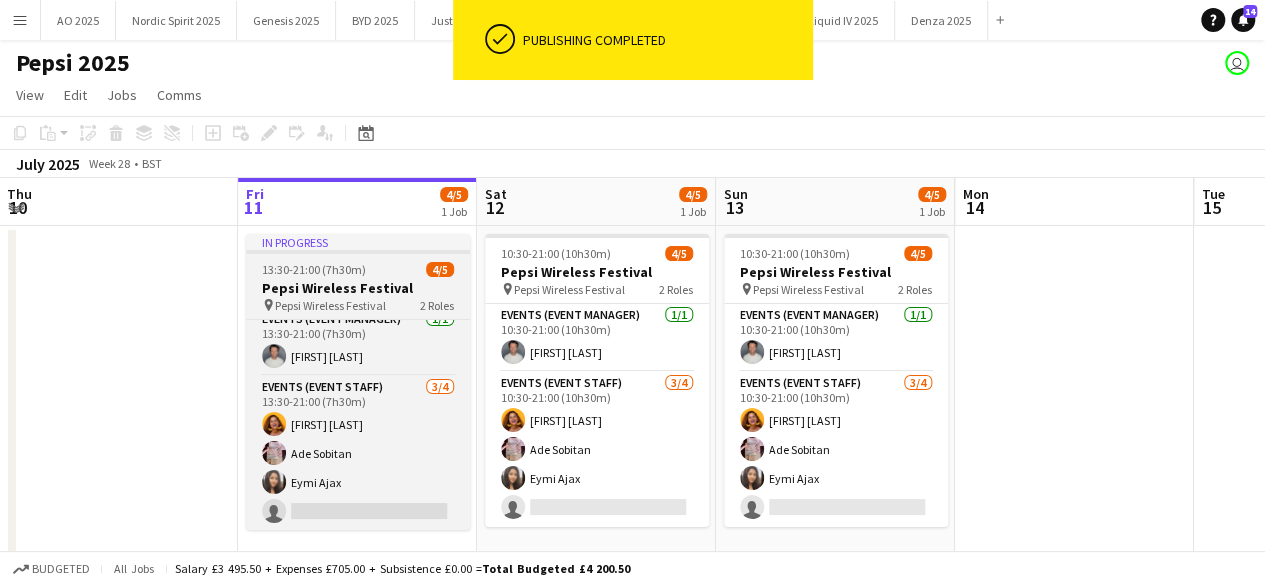 scroll, scrollTop: 0, scrollLeft: 0, axis: both 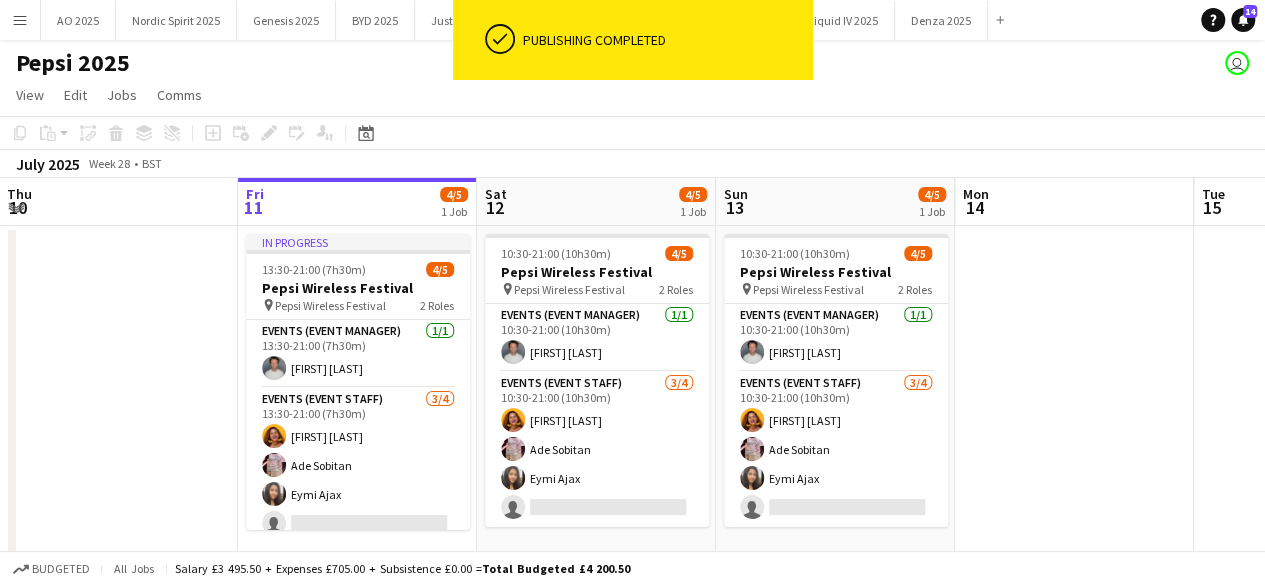click at bounding box center (1074, 398) 